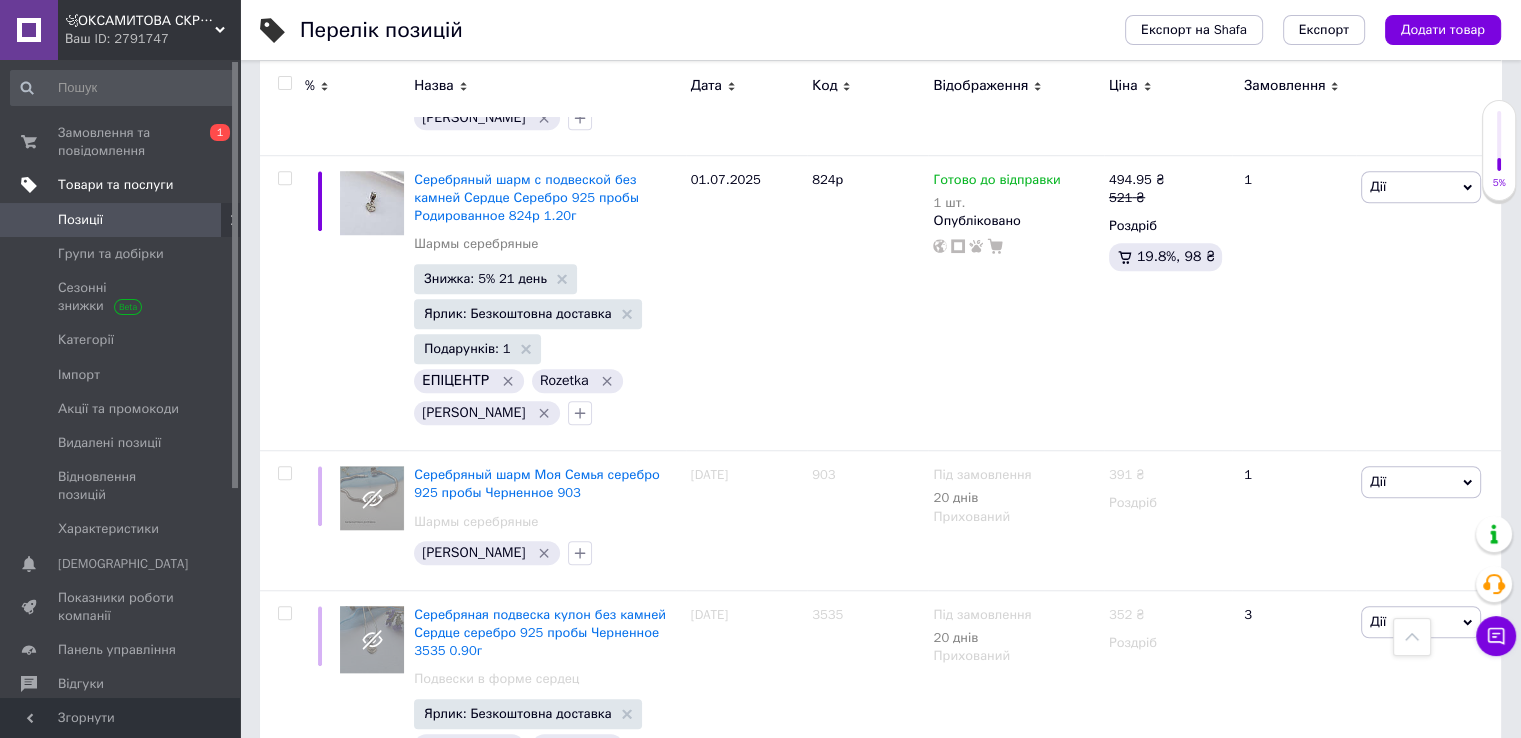 scroll, scrollTop: 1300, scrollLeft: 0, axis: vertical 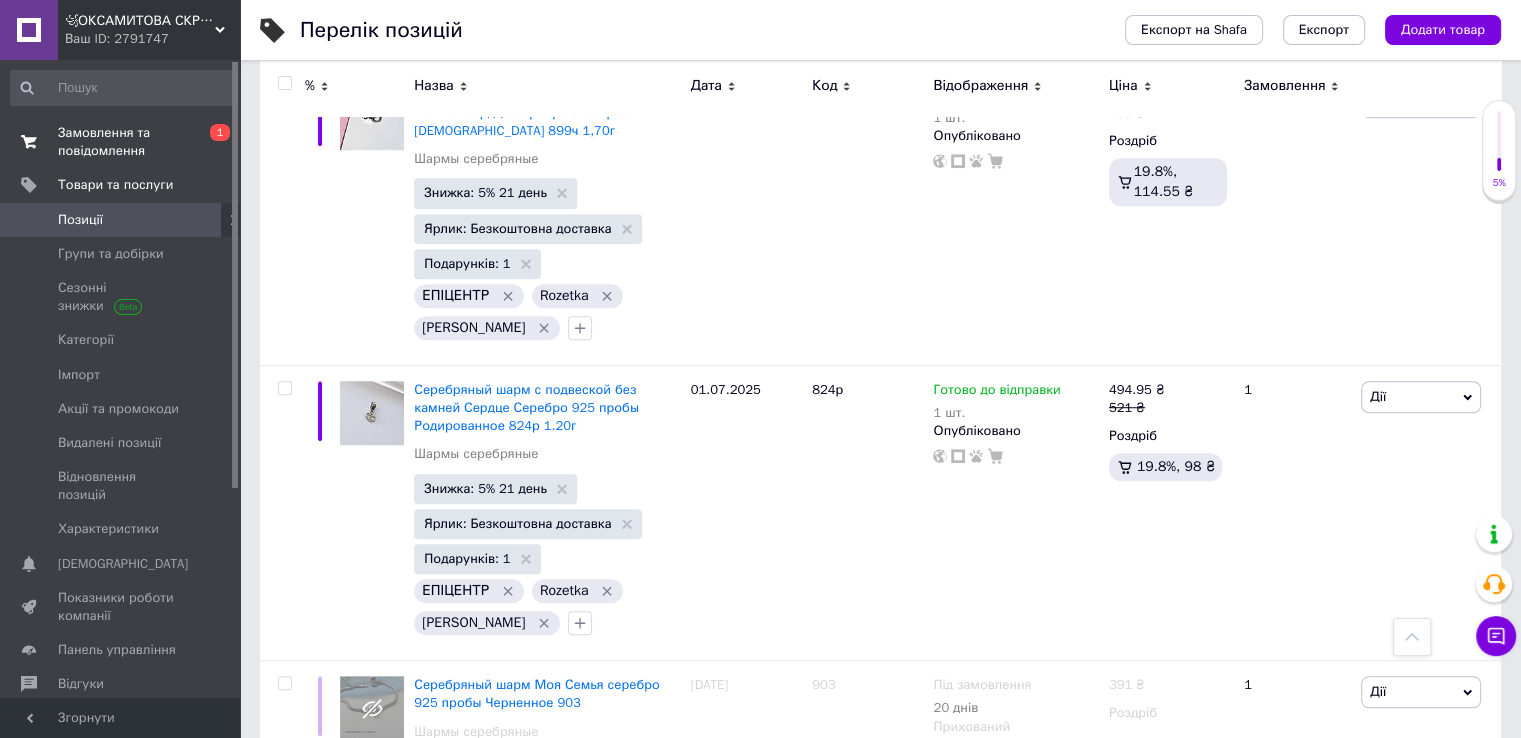 click on "Замовлення та повідомлення" at bounding box center (121, 142) 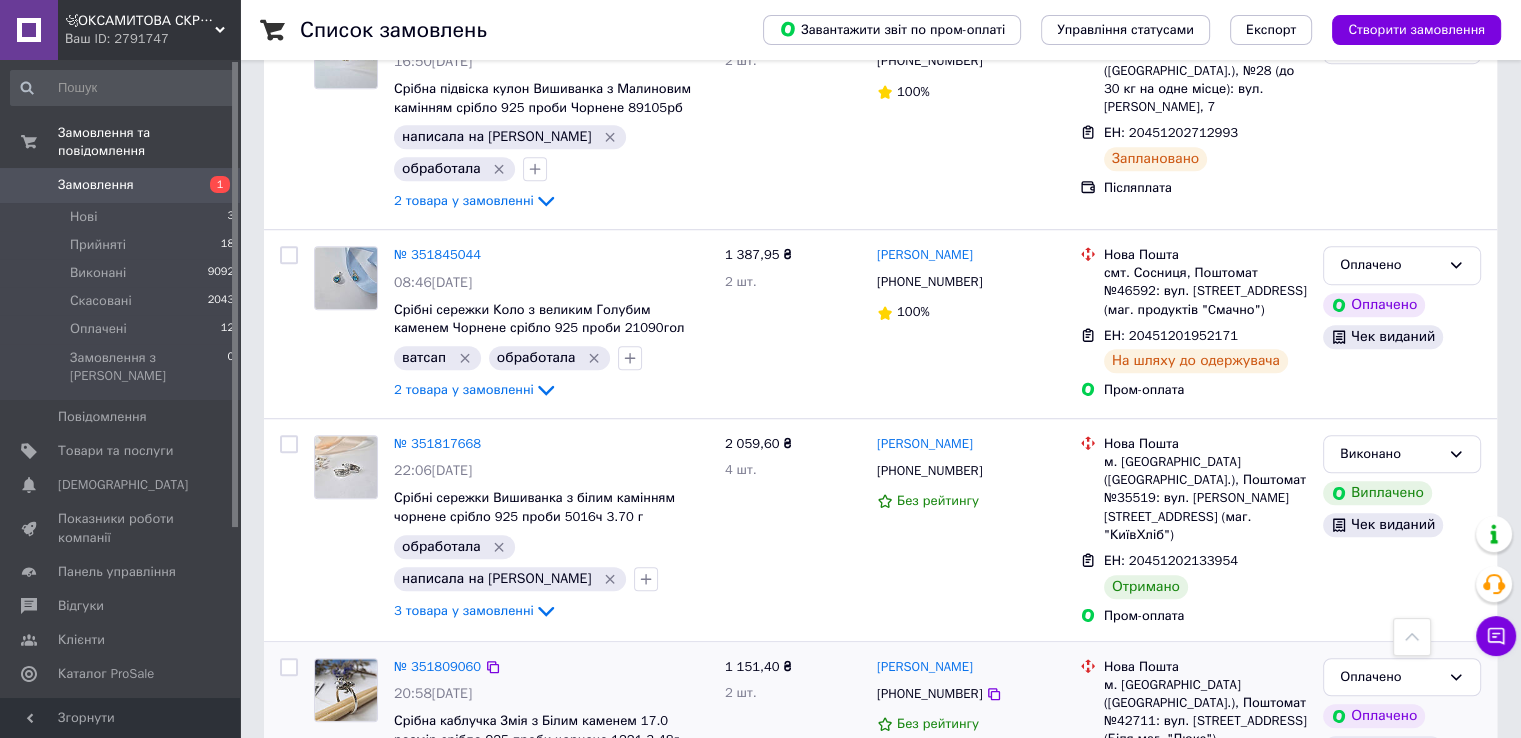 scroll, scrollTop: 1600, scrollLeft: 0, axis: vertical 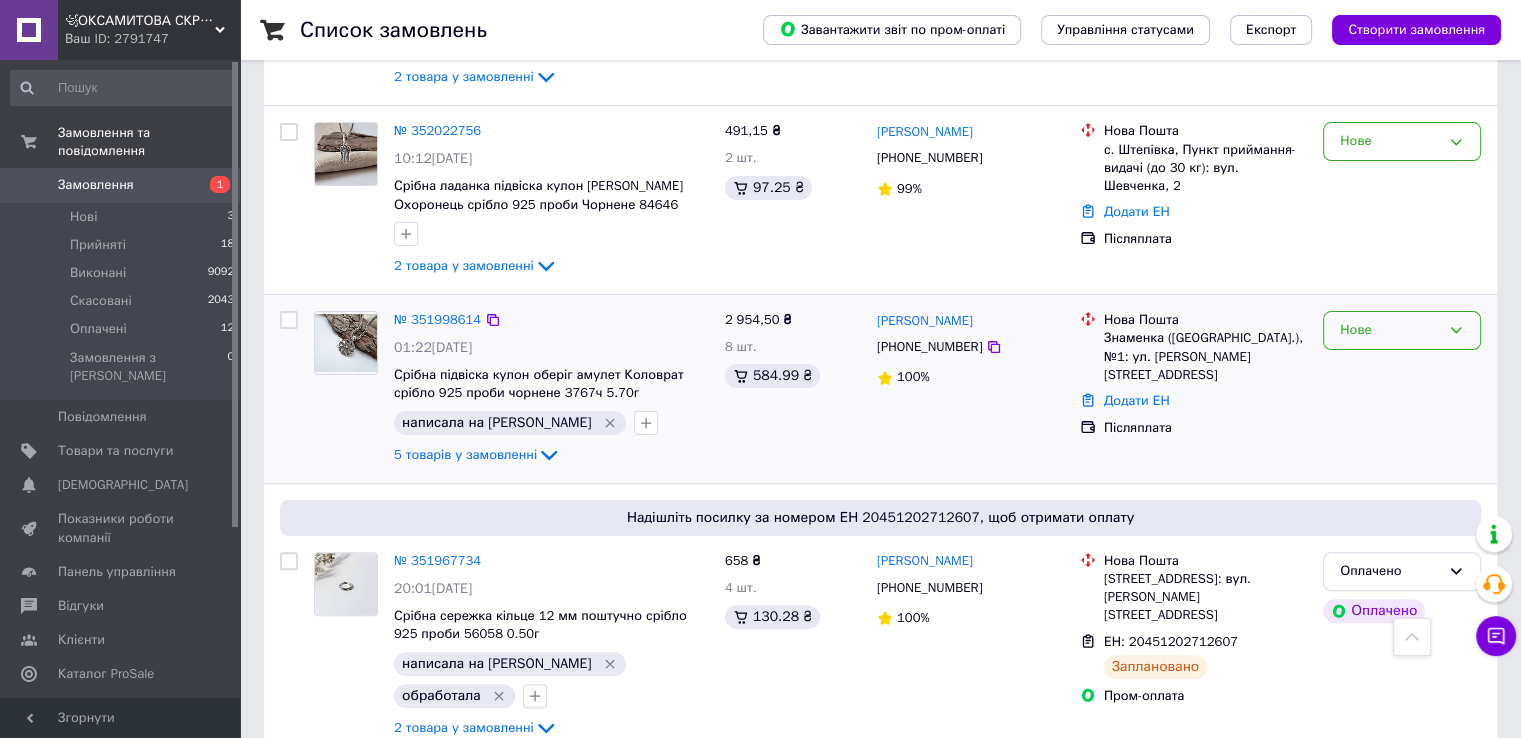 click on "Нове" at bounding box center [1390, 330] 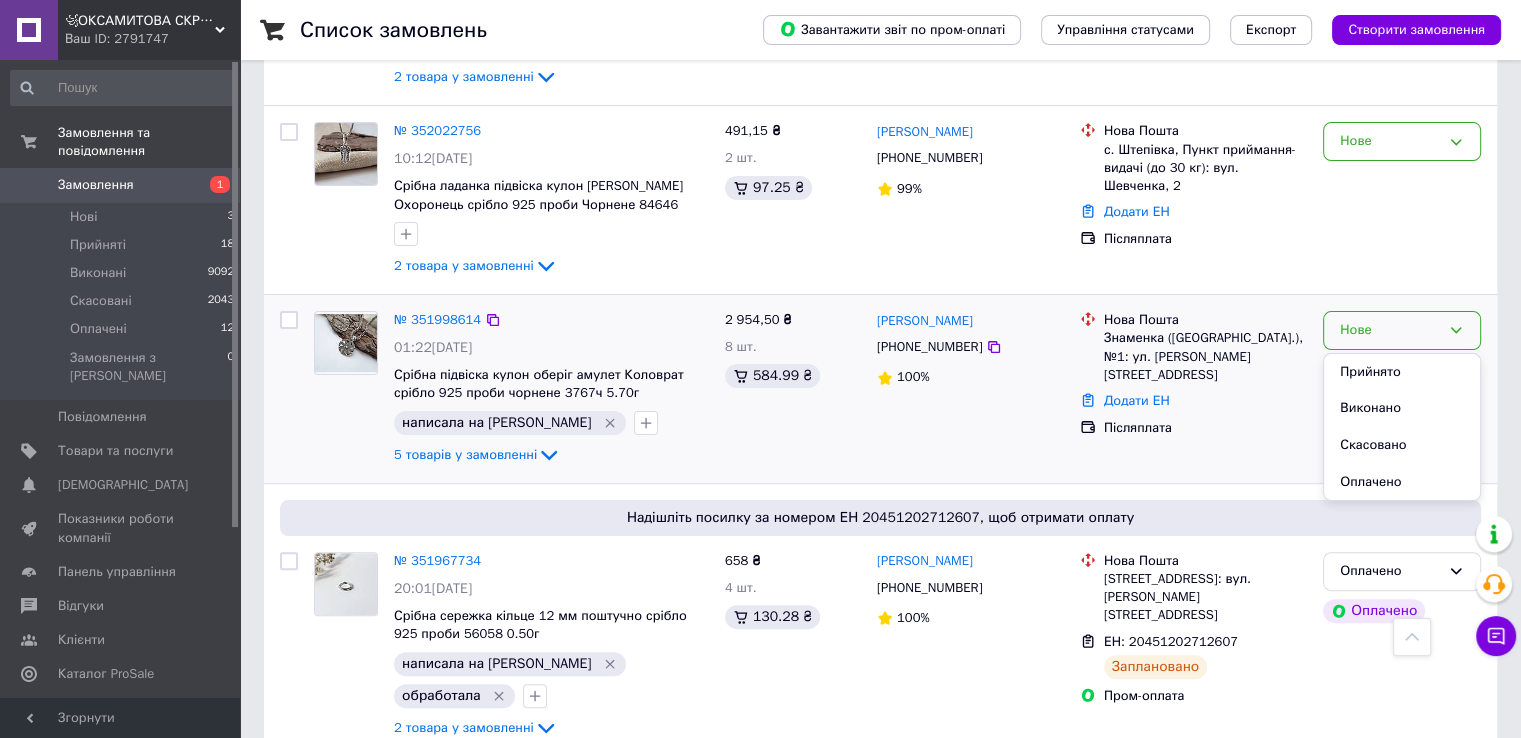 click on "Прийнято" at bounding box center (1402, 372) 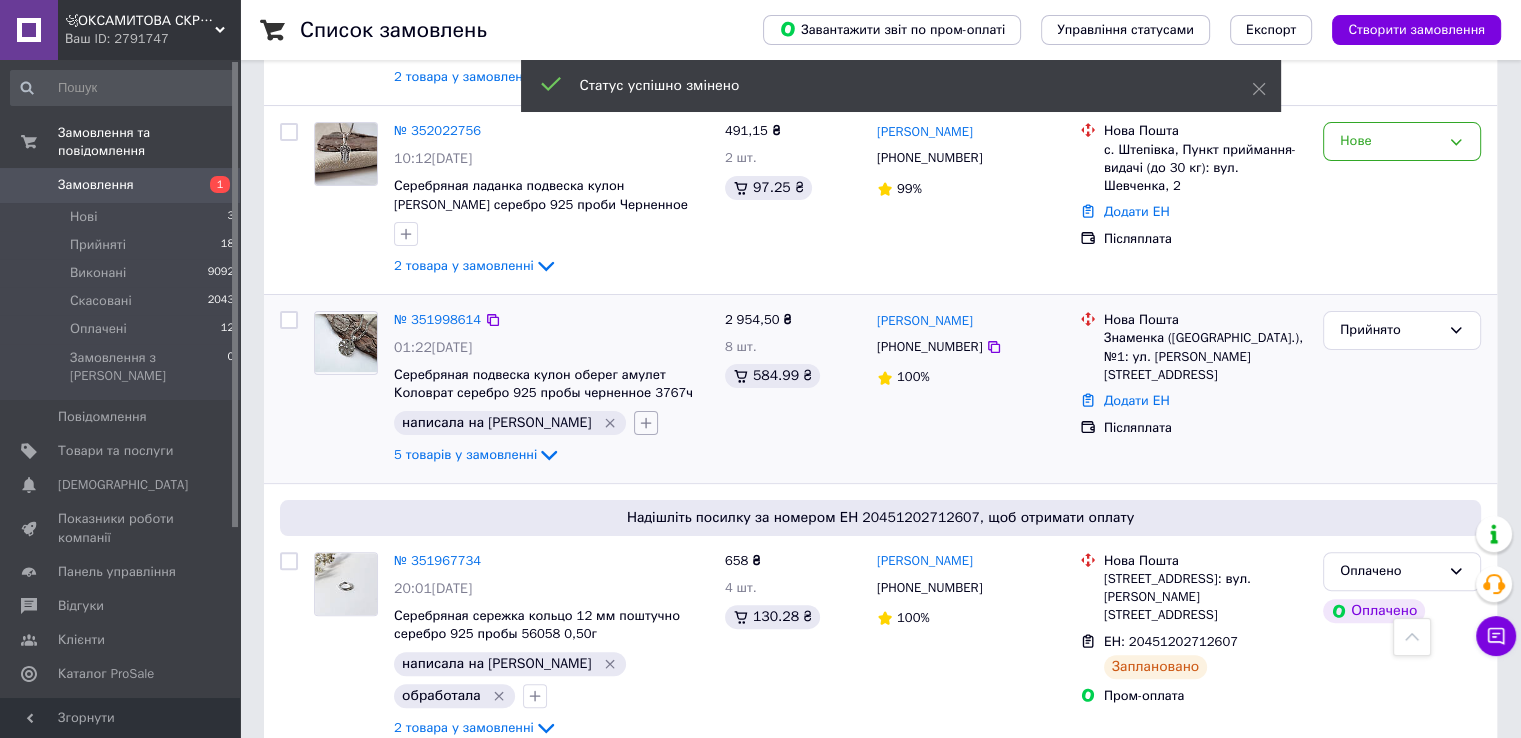 click 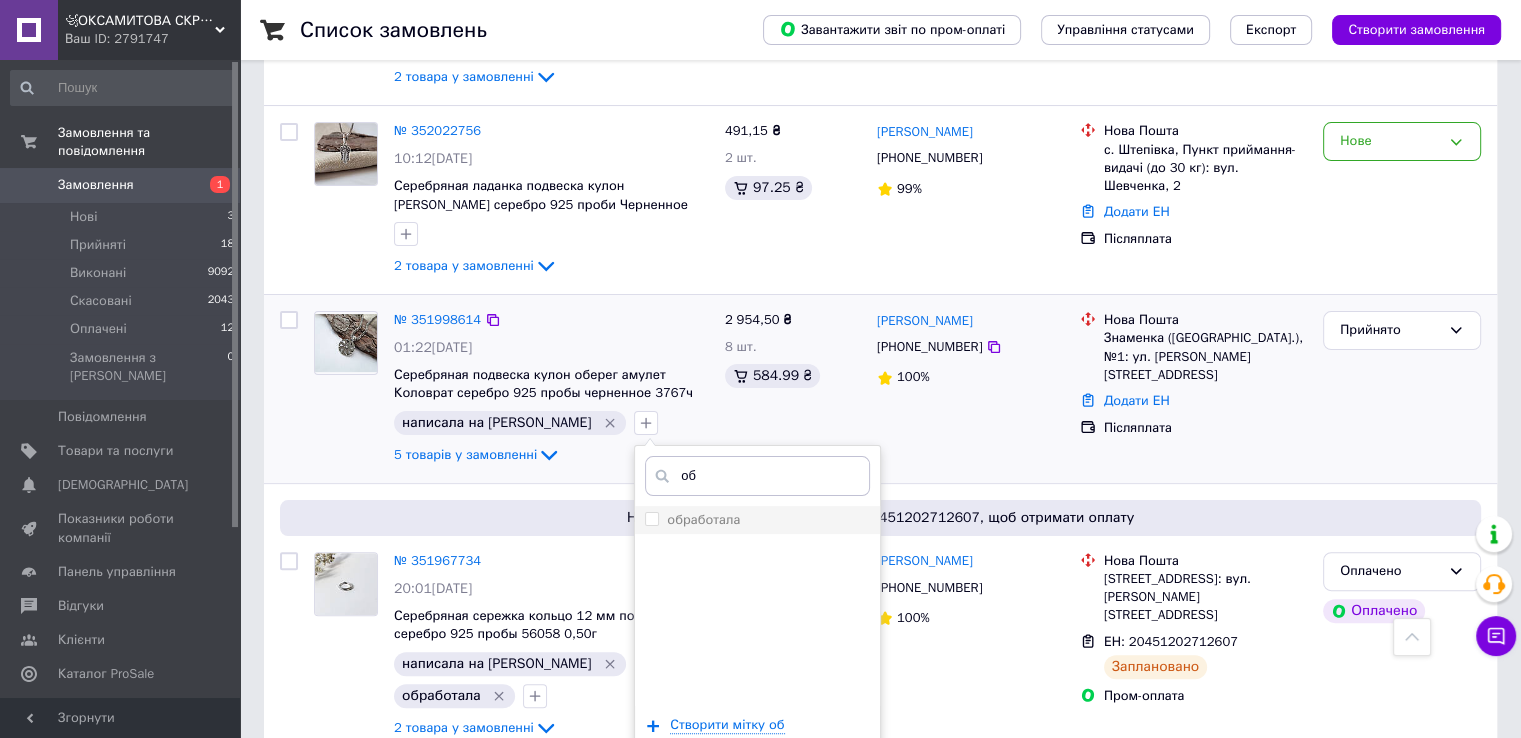 type on "об" 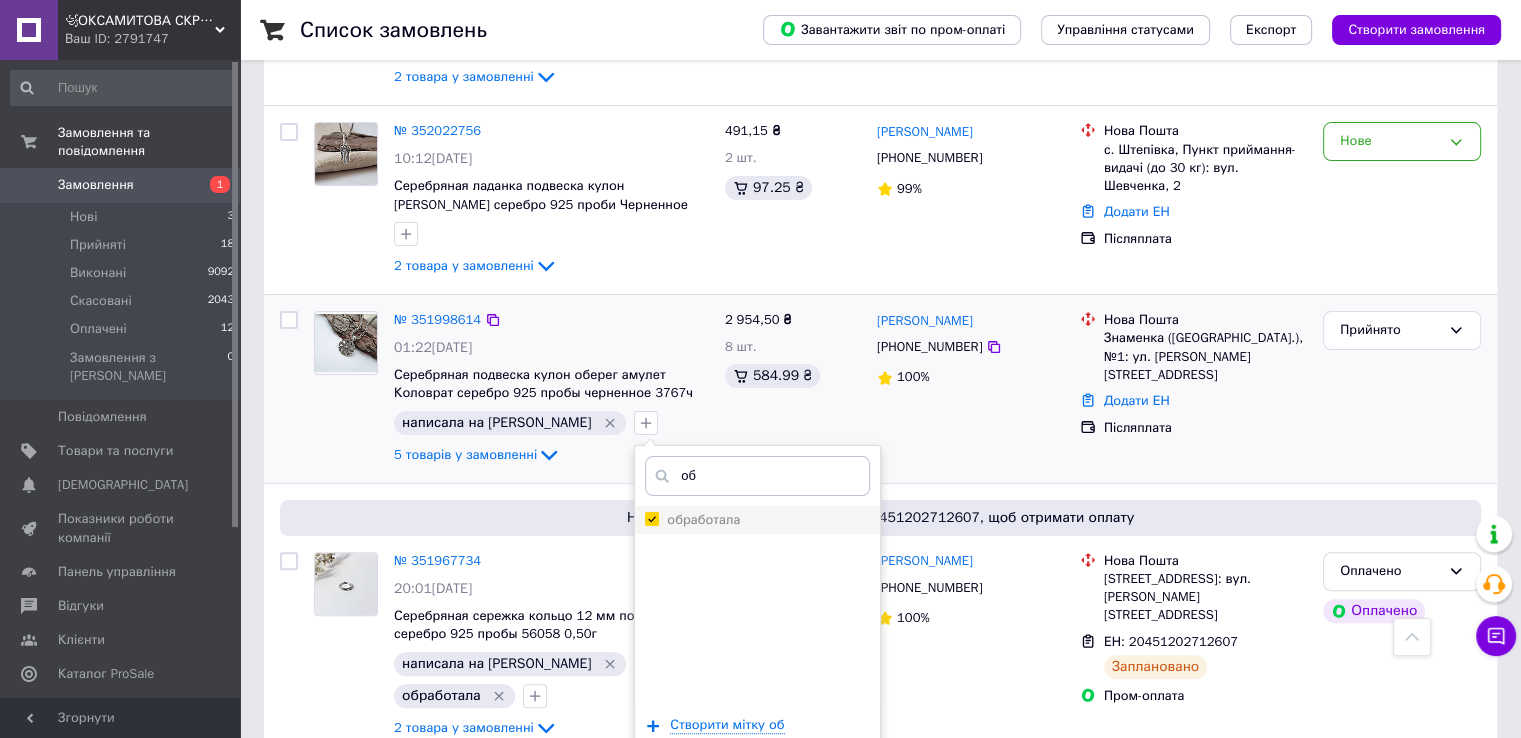 checkbox on "true" 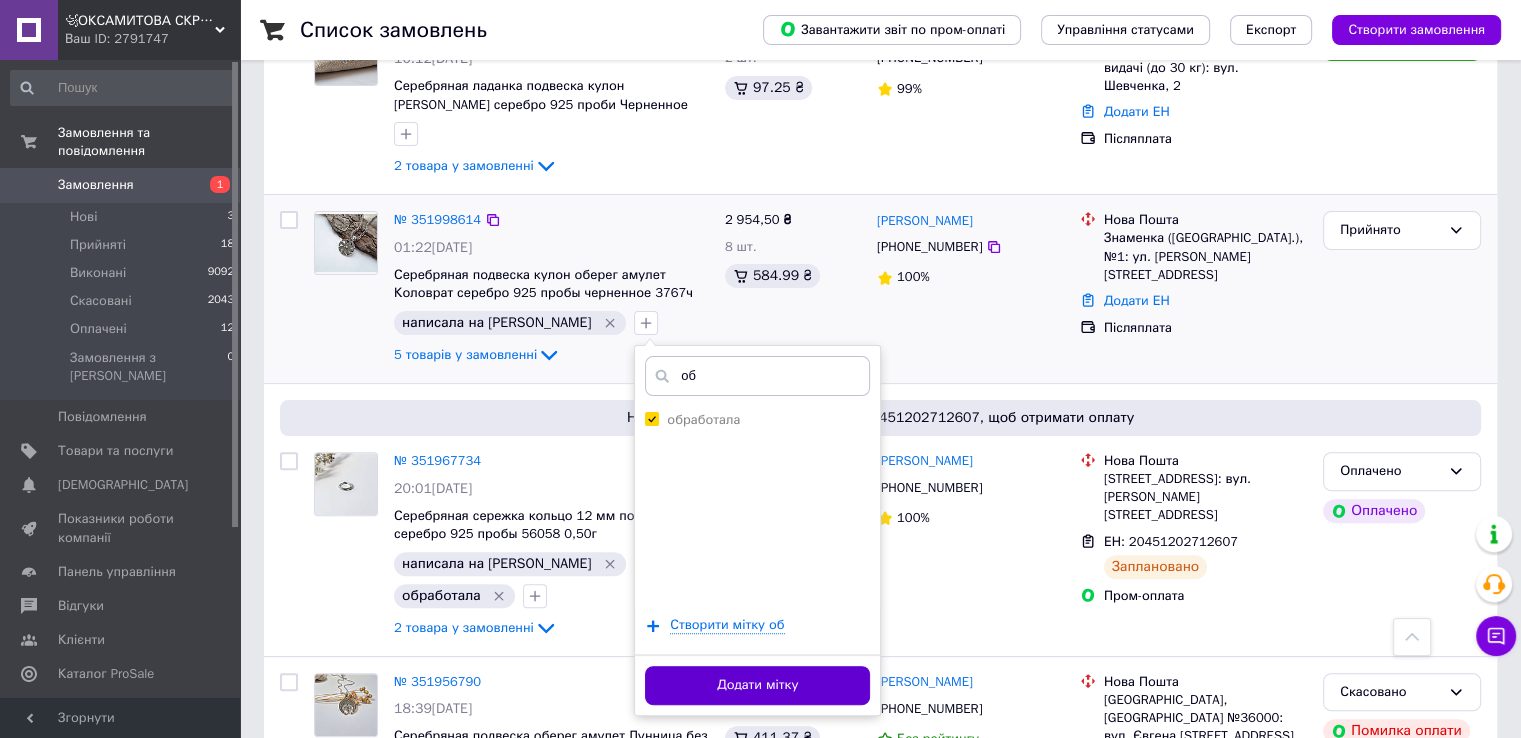 click on "Додати мітку" at bounding box center (757, 685) 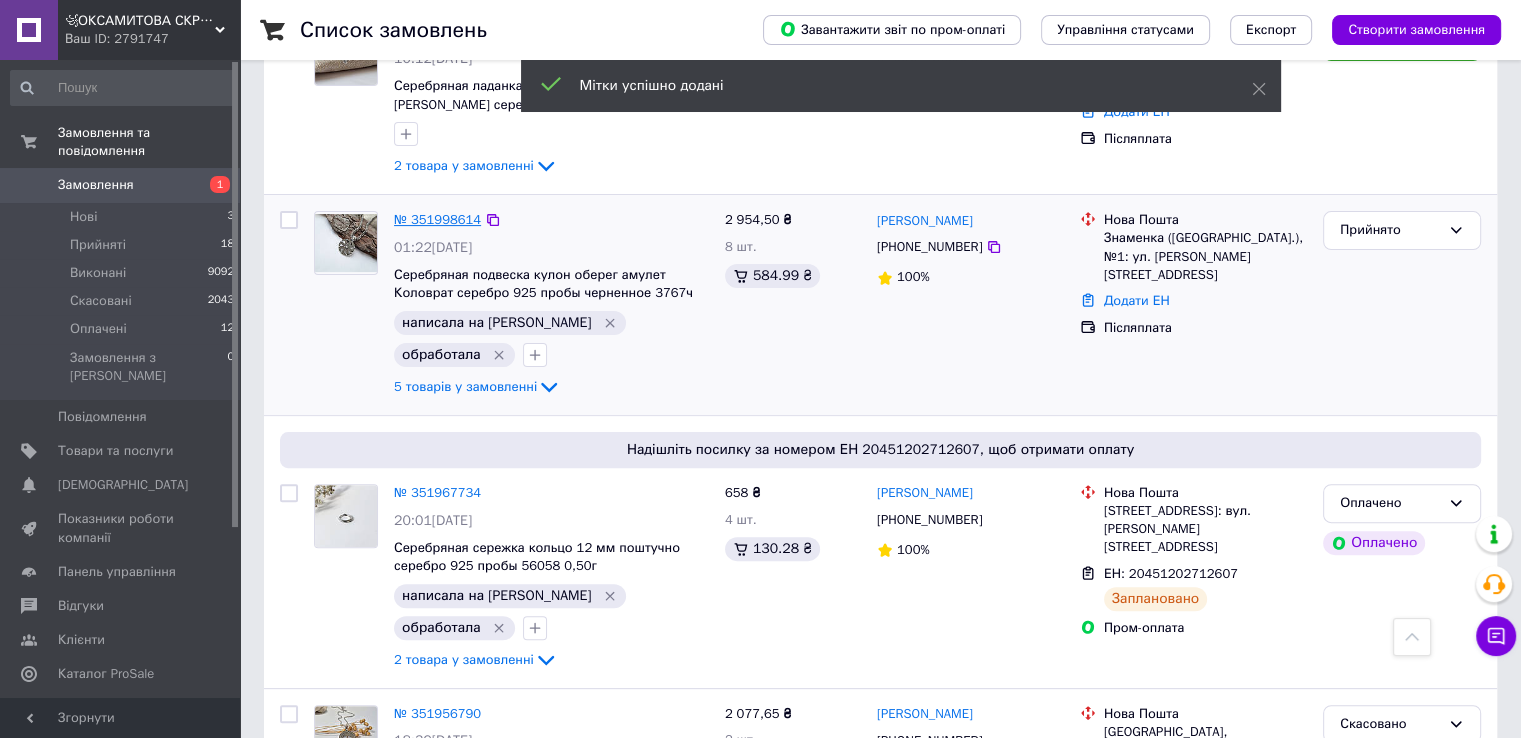 click on "№ 351998614" at bounding box center (437, 219) 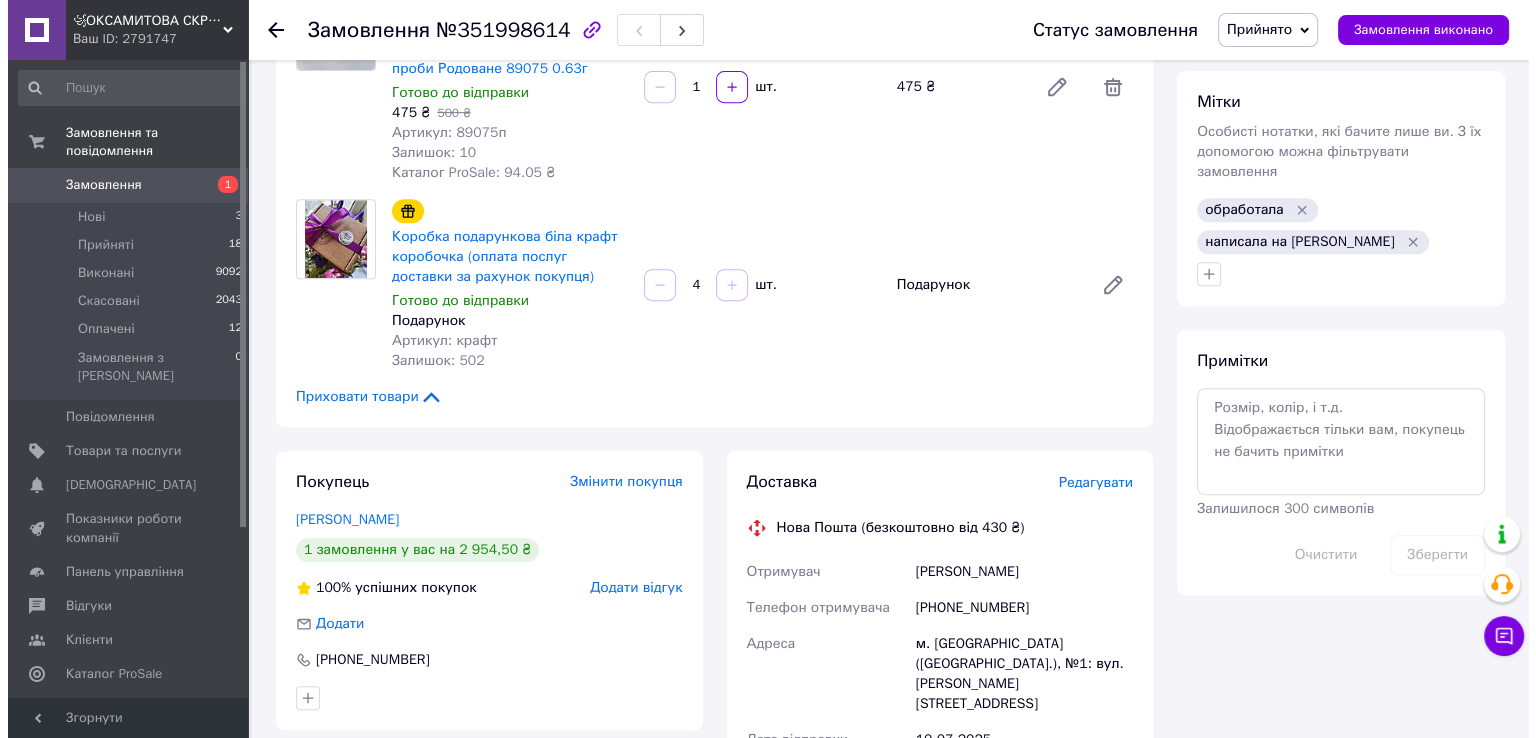scroll, scrollTop: 900, scrollLeft: 0, axis: vertical 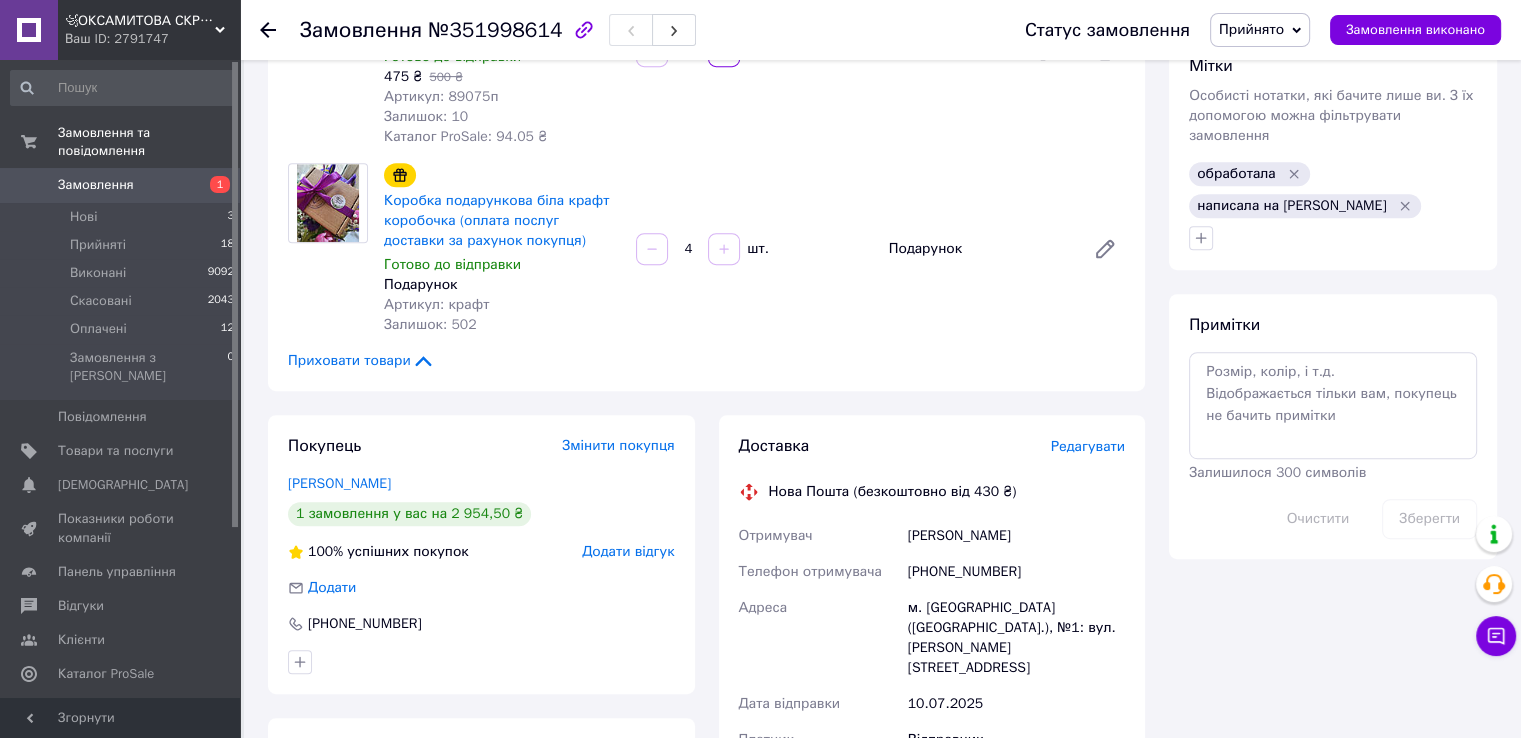 click on "Редагувати" at bounding box center (1088, 446) 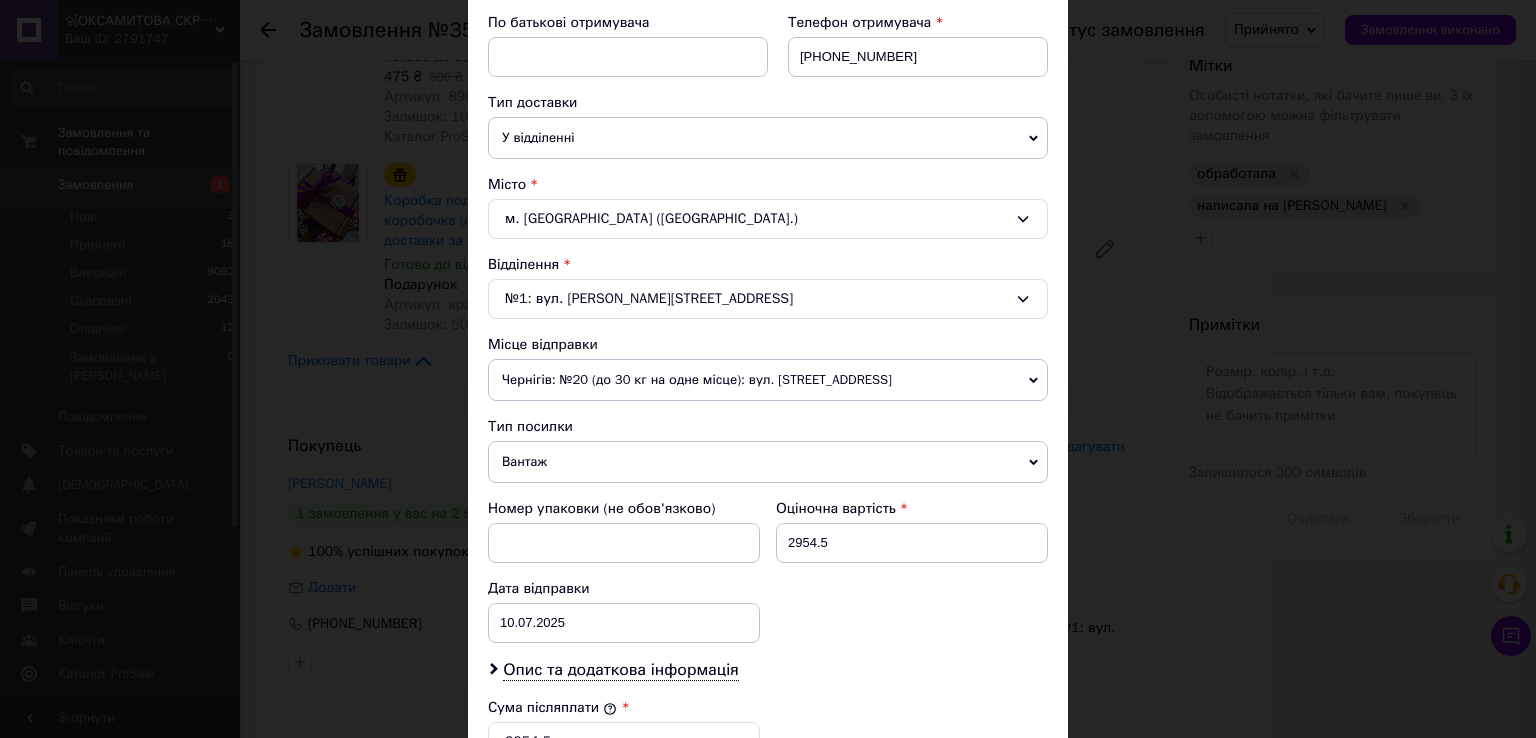 scroll, scrollTop: 500, scrollLeft: 0, axis: vertical 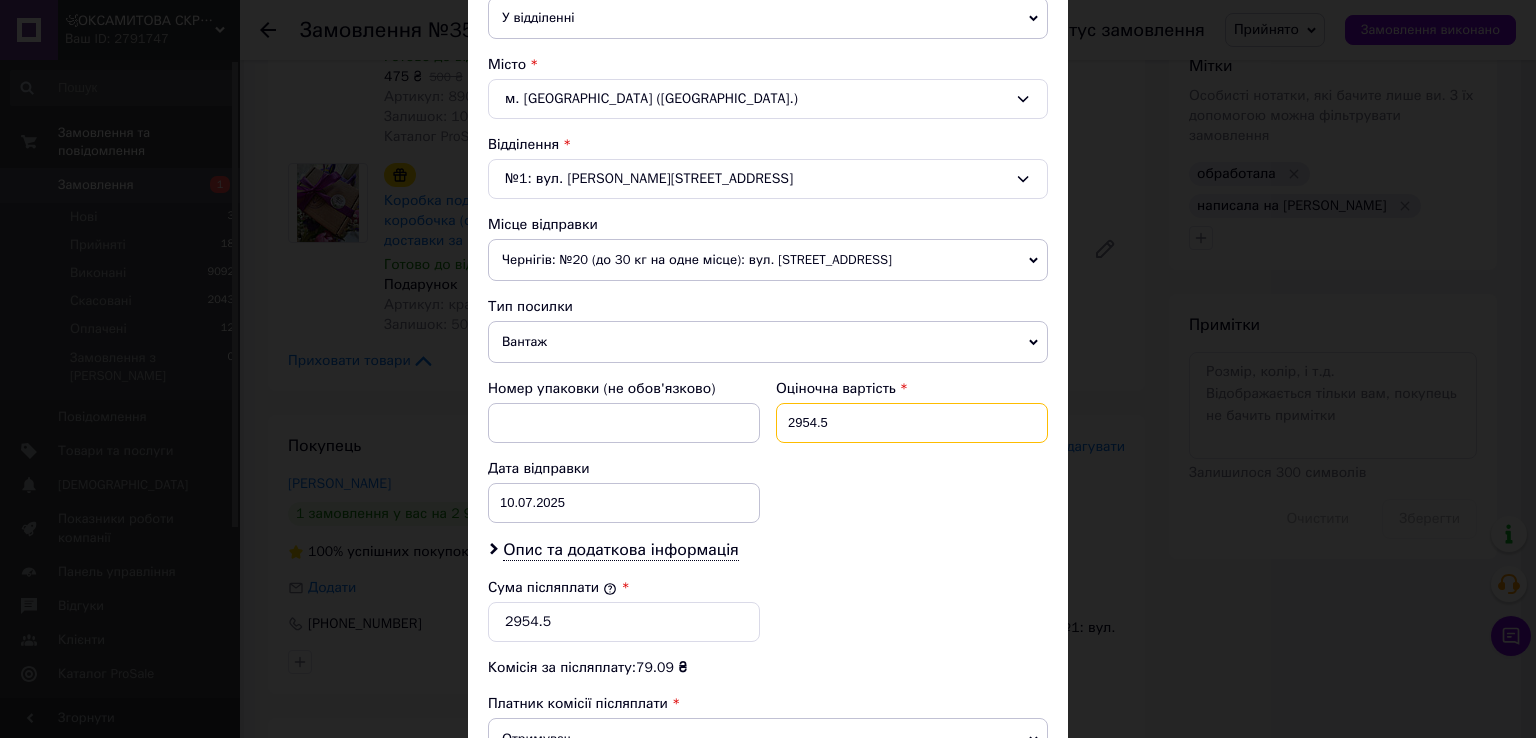click on "2954.5" at bounding box center [912, 423] 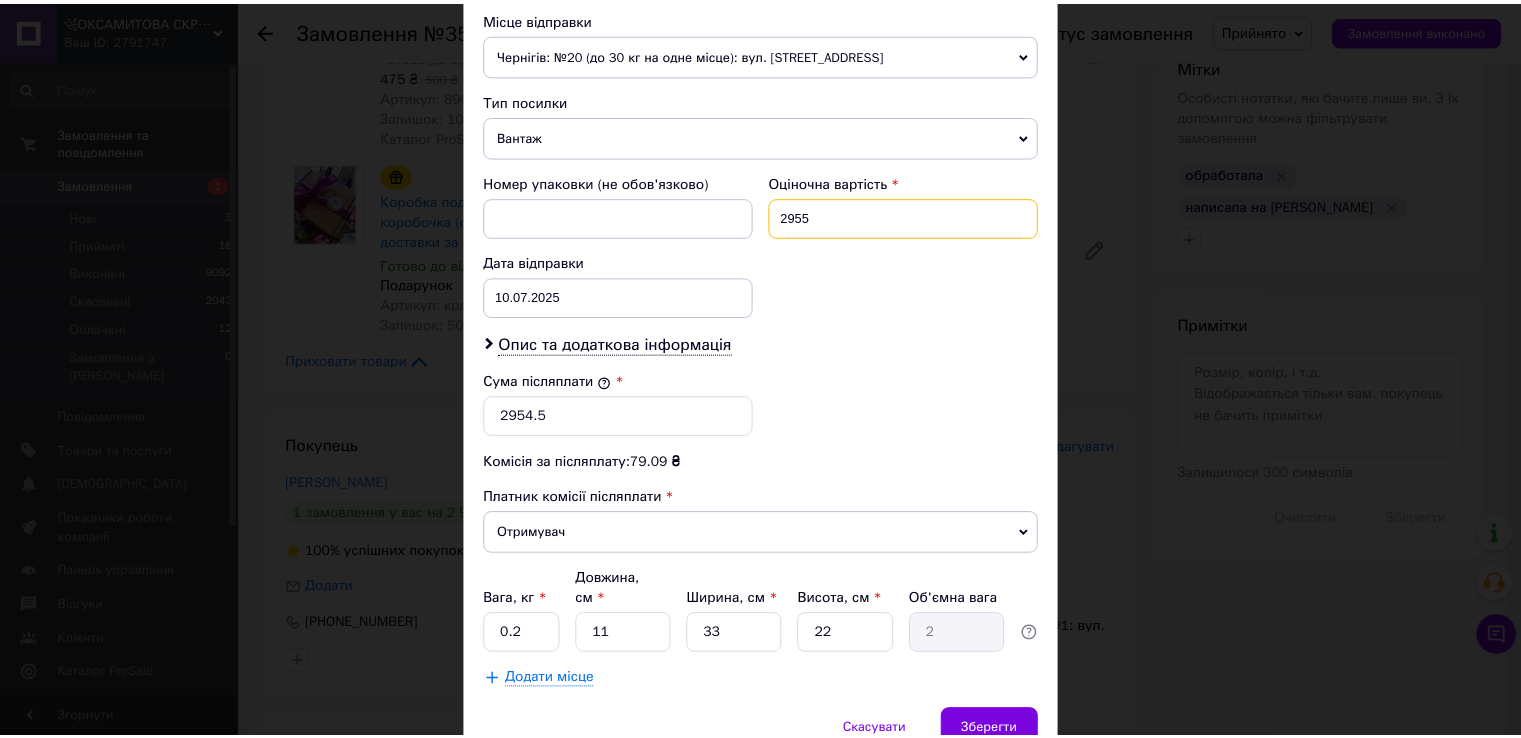scroll, scrollTop: 782, scrollLeft: 0, axis: vertical 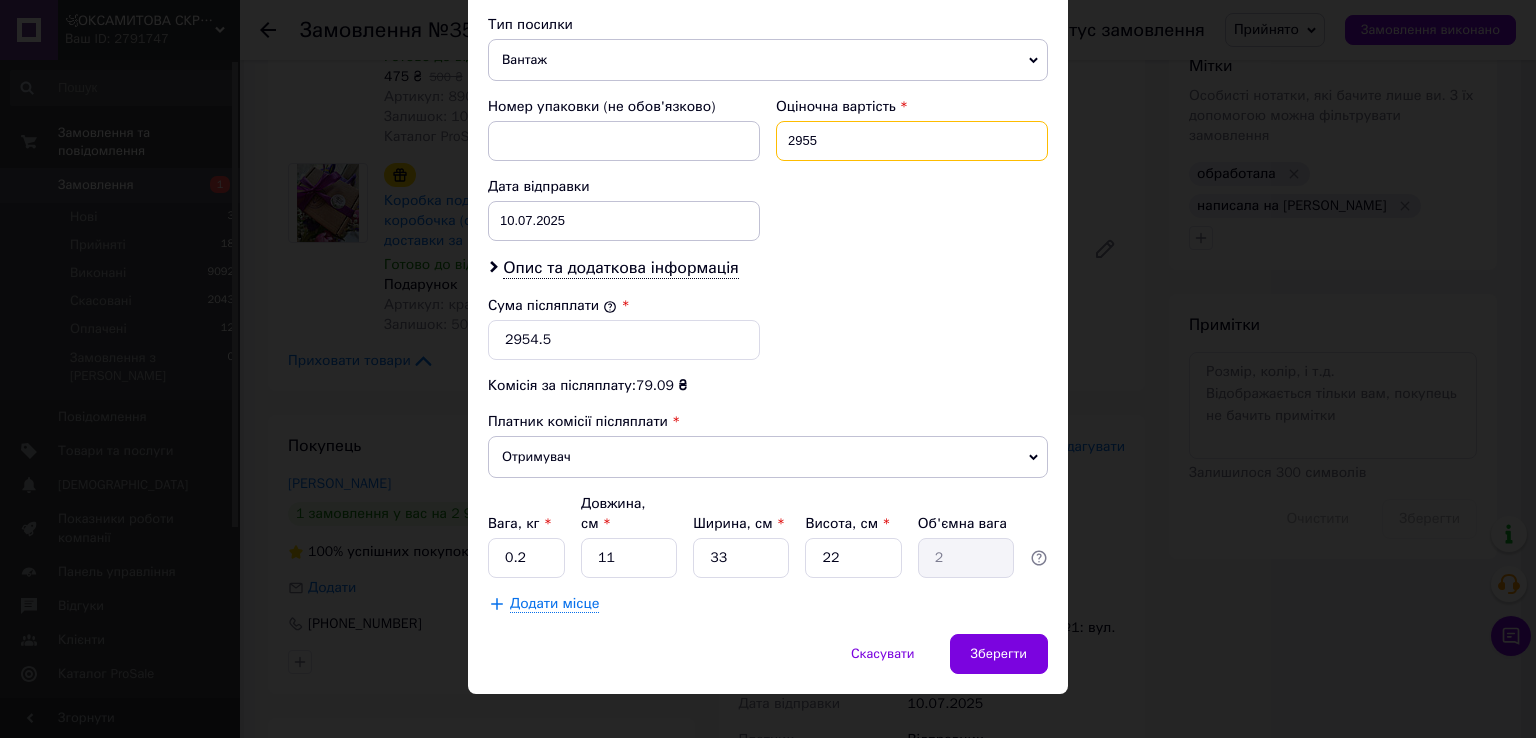 type on "2955" 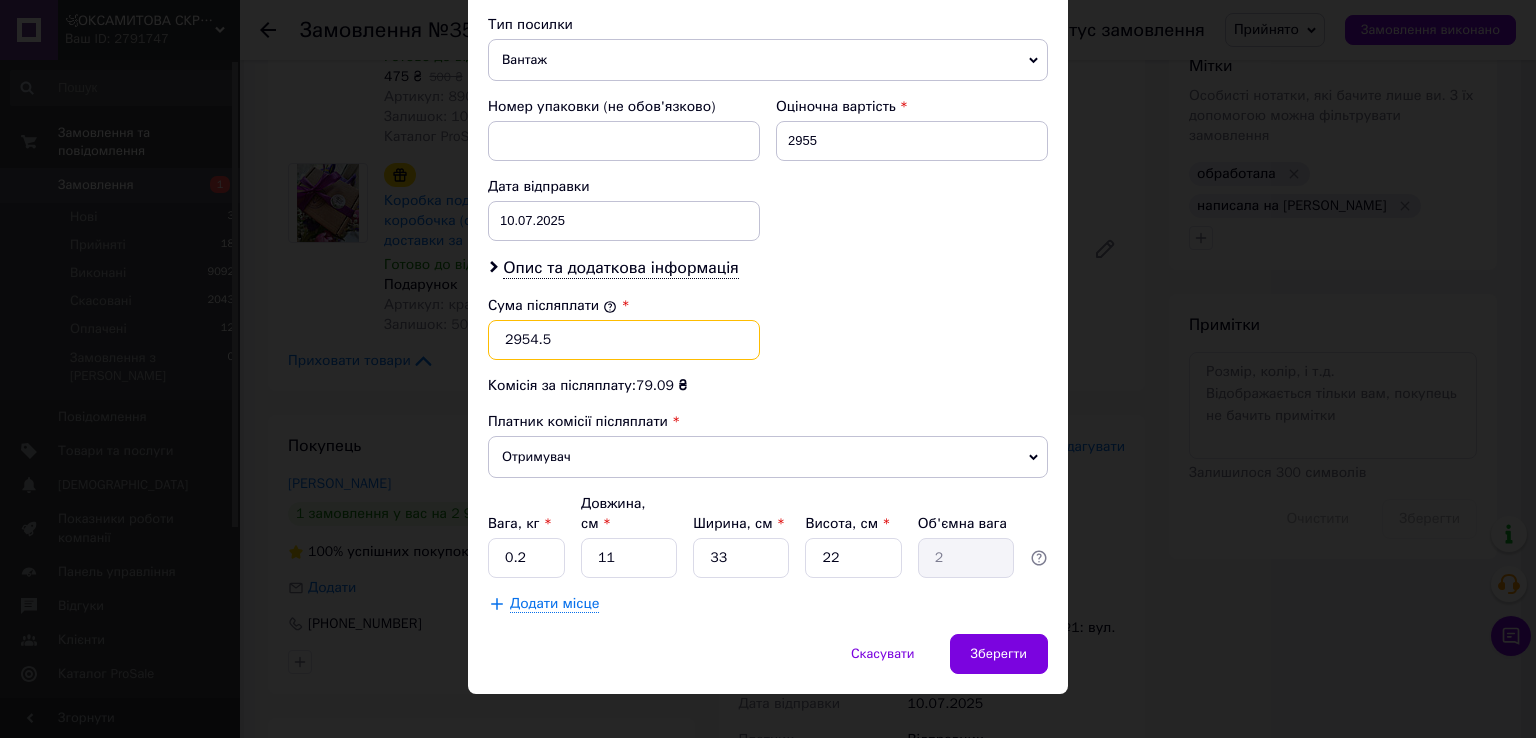 click on "2954.5" at bounding box center [624, 340] 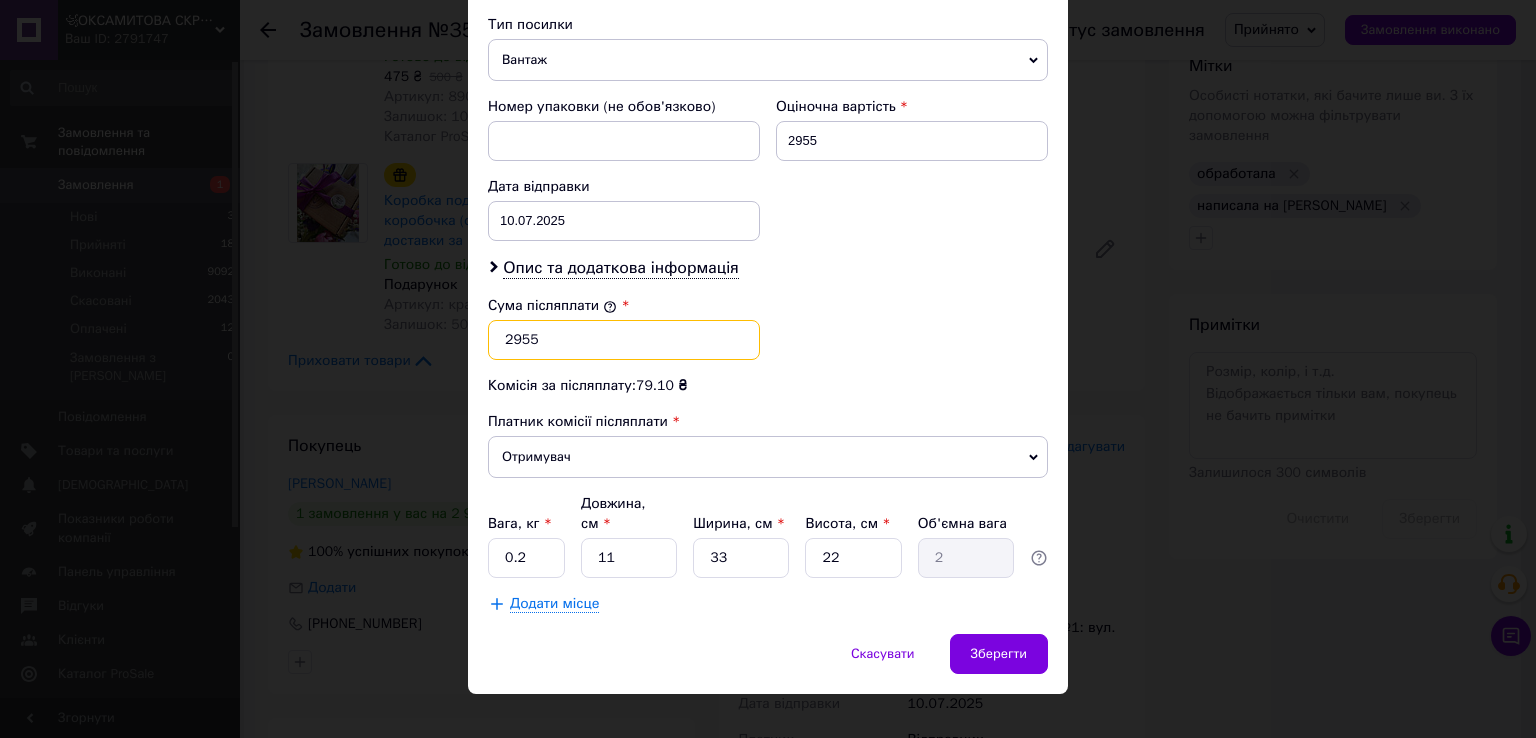 type on "2955" 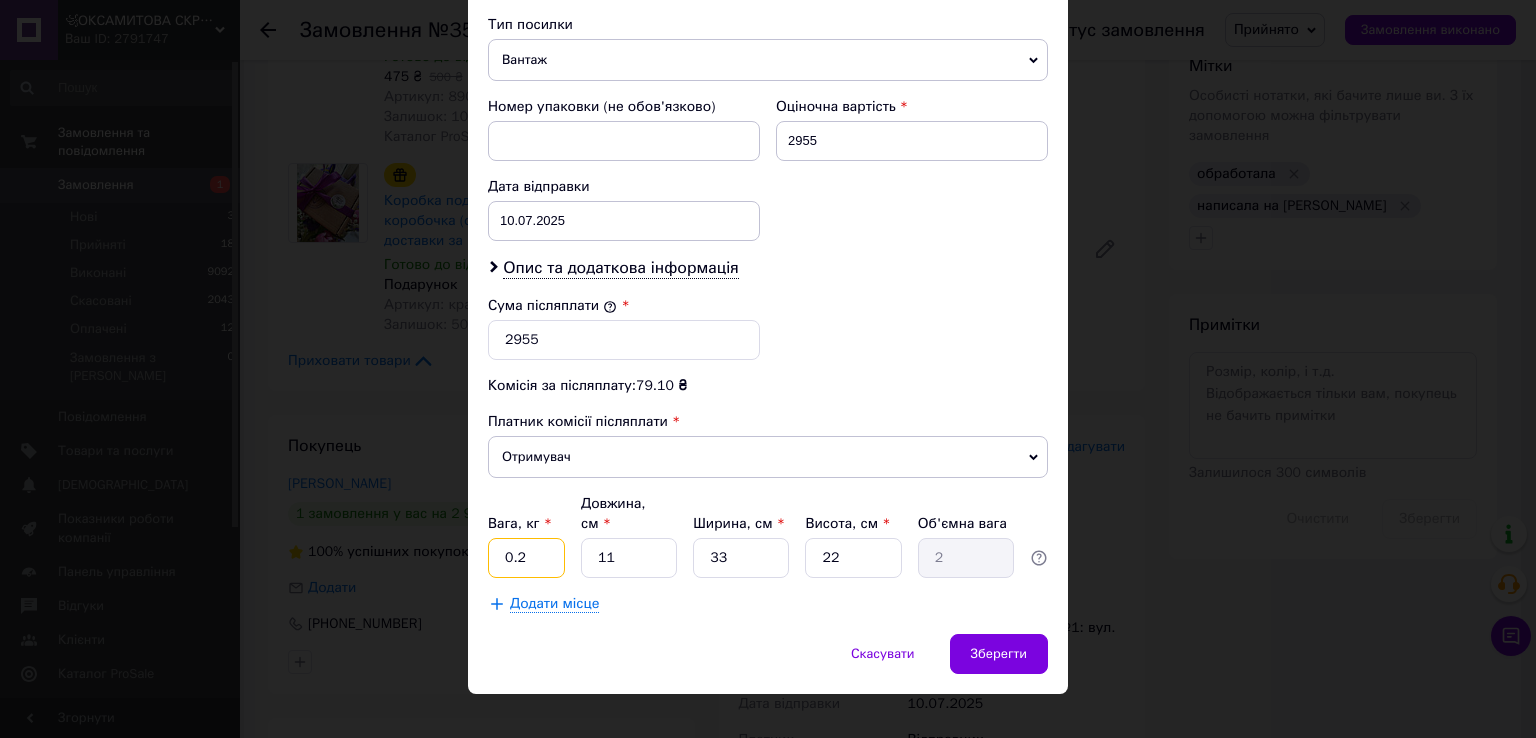 click on "0.2" at bounding box center (526, 558) 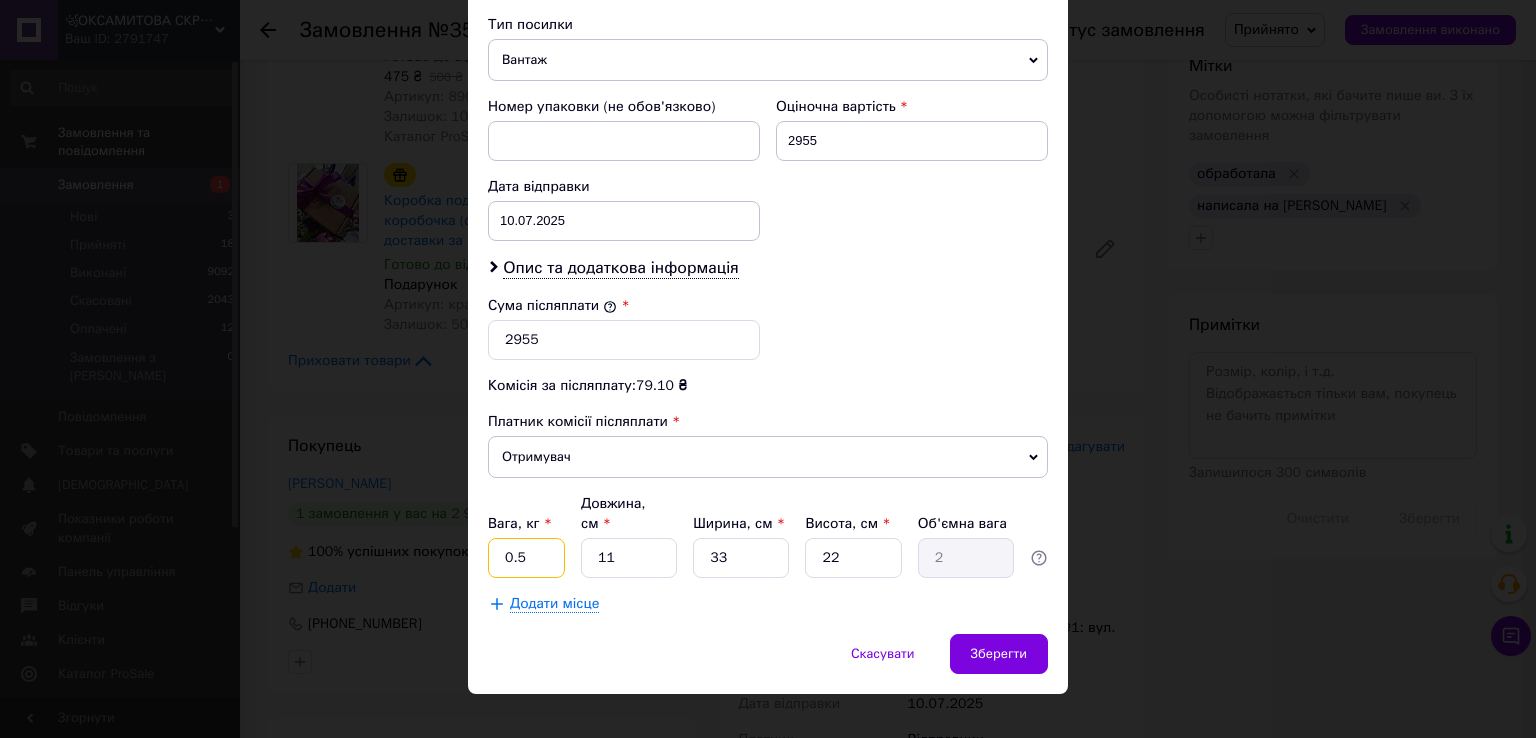 type on "0.5" 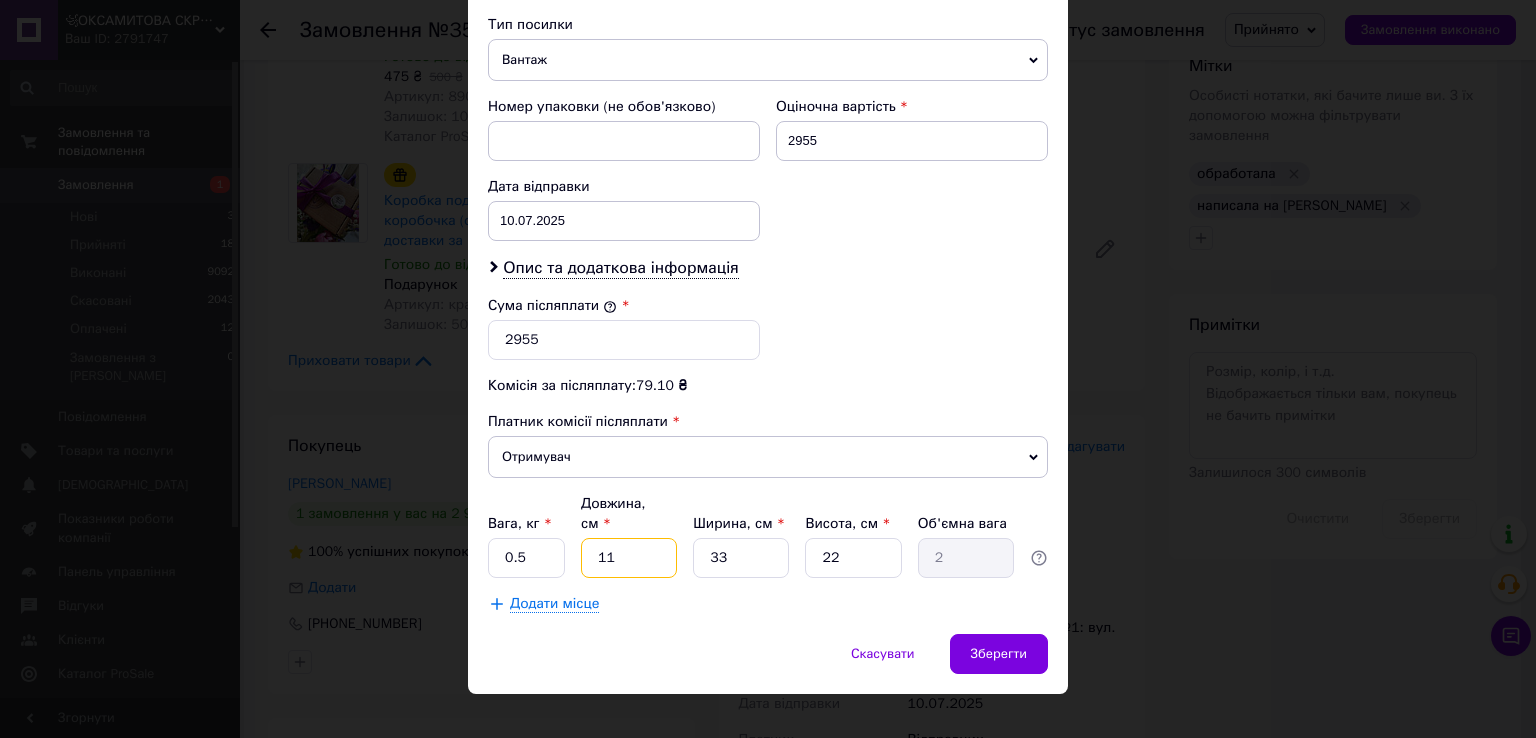 click on "11" at bounding box center [629, 558] 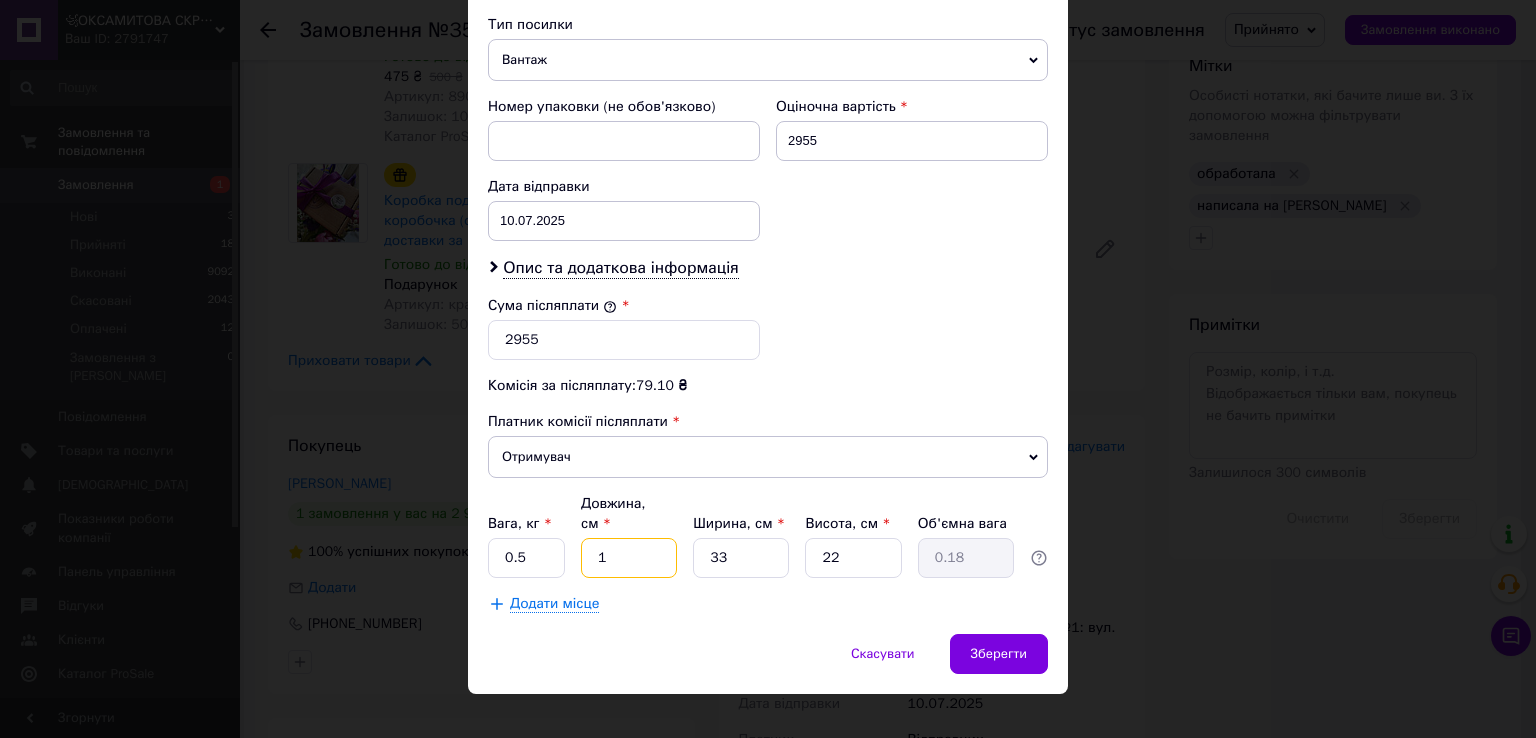 type on "15" 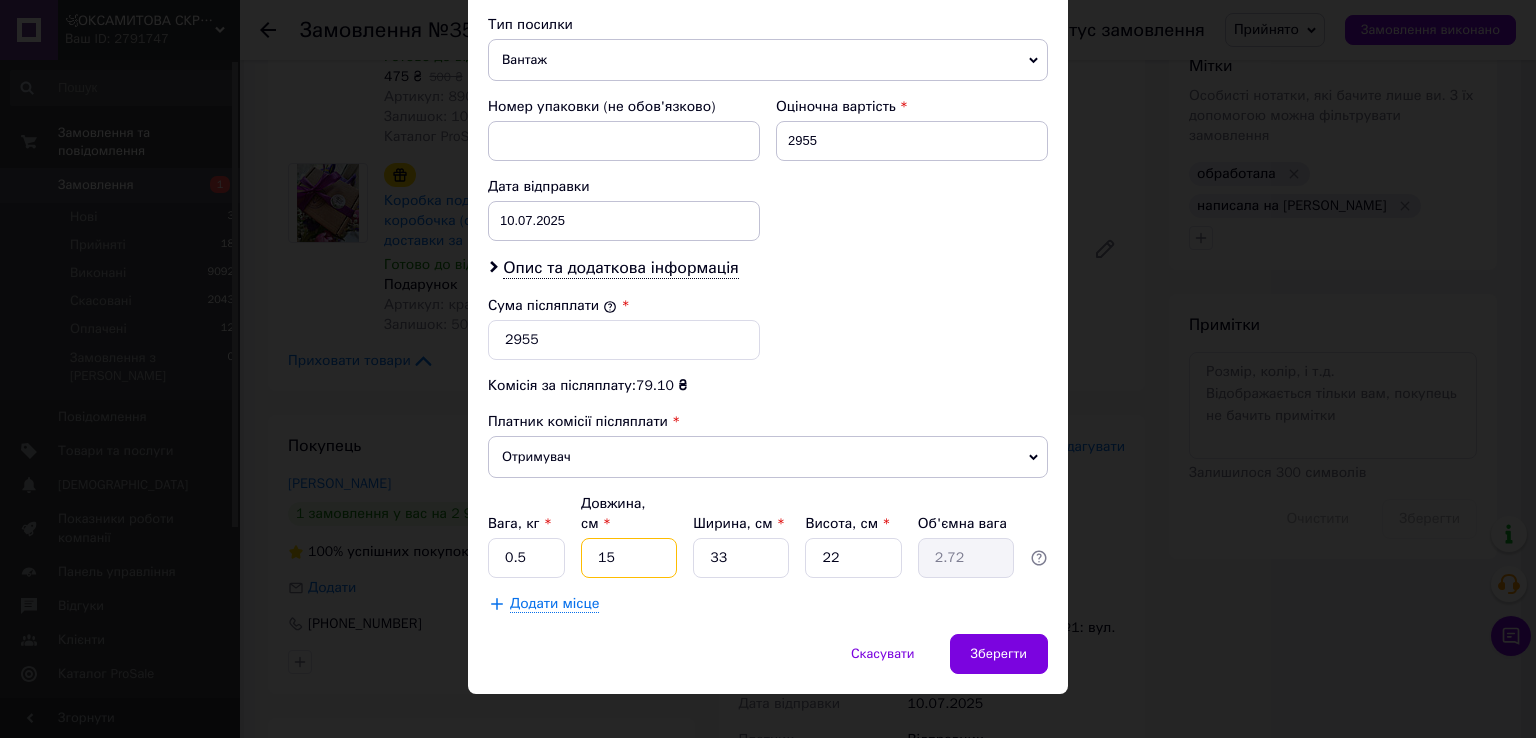type on "15" 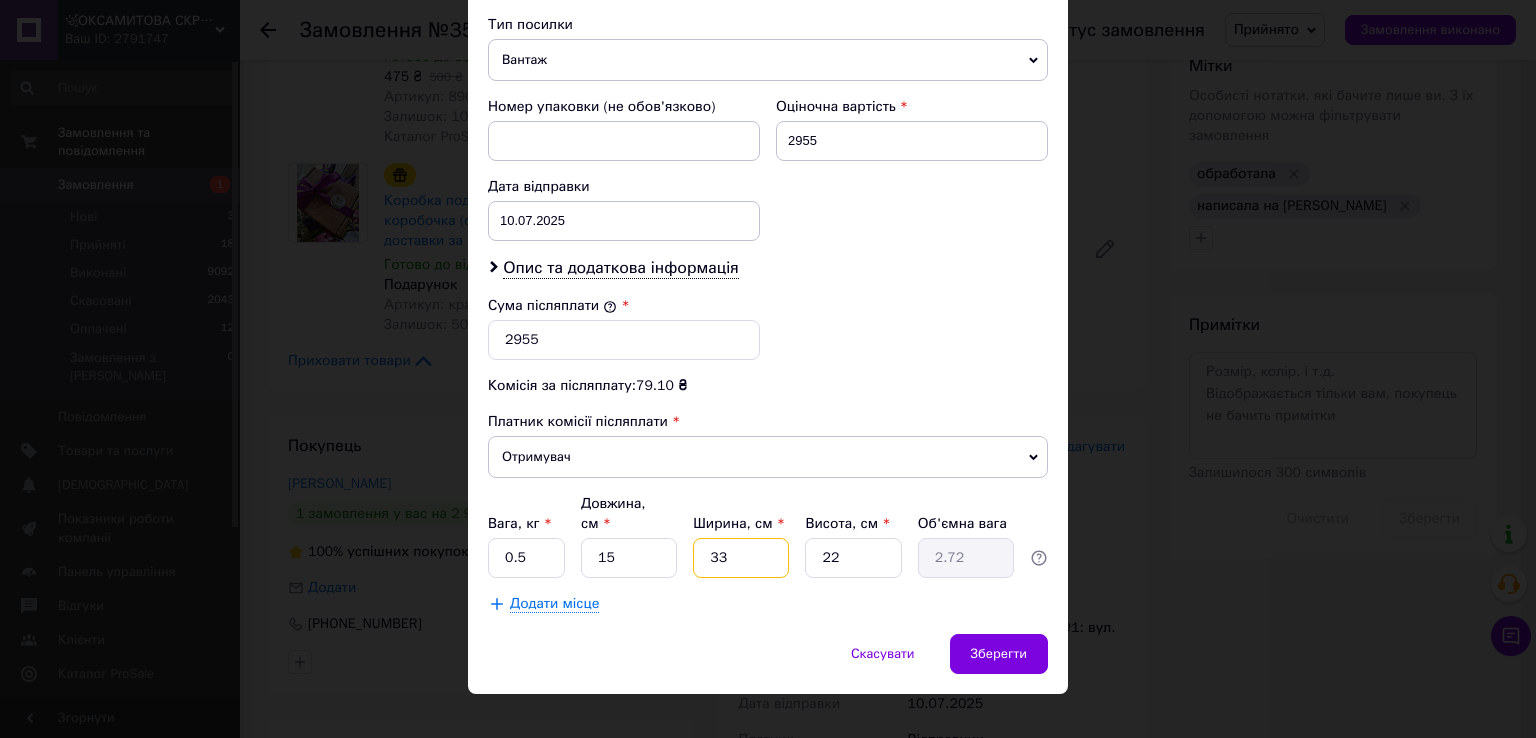 click on "33" at bounding box center (741, 558) 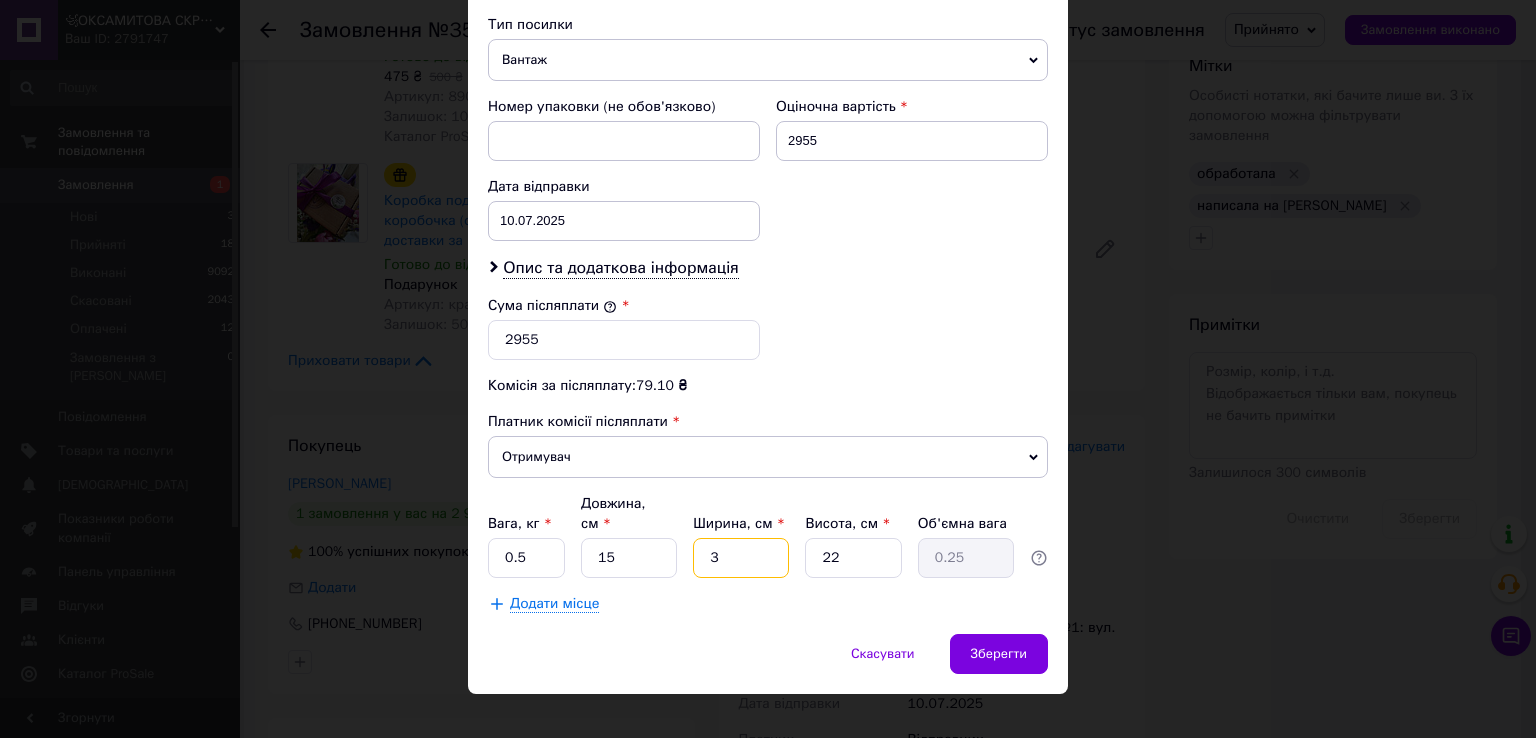 type 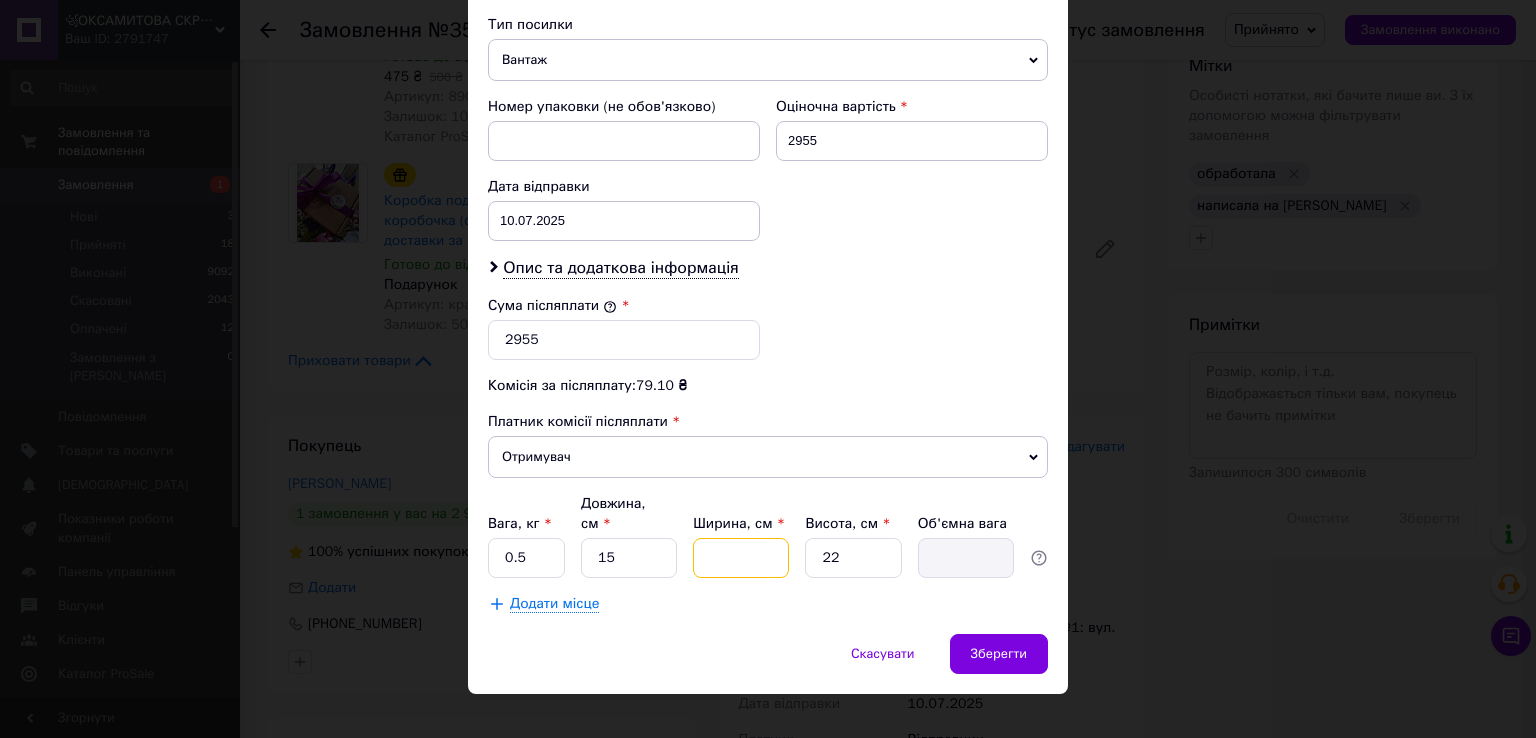 type on "1" 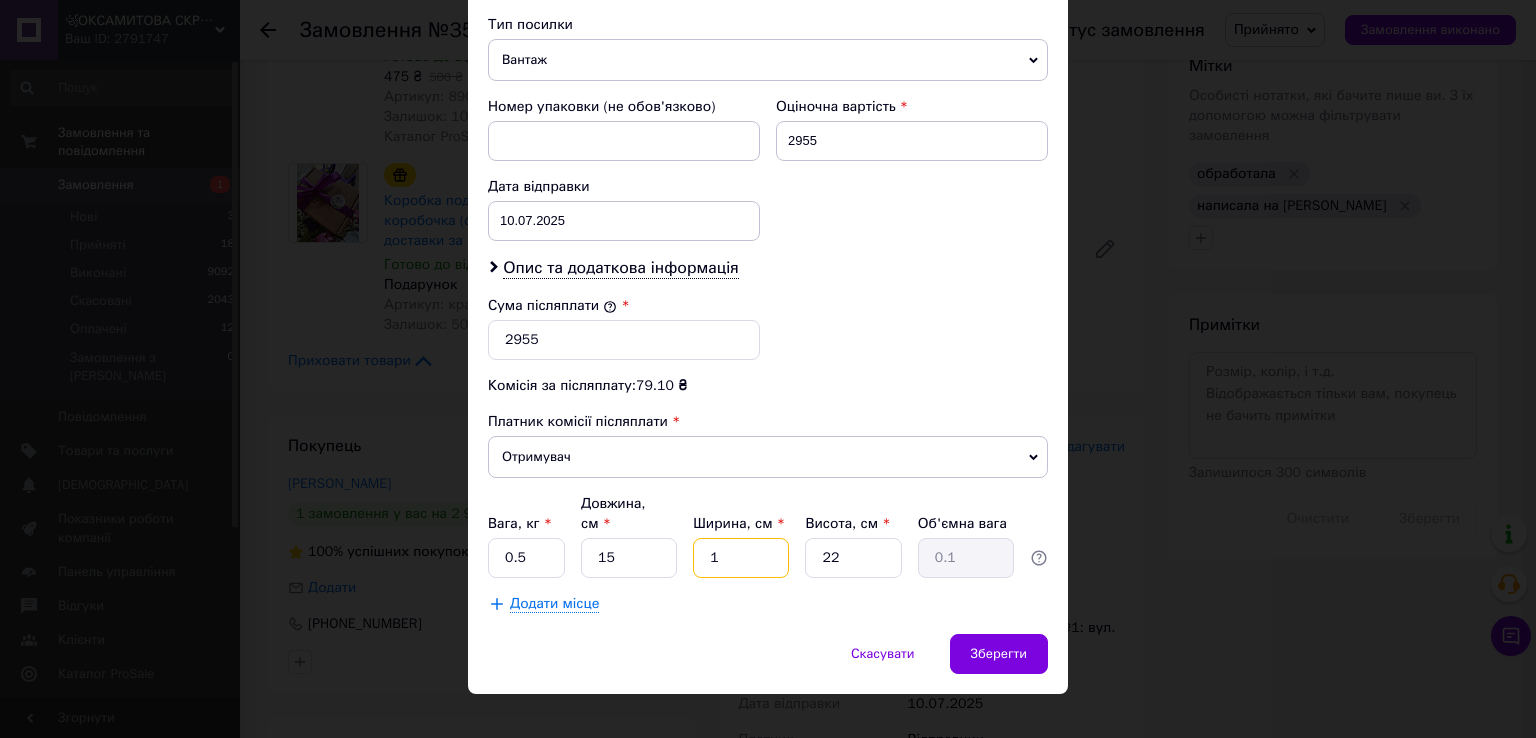 type on "10" 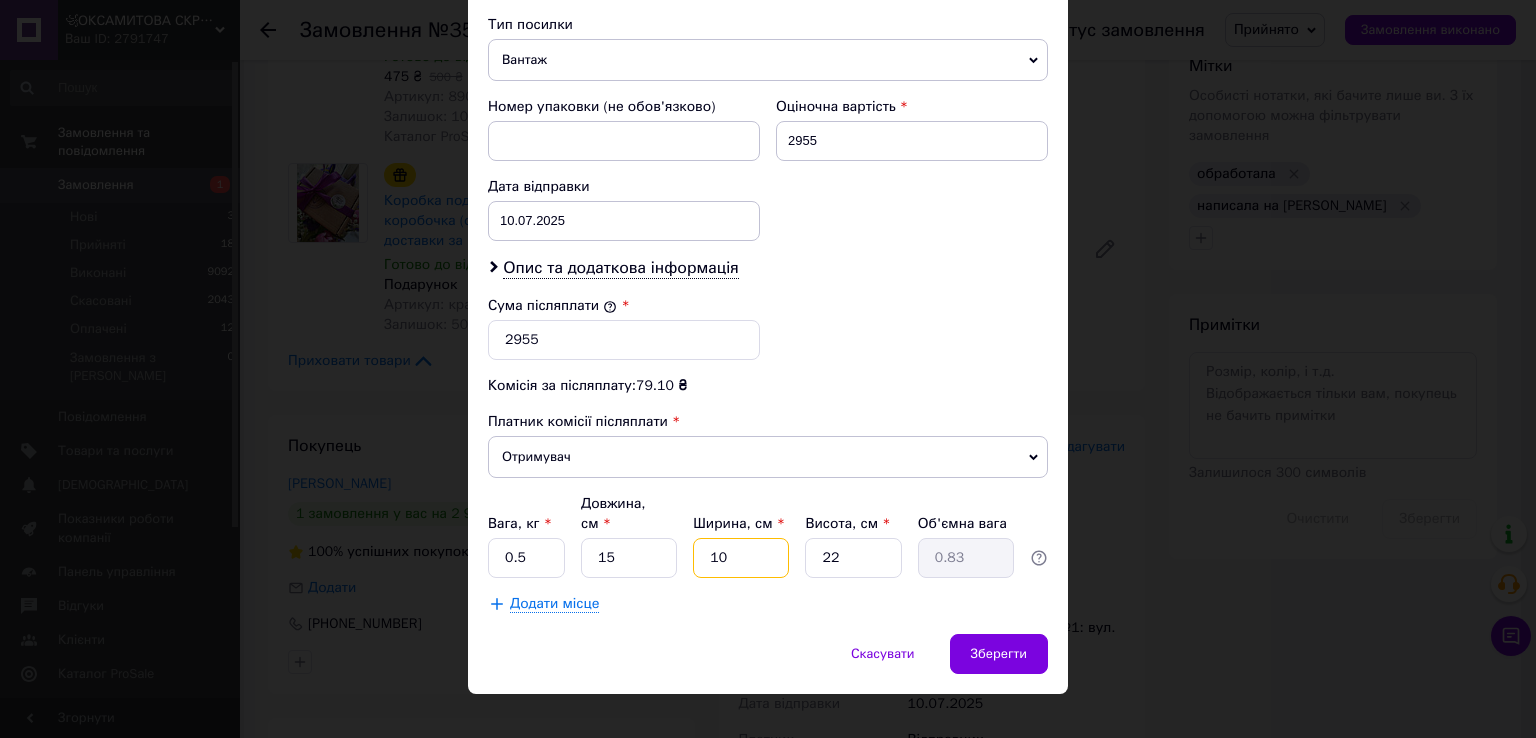 type on "10" 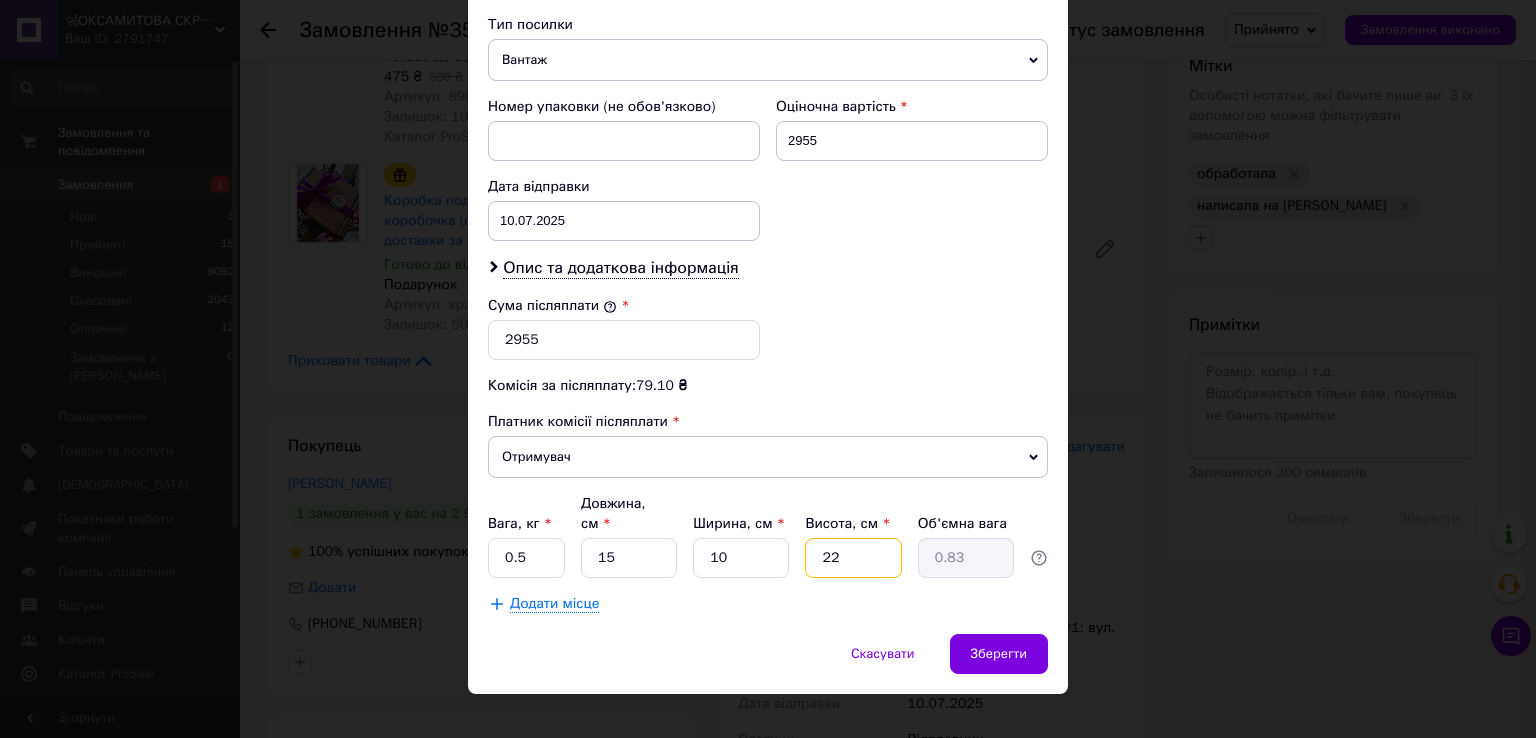 click on "22" at bounding box center (853, 558) 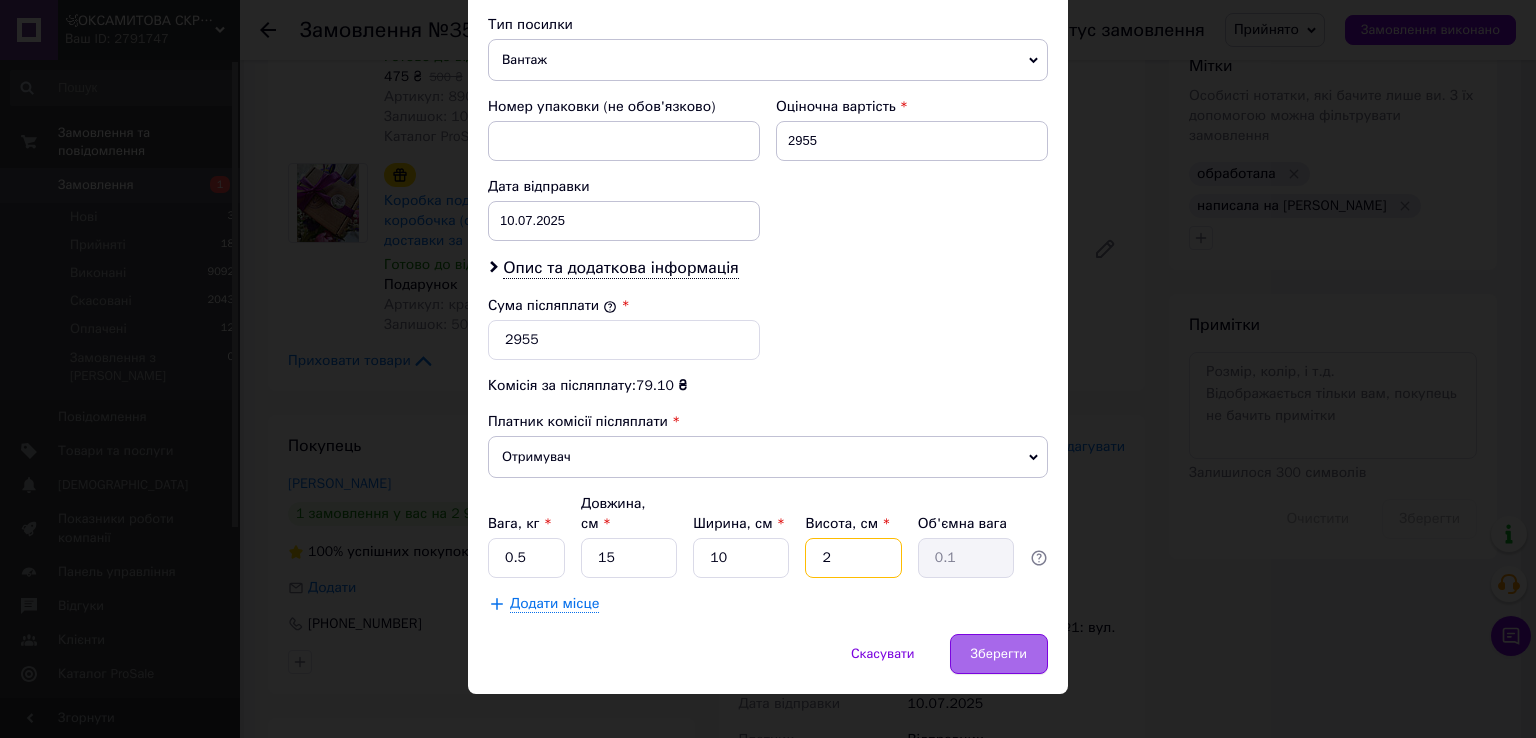 type on "2" 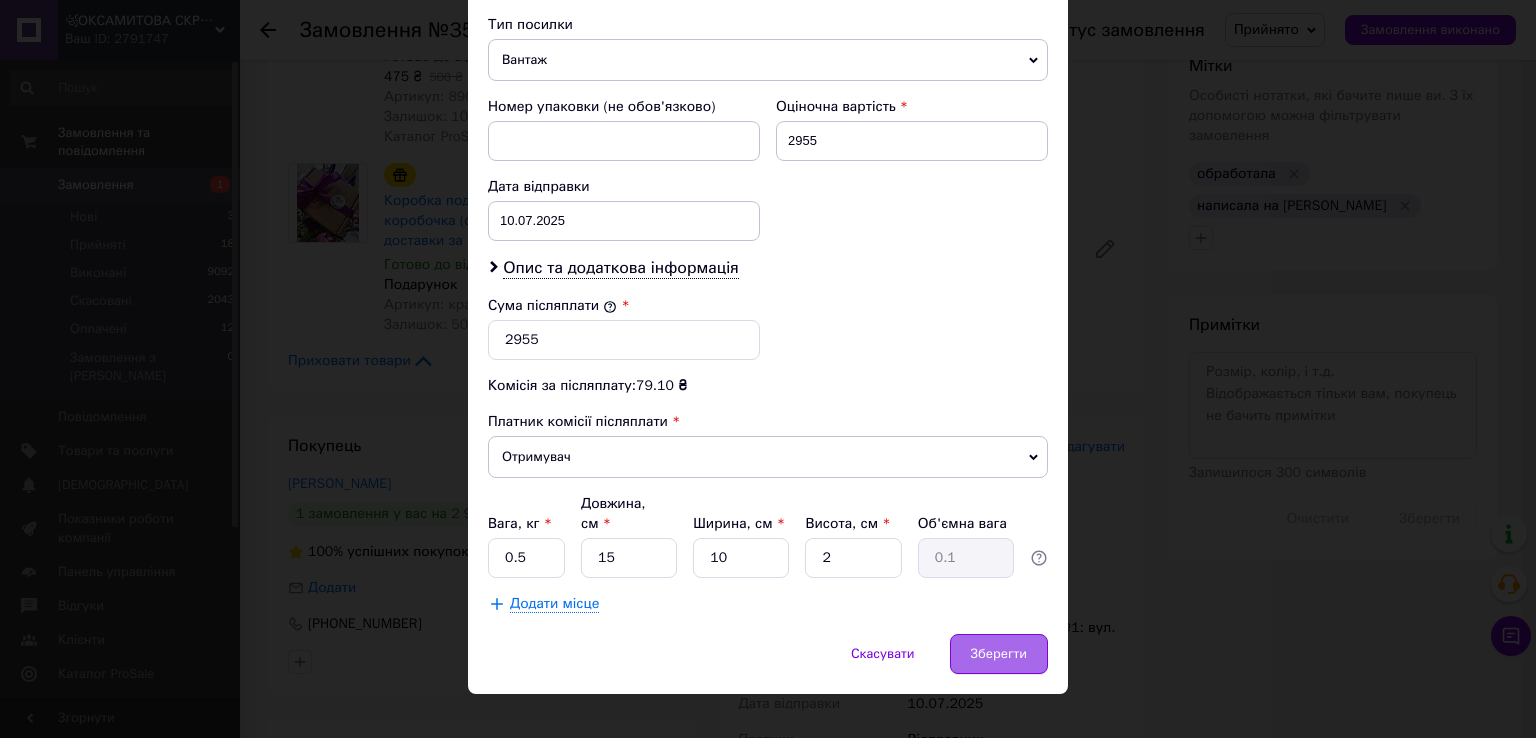 click on "Зберегти" at bounding box center [999, 654] 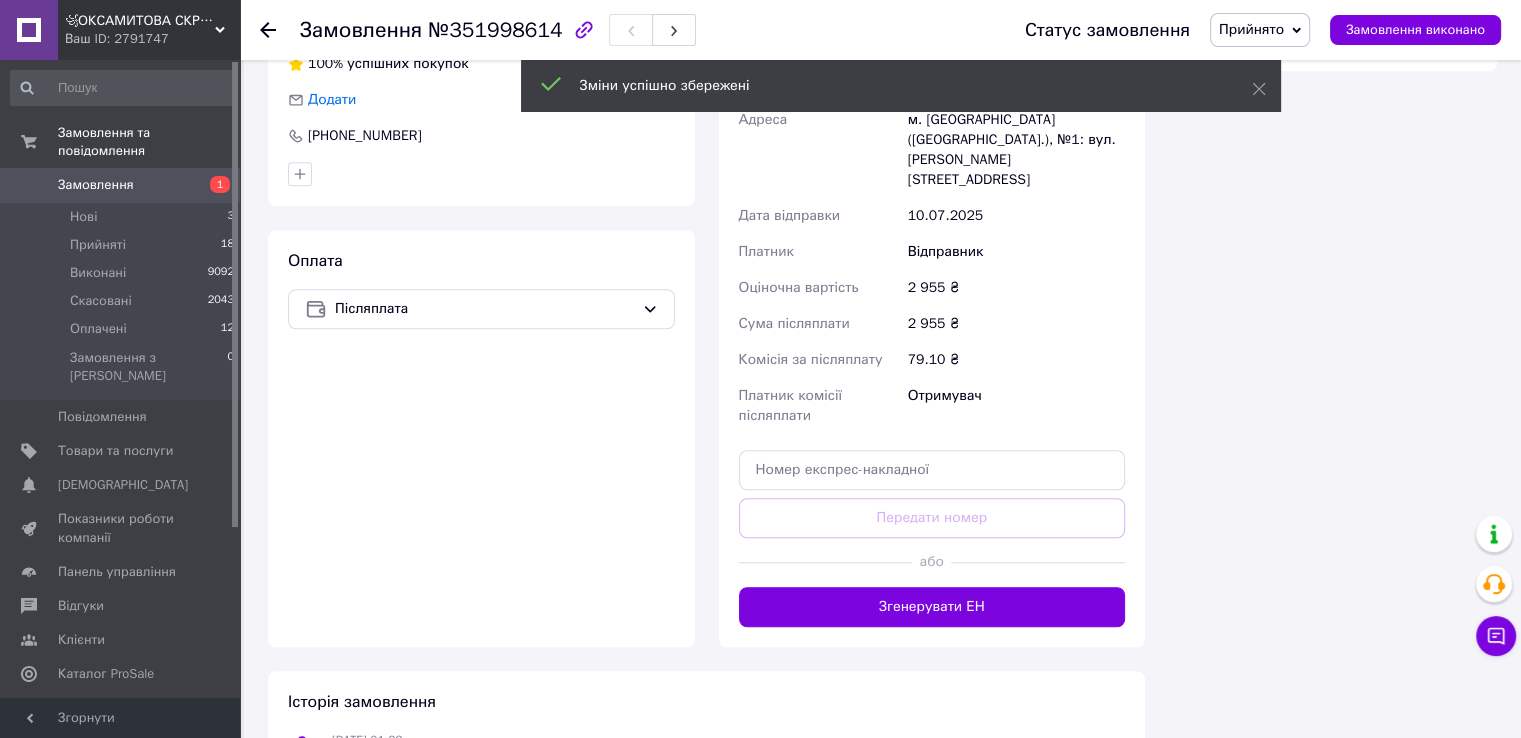 scroll, scrollTop: 1400, scrollLeft: 0, axis: vertical 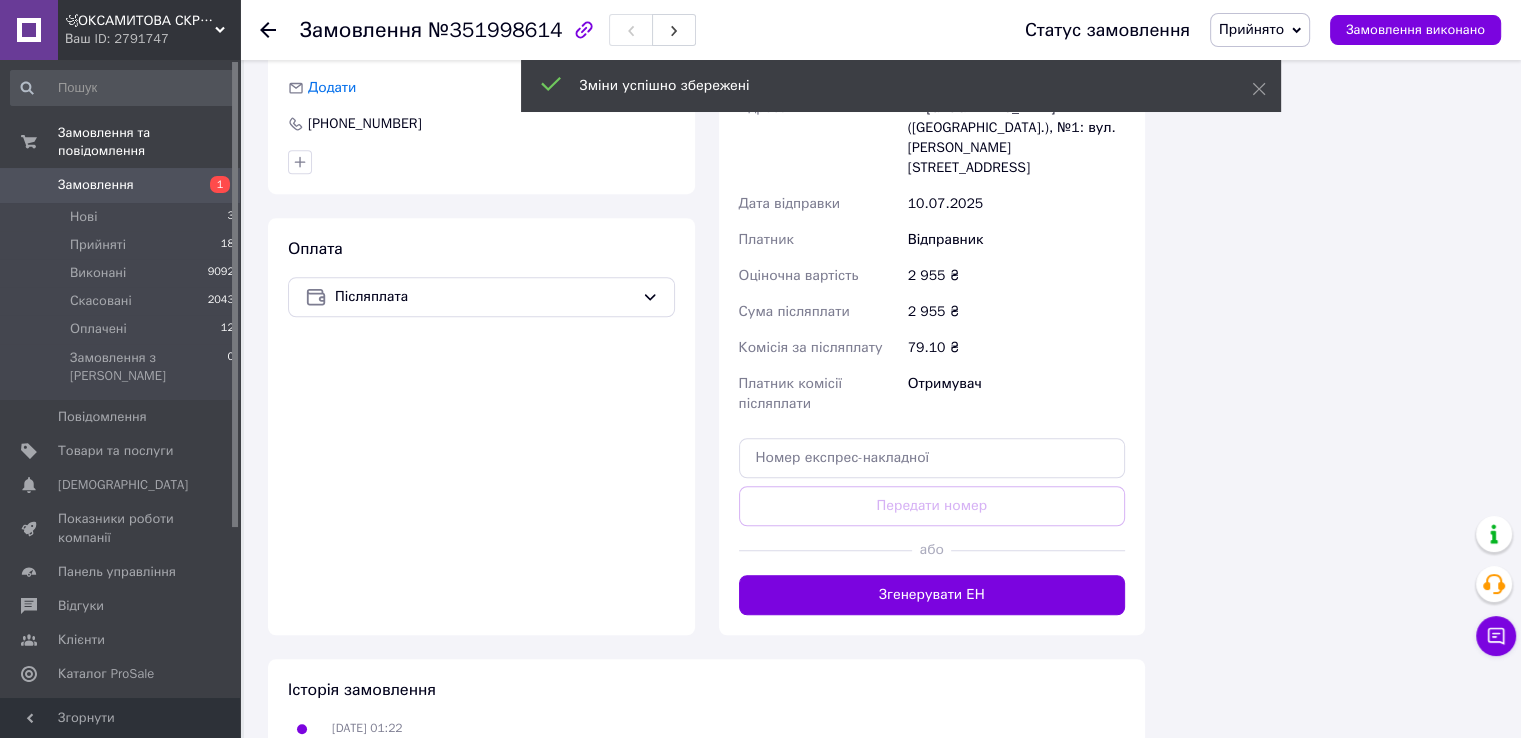 click on "Згенерувати ЕН" at bounding box center (932, 595) 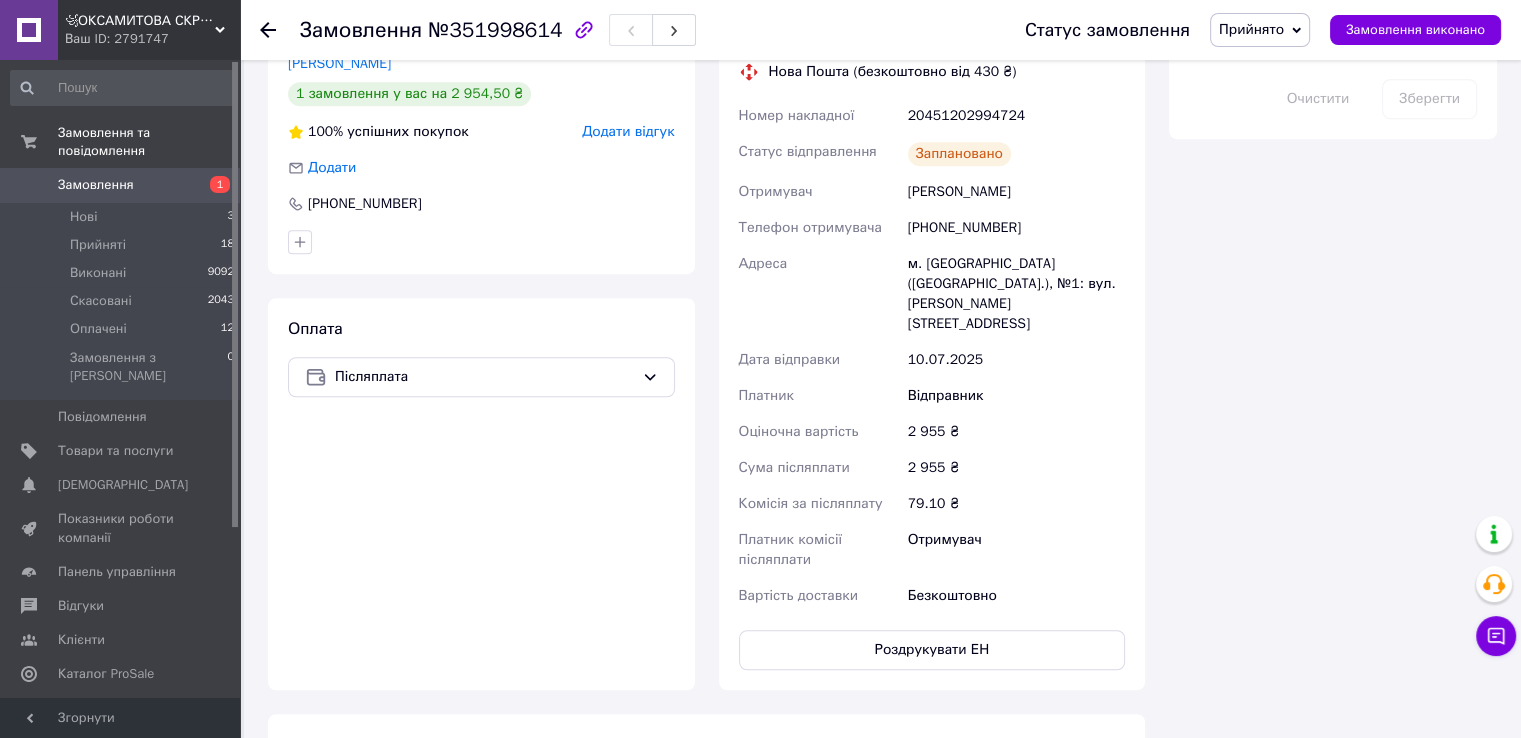 scroll, scrollTop: 1100, scrollLeft: 0, axis: vertical 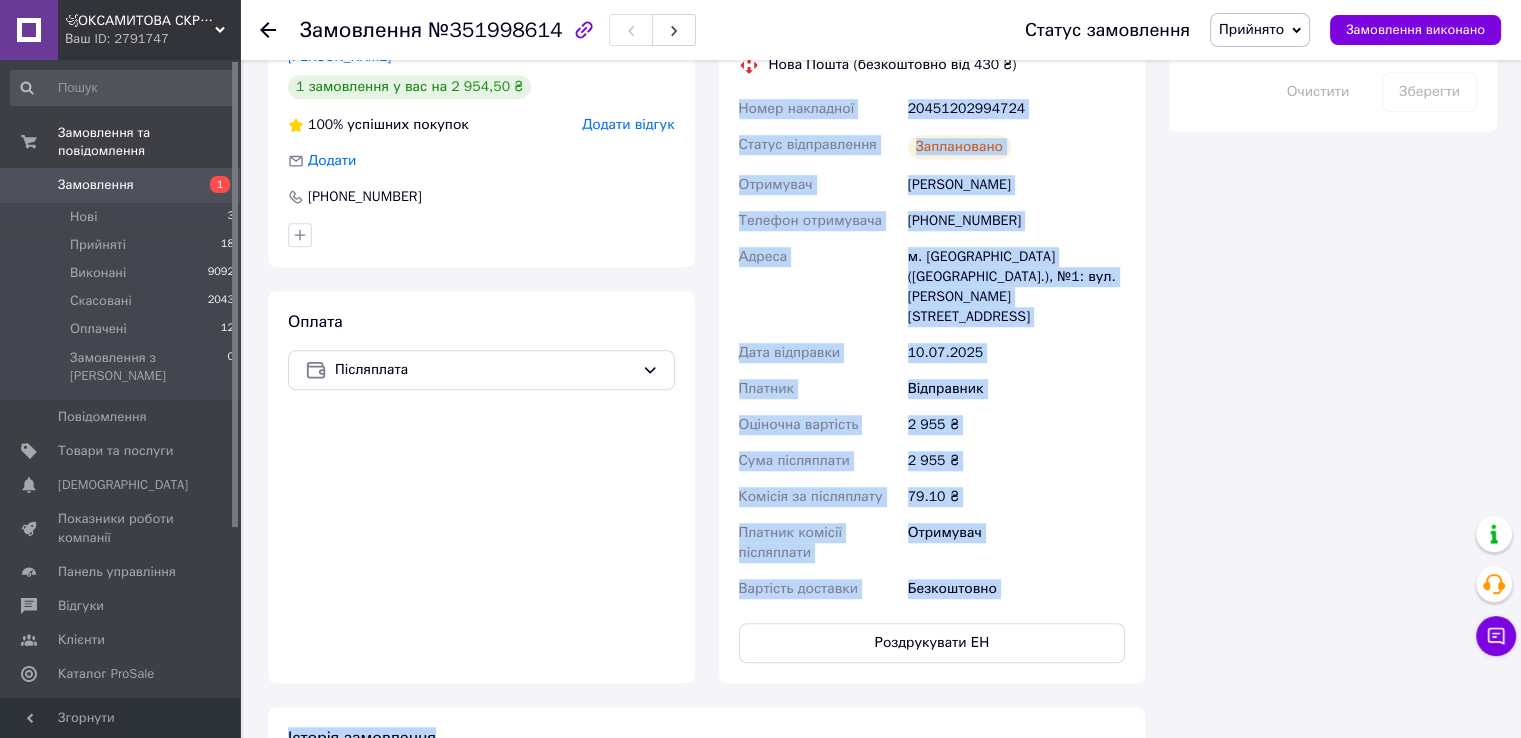 drag, startPoint x: 733, startPoint y: 332, endPoint x: 1056, endPoint y: 555, distance: 392.50223 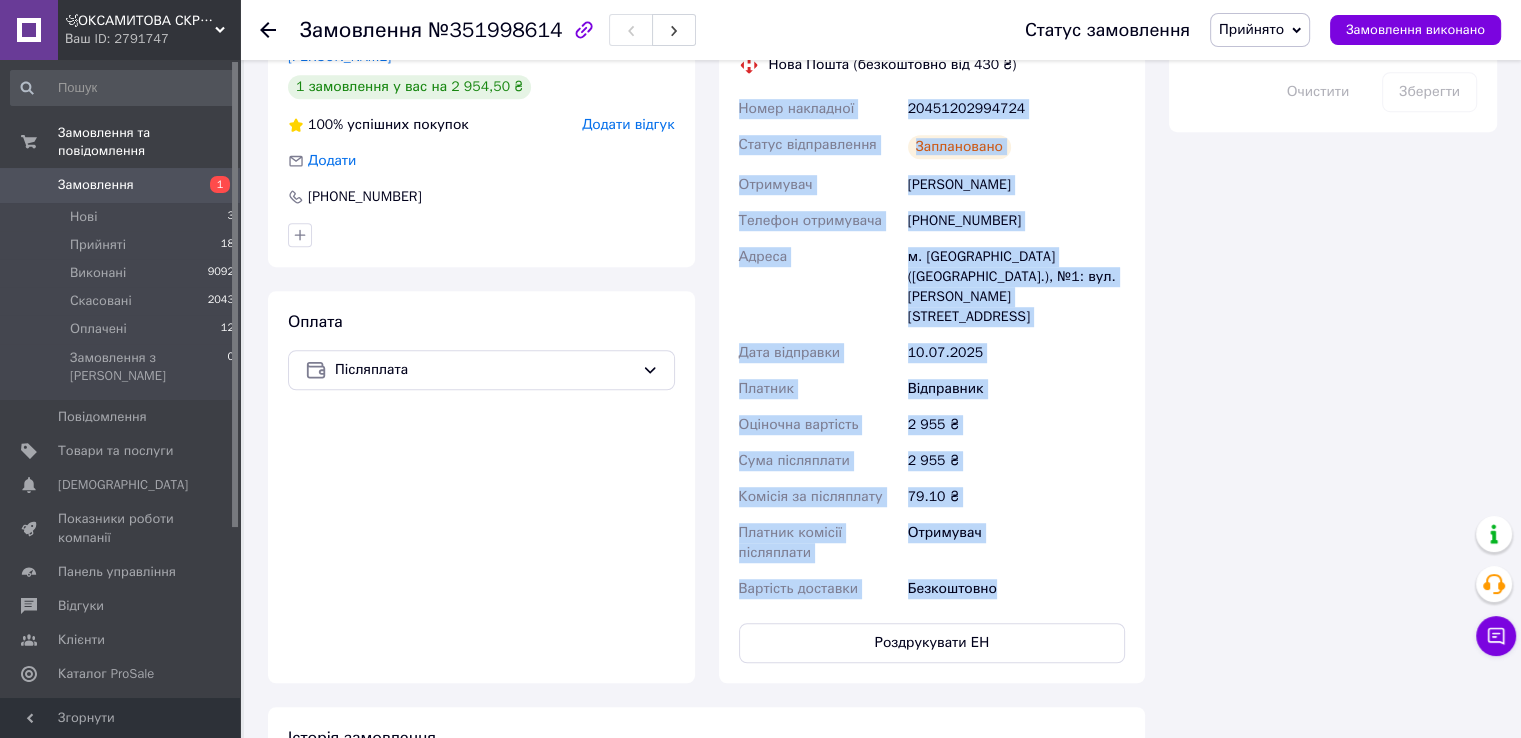 drag, startPoint x: 737, startPoint y: 106, endPoint x: 1048, endPoint y: 586, distance: 571.94495 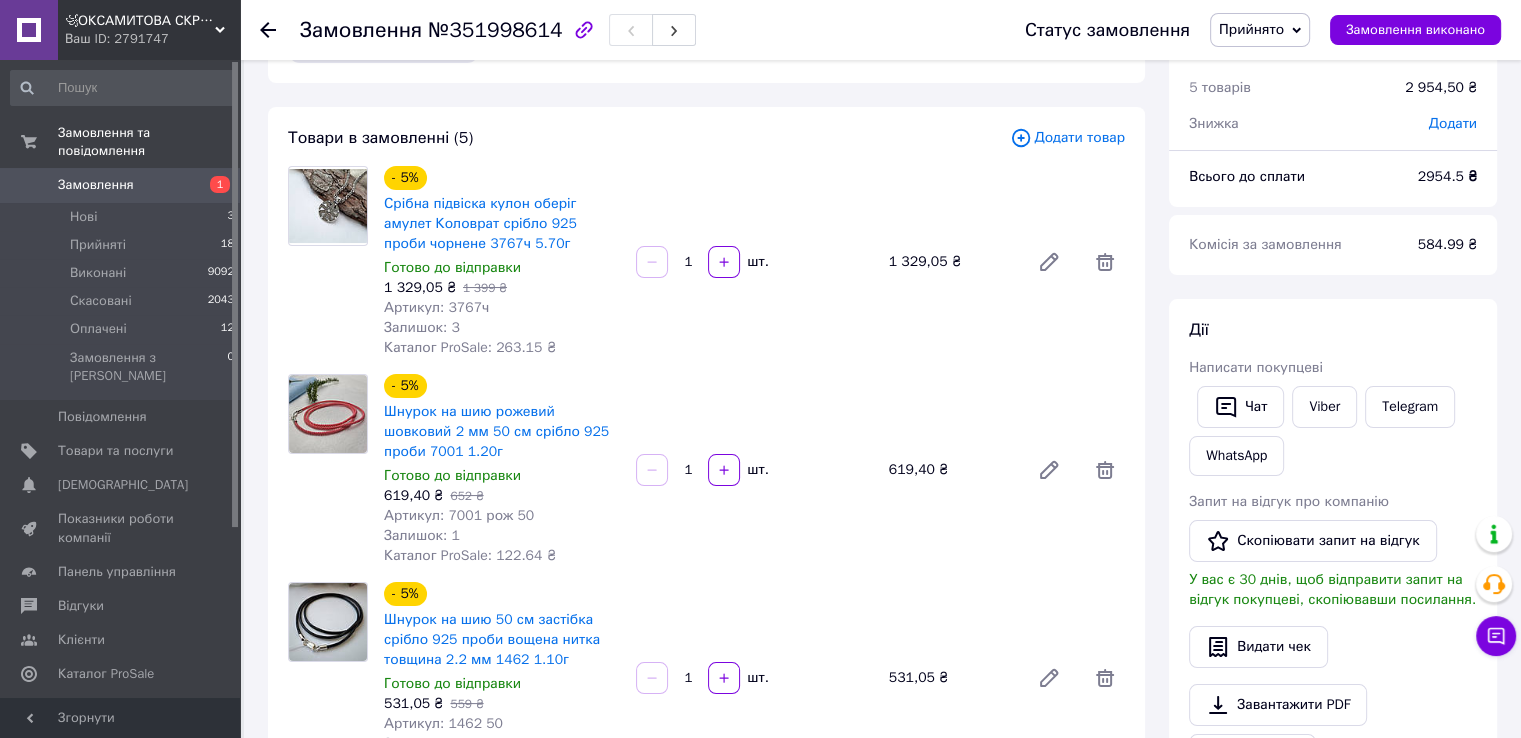 scroll, scrollTop: 0, scrollLeft: 0, axis: both 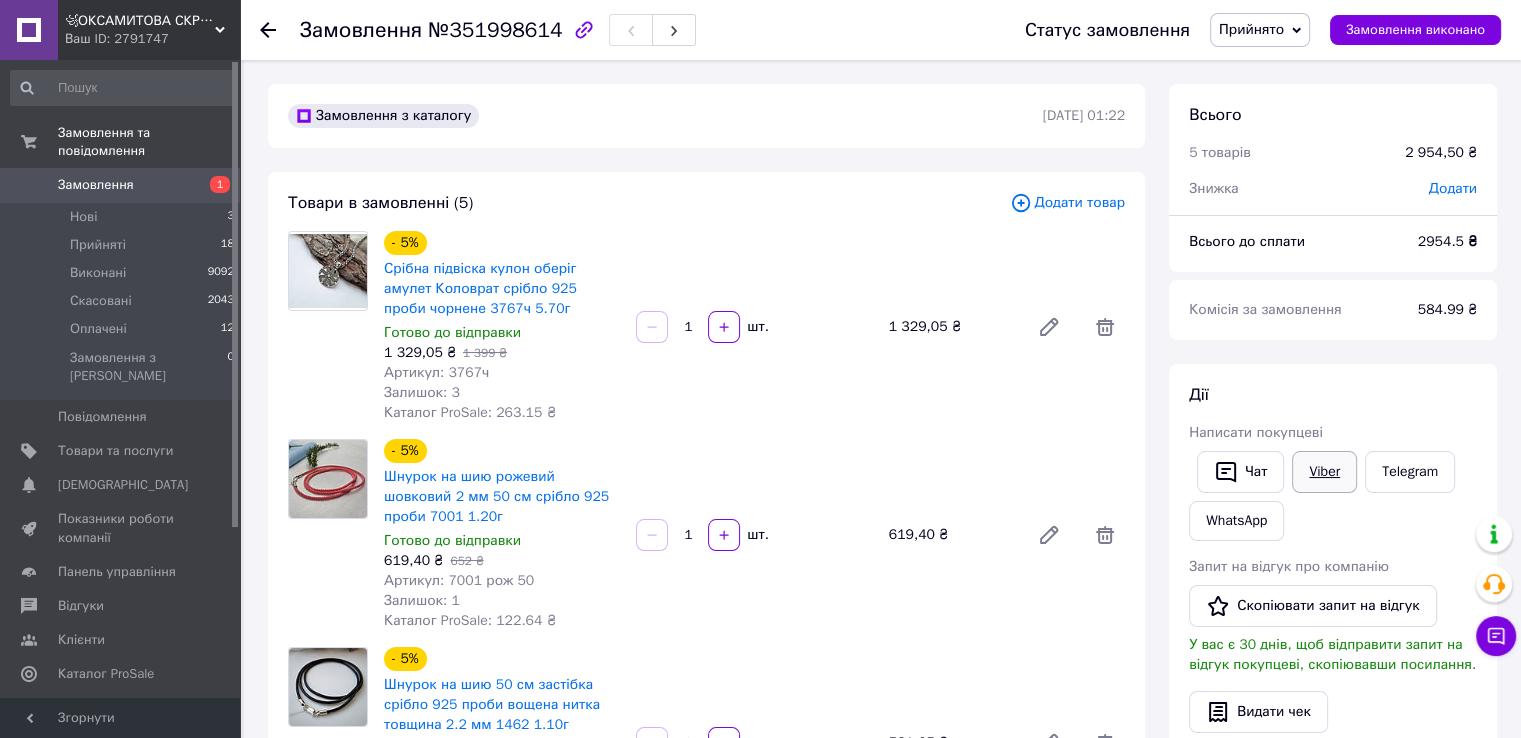 click on "Viber" at bounding box center [1324, 472] 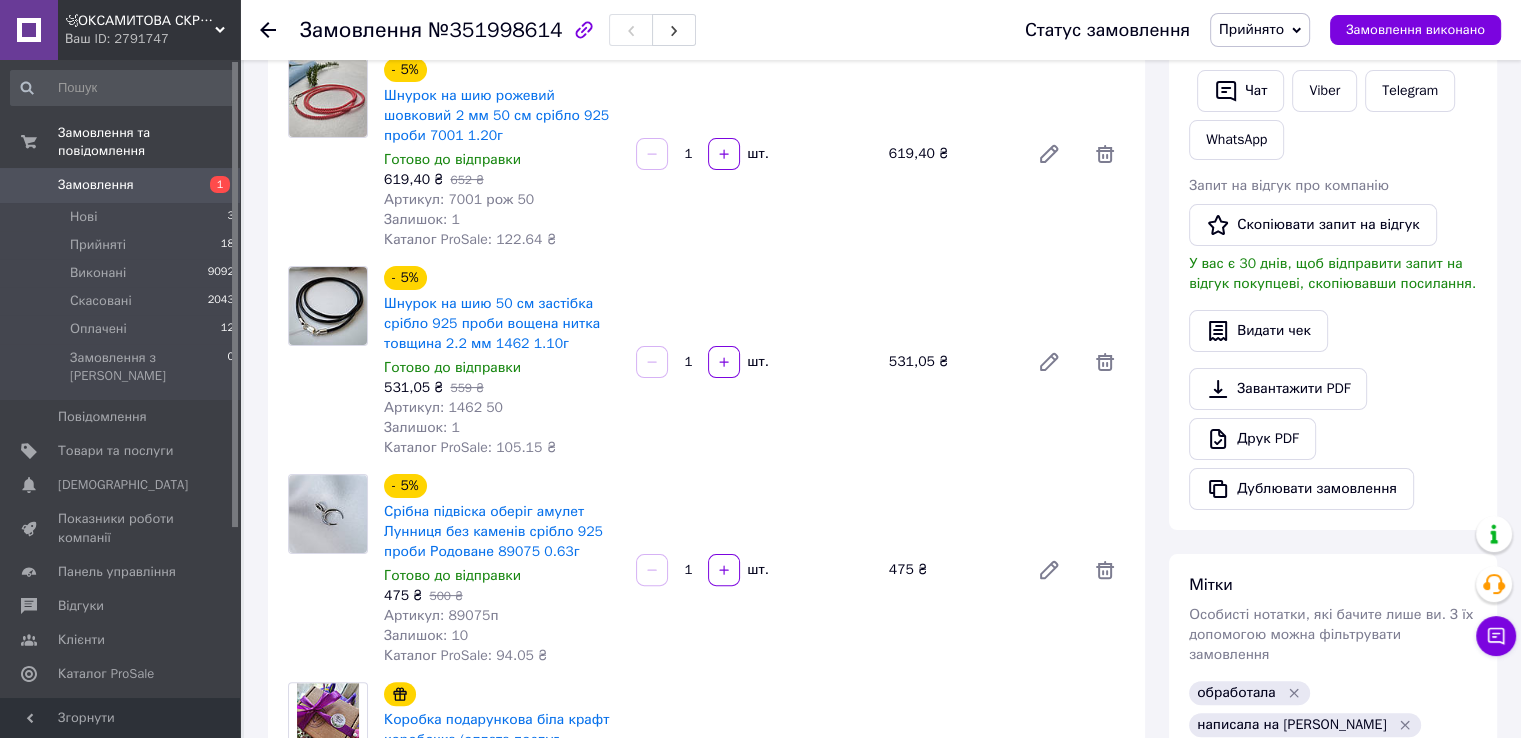 scroll, scrollTop: 500, scrollLeft: 0, axis: vertical 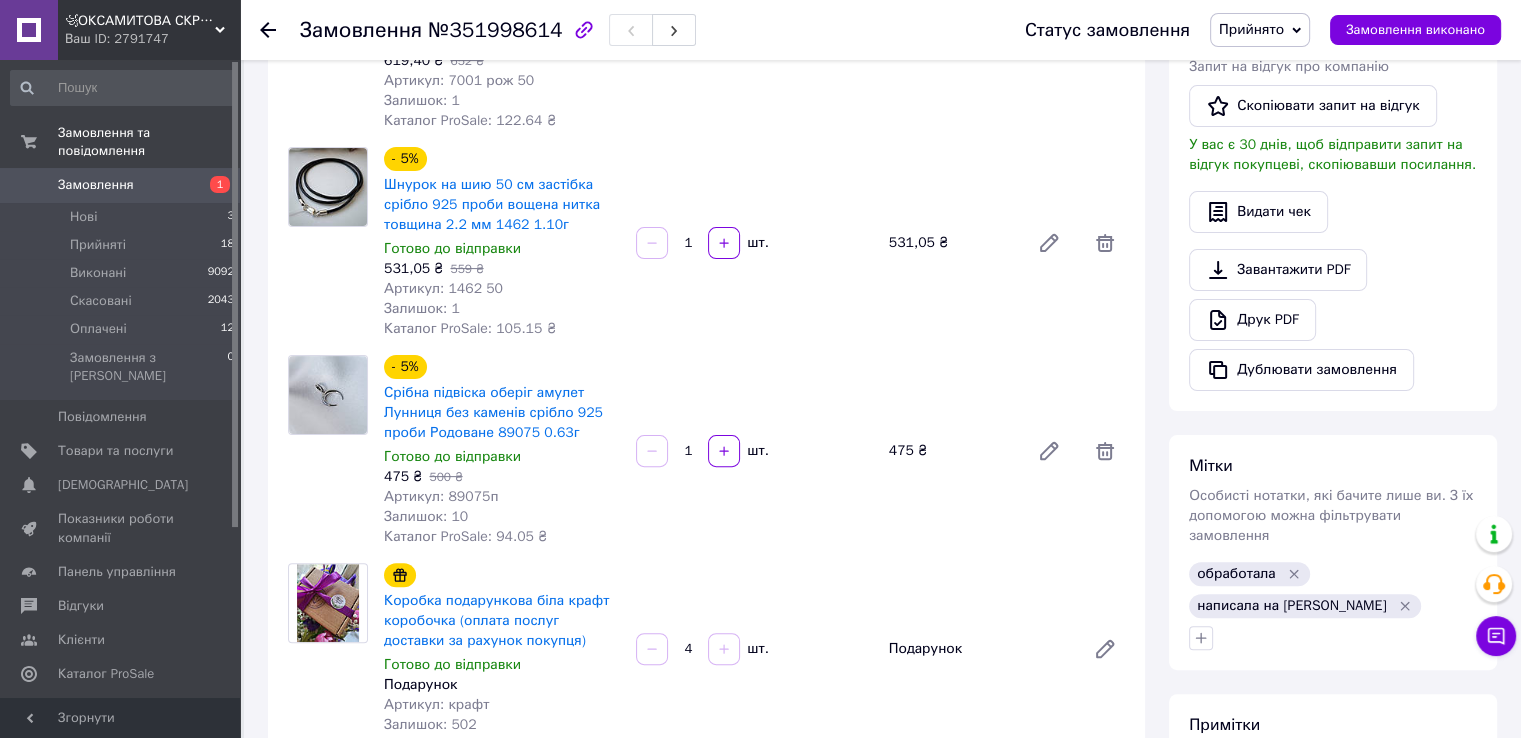 click 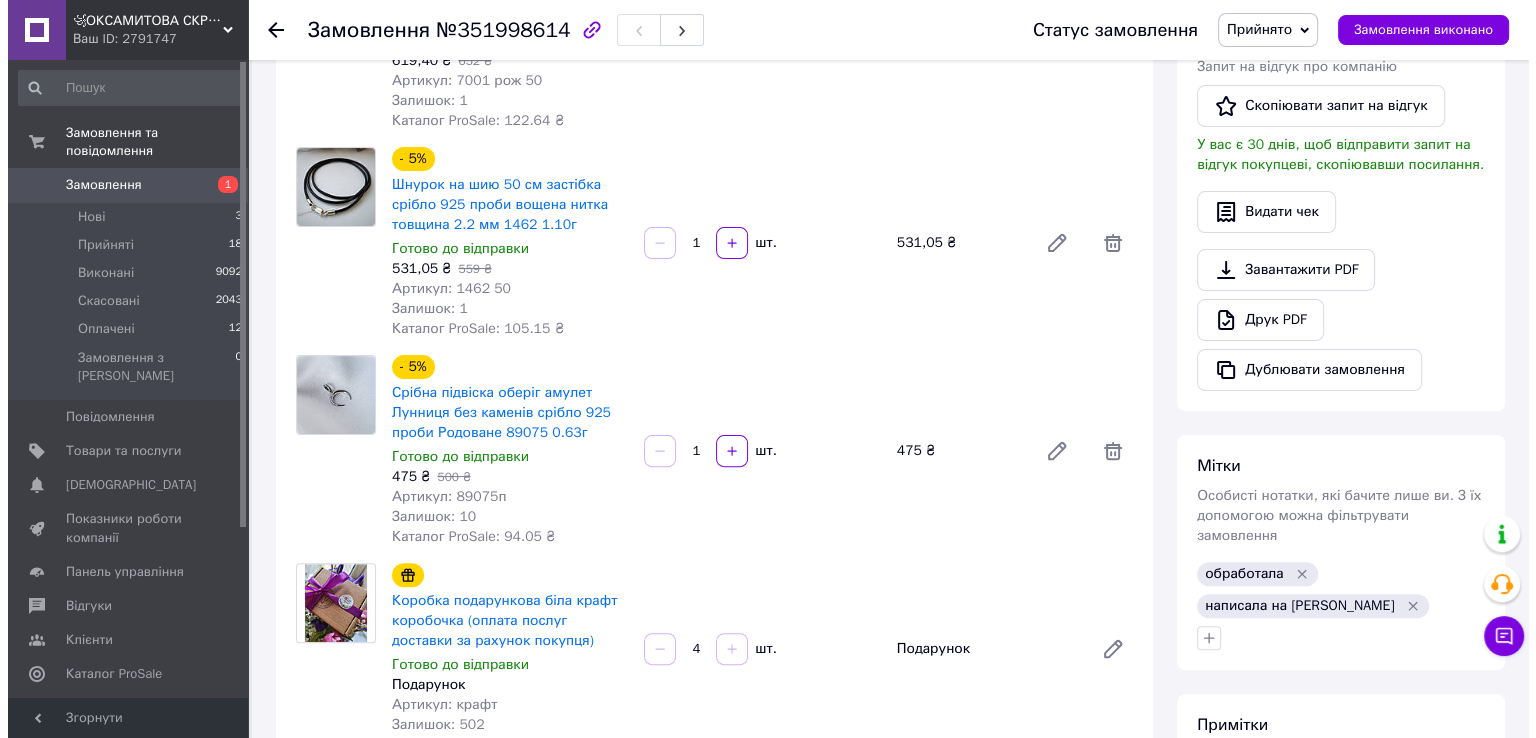 scroll, scrollTop: 0, scrollLeft: 0, axis: both 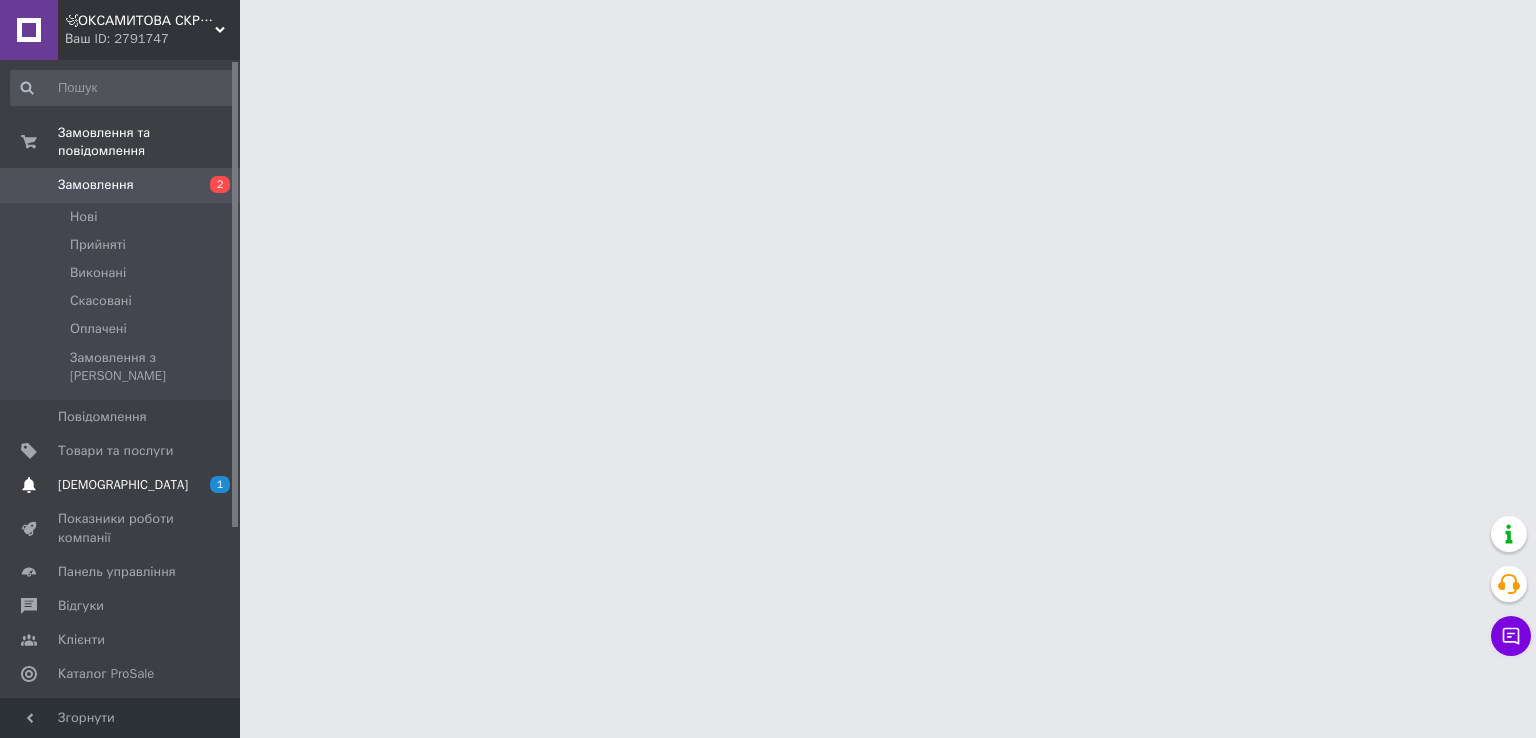 click on "[DEMOGRAPHIC_DATA]" at bounding box center [121, 485] 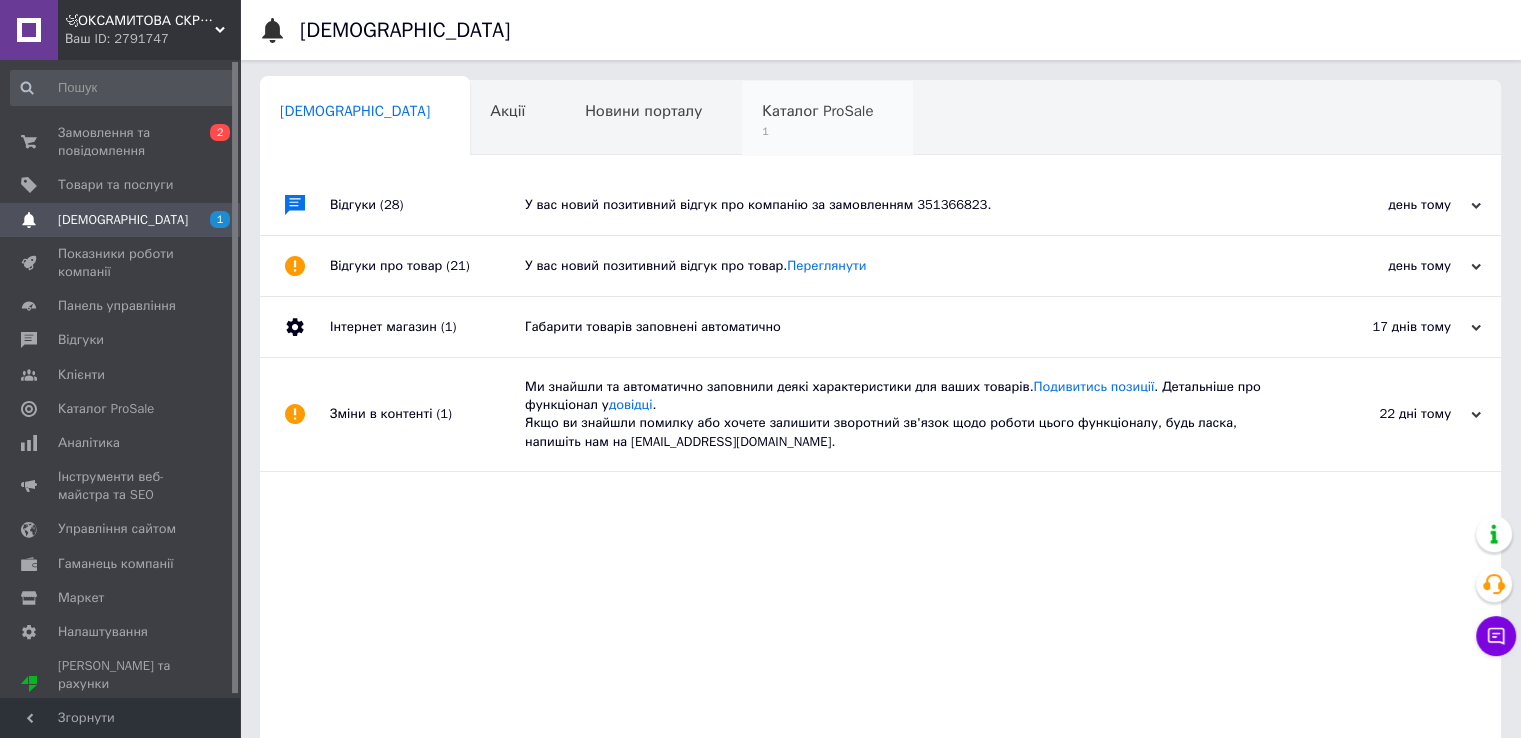 click on "1" at bounding box center (817, 131) 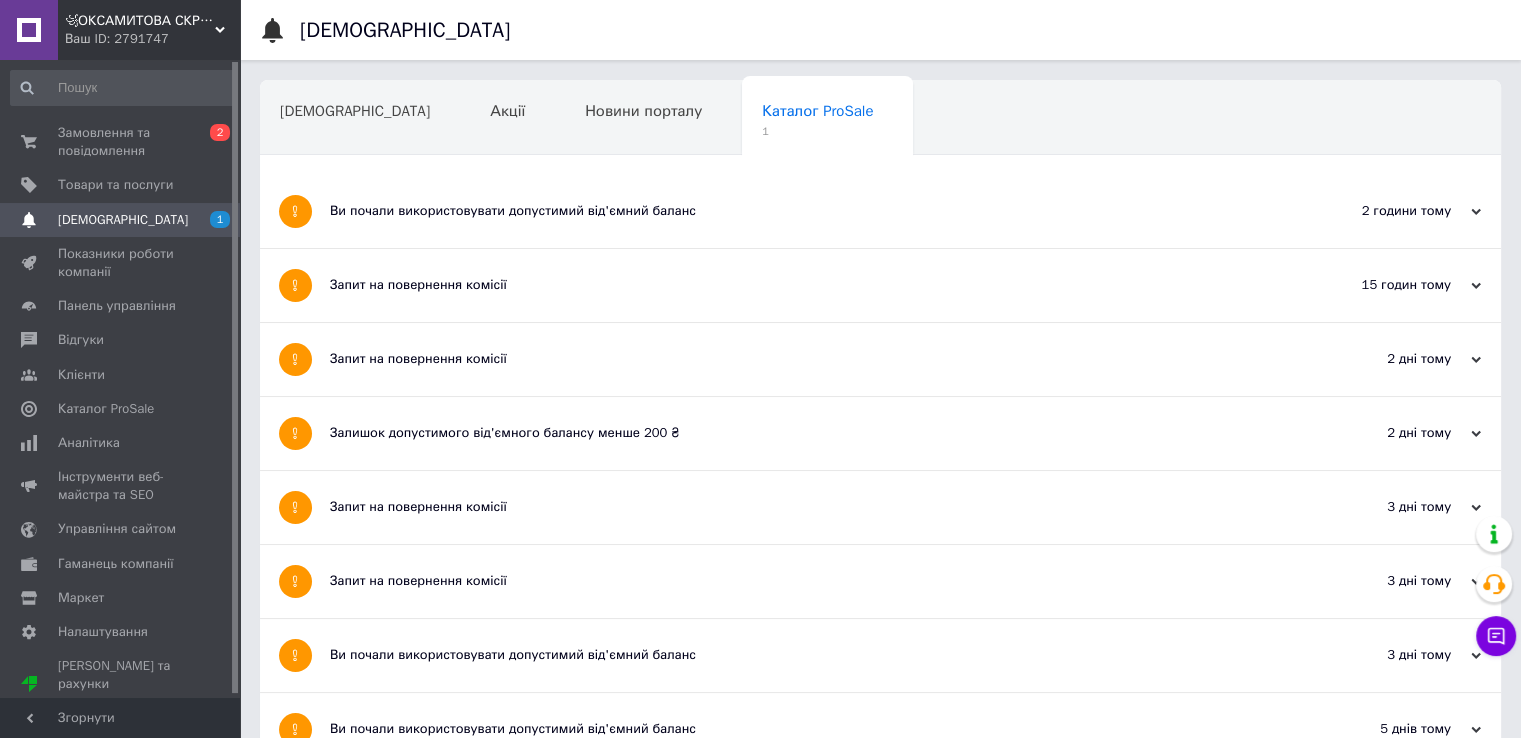 click on "Ви почали використовувати допустимий від'ємний баланс" at bounding box center [805, 211] 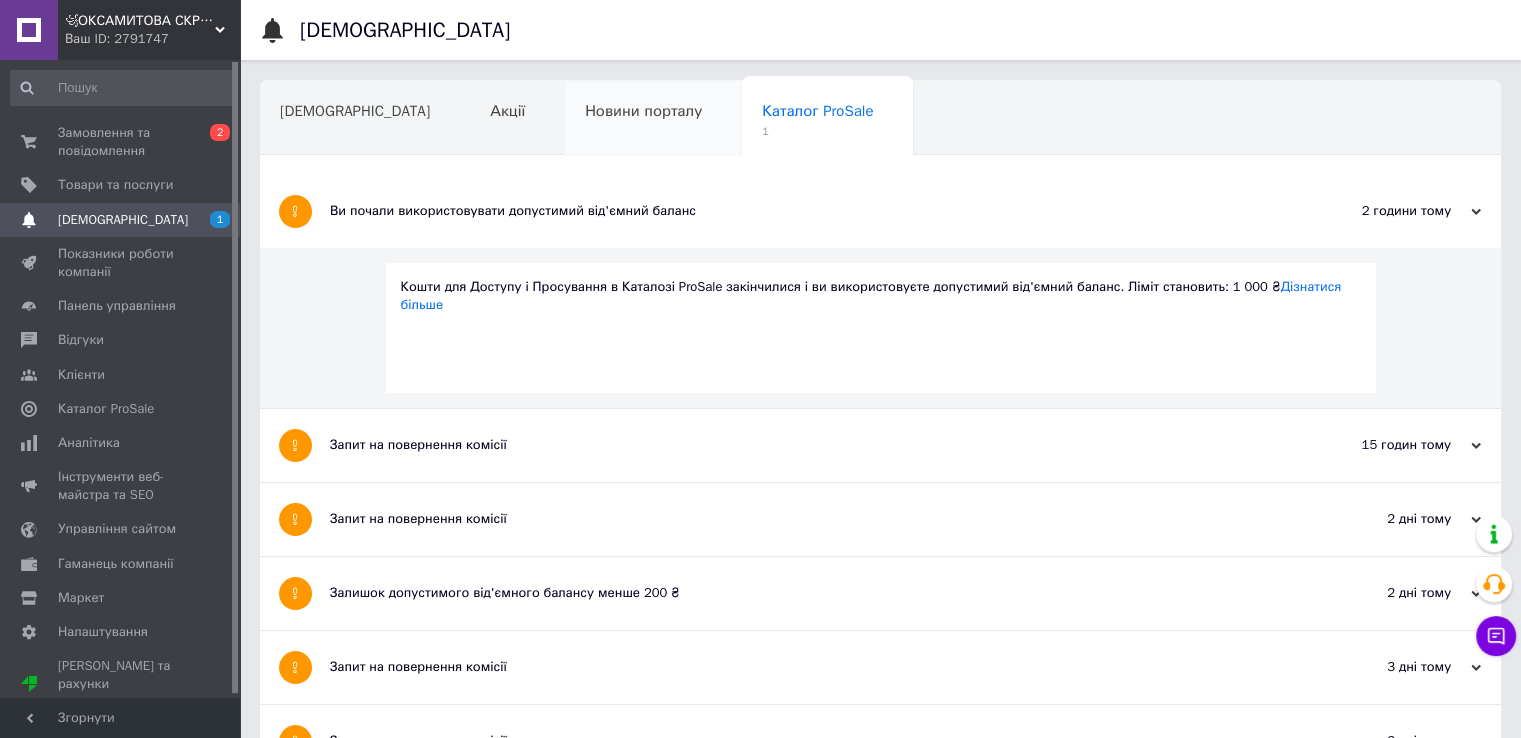 click on "Новини порталу" at bounding box center (653, 119) 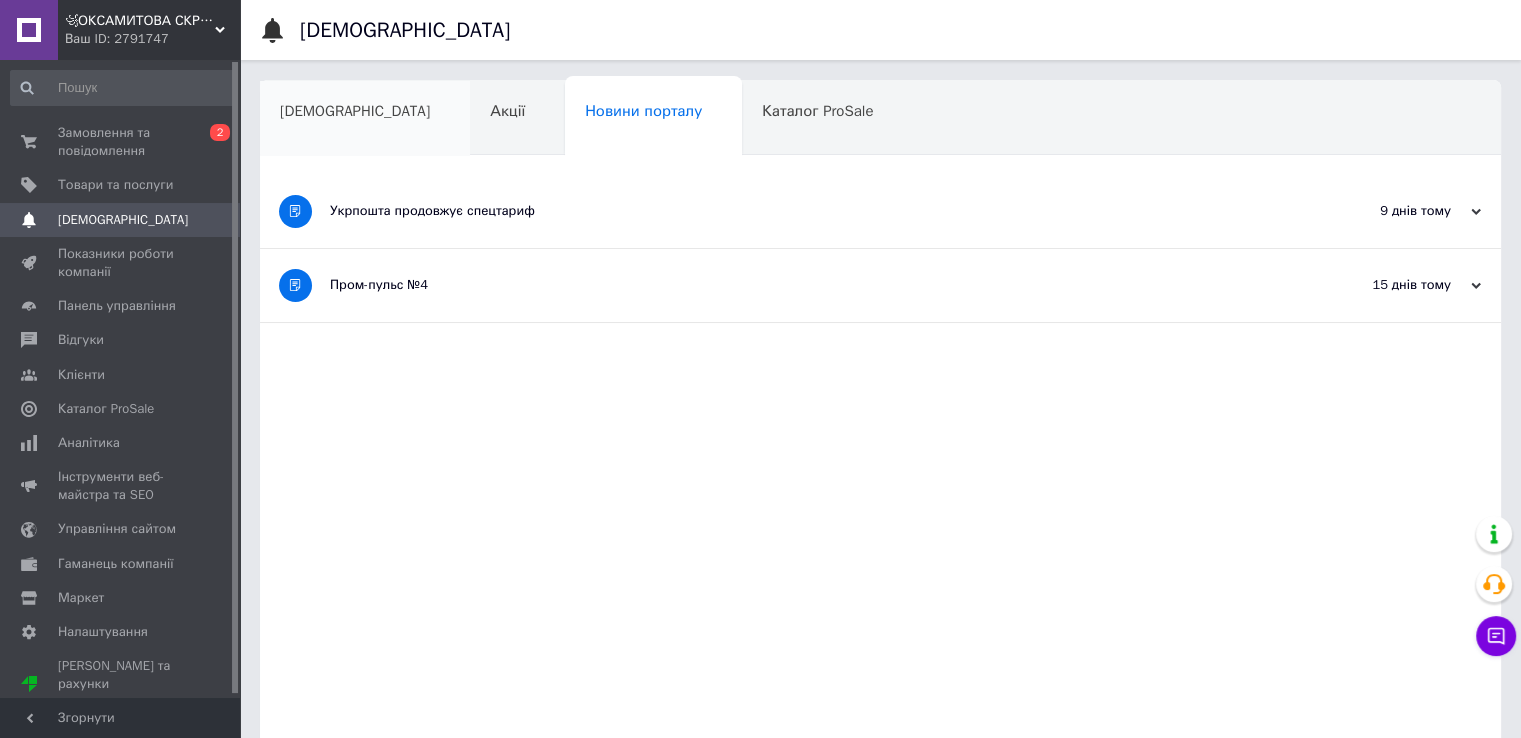 click on "[DEMOGRAPHIC_DATA]" at bounding box center [355, 111] 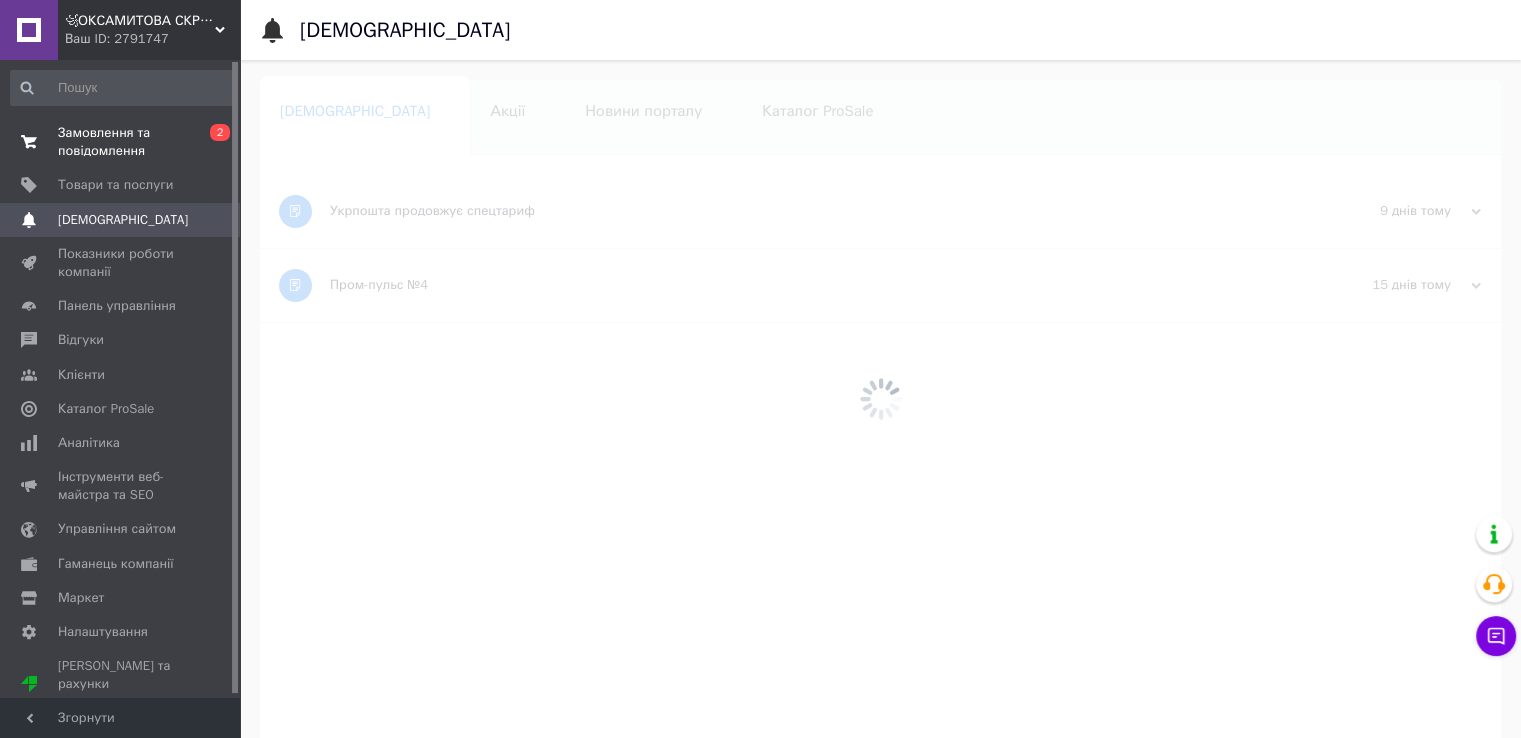click on "Замовлення та повідомлення" at bounding box center (121, 142) 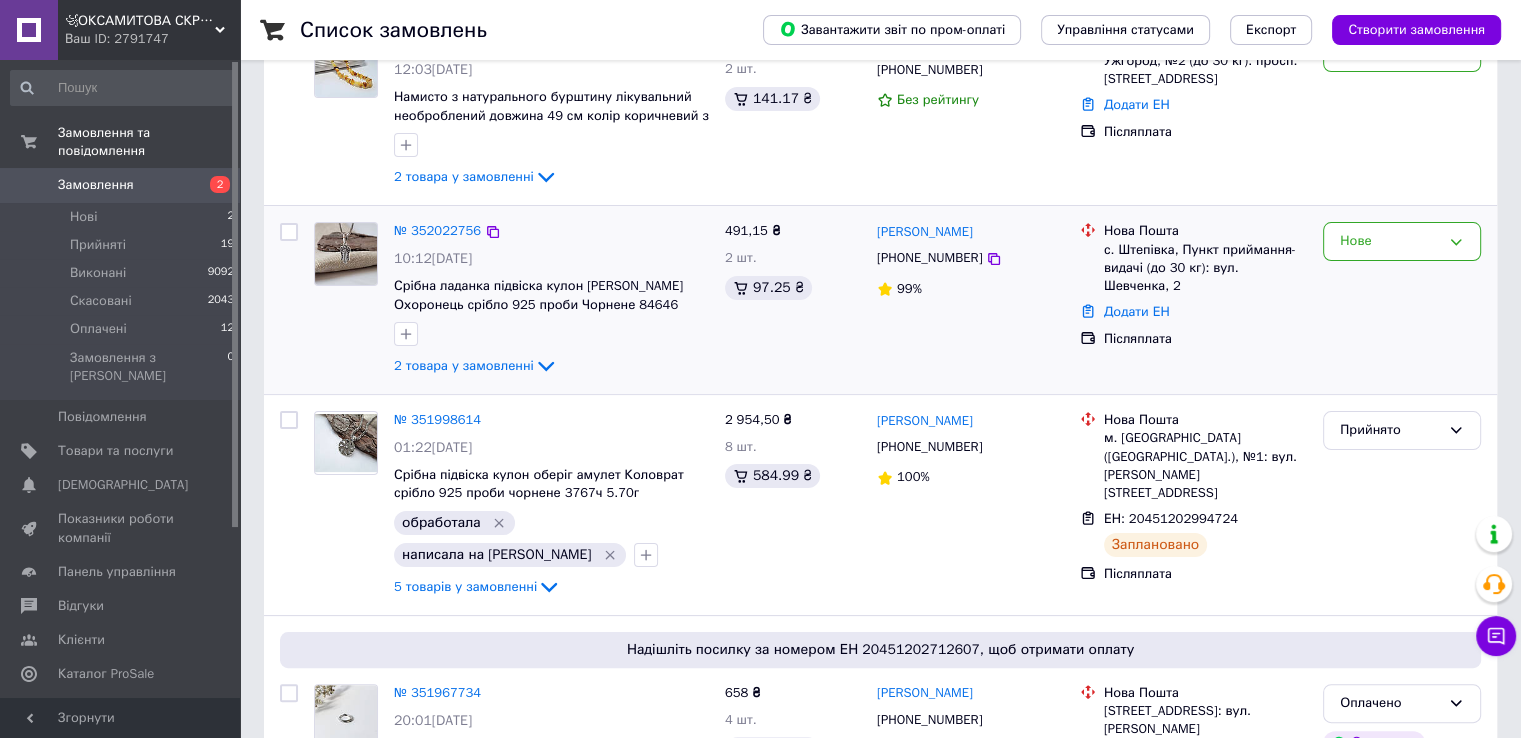 scroll, scrollTop: 500, scrollLeft: 0, axis: vertical 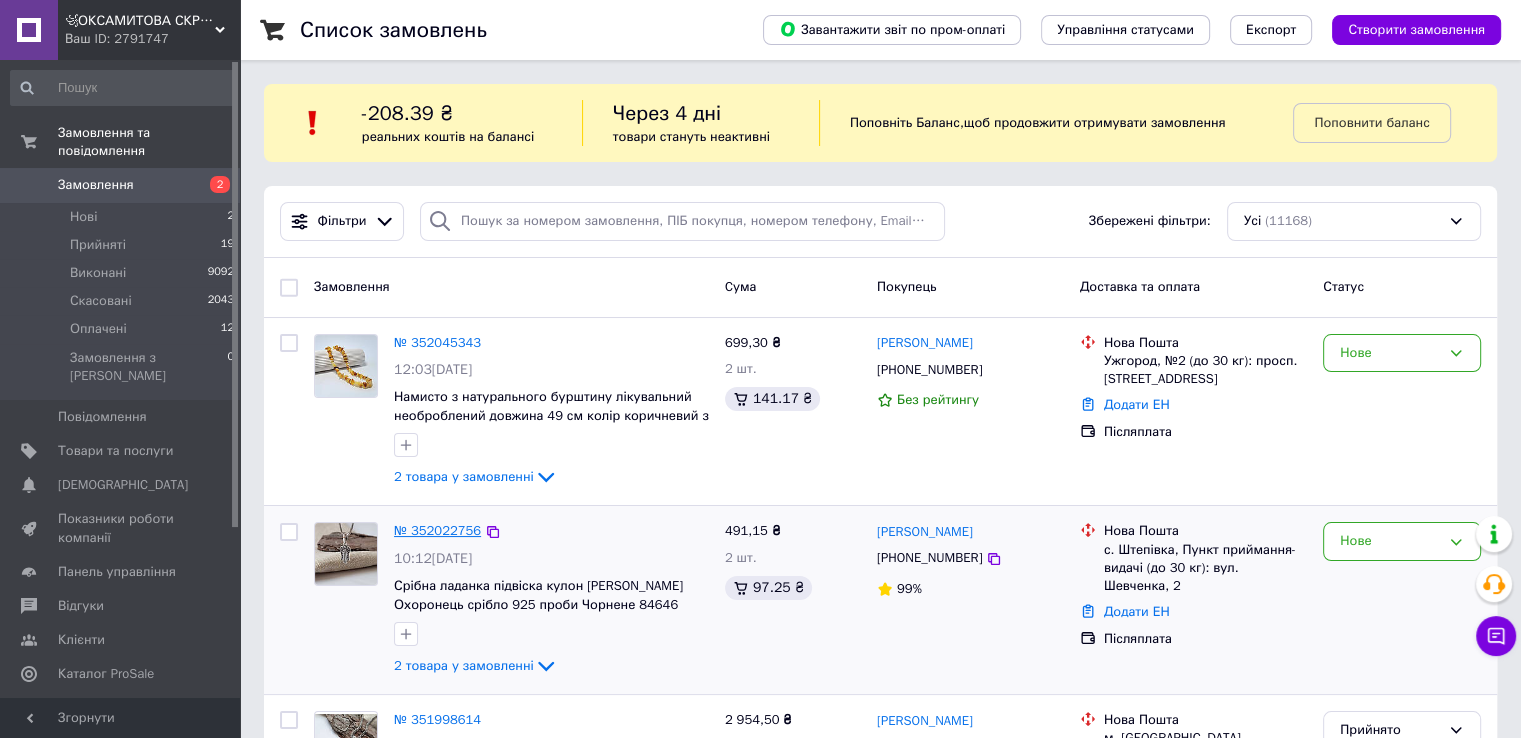 click on "№ 352022756" at bounding box center [437, 530] 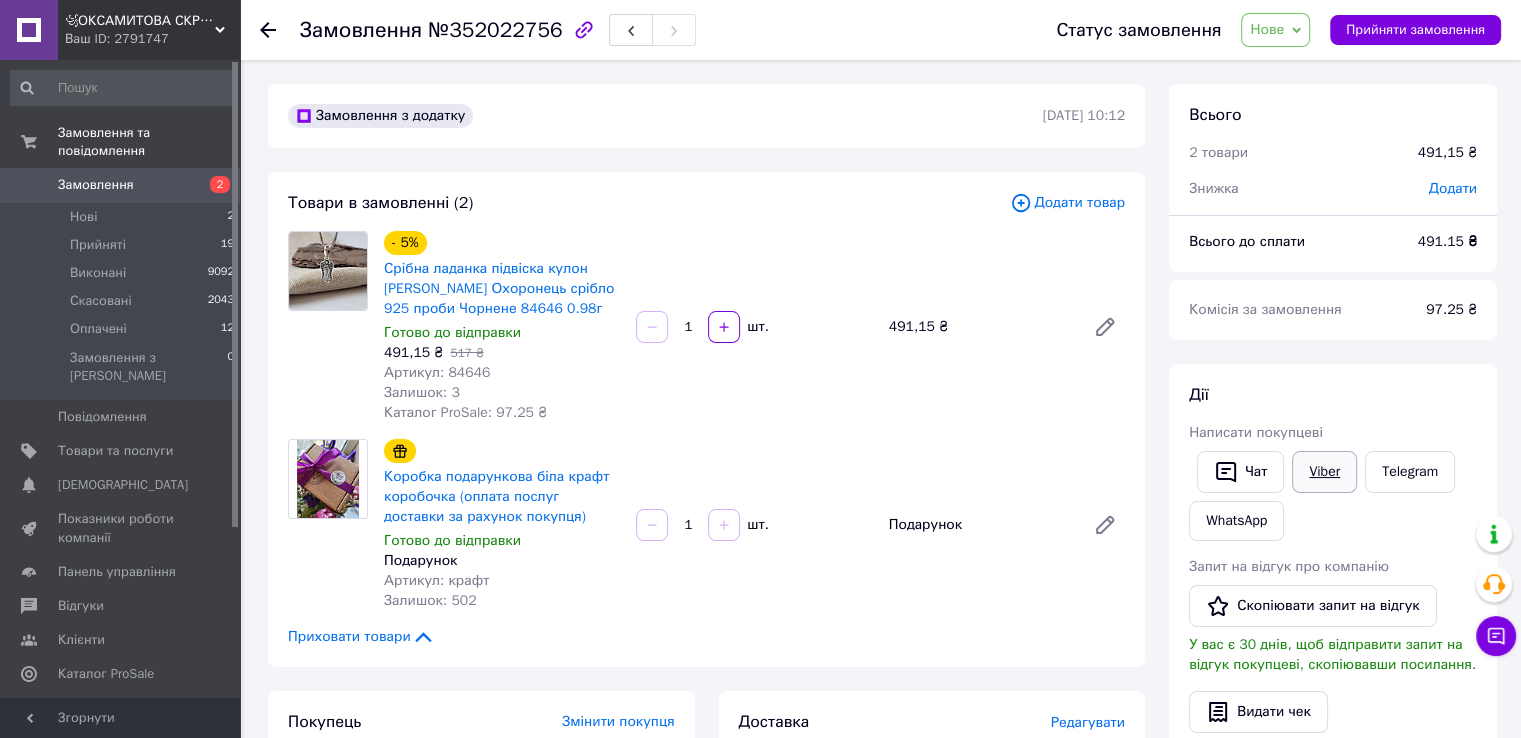 click on "Viber" at bounding box center [1324, 472] 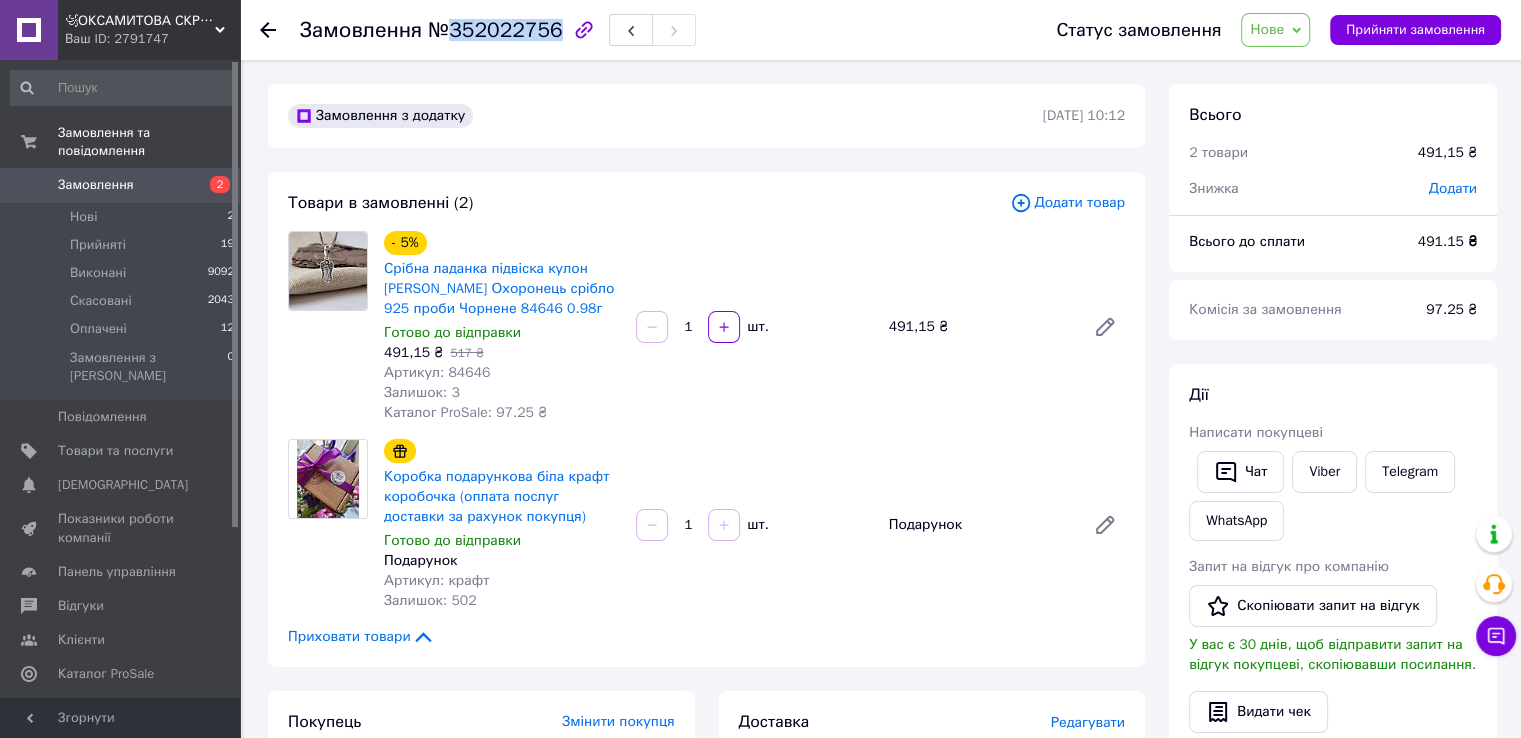drag, startPoint x: 447, startPoint y: 31, endPoint x: 544, endPoint y: 25, distance: 97.18539 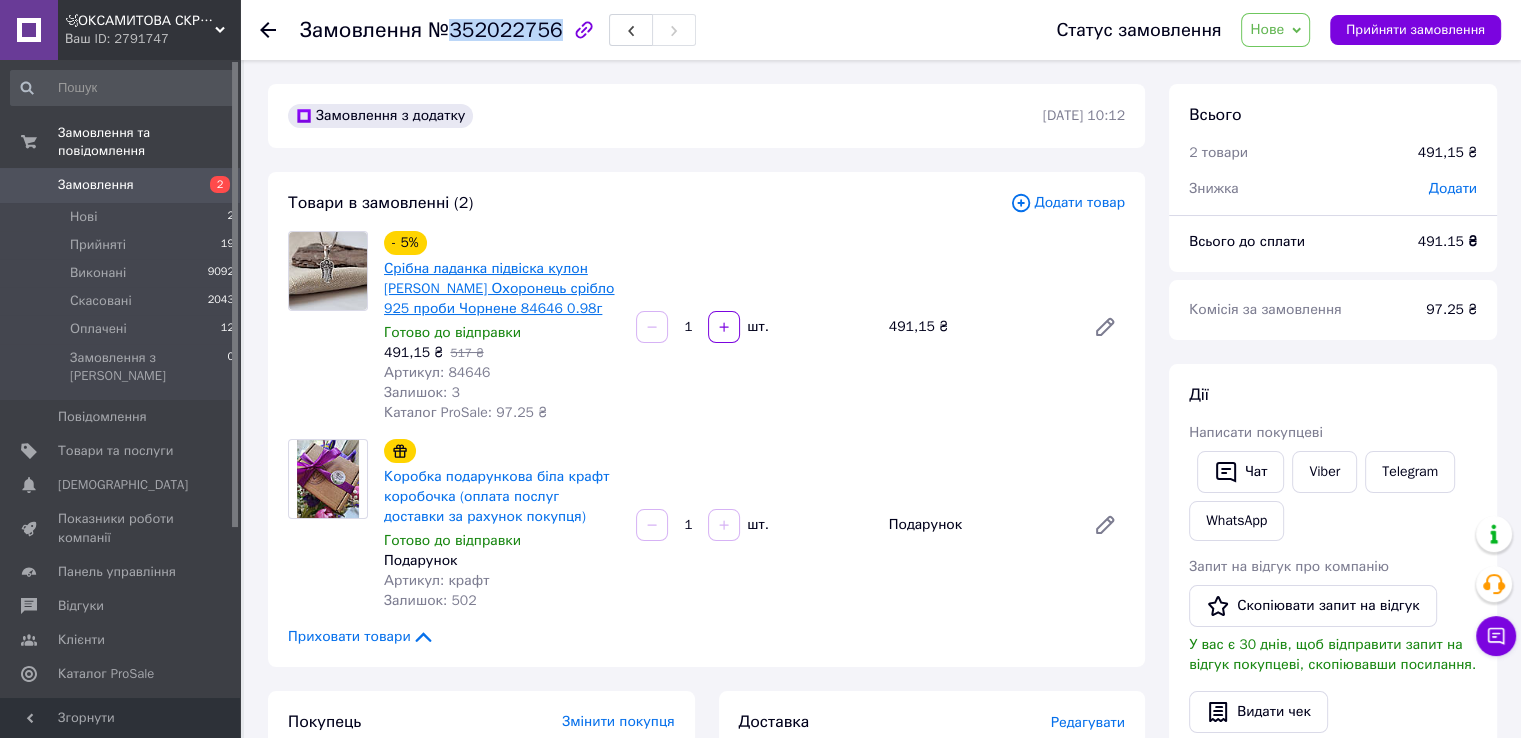 click on "Срібна ладанка підвіска кулон Янгол Охоронець срібло 925 проби Чорнене 84646 0.98г" at bounding box center [499, 288] 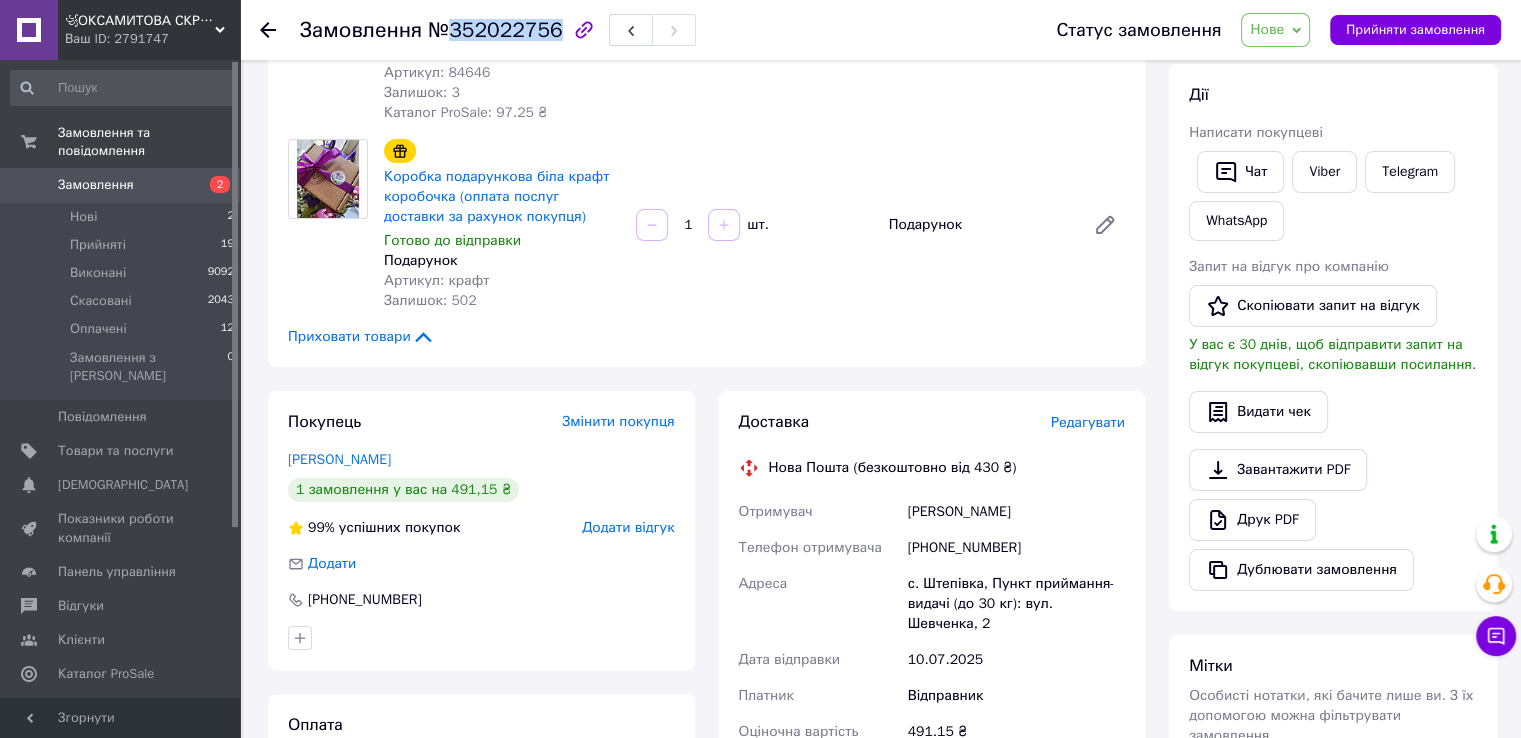 scroll, scrollTop: 600, scrollLeft: 0, axis: vertical 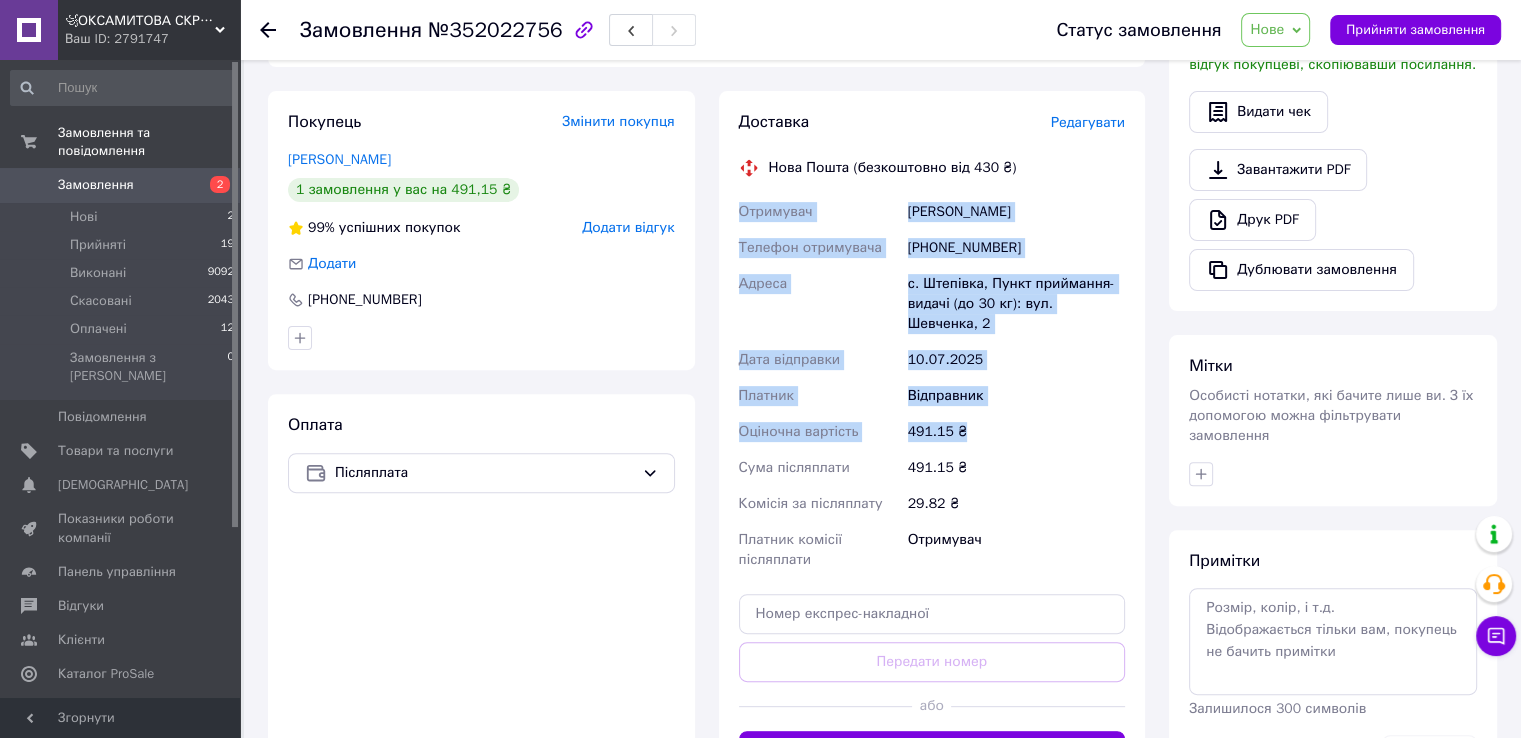 drag, startPoint x: 718, startPoint y: 217, endPoint x: 1008, endPoint y: 414, distance: 350.5838 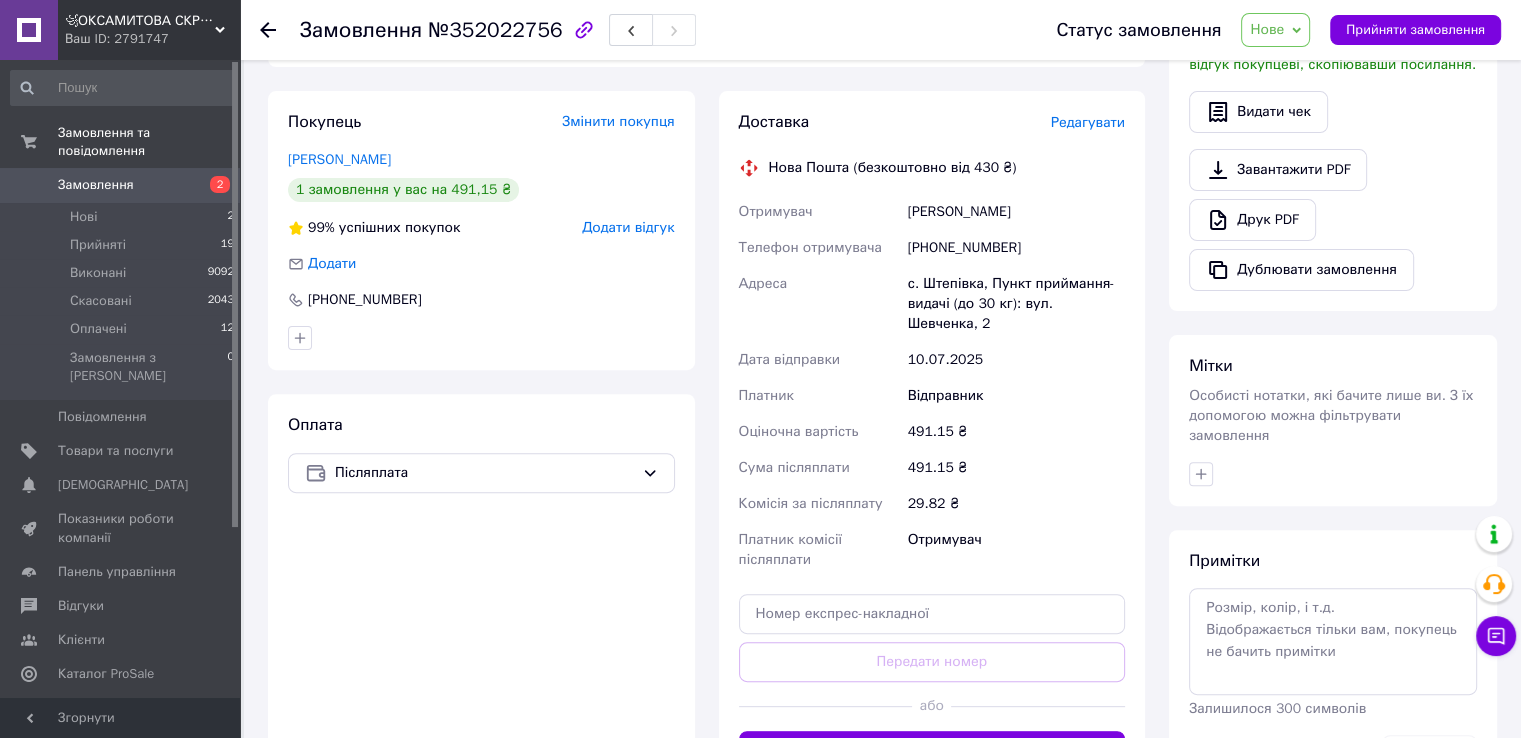 drag, startPoint x: 728, startPoint y: 153, endPoint x: 737, endPoint y: 165, distance: 15 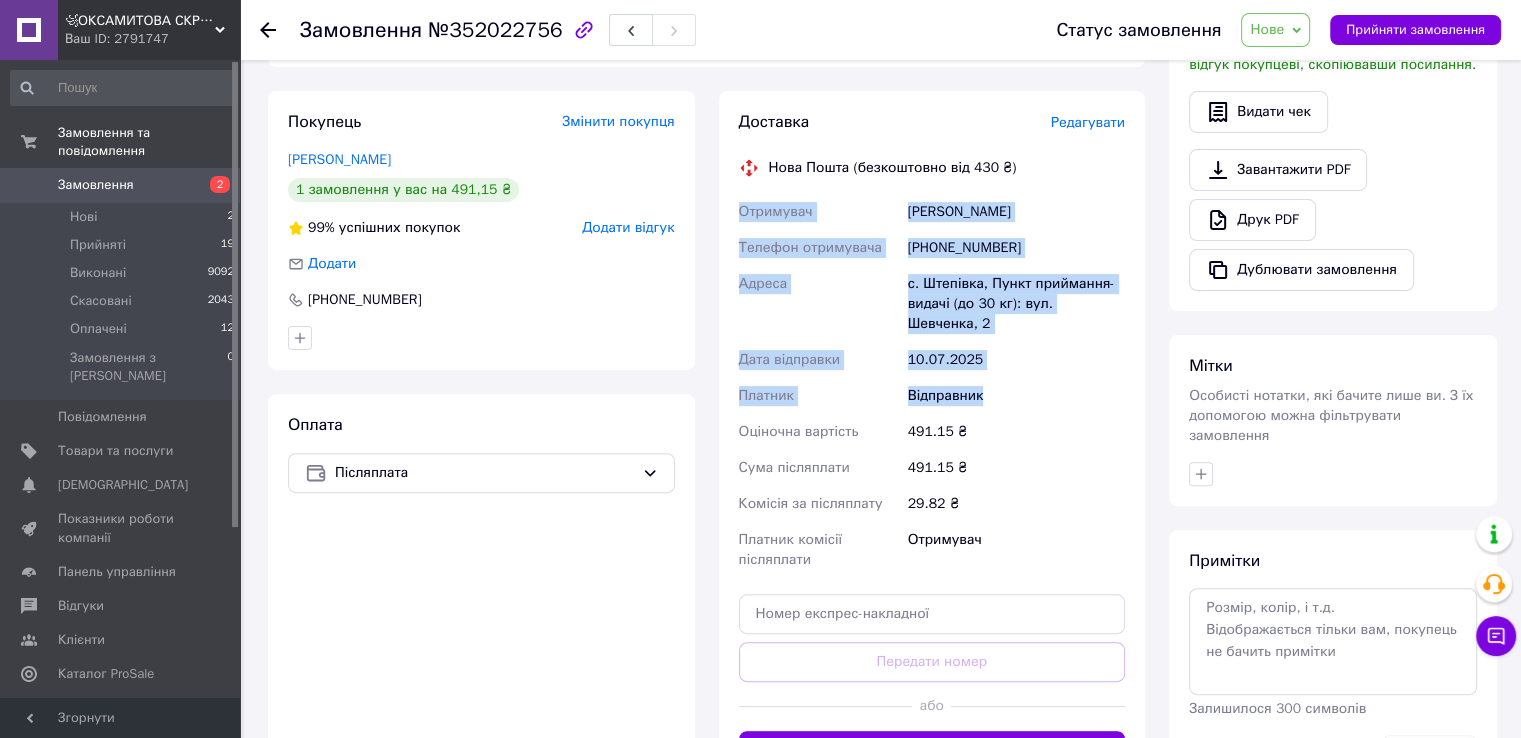 drag, startPoint x: 733, startPoint y: 210, endPoint x: 1040, endPoint y: 387, distance: 354.36987 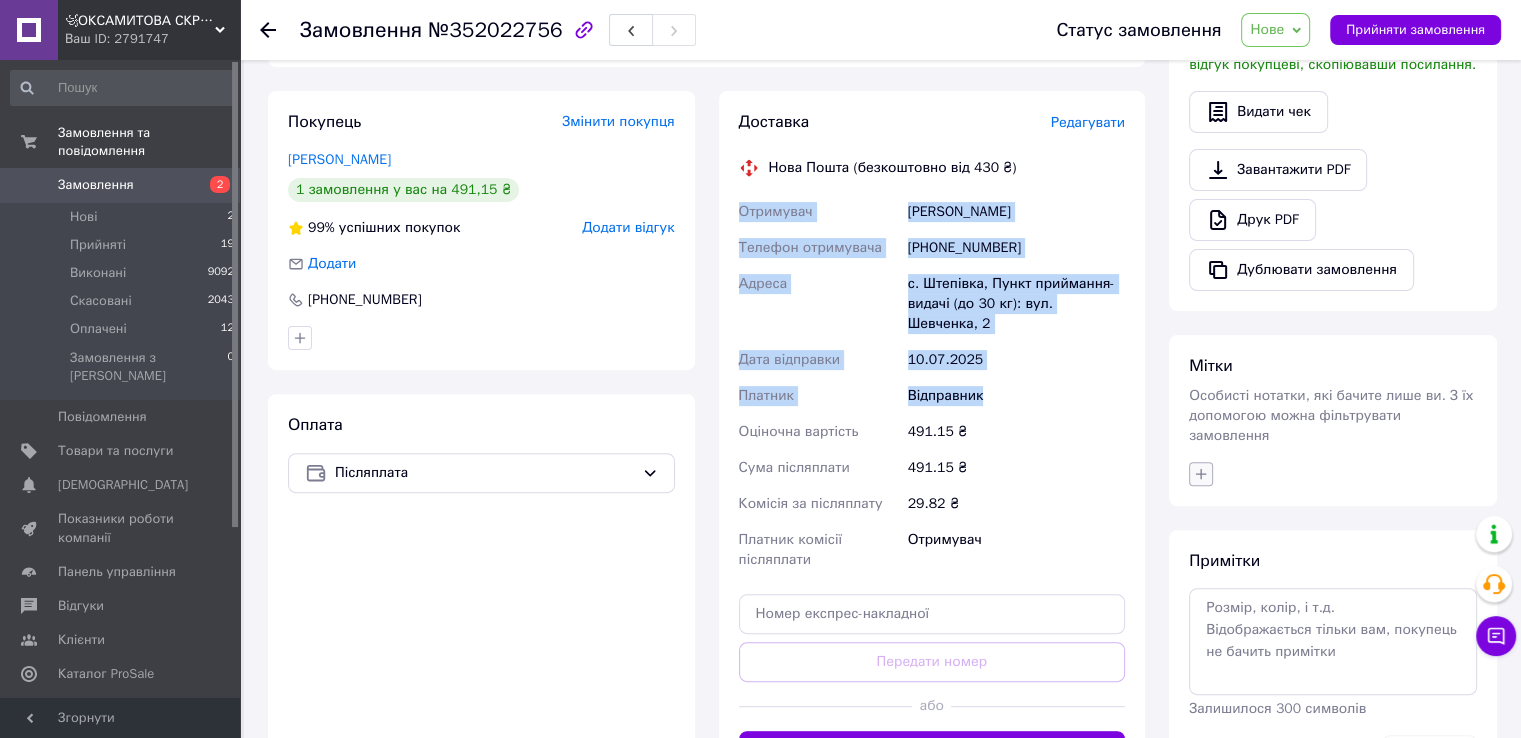click 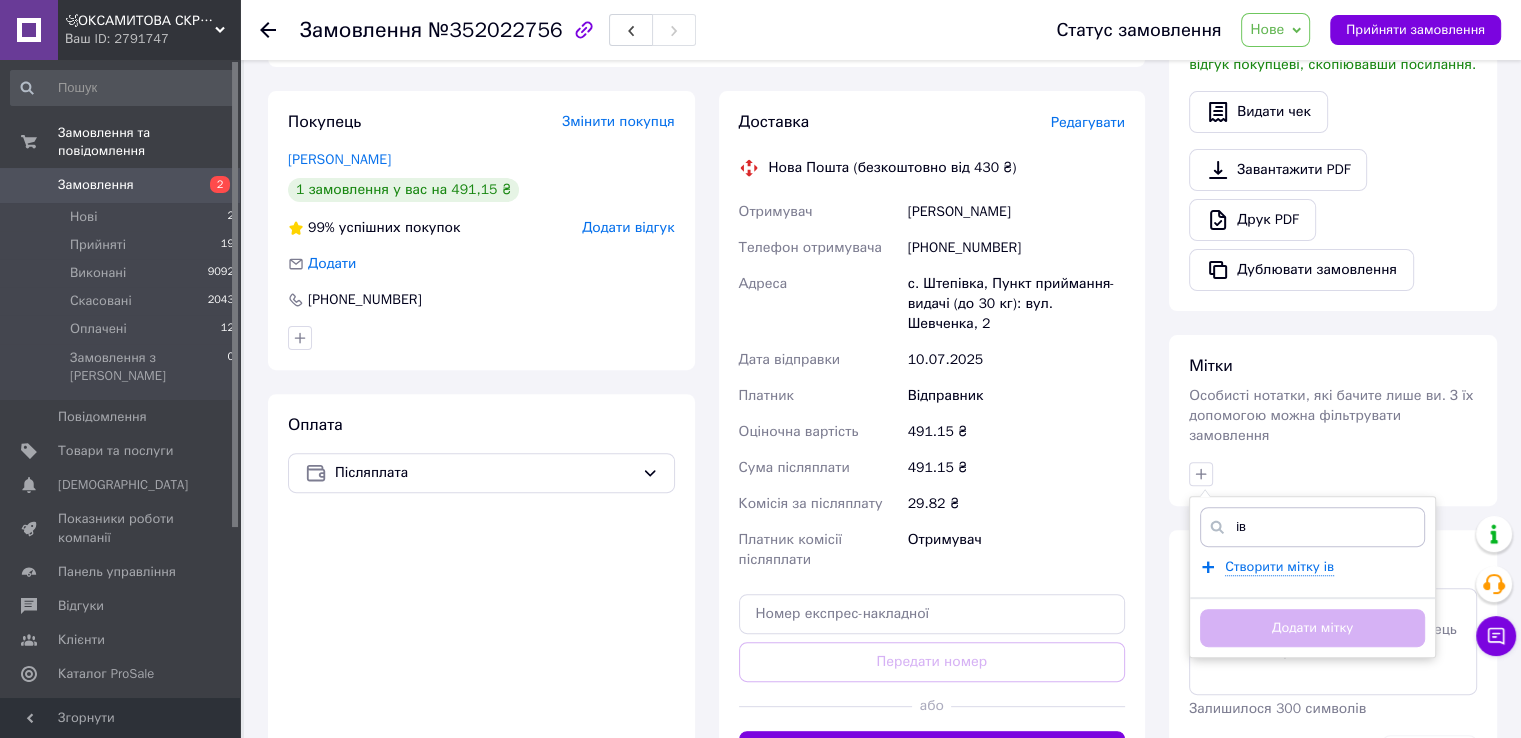 type on "і" 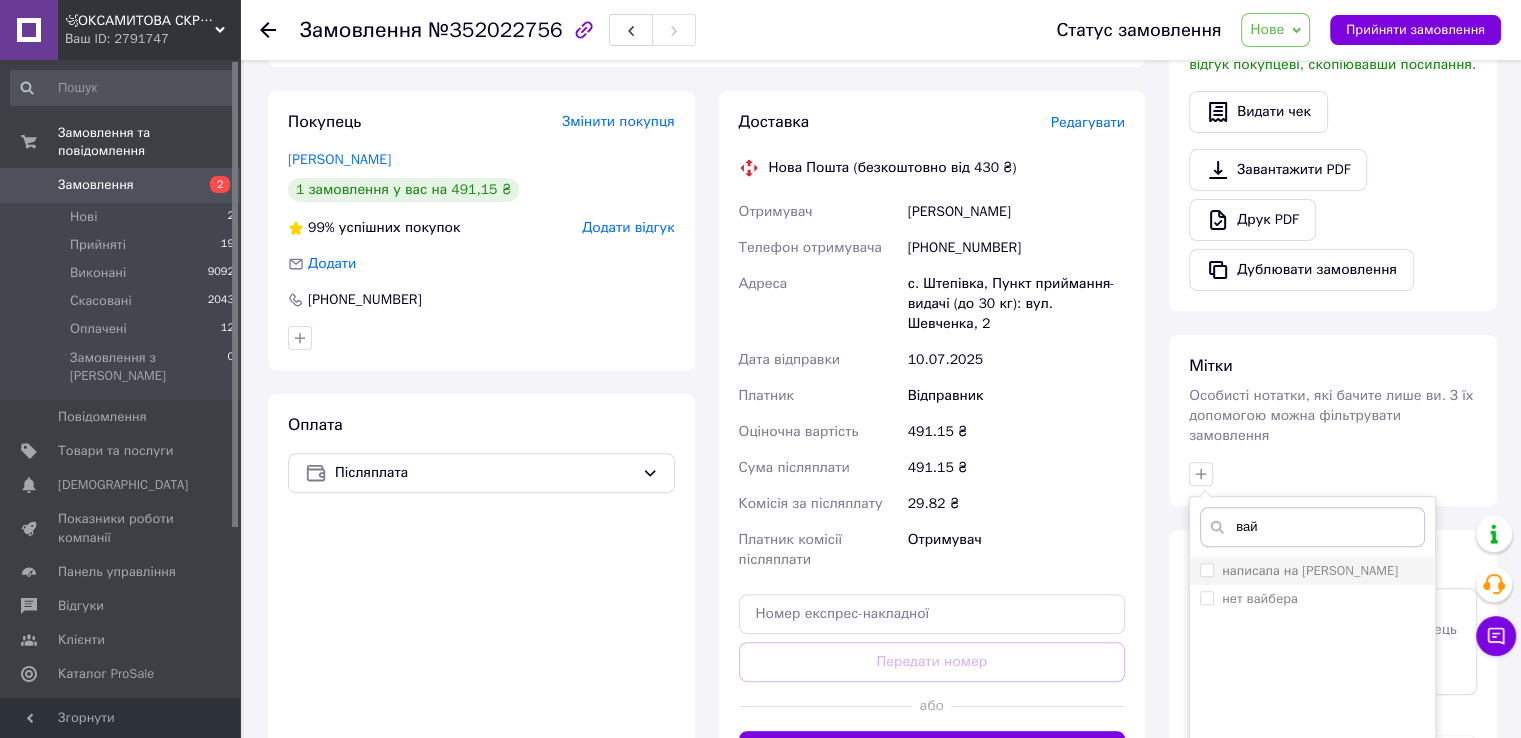 type on "вай" 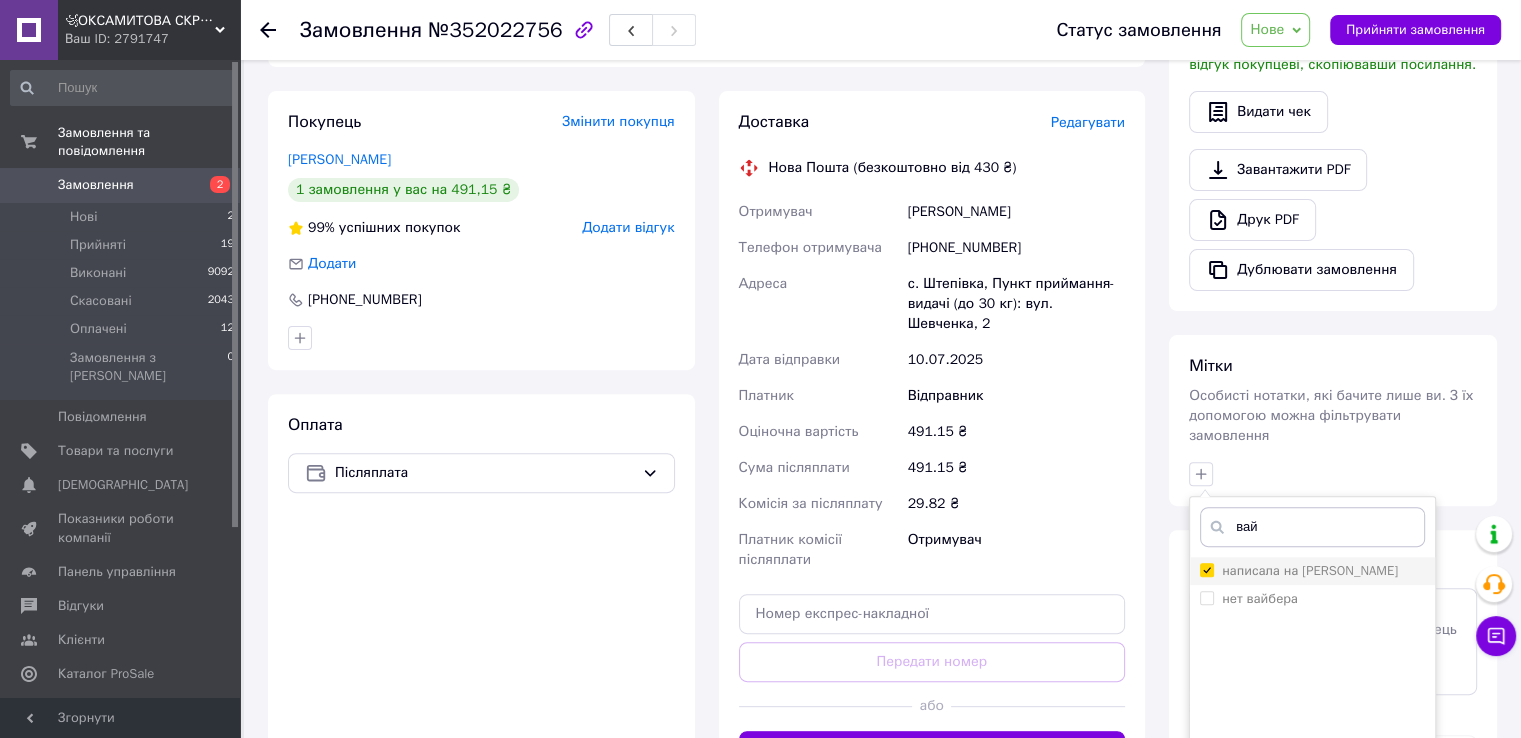 checkbox on "true" 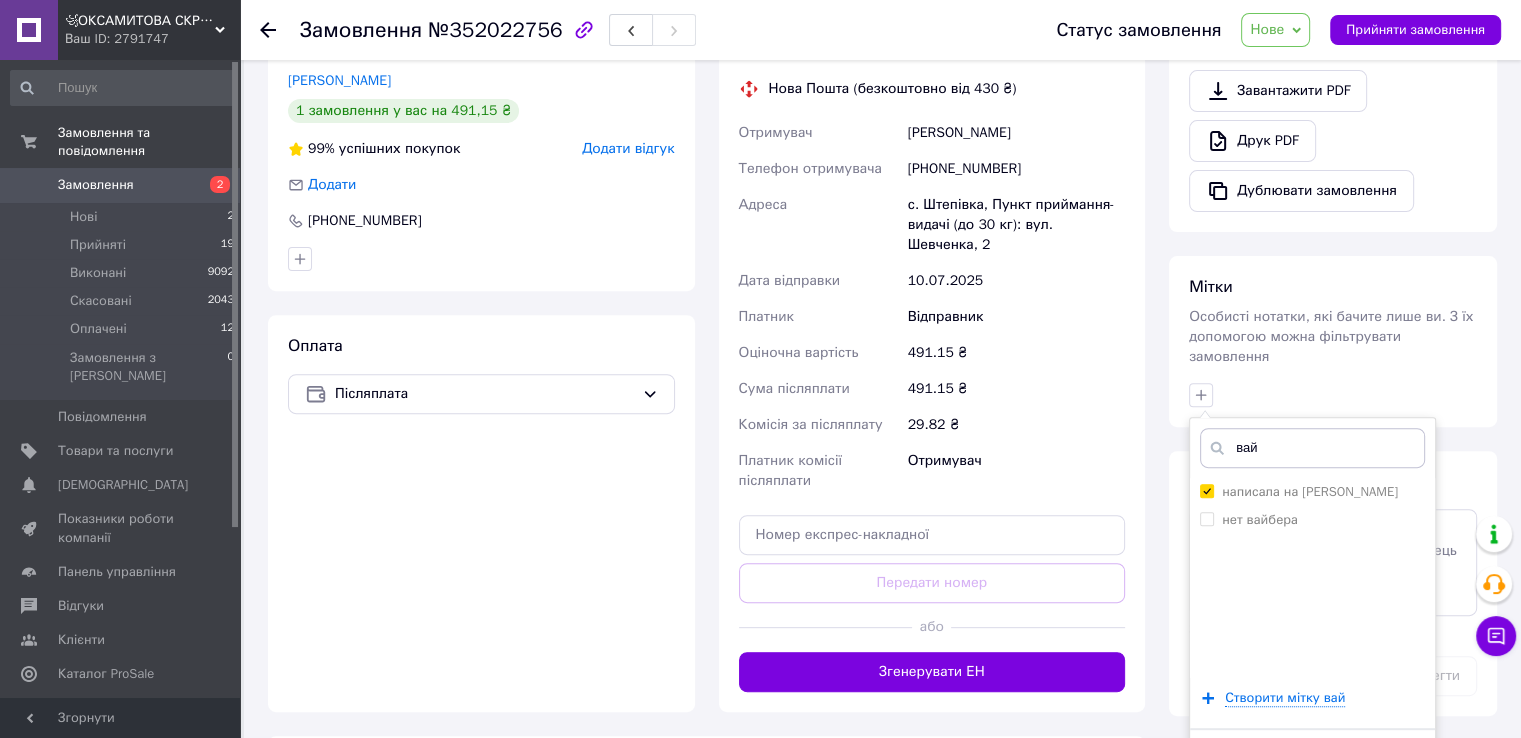 scroll, scrollTop: 800, scrollLeft: 0, axis: vertical 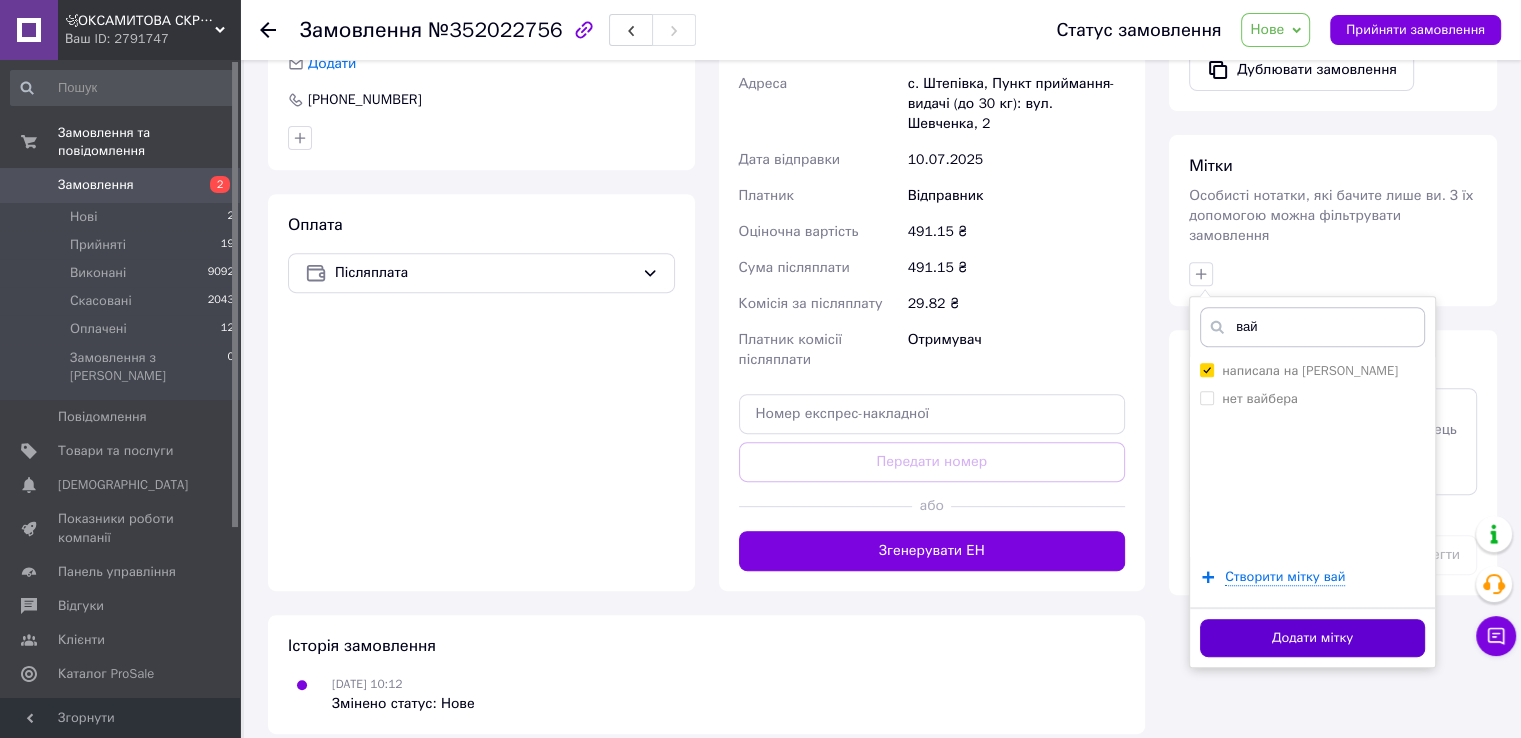 click on "Додати мітку" at bounding box center [1312, 638] 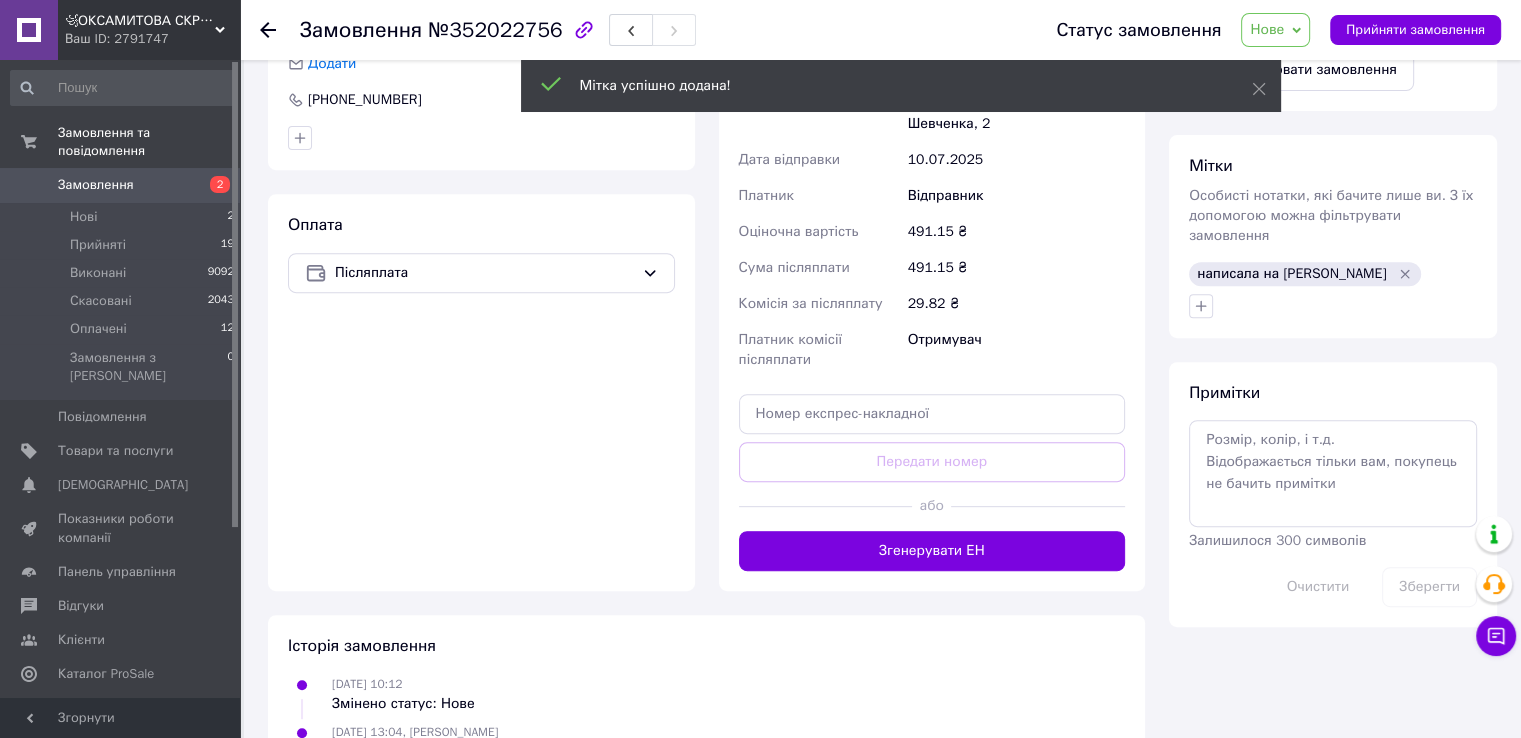 click 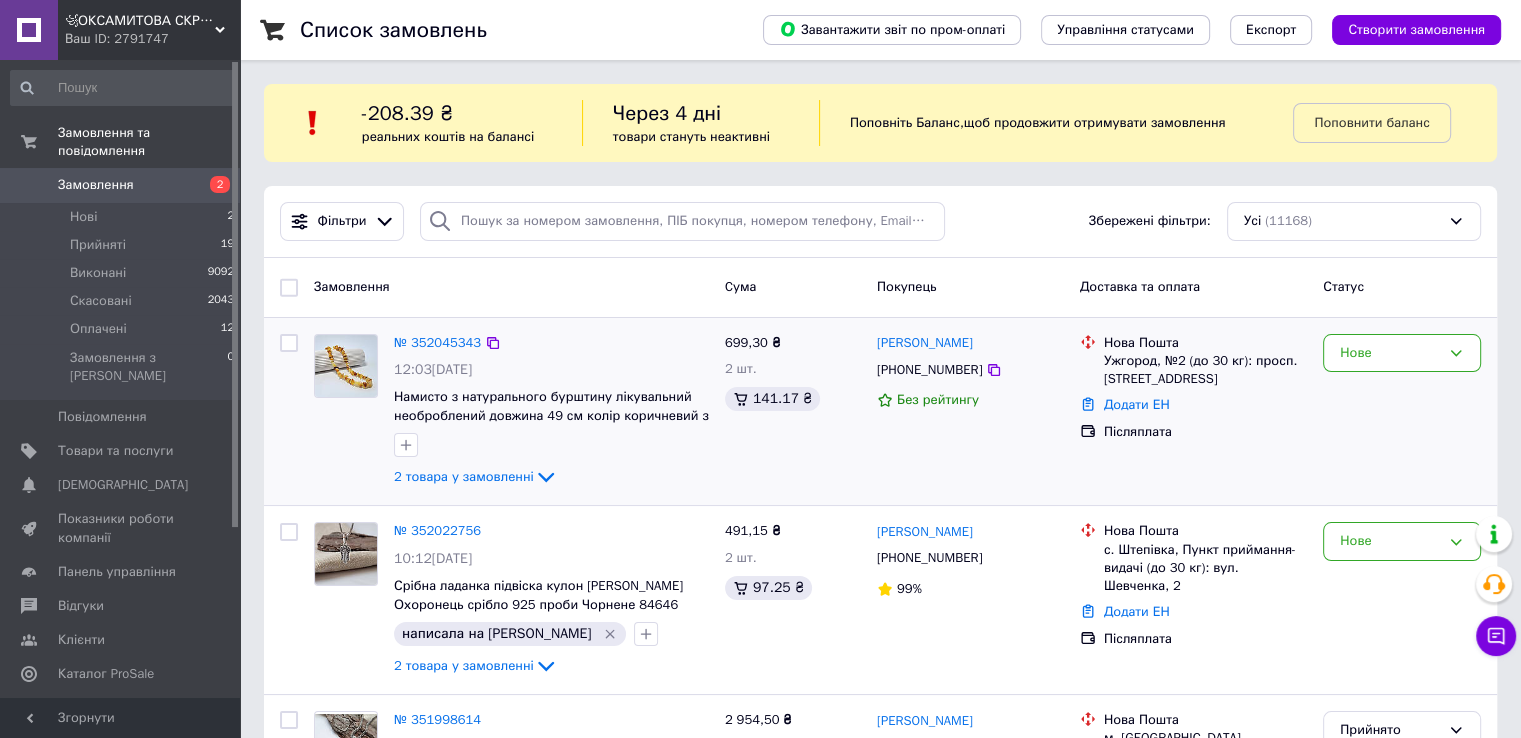 scroll, scrollTop: 100, scrollLeft: 0, axis: vertical 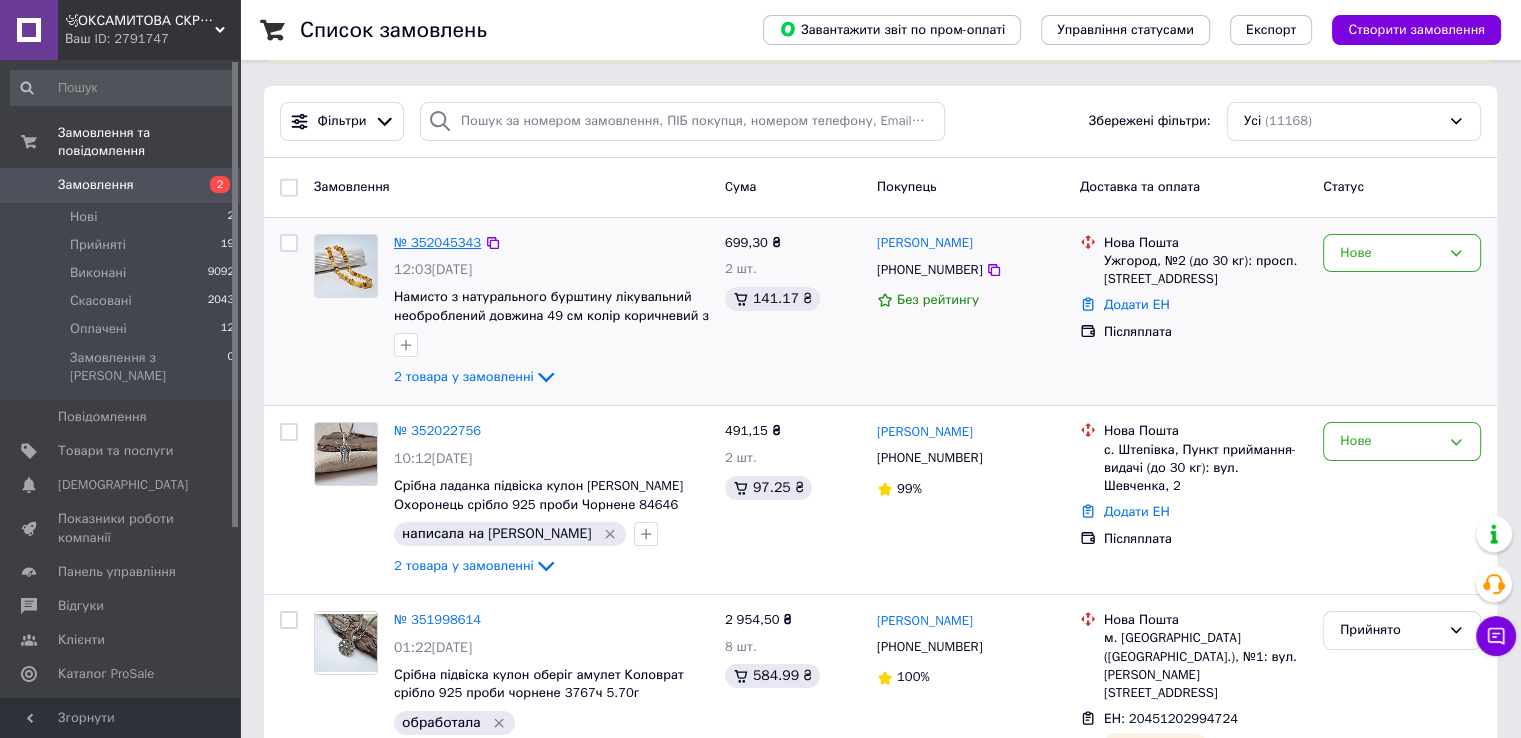 click on "№ 352045343" at bounding box center [437, 242] 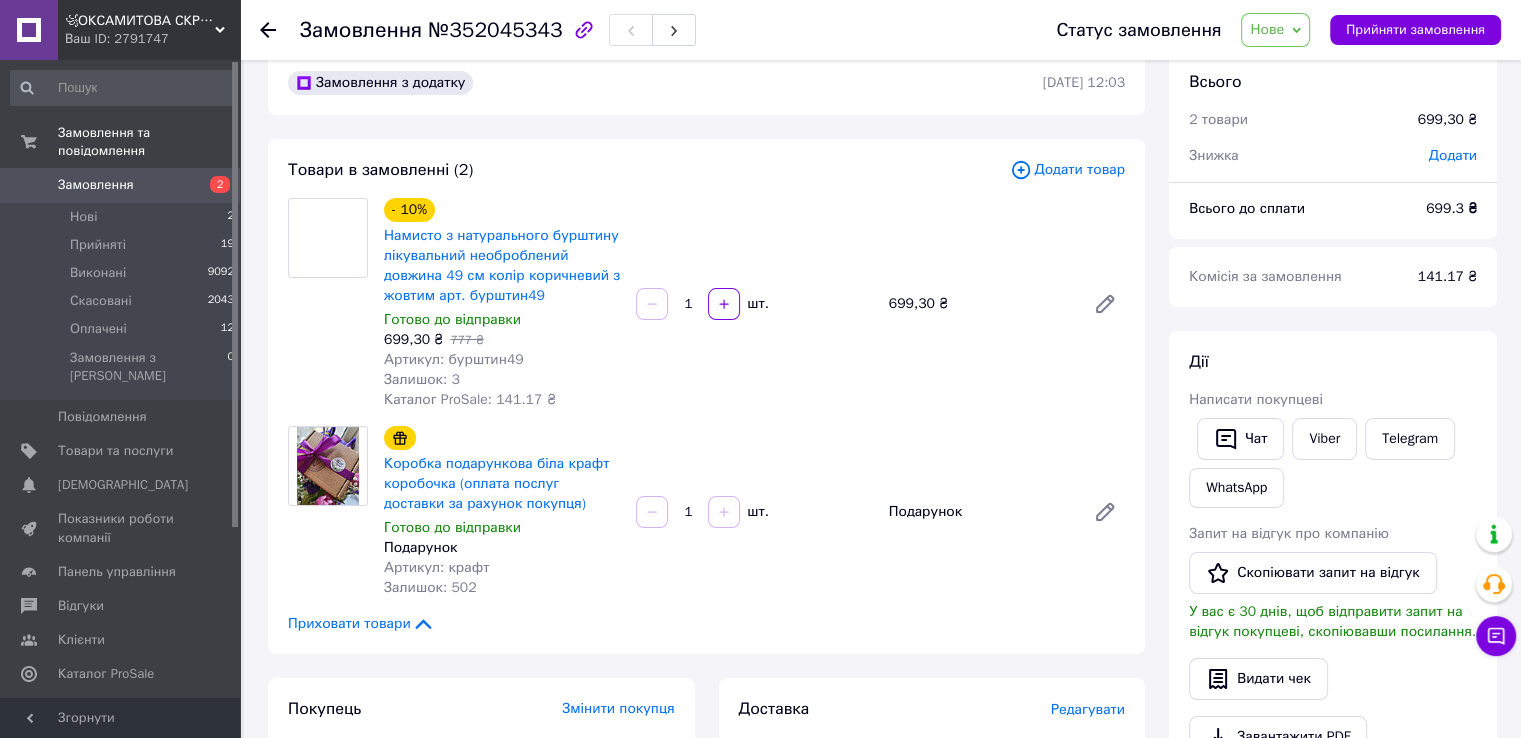 scroll, scrollTop: 0, scrollLeft: 0, axis: both 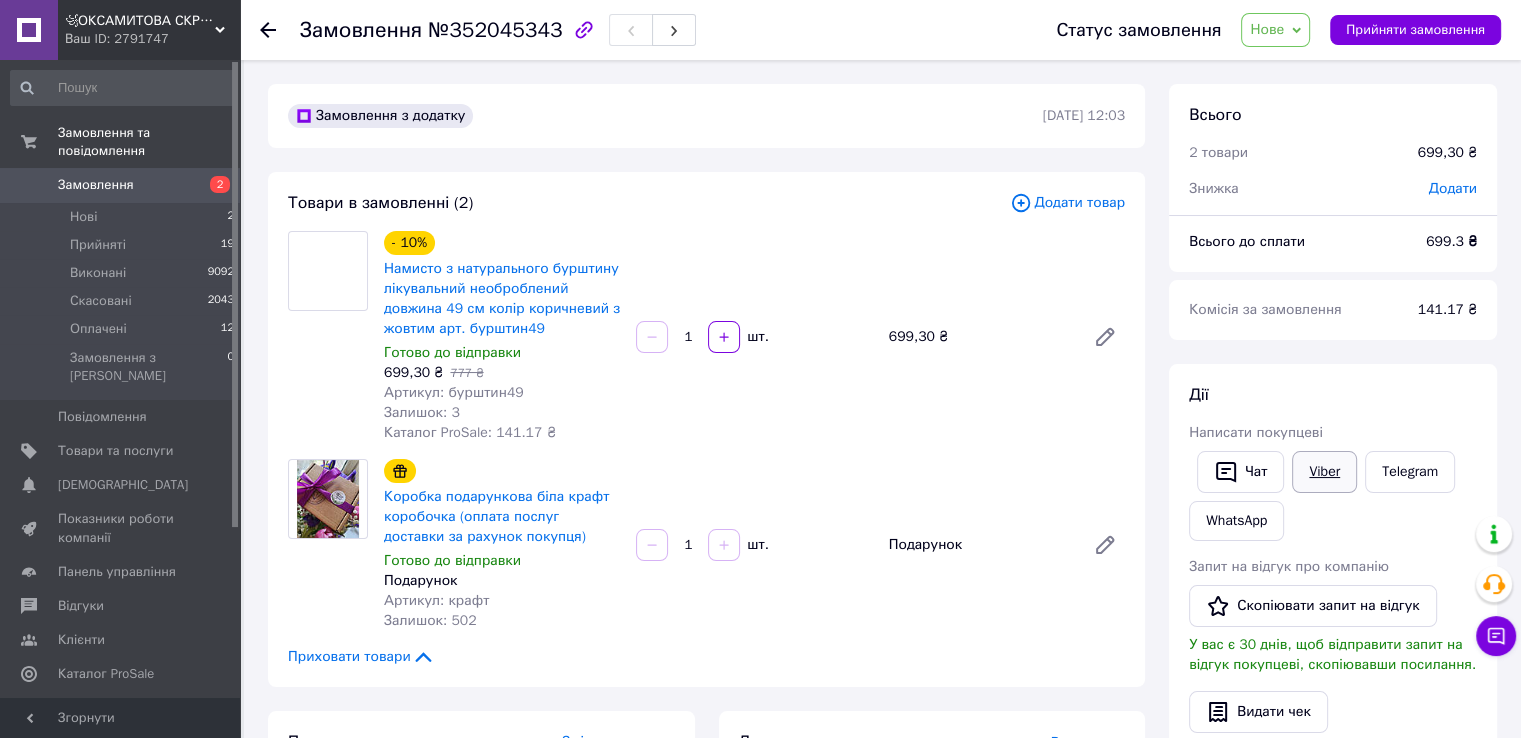 click on "Viber" at bounding box center (1324, 472) 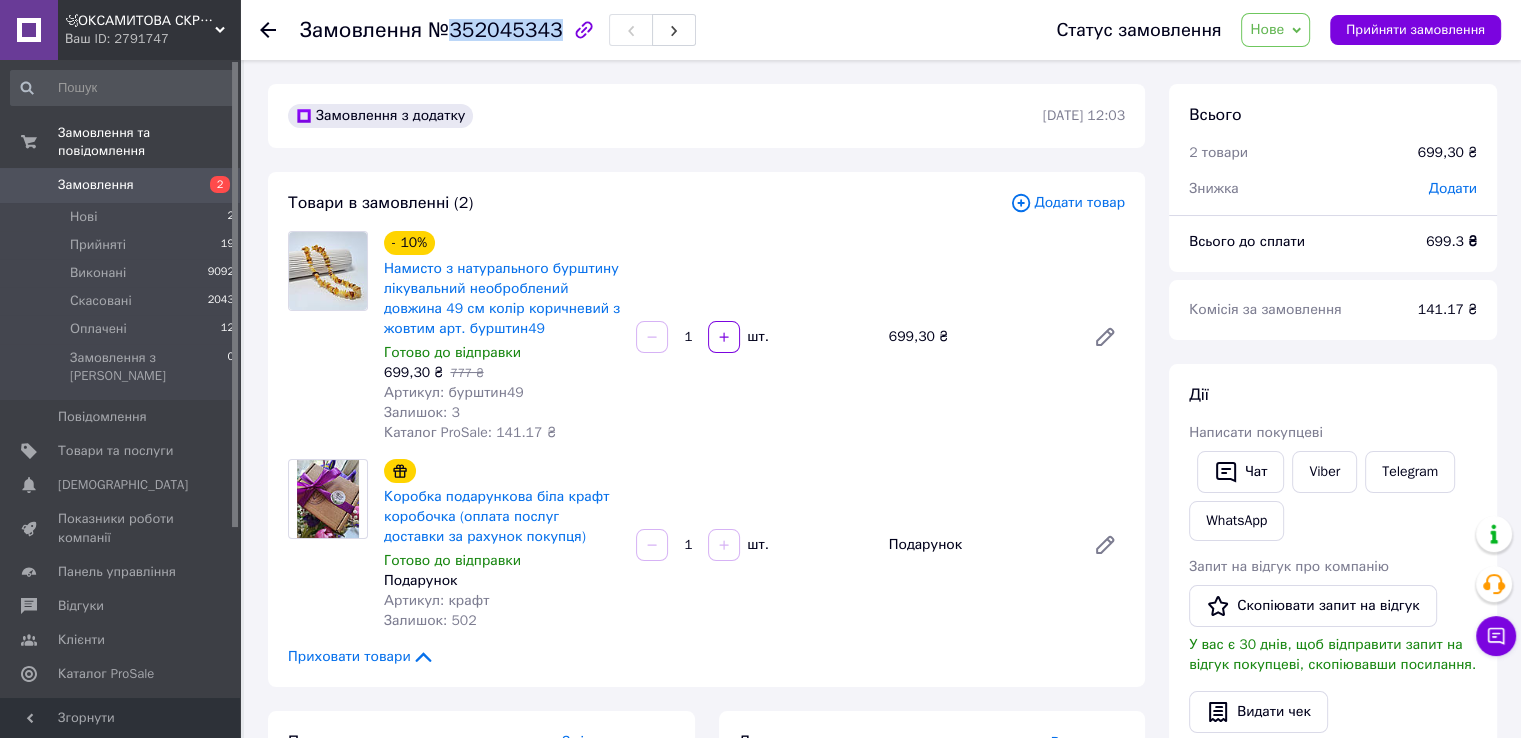 drag, startPoint x: 452, startPoint y: 30, endPoint x: 543, endPoint y: 32, distance: 91.02197 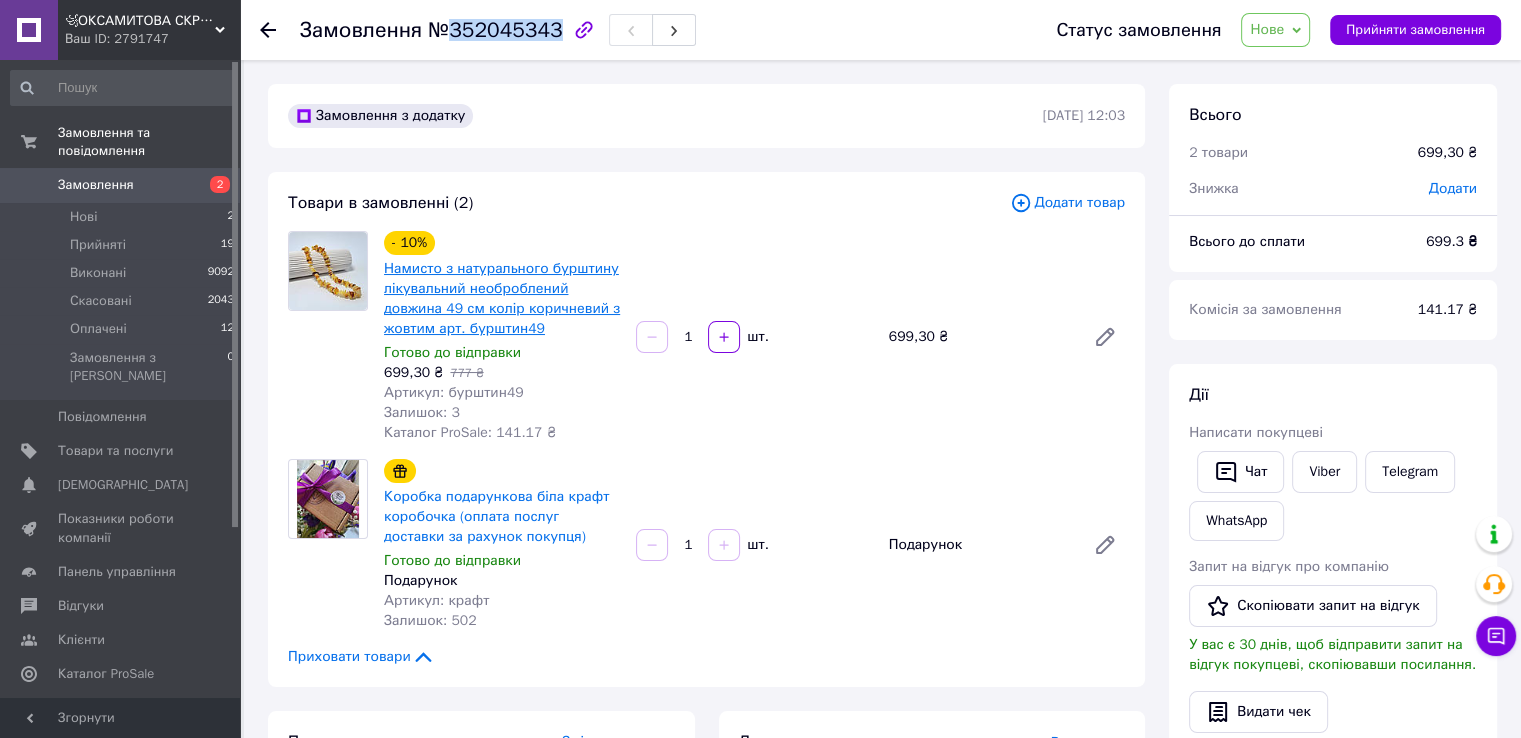 click on "Намисто з натурального бурштину лікувальний необроблений довжина 49 см колір коричневий з жовтим арт. бурштин49" at bounding box center [502, 298] 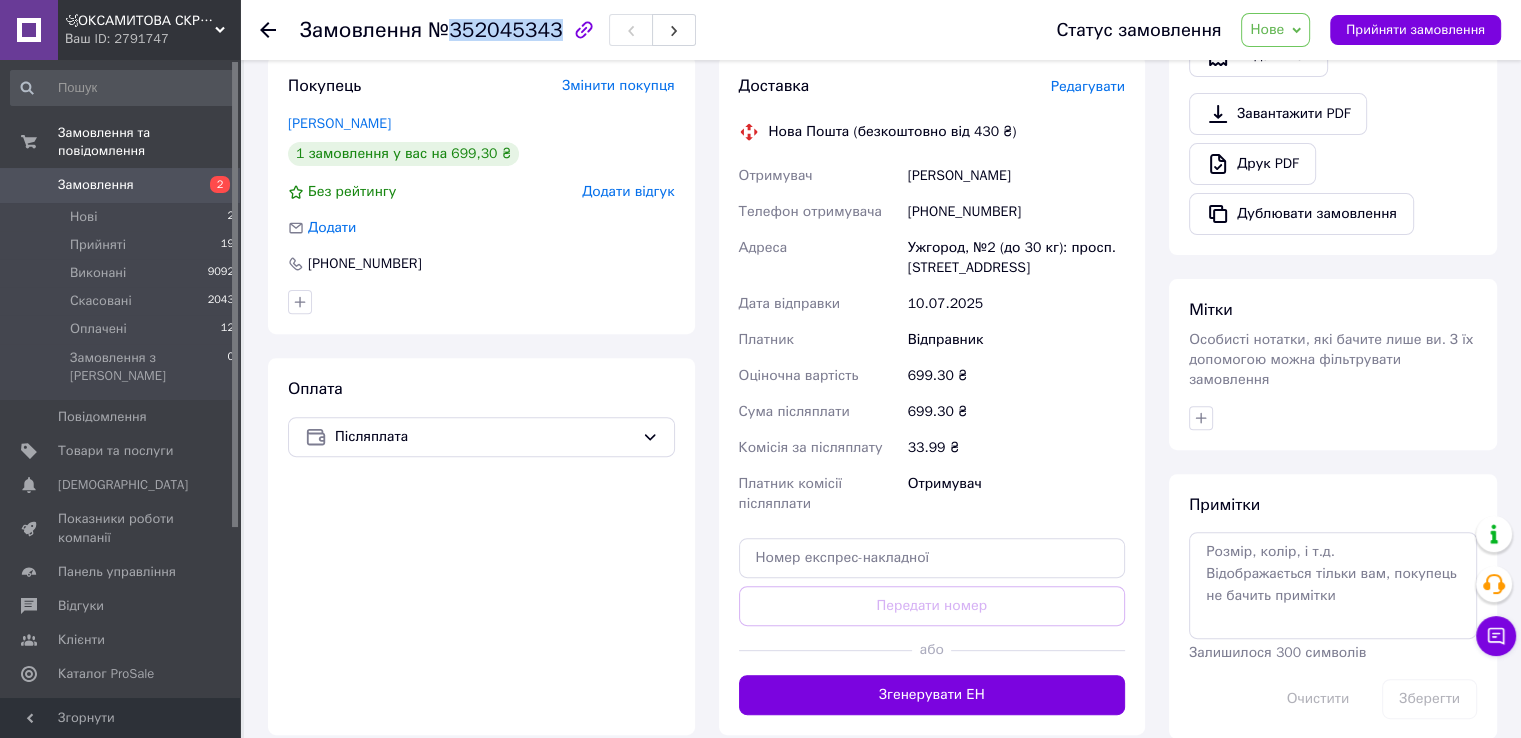 scroll, scrollTop: 700, scrollLeft: 0, axis: vertical 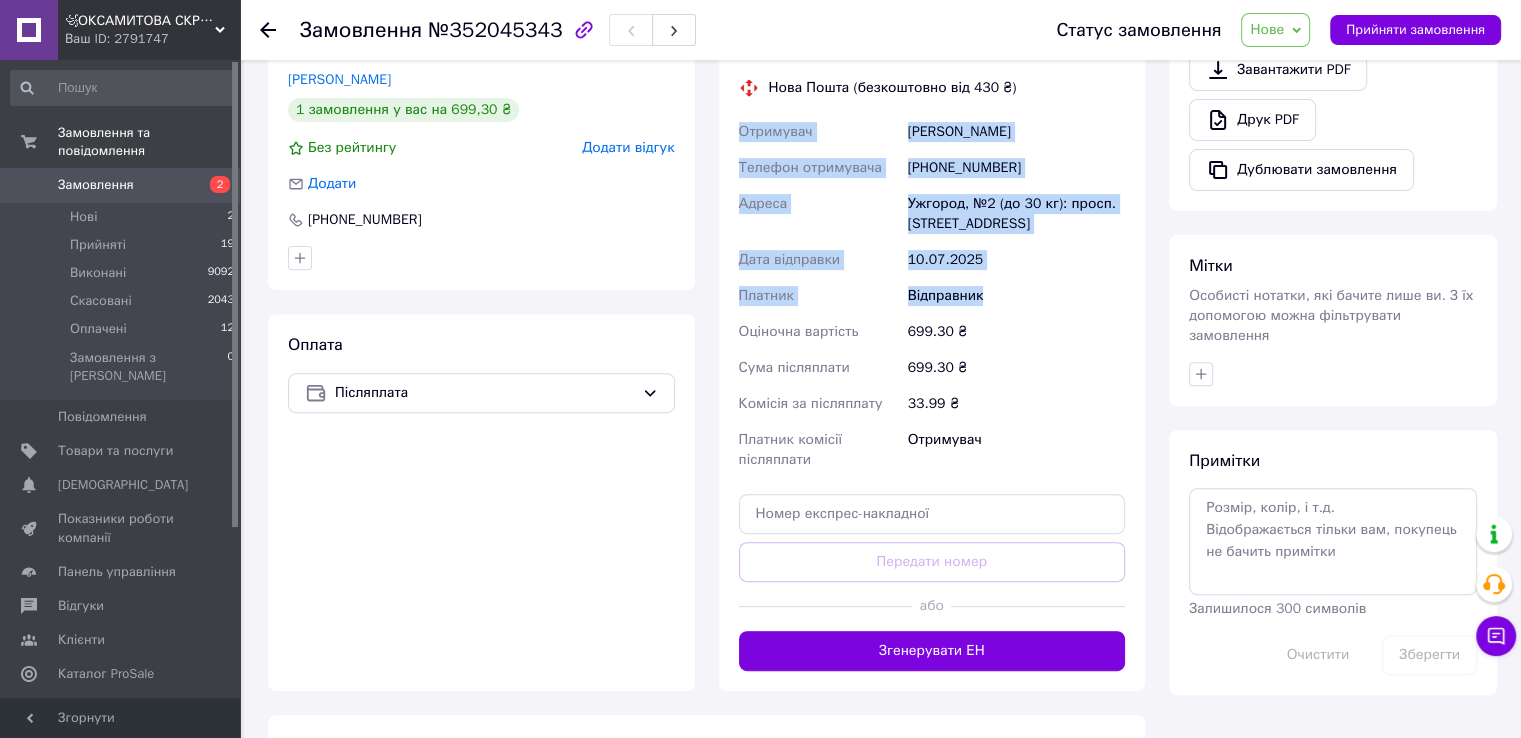 drag, startPoint x: 740, startPoint y: 129, endPoint x: 1020, endPoint y: 289, distance: 322.4903 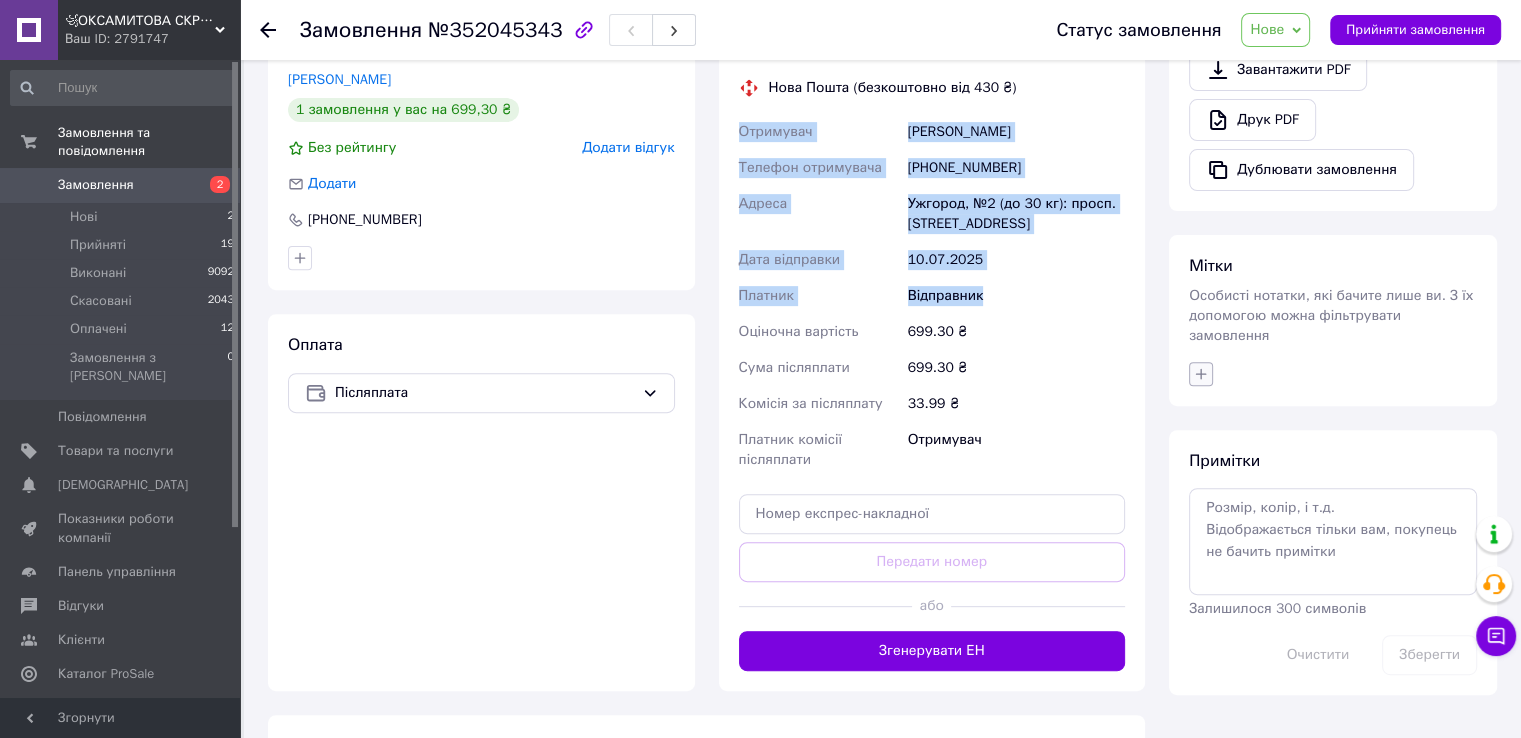 click 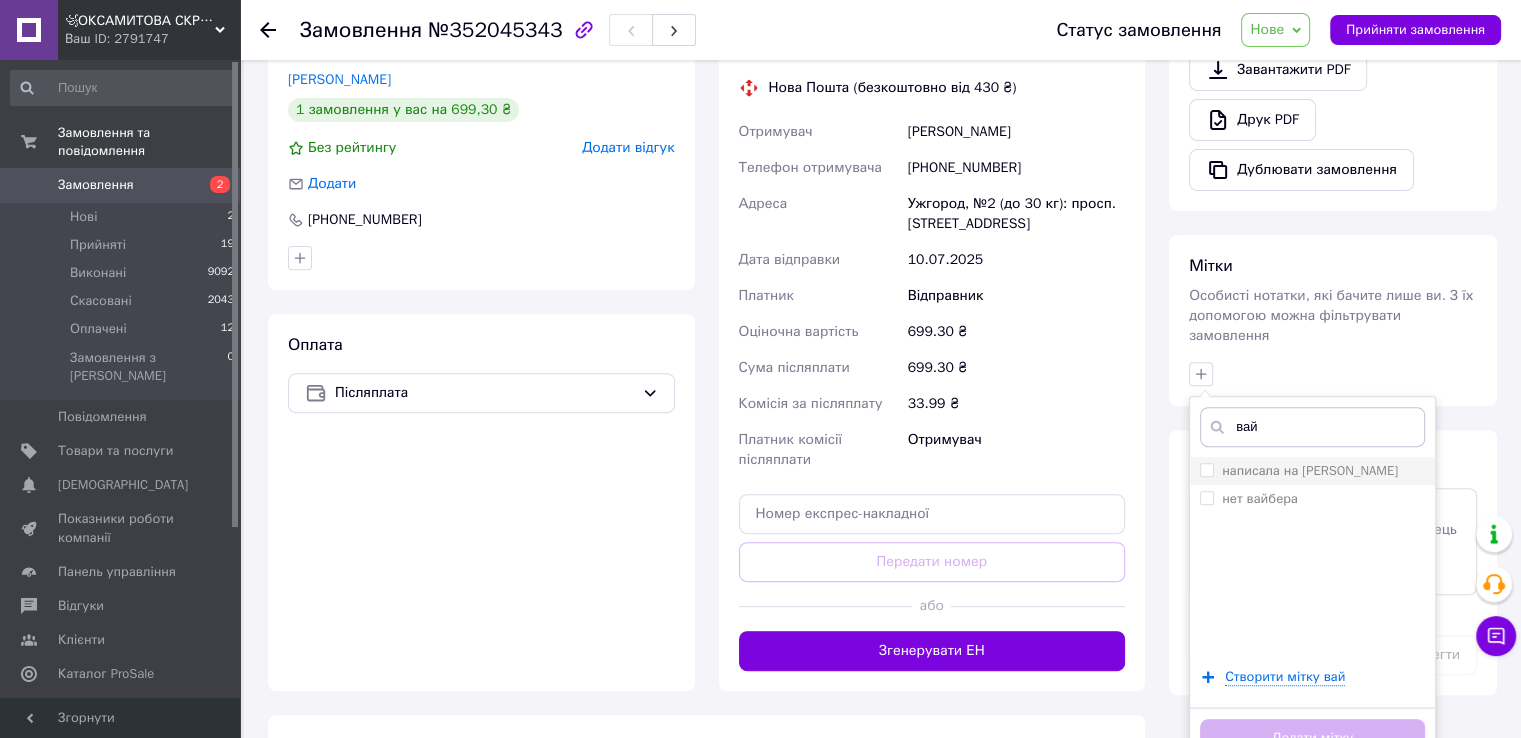type on "вай" 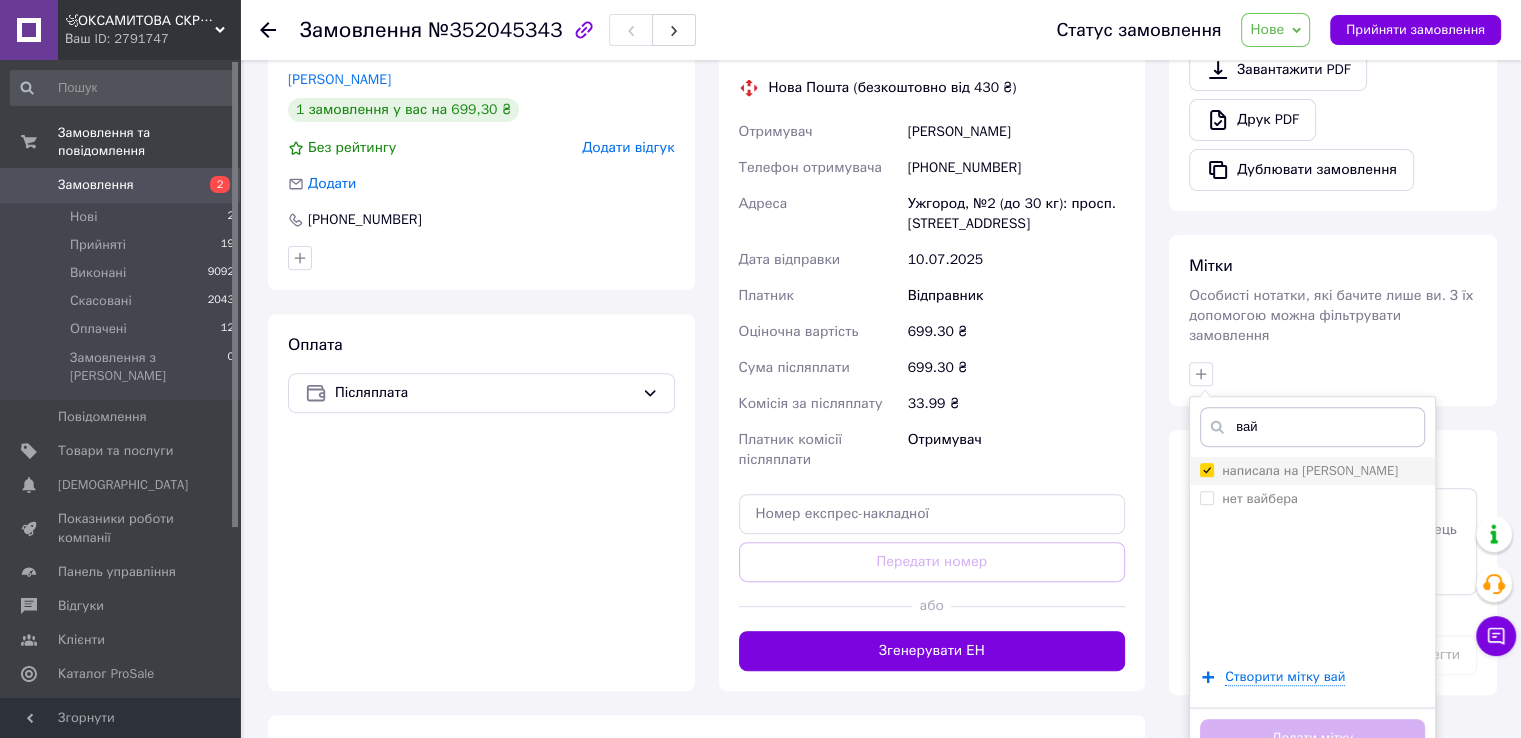 checkbox on "true" 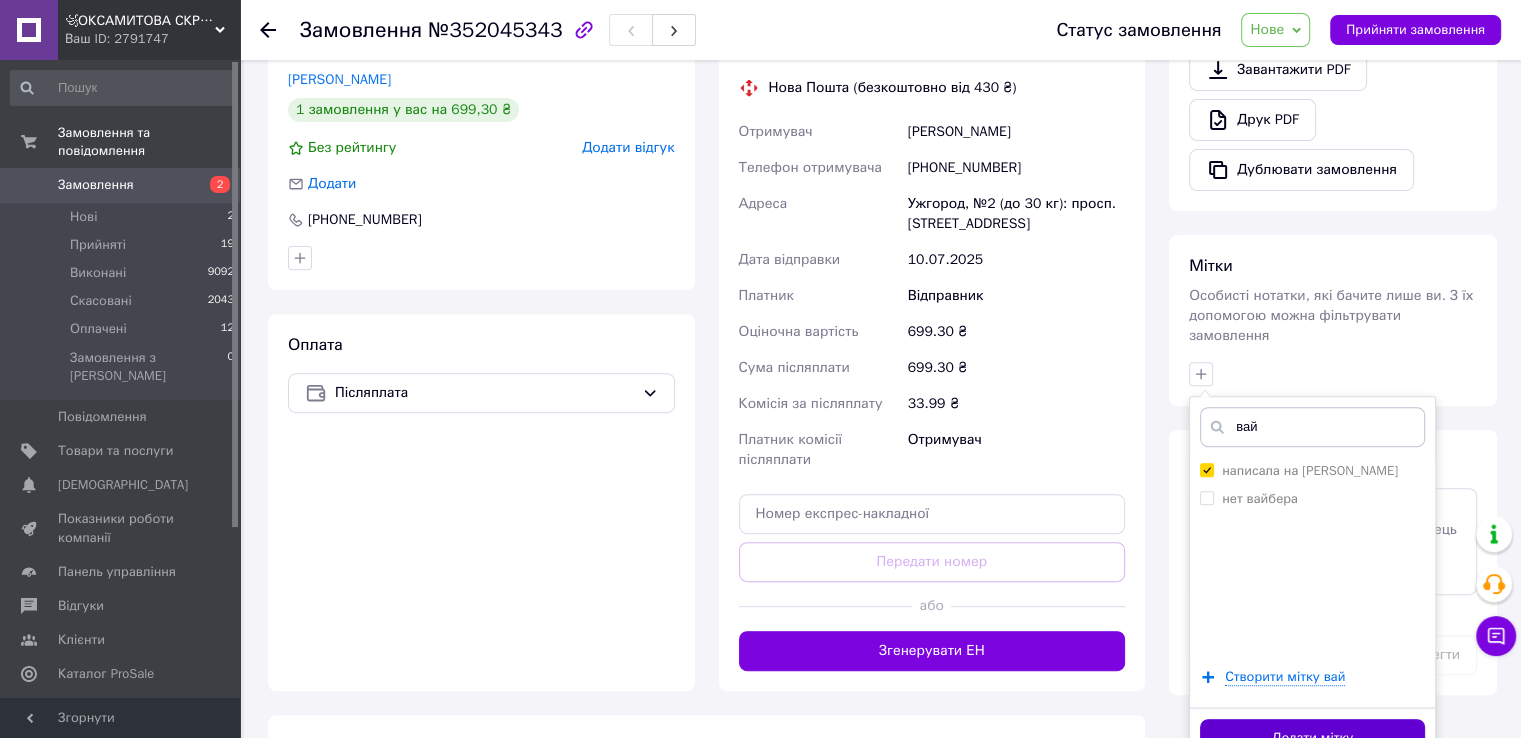 click on "Додати мітку" at bounding box center (1312, 738) 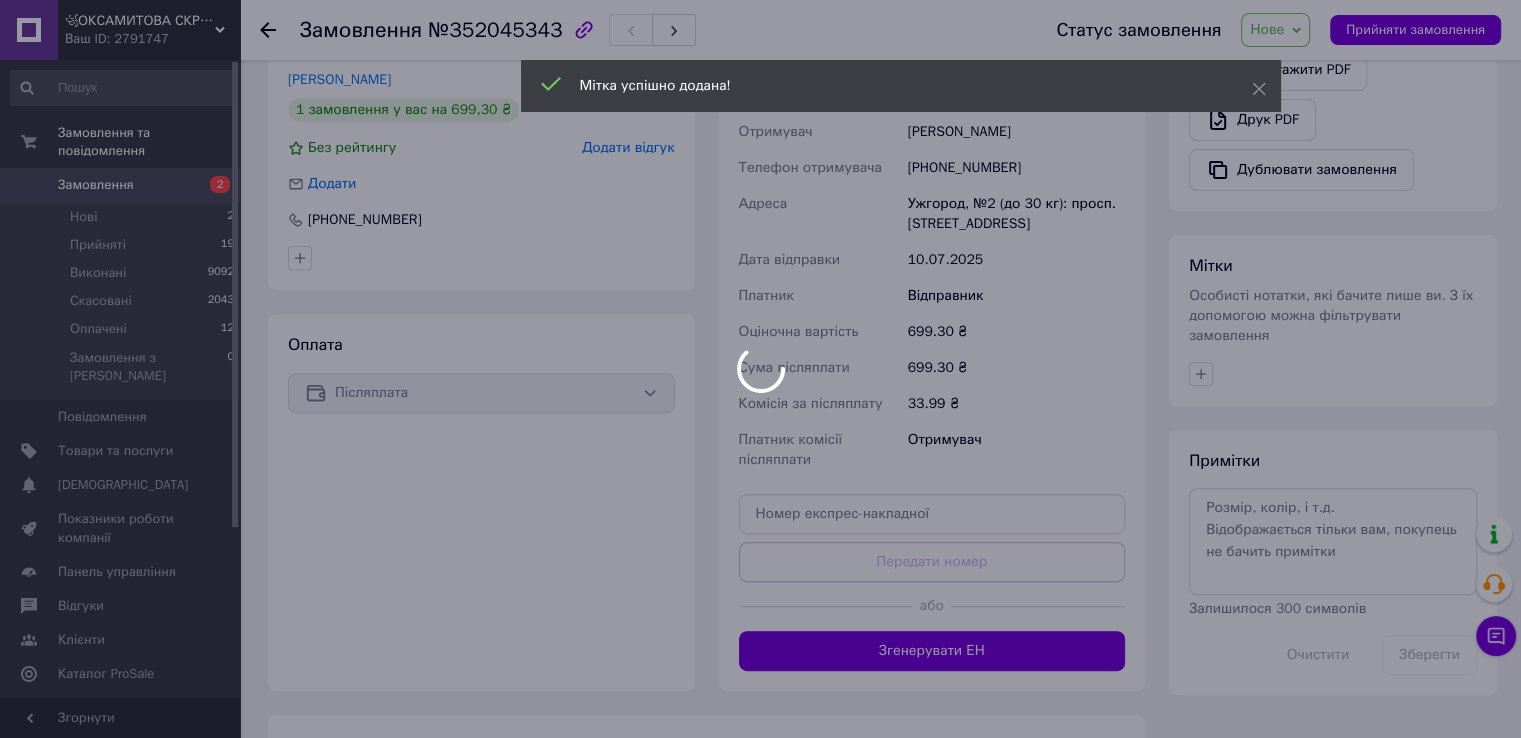 click at bounding box center (760, 369) 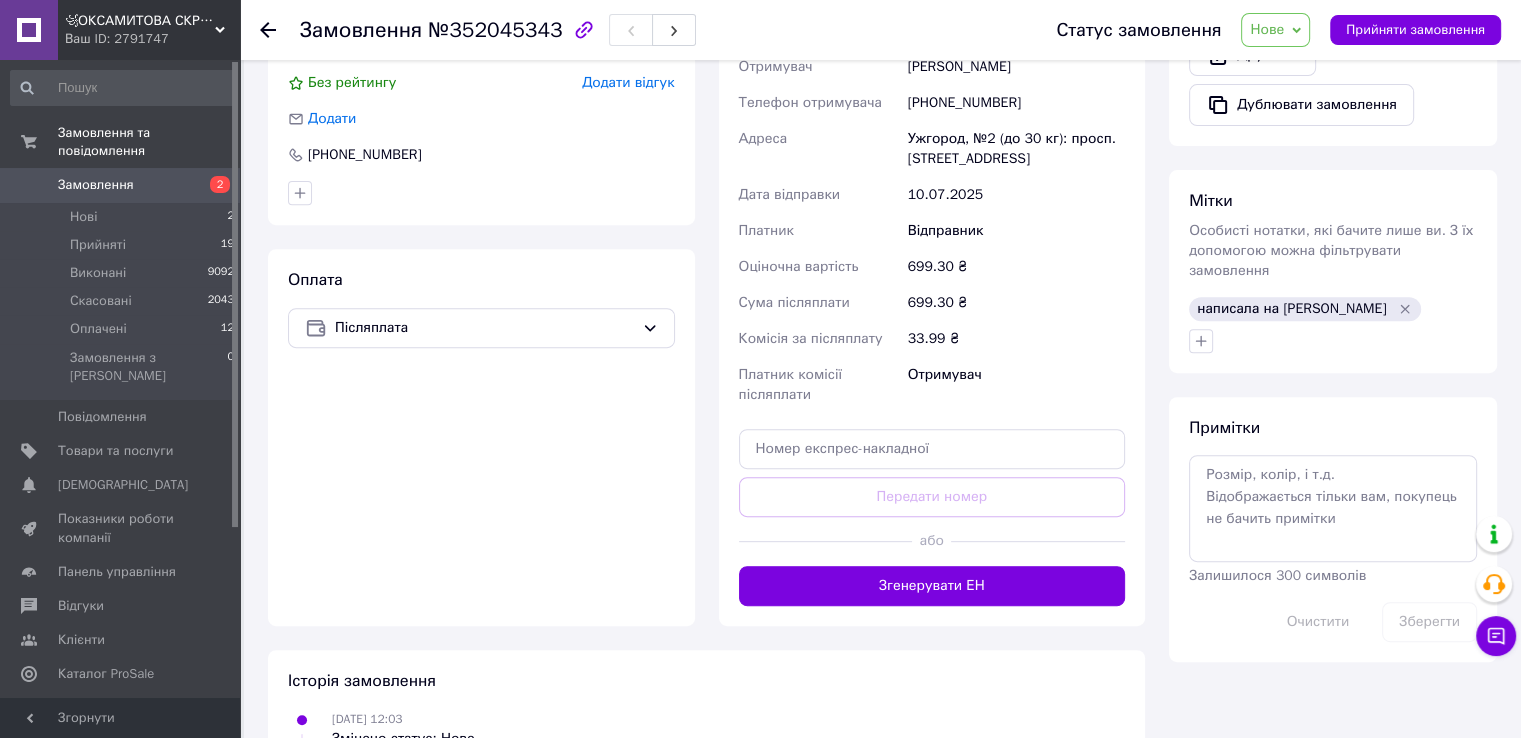 scroll, scrollTop: 800, scrollLeft: 0, axis: vertical 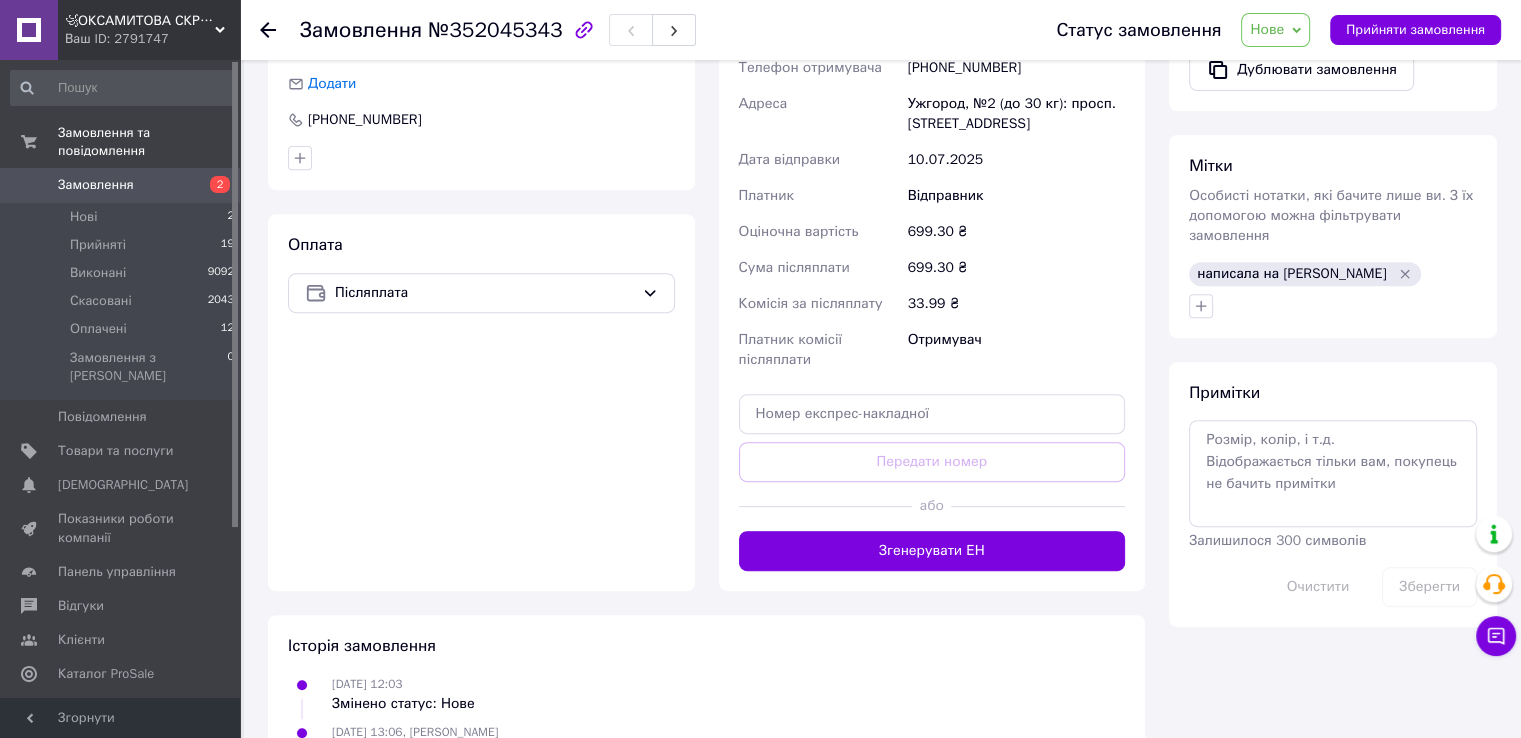 click 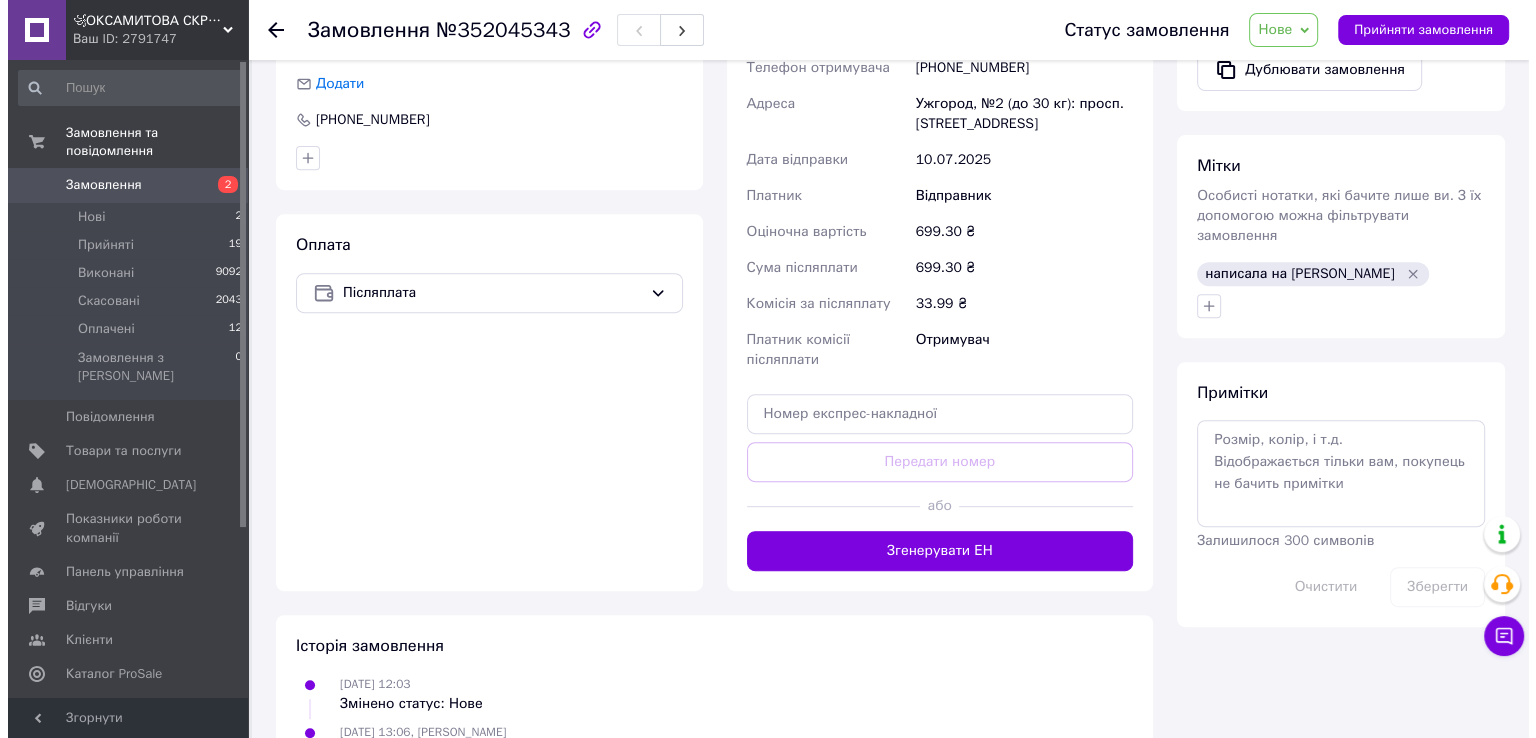scroll, scrollTop: 0, scrollLeft: 0, axis: both 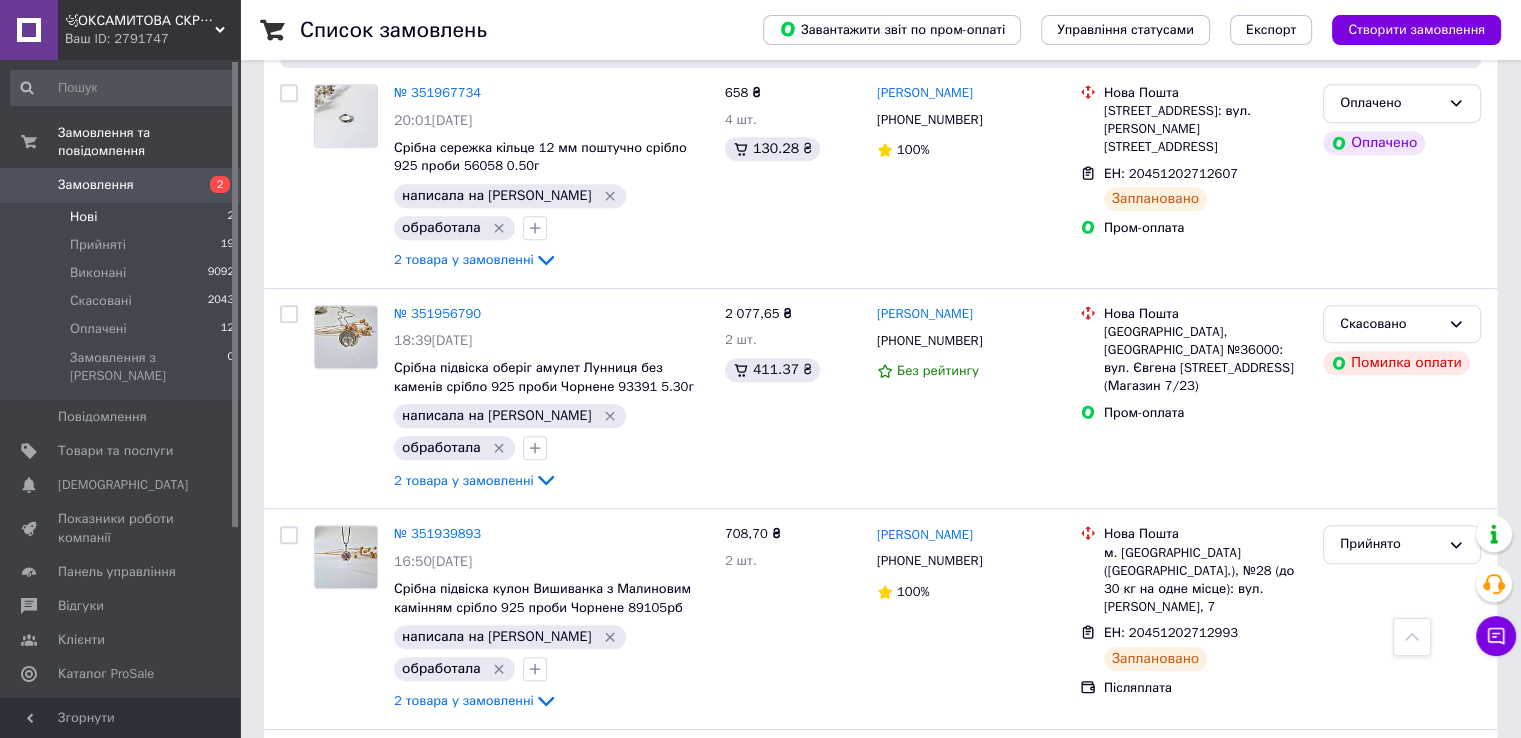 click on "Нові 2" at bounding box center [123, 217] 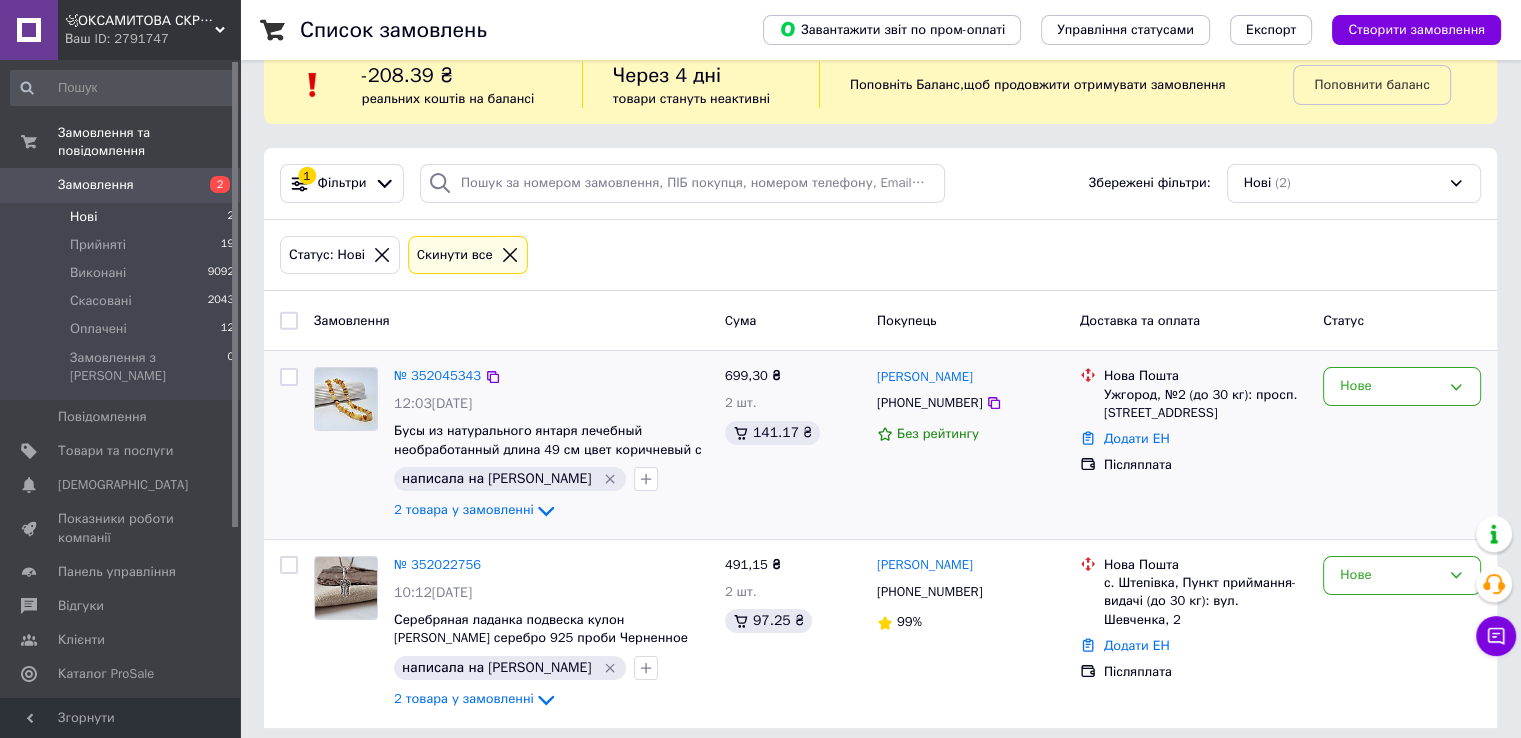 scroll, scrollTop: 0, scrollLeft: 0, axis: both 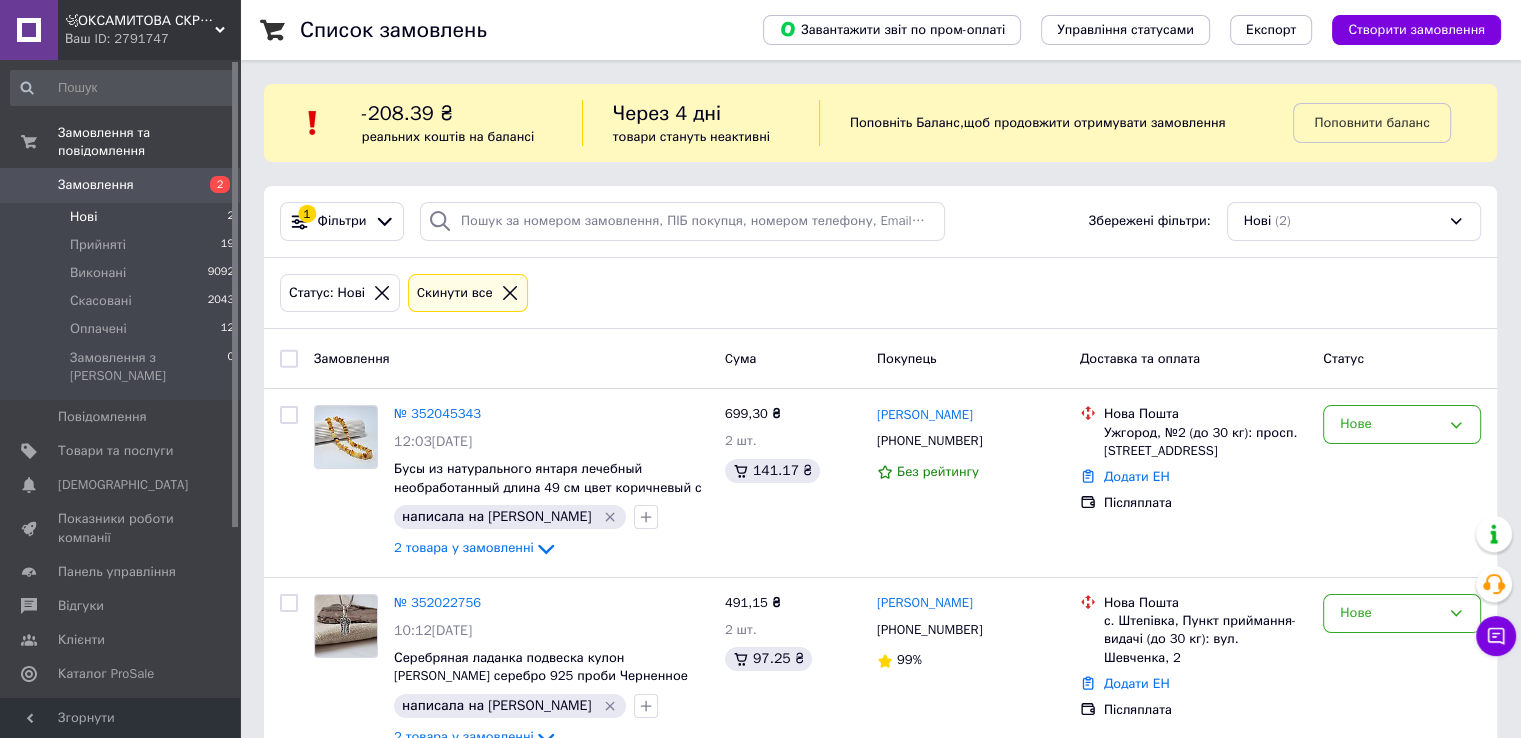 click 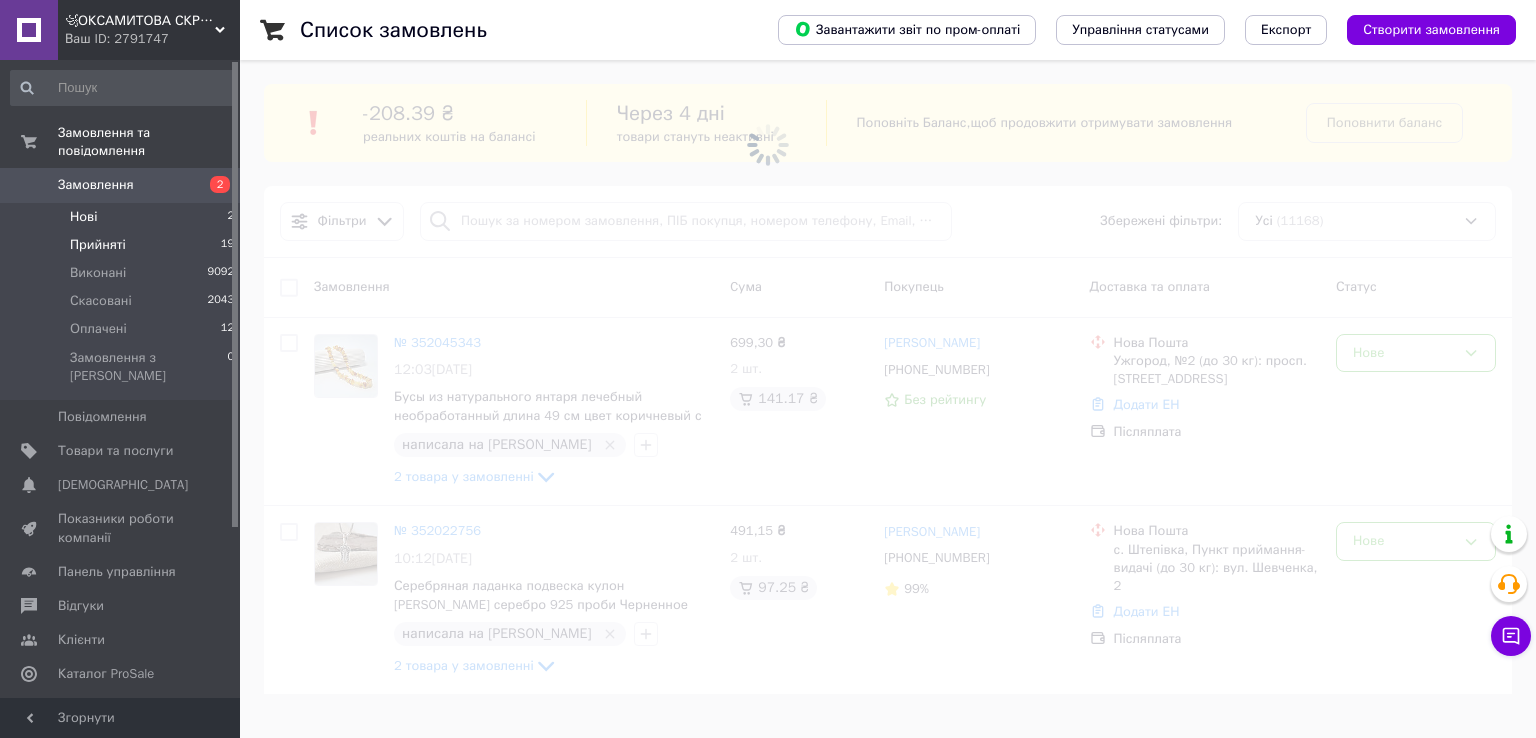 click on "Прийняті 19" at bounding box center (123, 245) 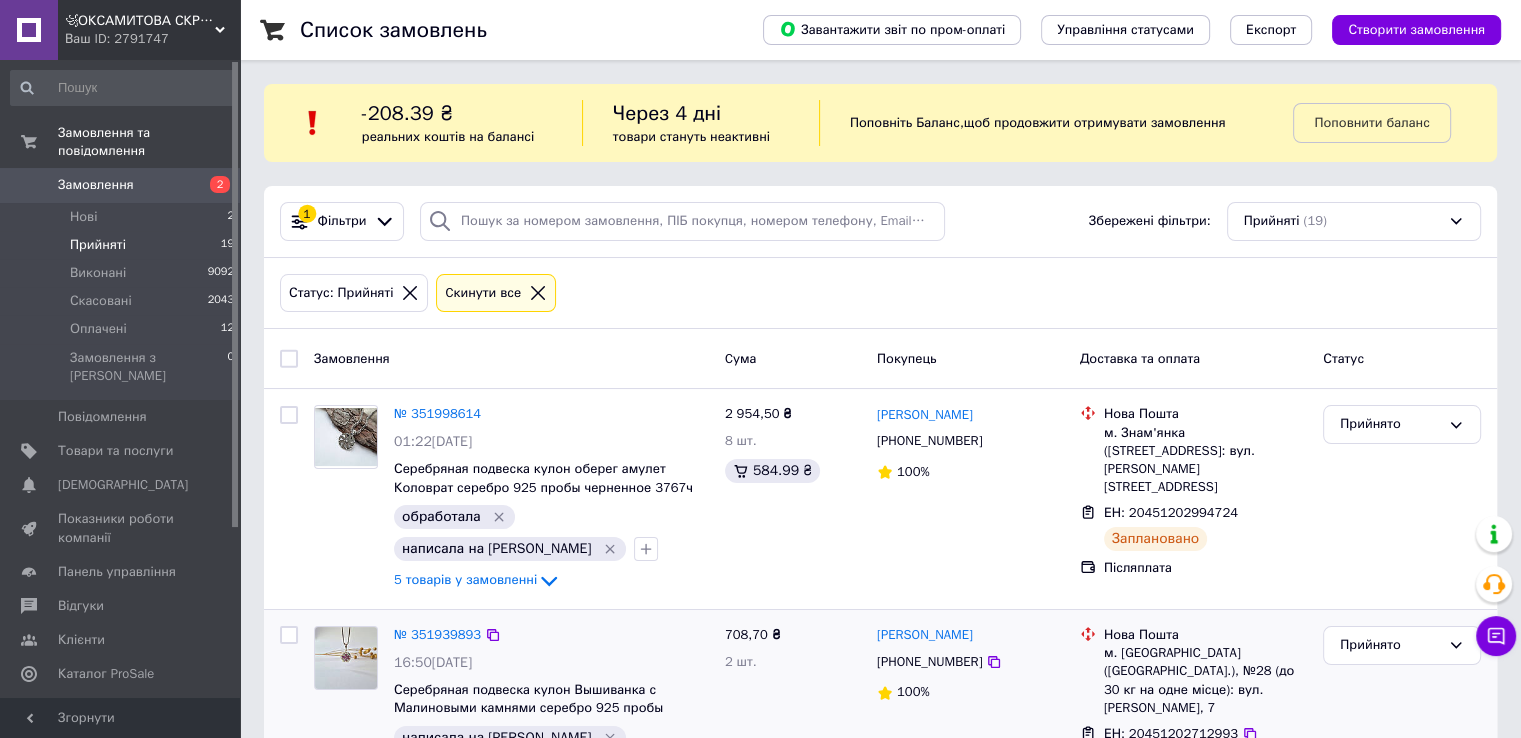 scroll, scrollTop: 0, scrollLeft: 0, axis: both 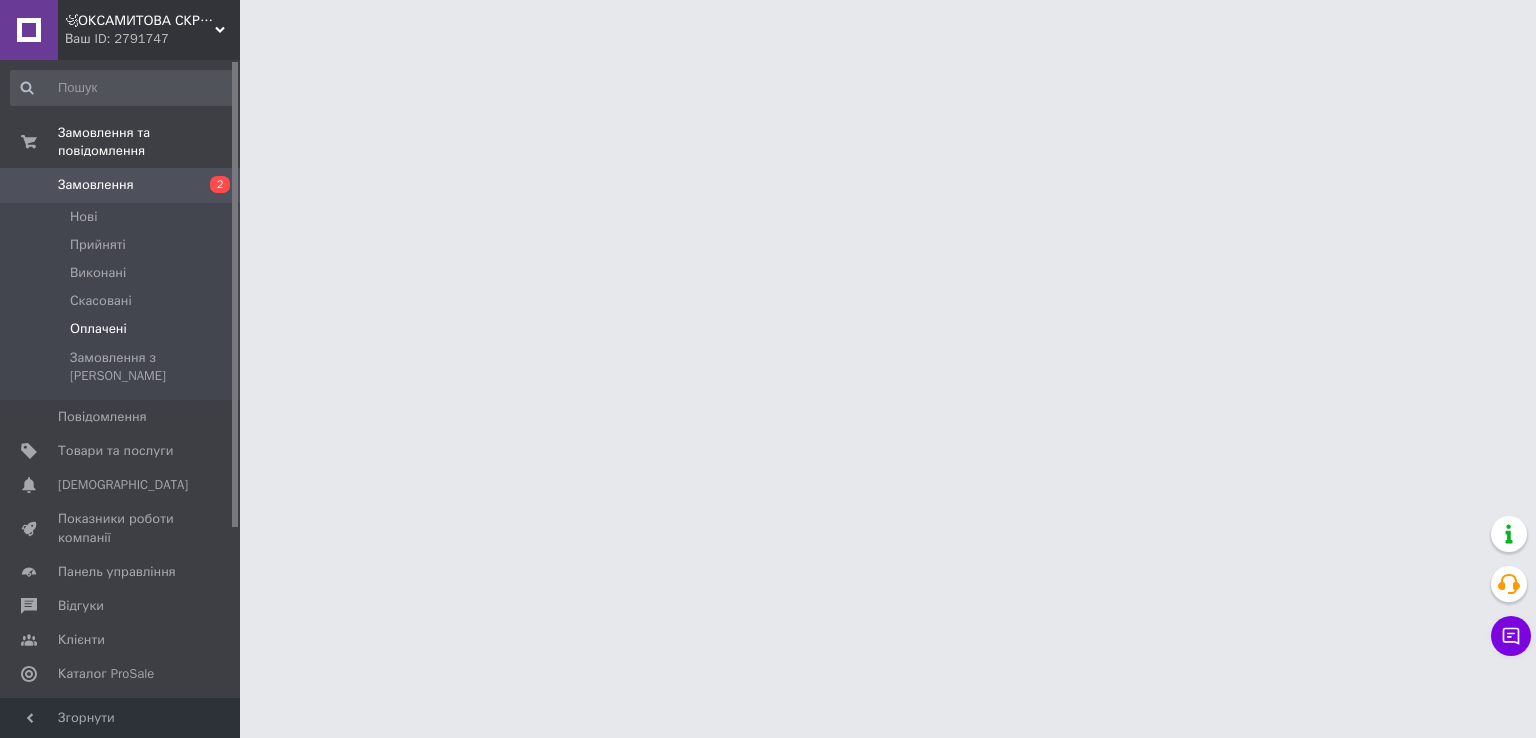 click on "Оплачені" at bounding box center [98, 329] 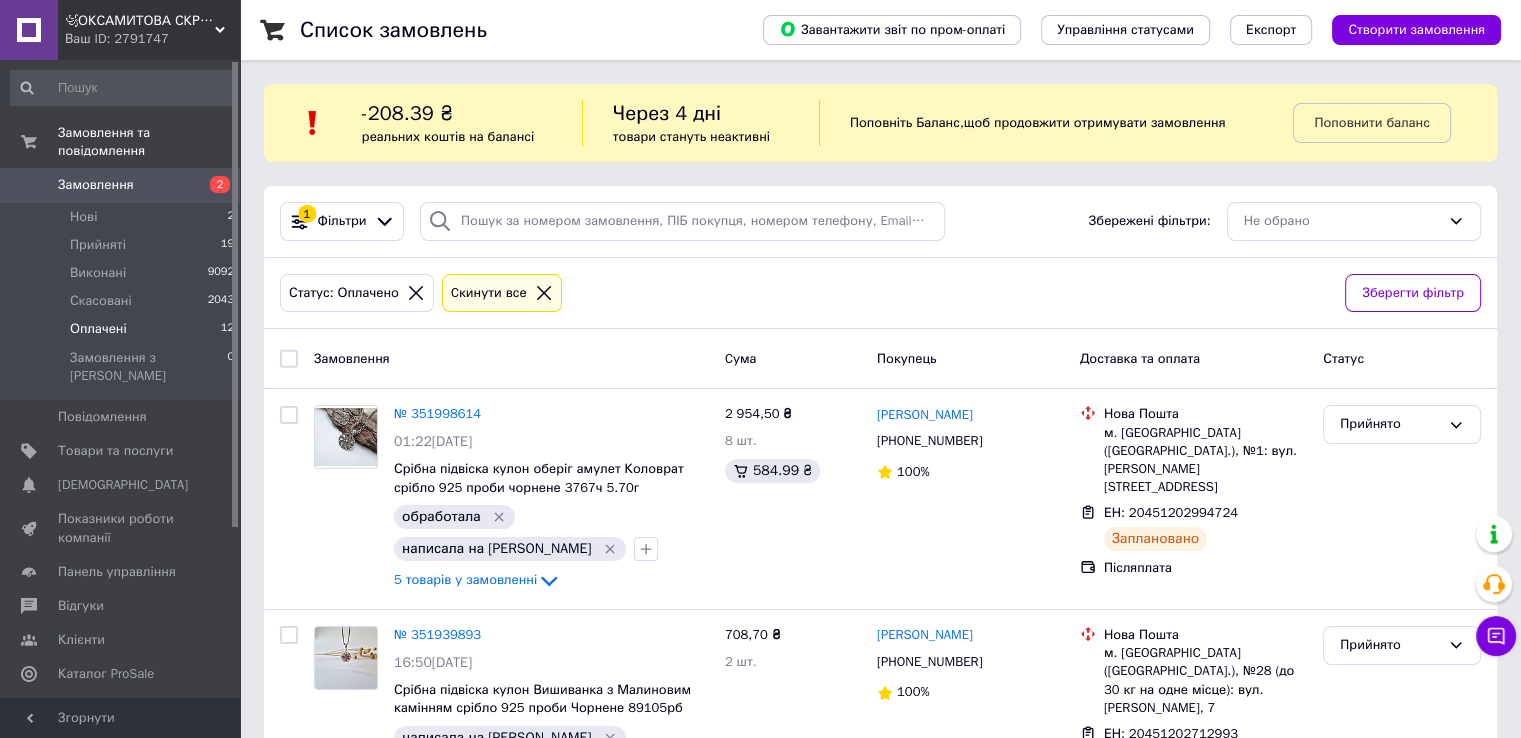 click on "Оплачені" at bounding box center [98, 329] 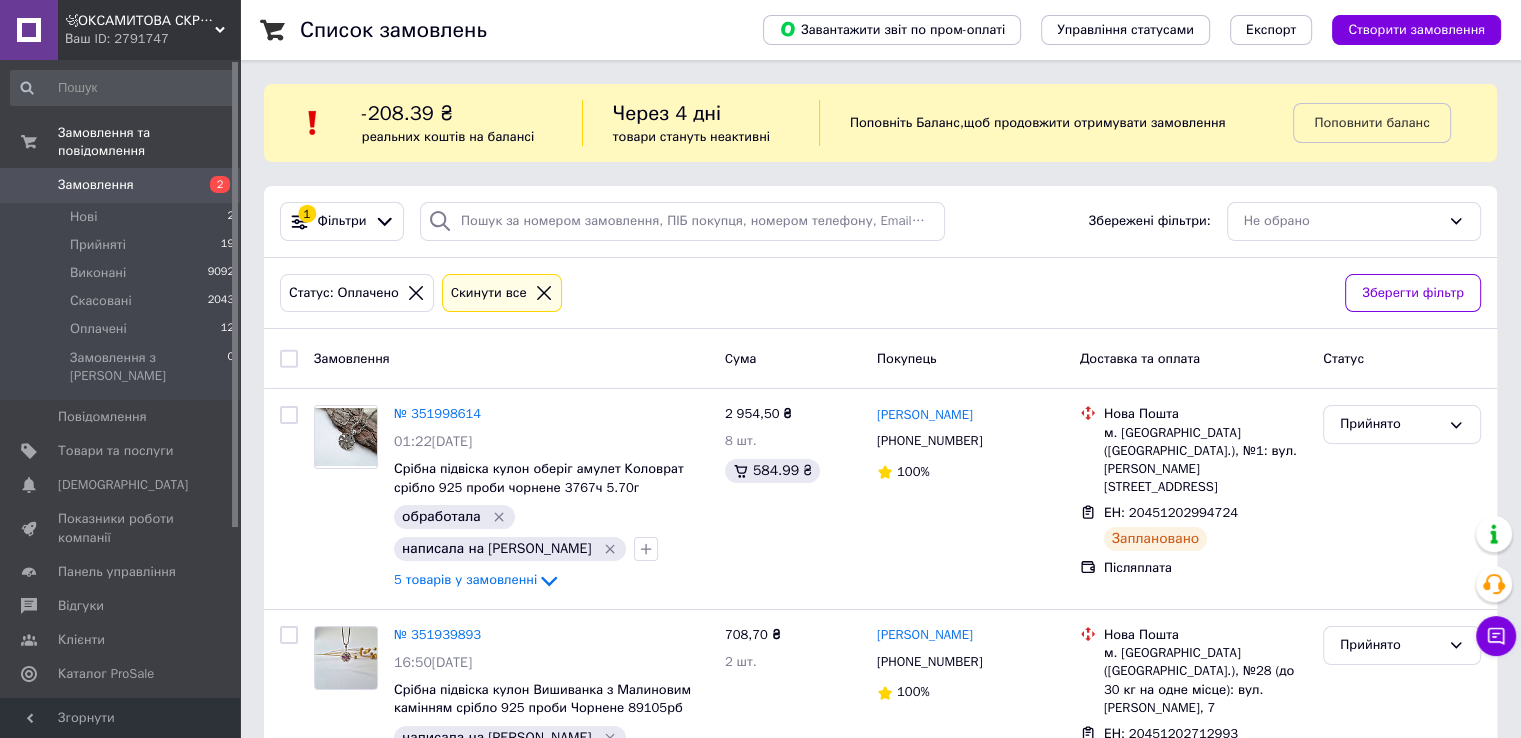 click 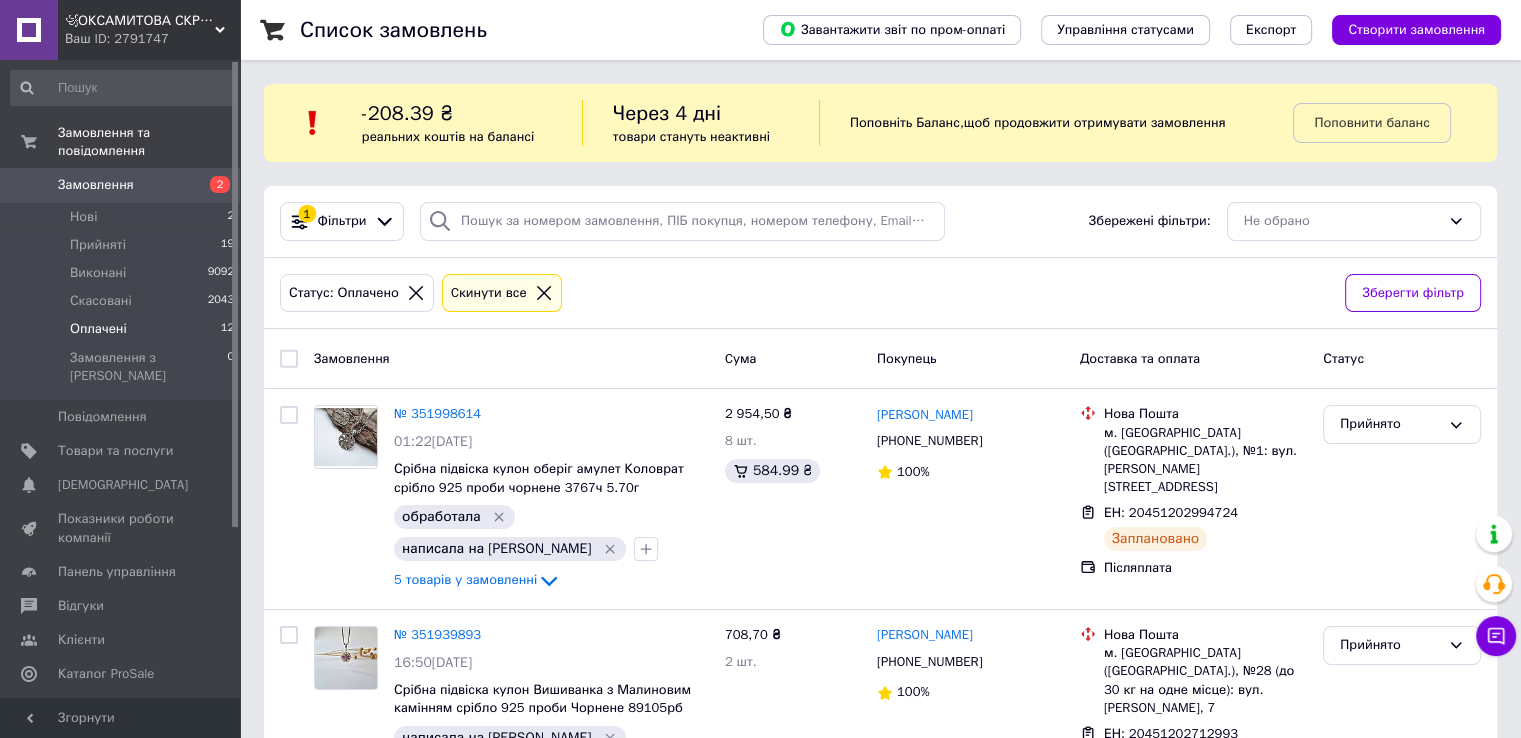 click on "Оплачені 12" at bounding box center [123, 329] 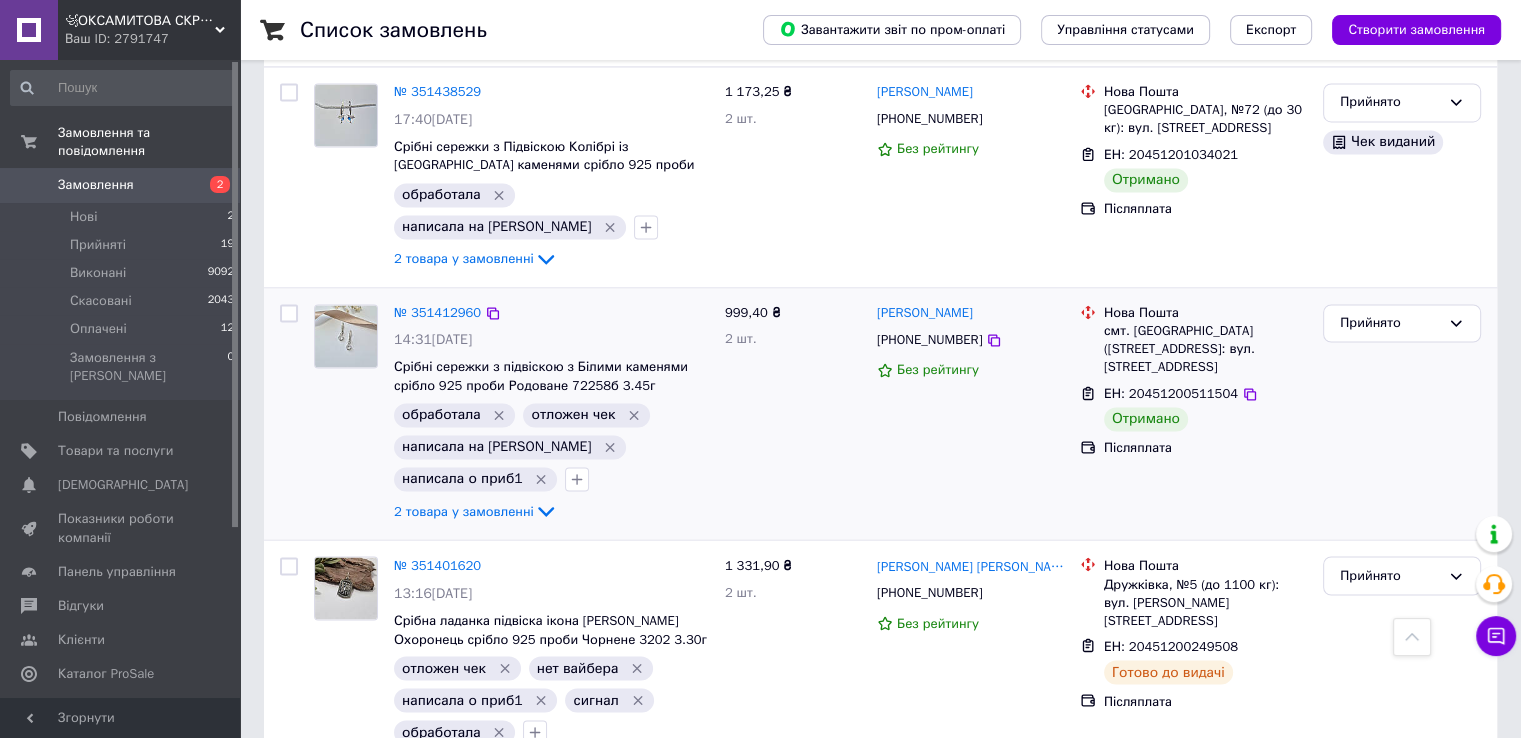 scroll, scrollTop: 3400, scrollLeft: 0, axis: vertical 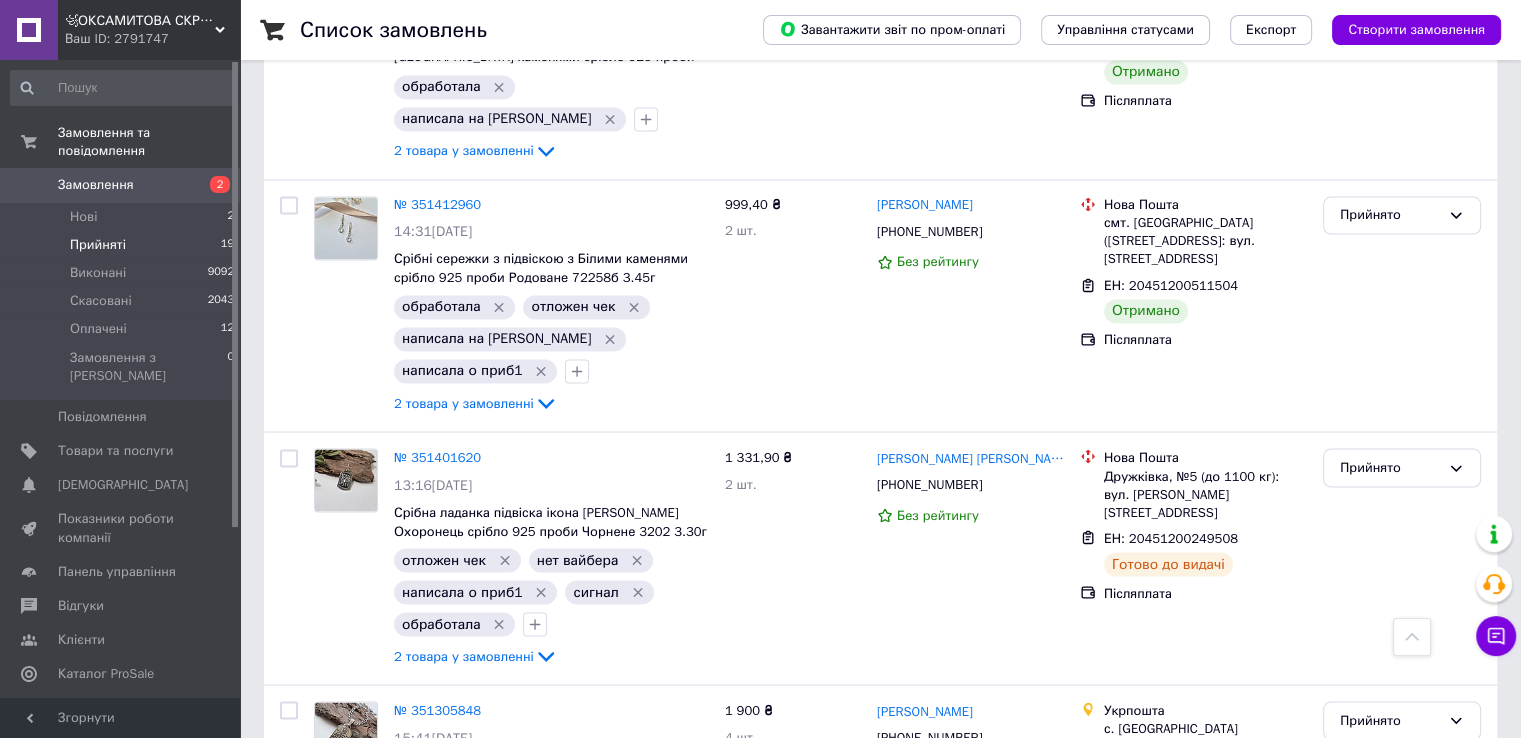 click on "Прийняті" at bounding box center [98, 245] 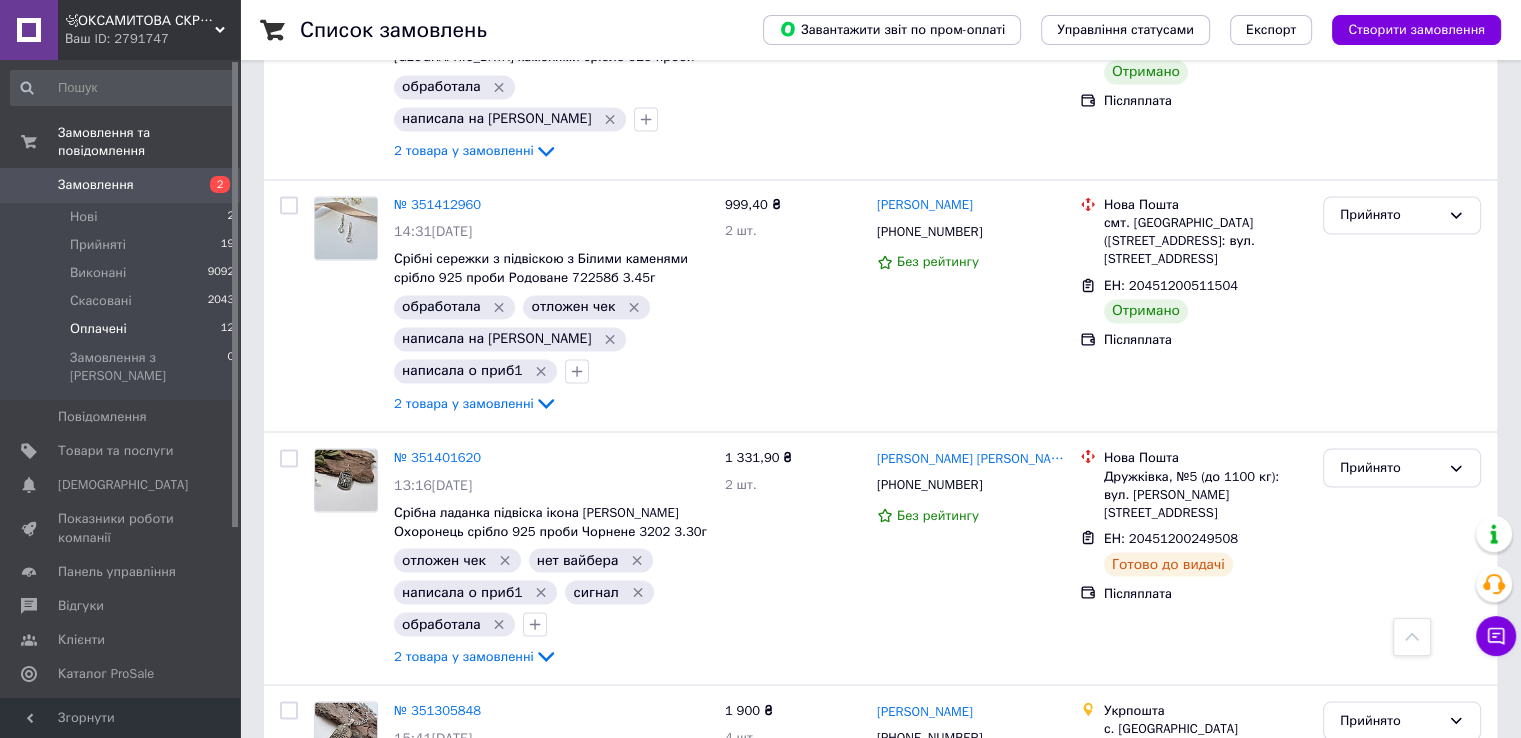 click on "Оплачені 12" at bounding box center (123, 329) 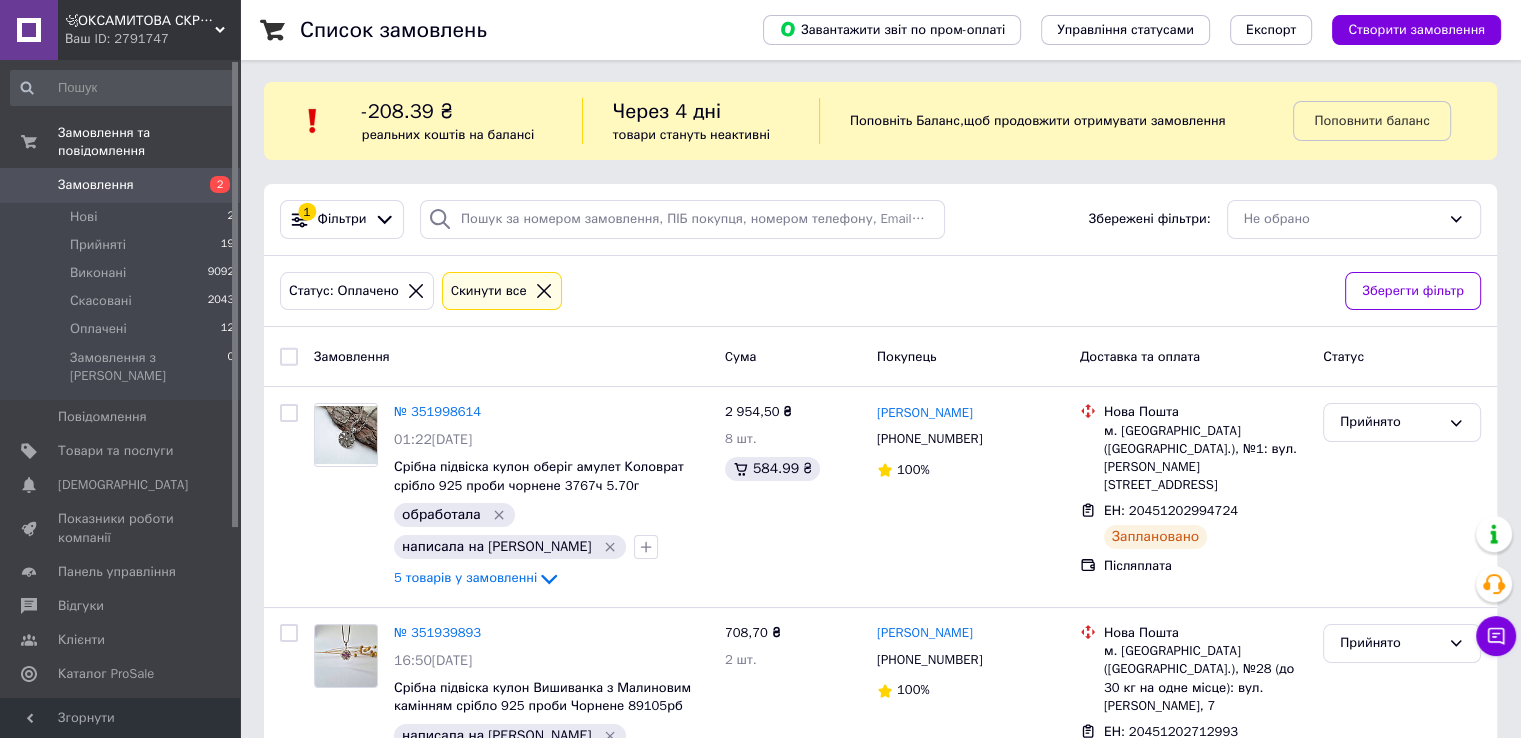 scroll, scrollTop: 0, scrollLeft: 0, axis: both 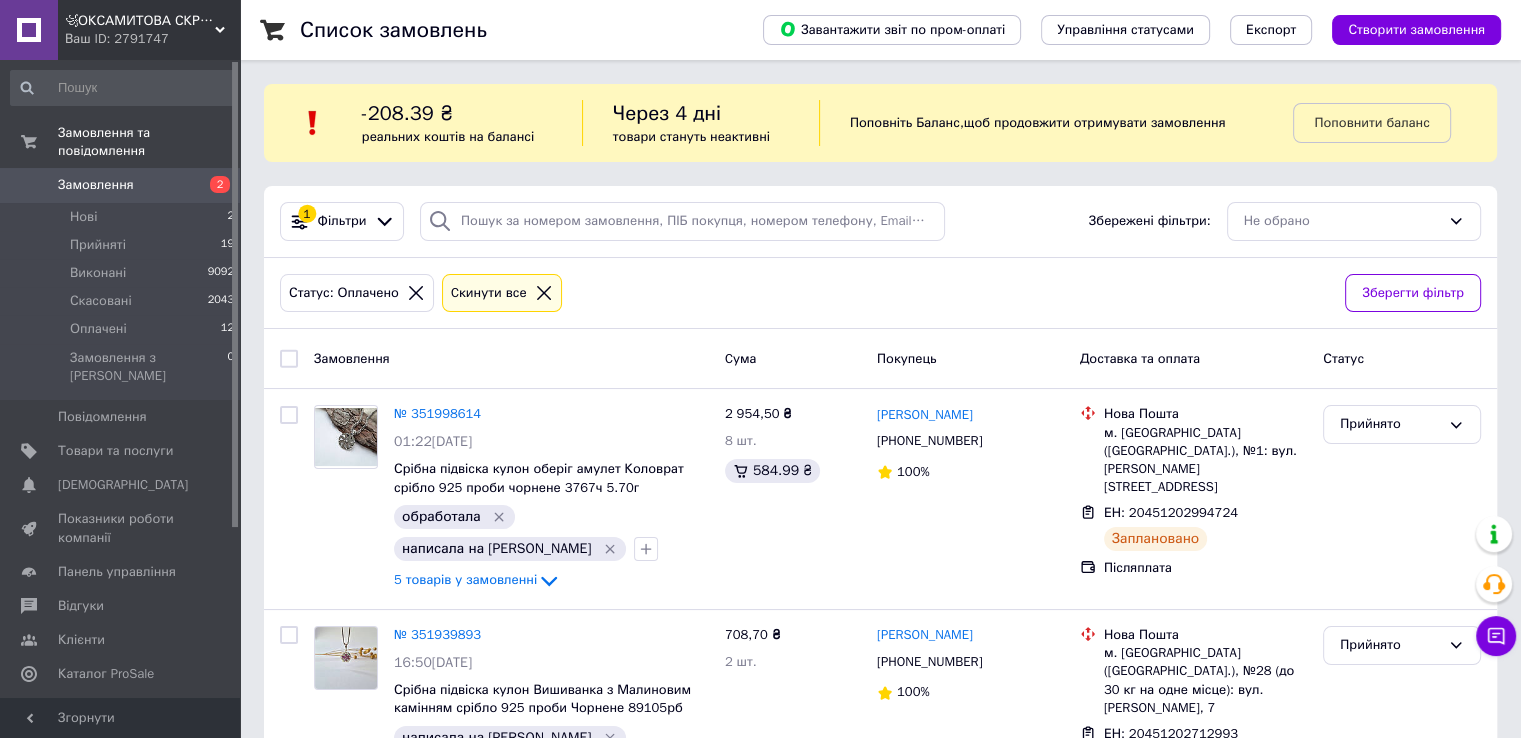 click on "Cкинути все" at bounding box center (489, 293) 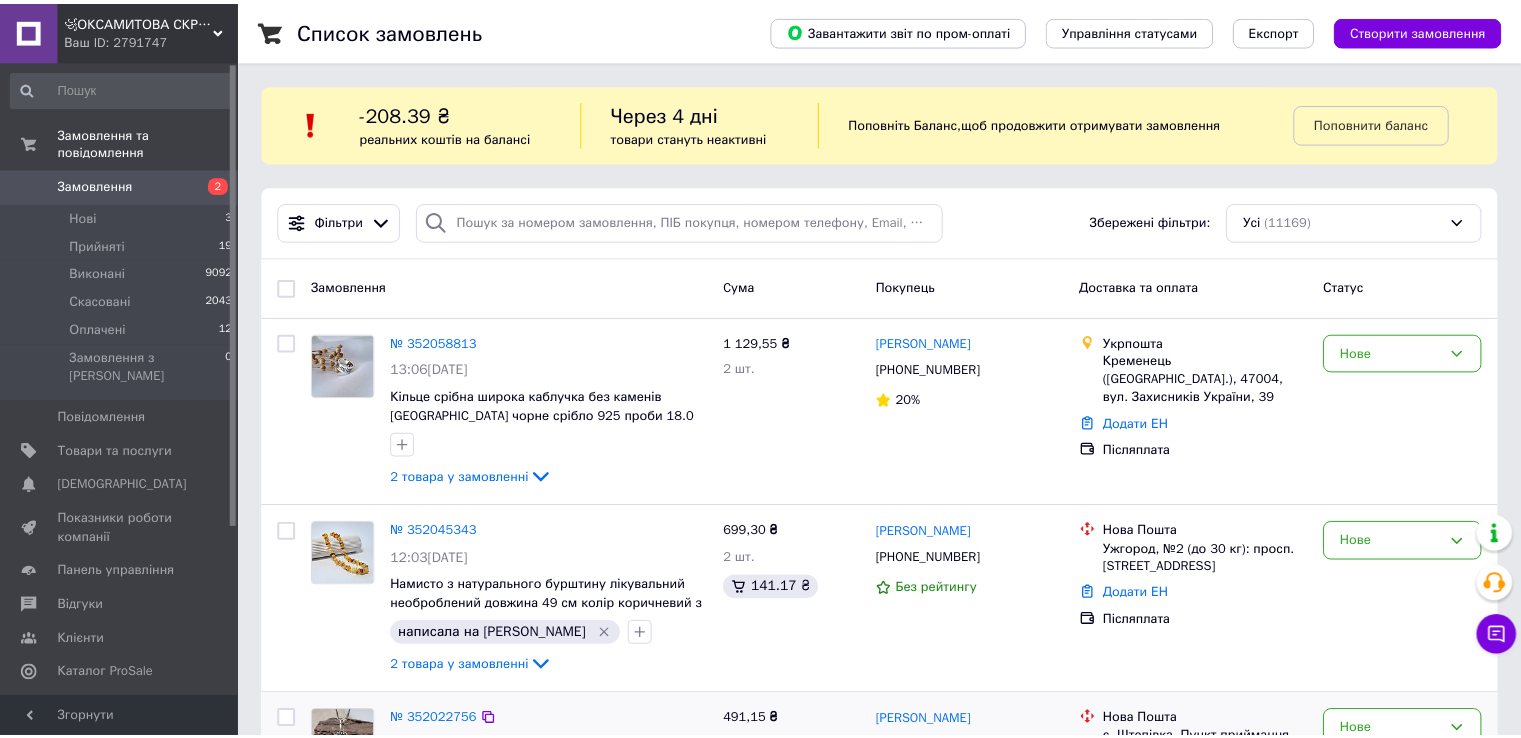 scroll, scrollTop: 0, scrollLeft: 0, axis: both 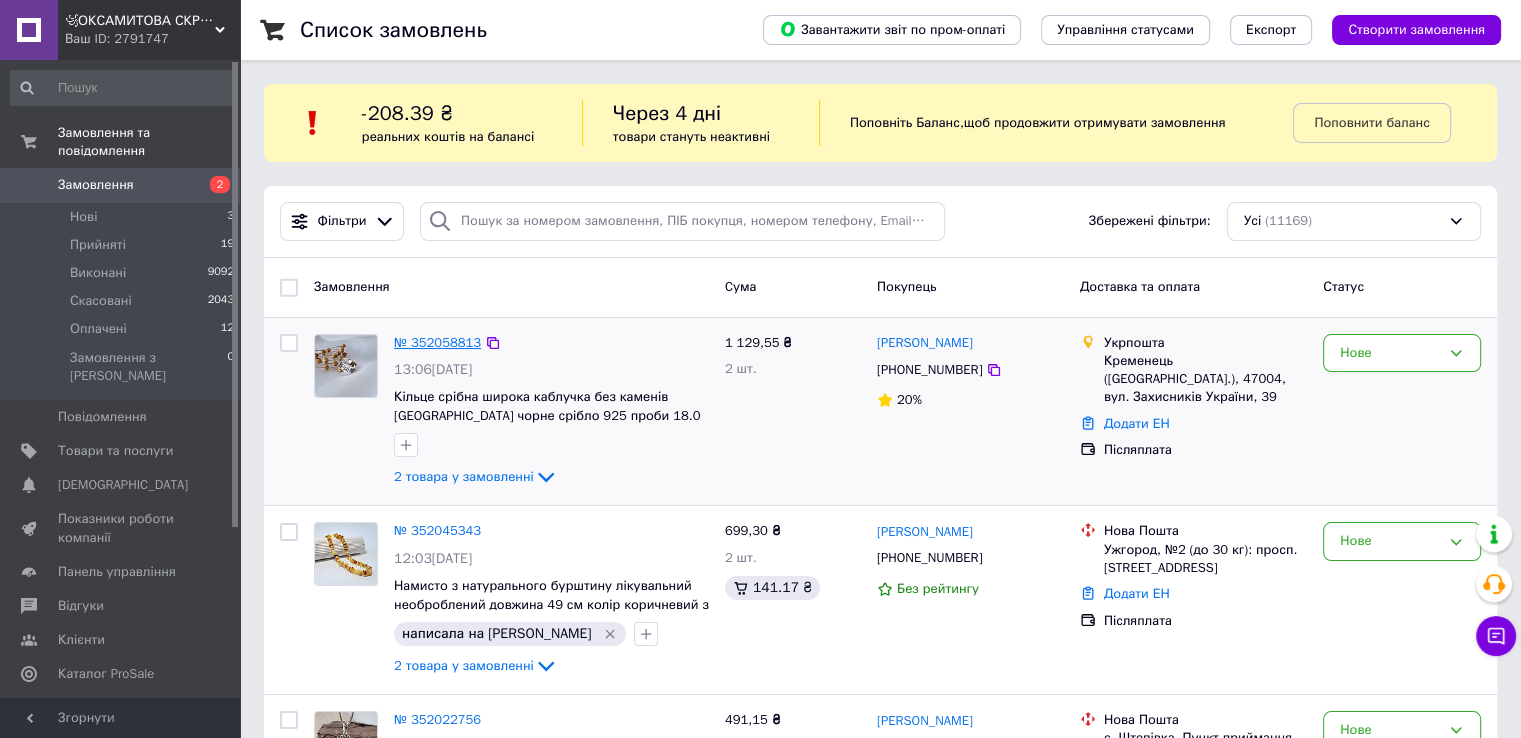 click on "№ 352058813" at bounding box center (437, 342) 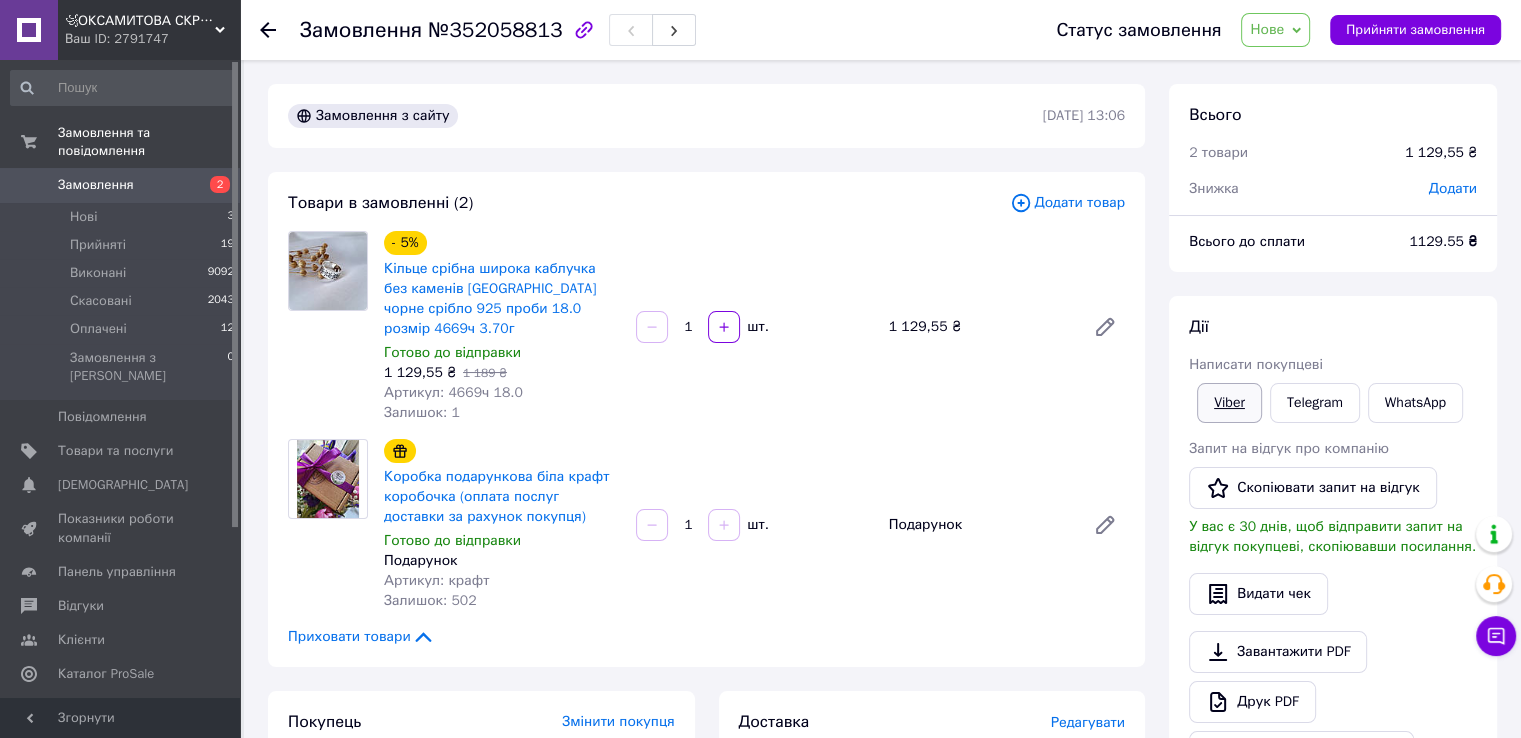 click on "Viber" at bounding box center [1229, 403] 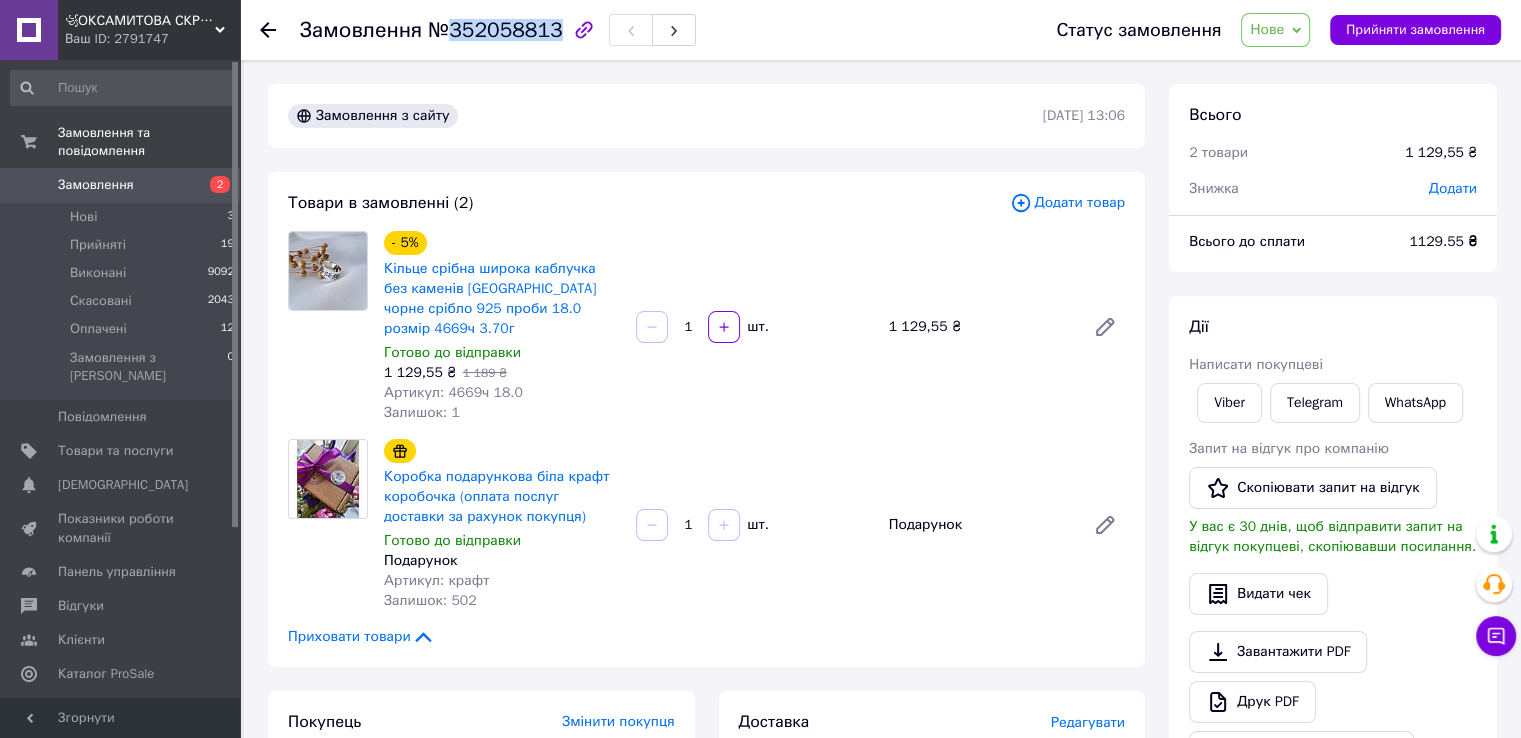 drag, startPoint x: 449, startPoint y: 23, endPoint x: 547, endPoint y: 29, distance: 98.1835 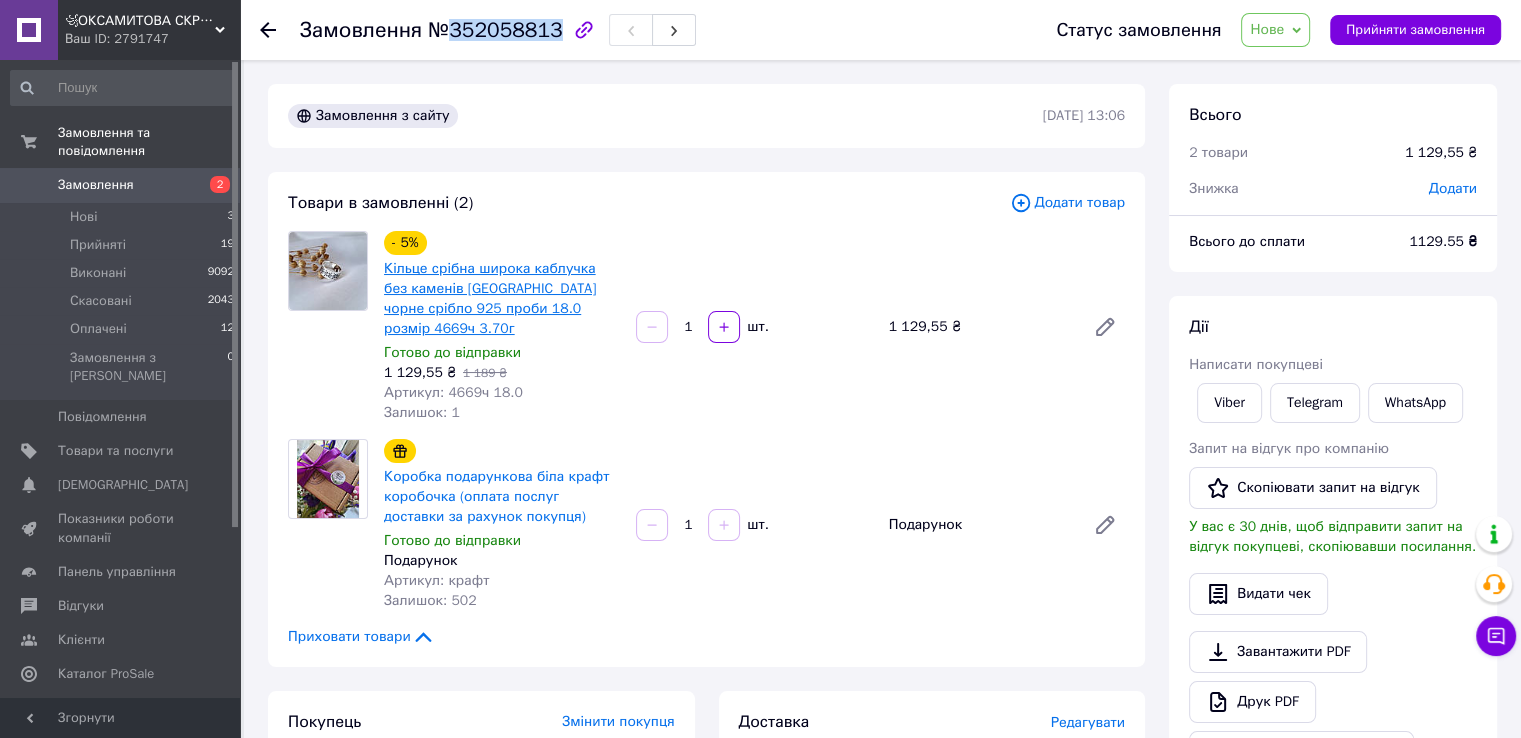 click on "Кільце срібна широка каблучка без каменів [GEOGRAPHIC_DATA] чорне срібло 925 проби 18.0 розмір 4669ч 3.70г" at bounding box center [490, 298] 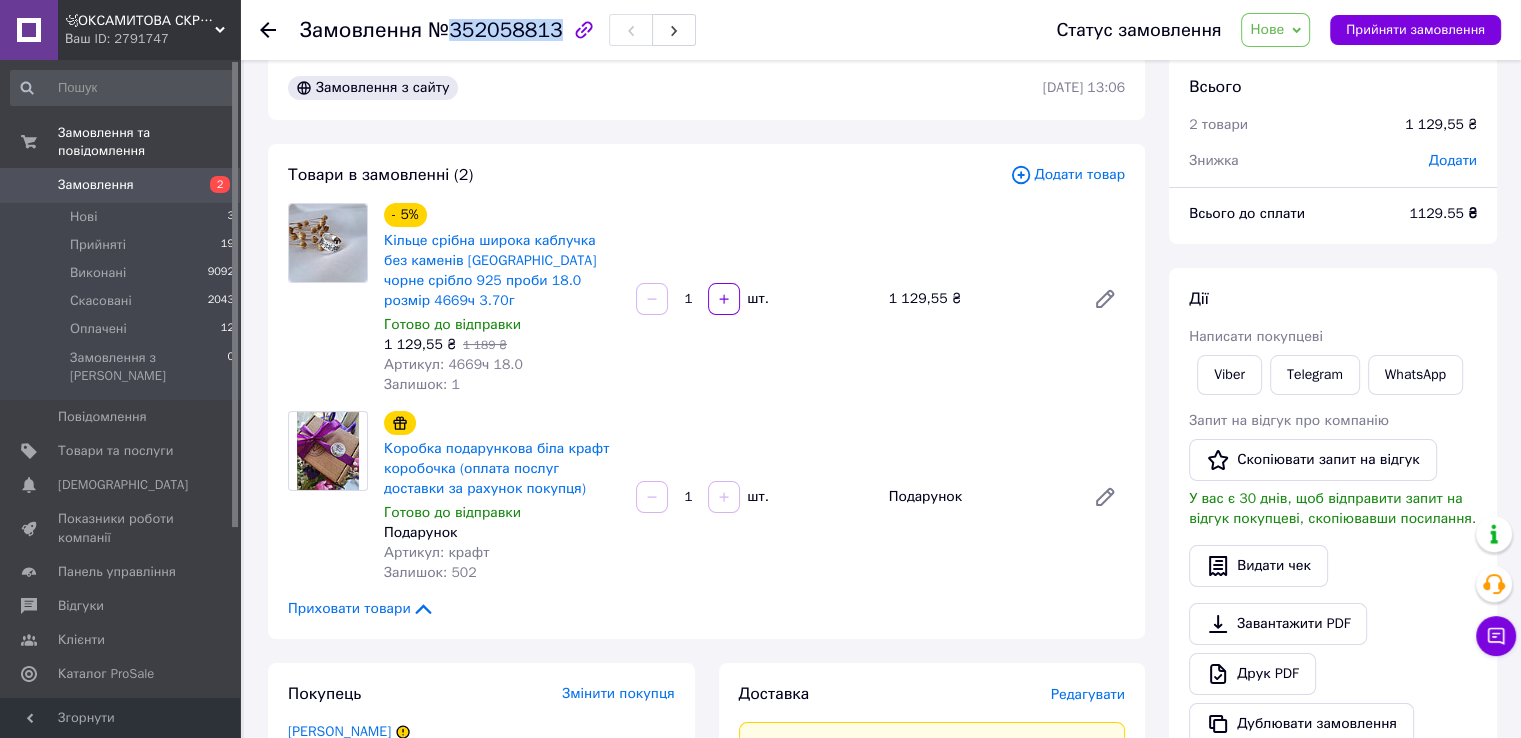 scroll, scrollTop: 0, scrollLeft: 0, axis: both 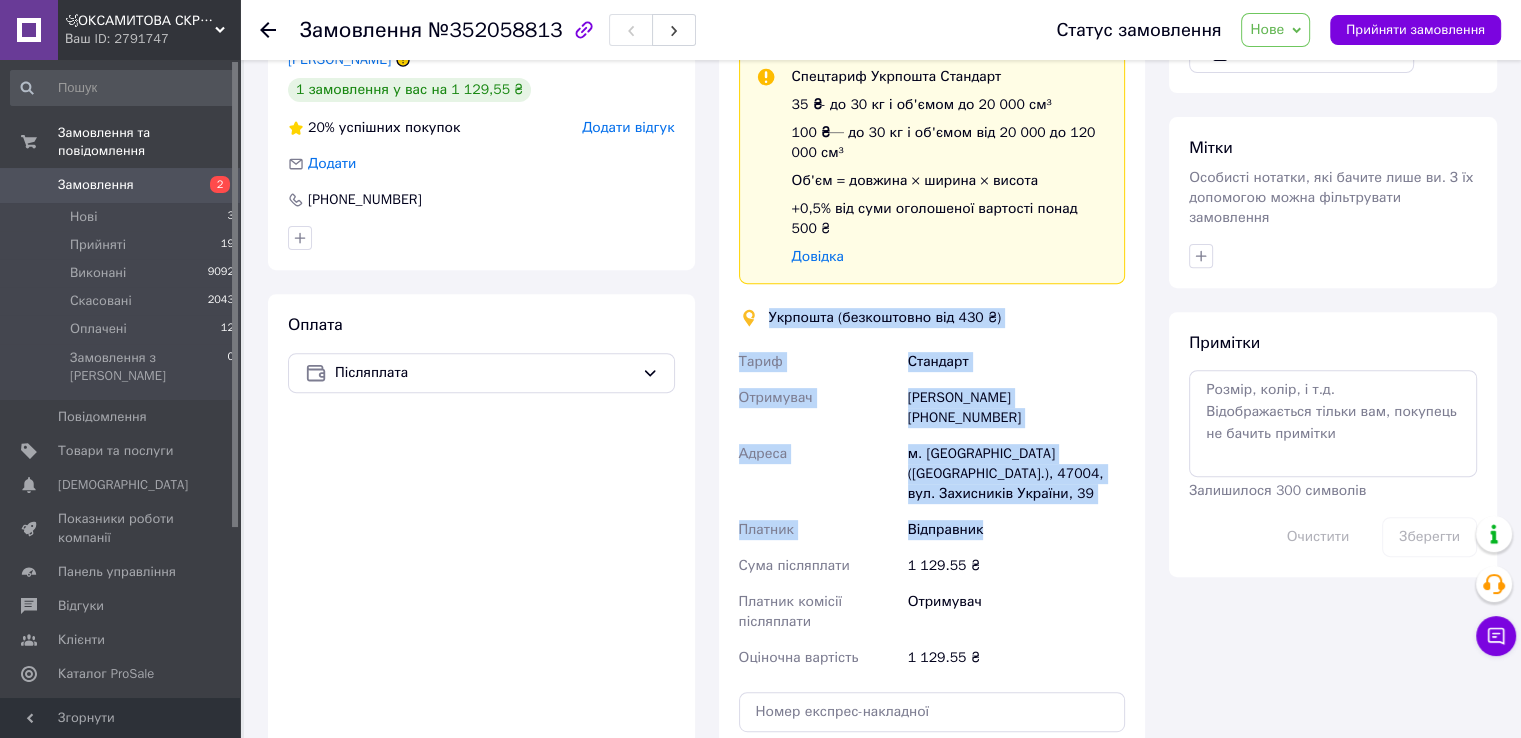 drag, startPoint x: 762, startPoint y: 275, endPoint x: 1017, endPoint y: 497, distance: 338.09613 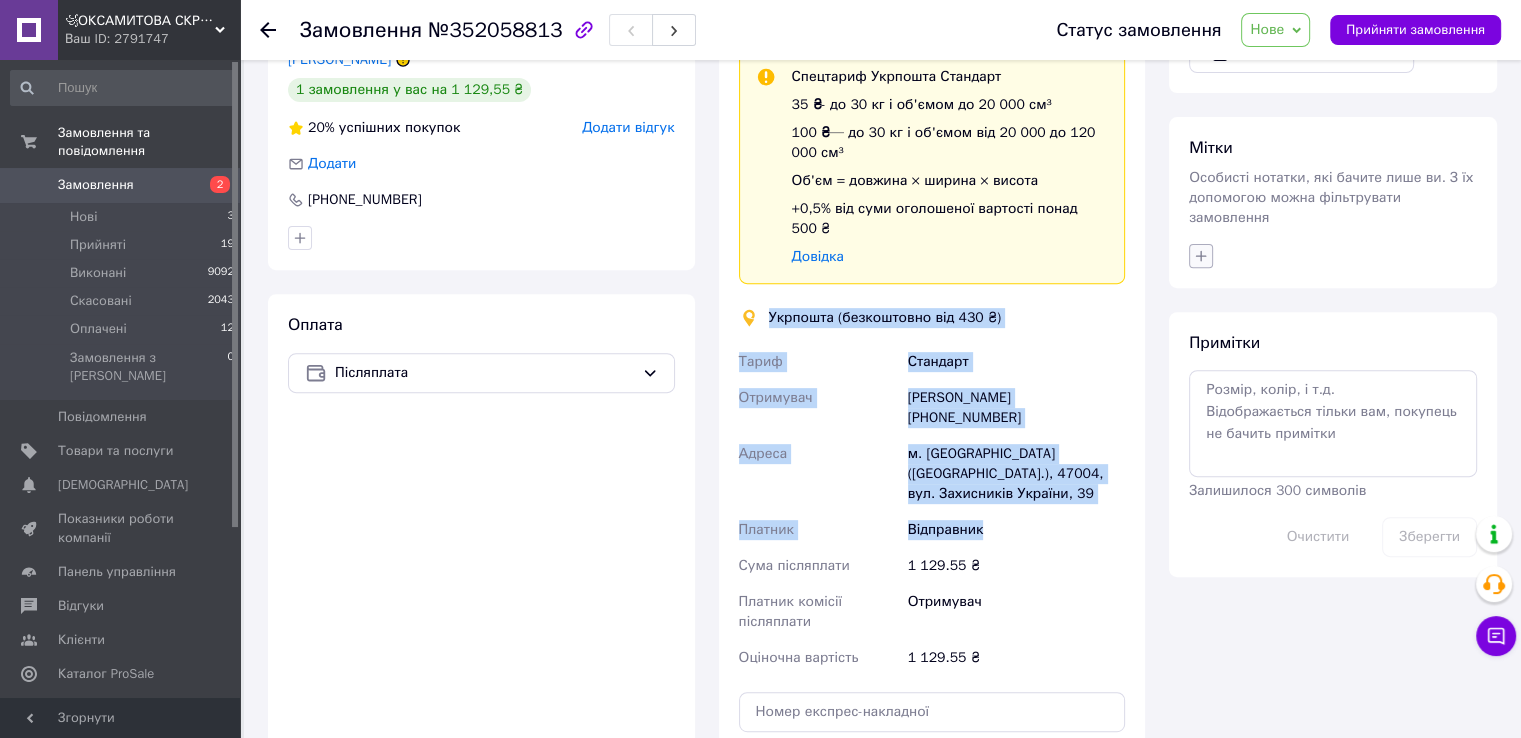 click 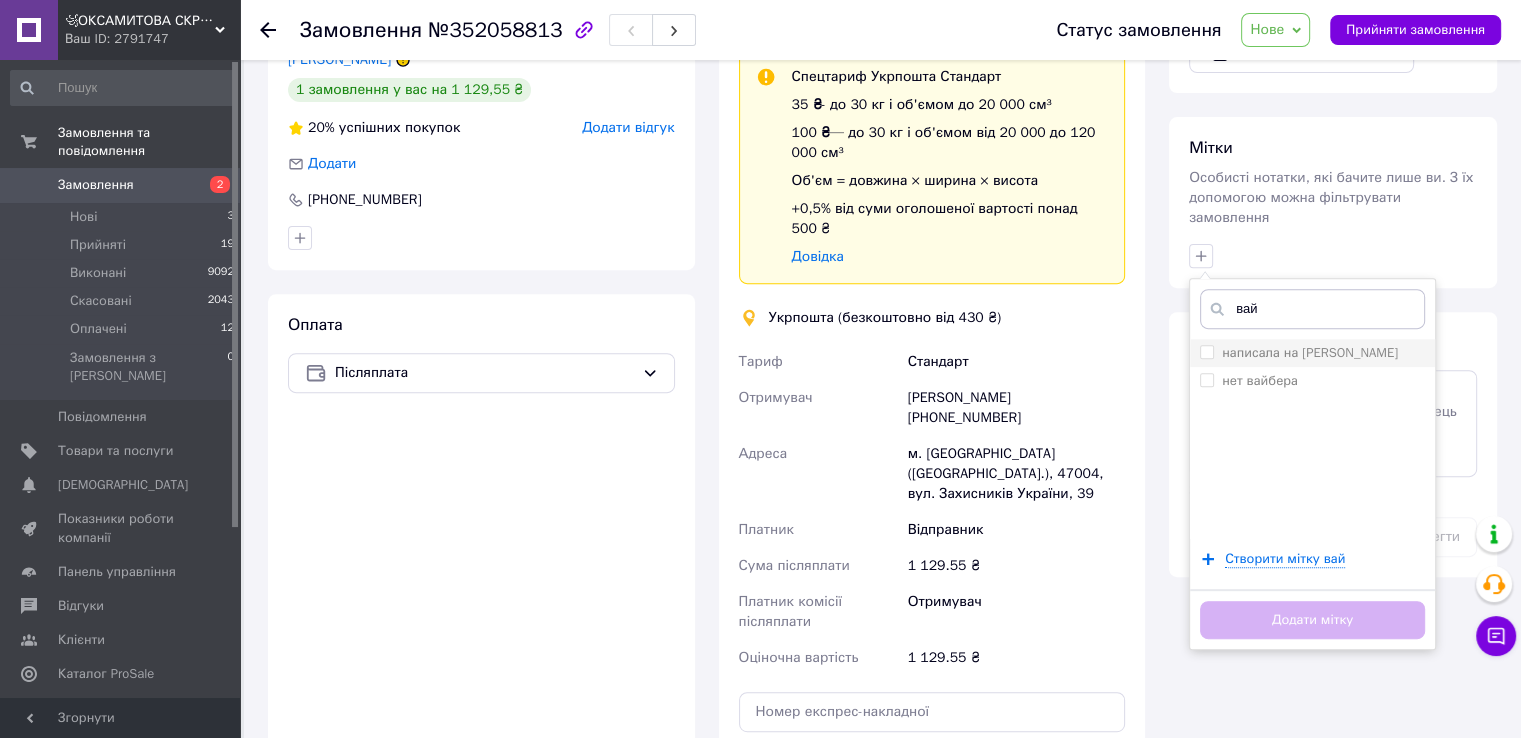 type on "вай" 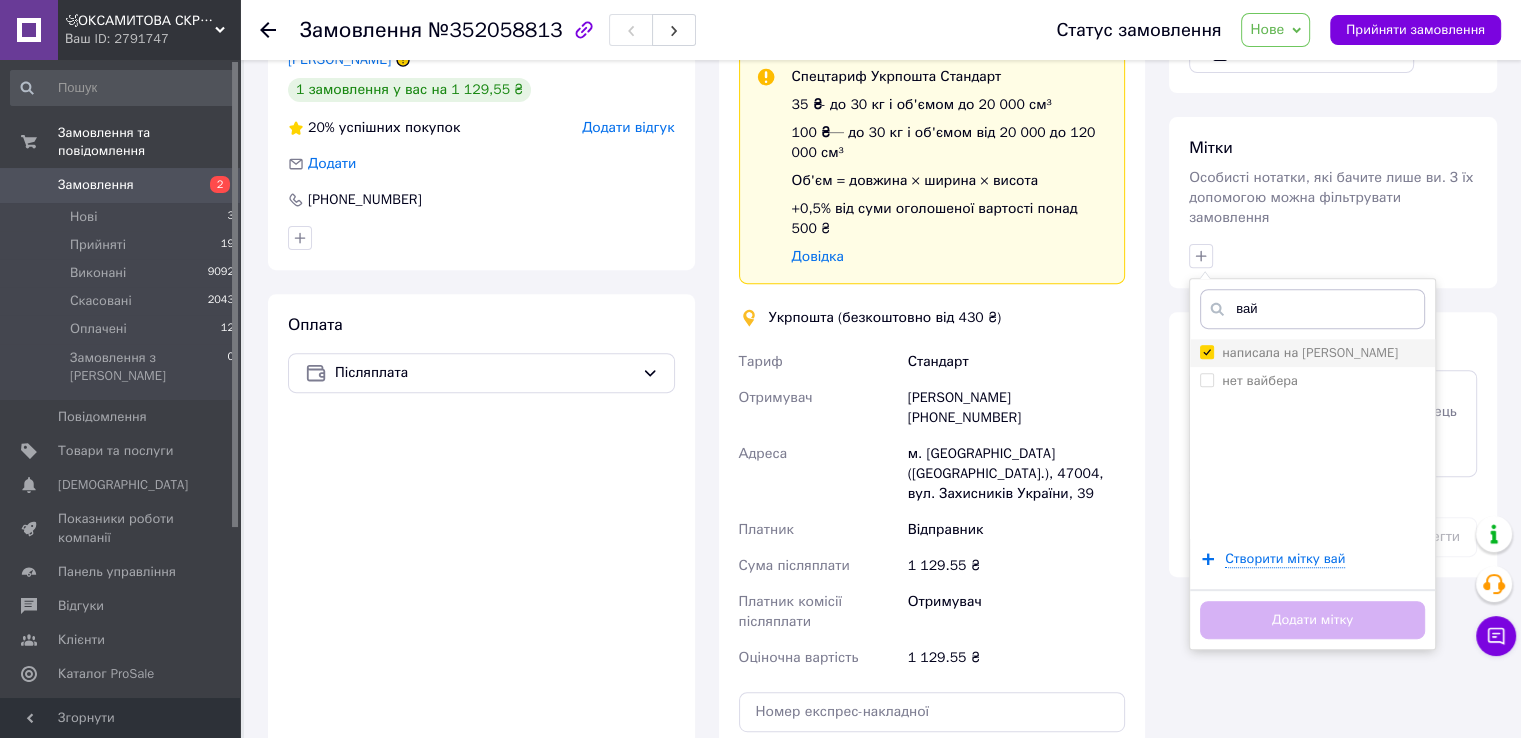 checkbox on "true" 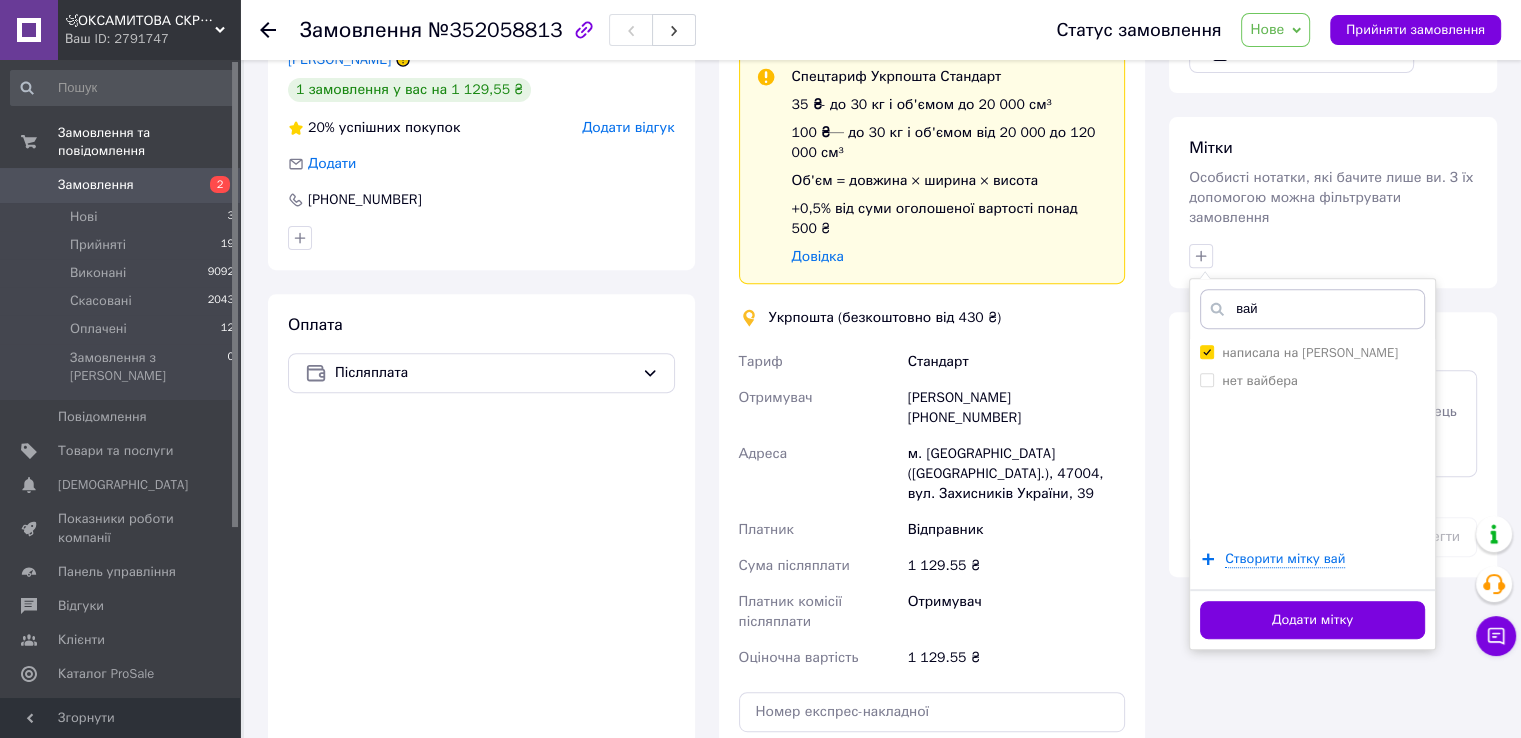 click on "Додати мітку" at bounding box center (1312, 620) 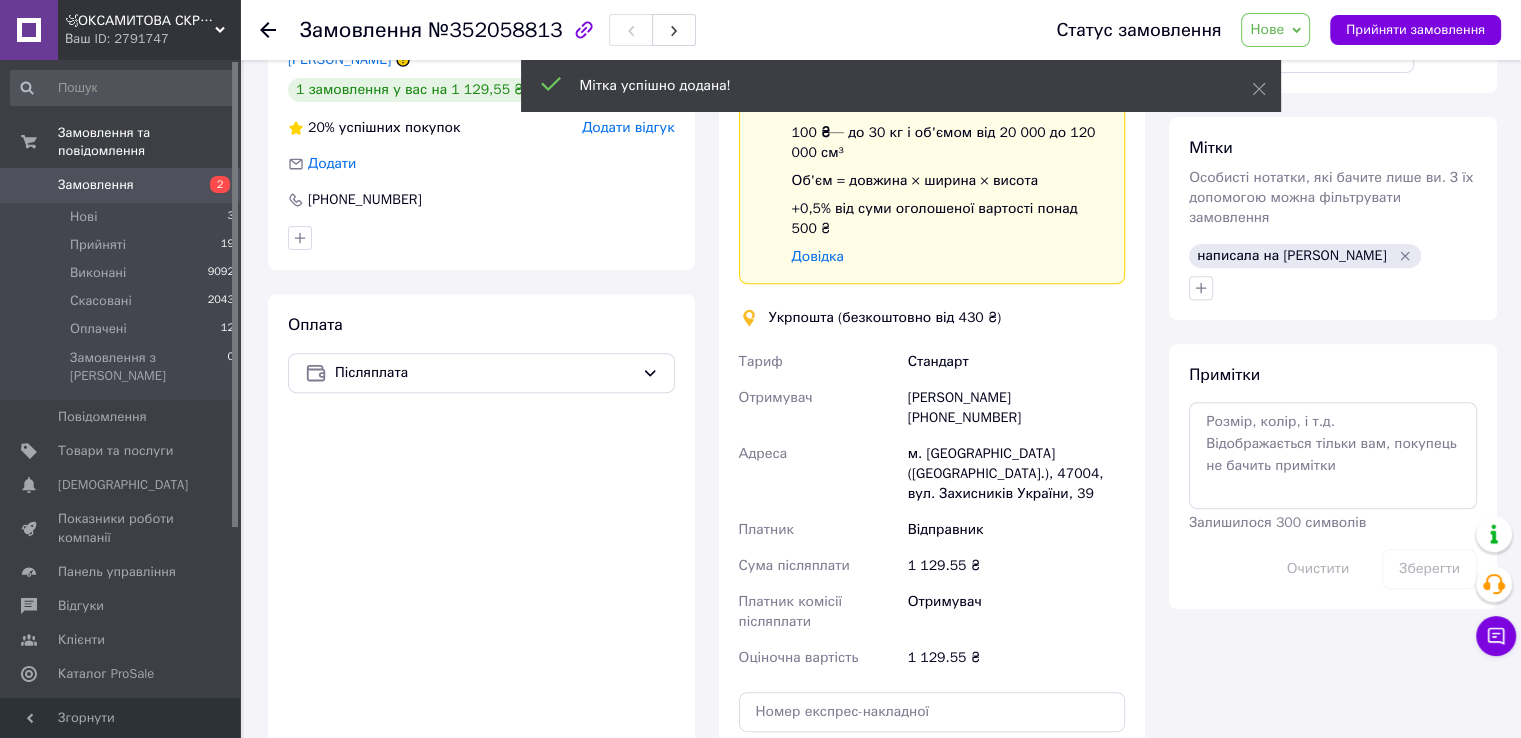 click 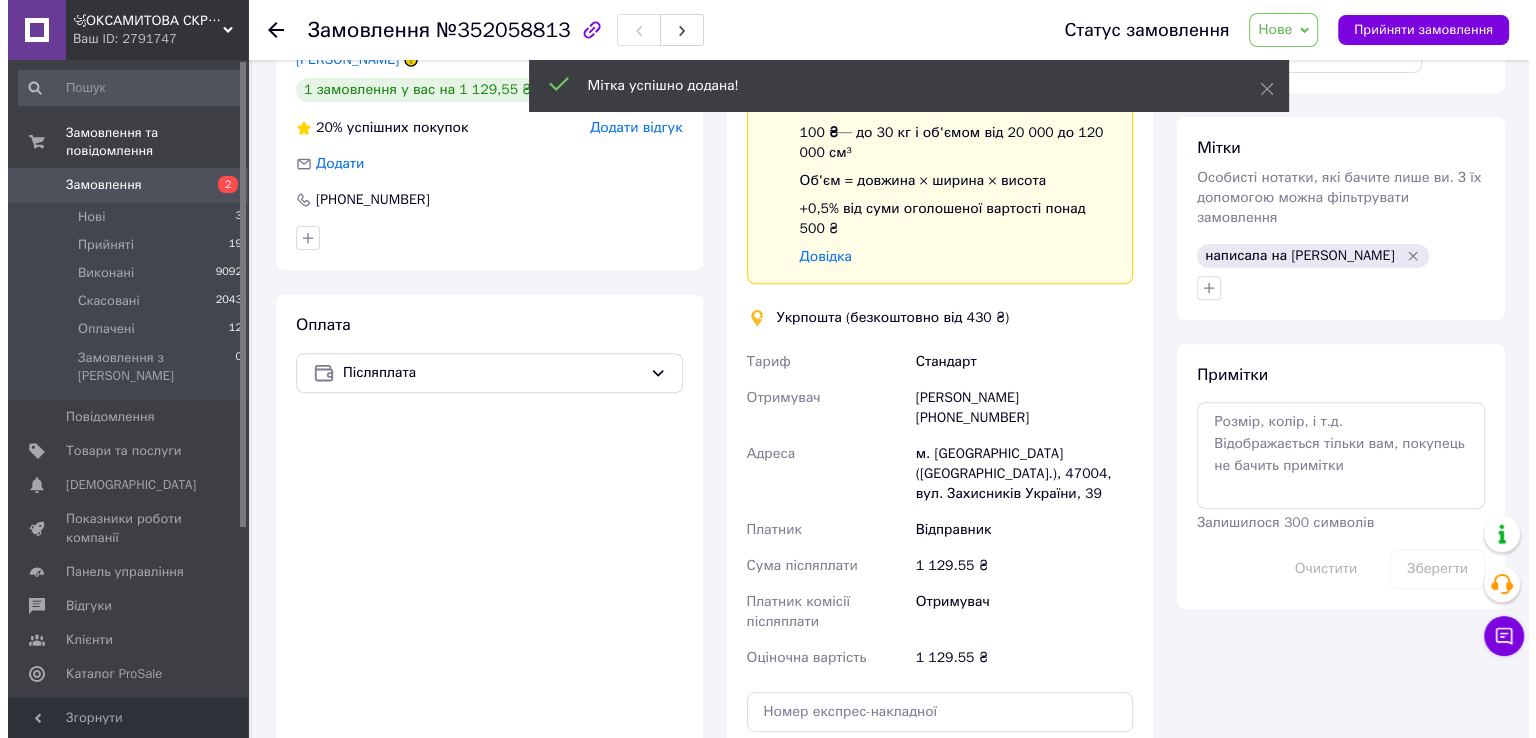 scroll, scrollTop: 0, scrollLeft: 0, axis: both 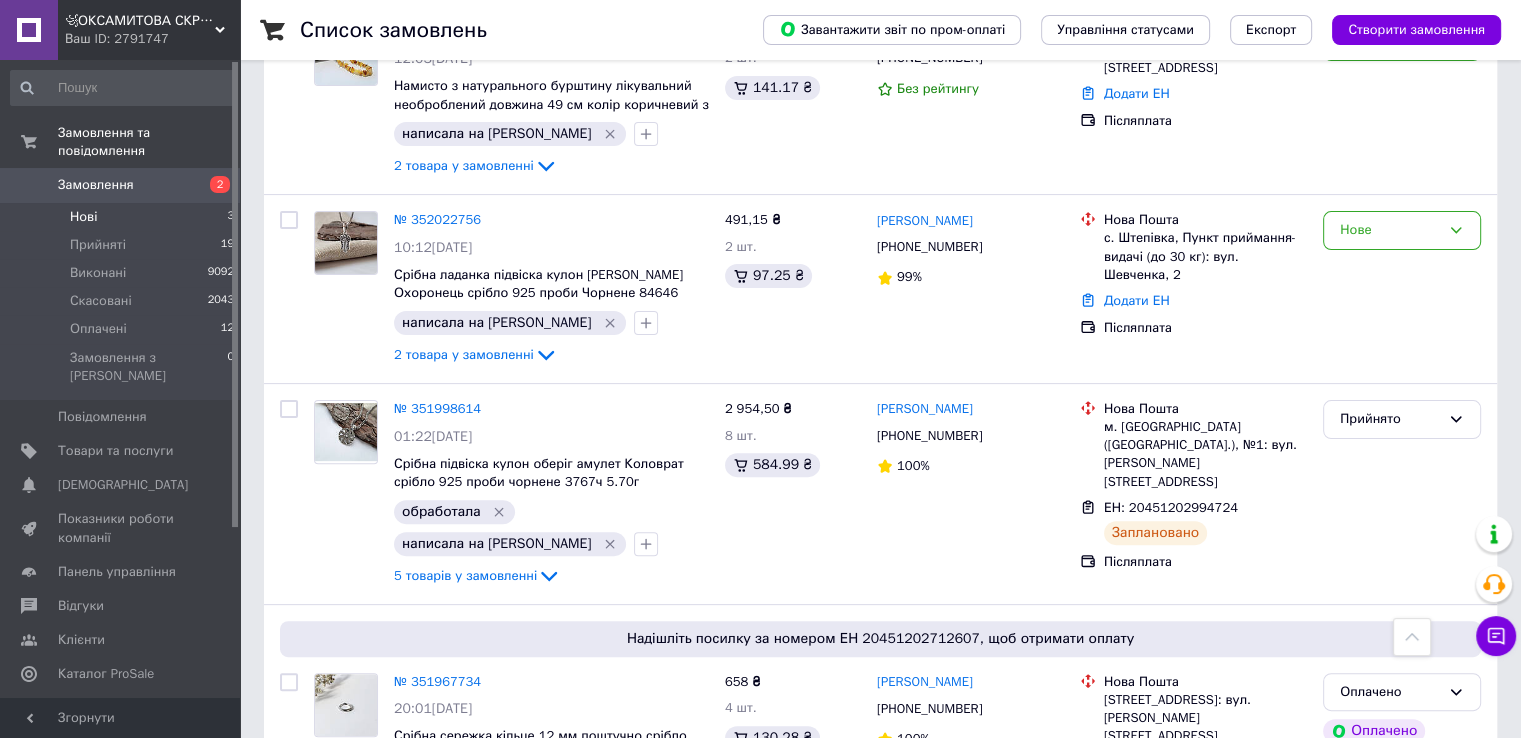 click on "Нові" at bounding box center (83, 217) 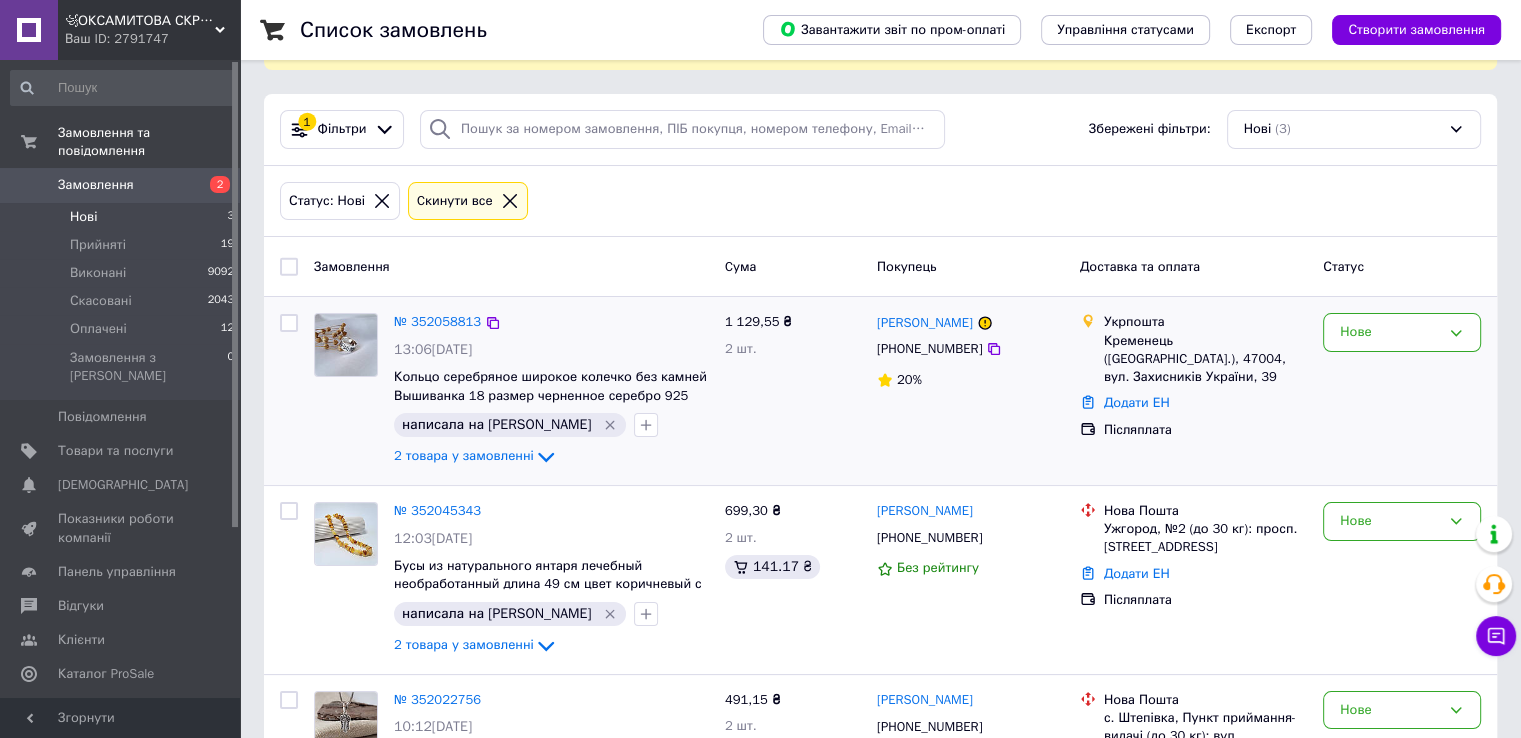 scroll, scrollTop: 239, scrollLeft: 0, axis: vertical 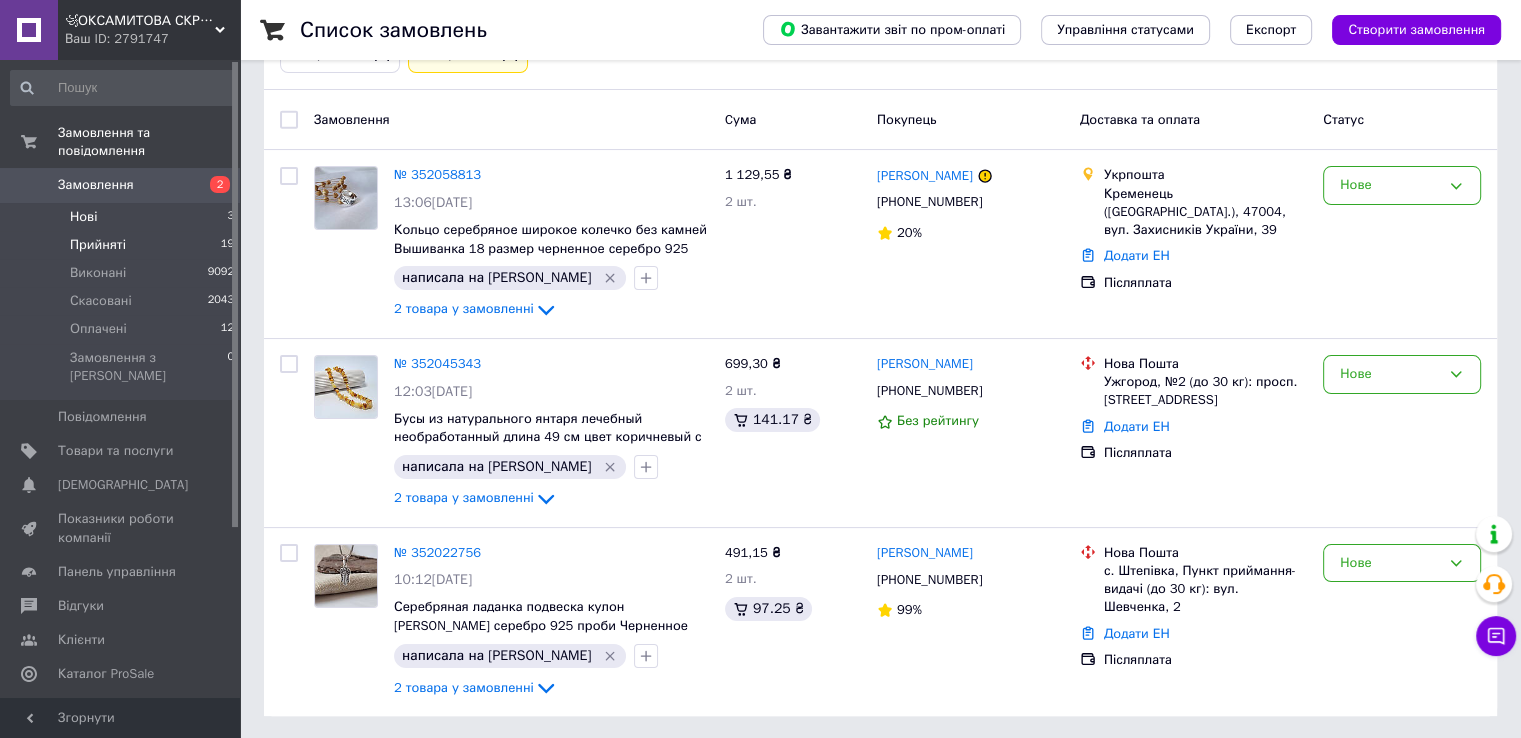 click on "Прийняті" at bounding box center [98, 245] 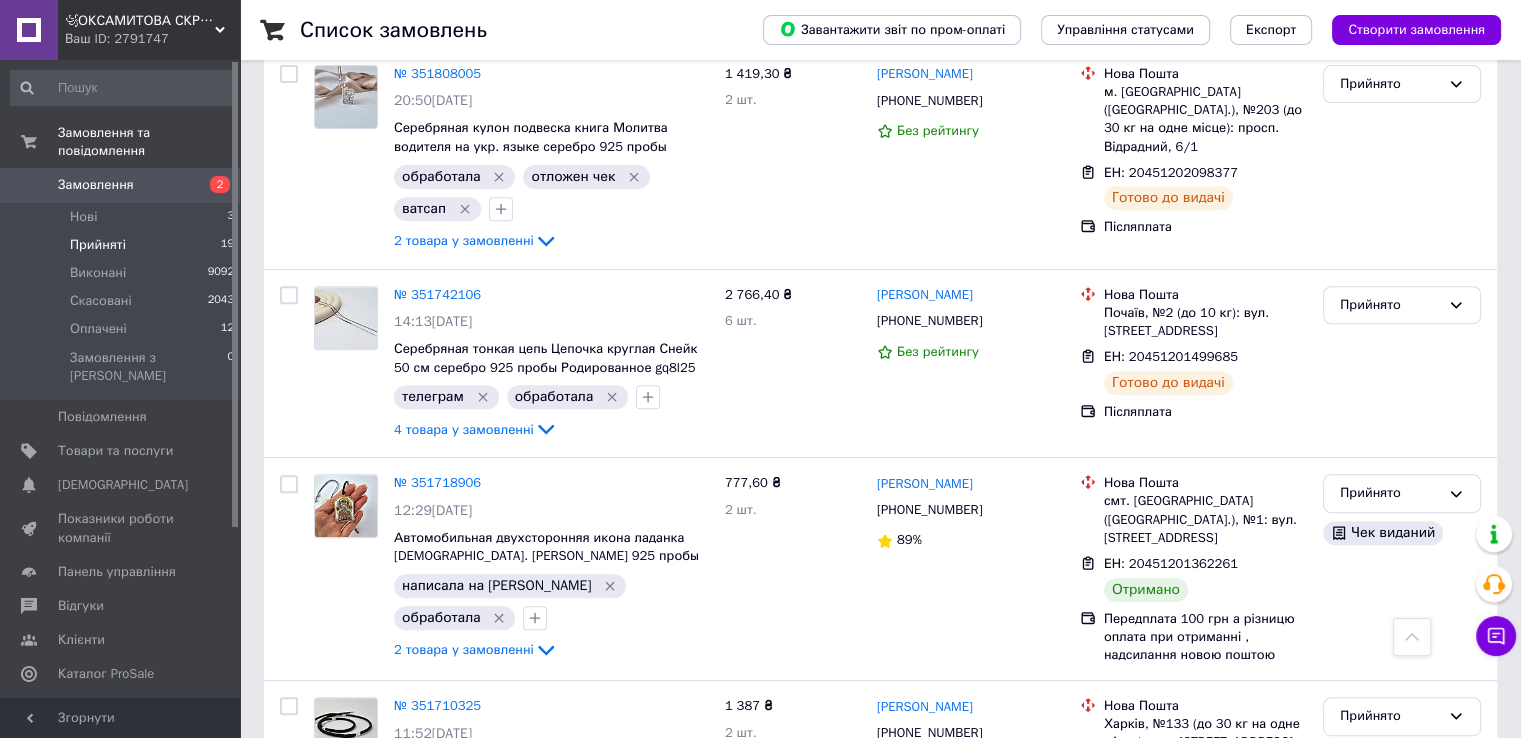 scroll, scrollTop: 900, scrollLeft: 0, axis: vertical 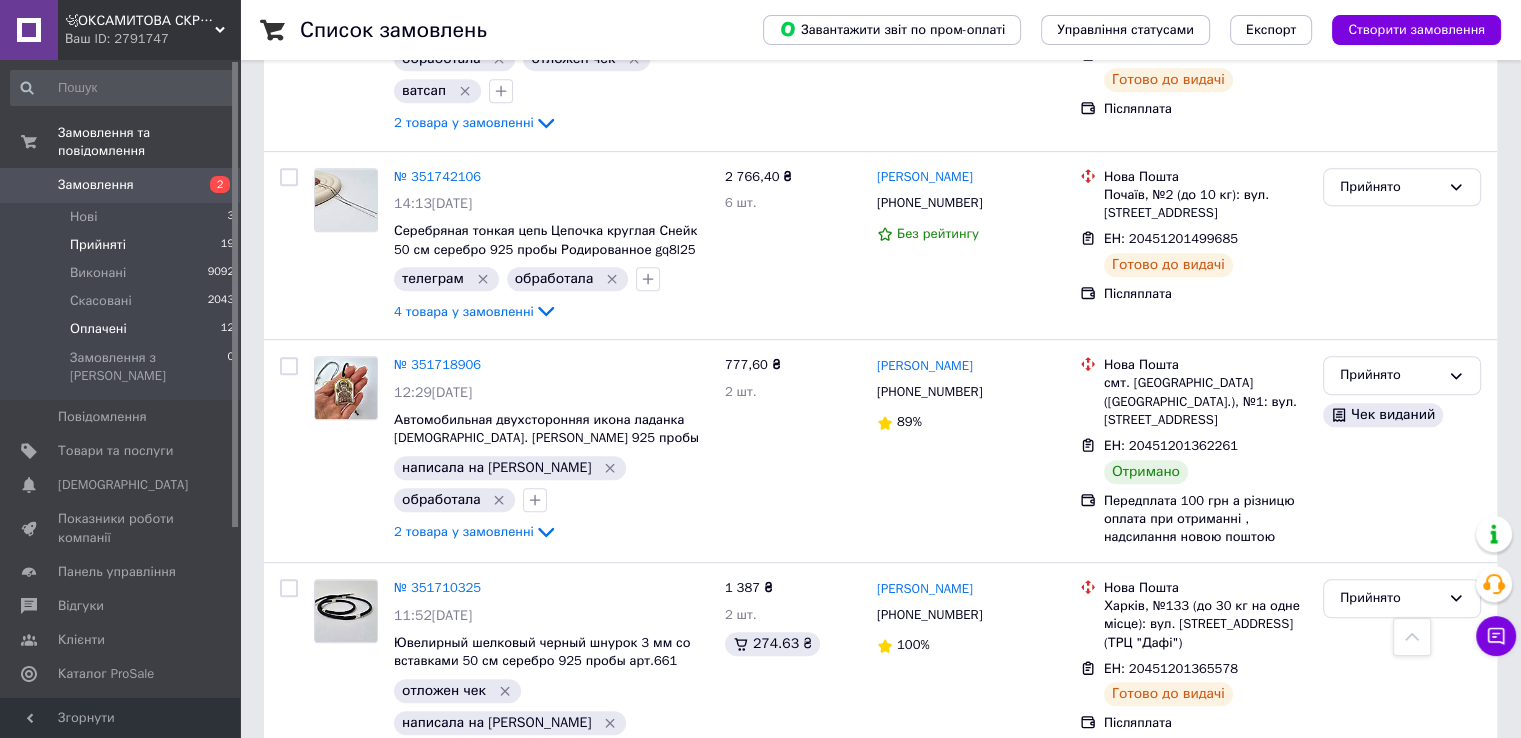 click on "Оплачені 12" at bounding box center [123, 329] 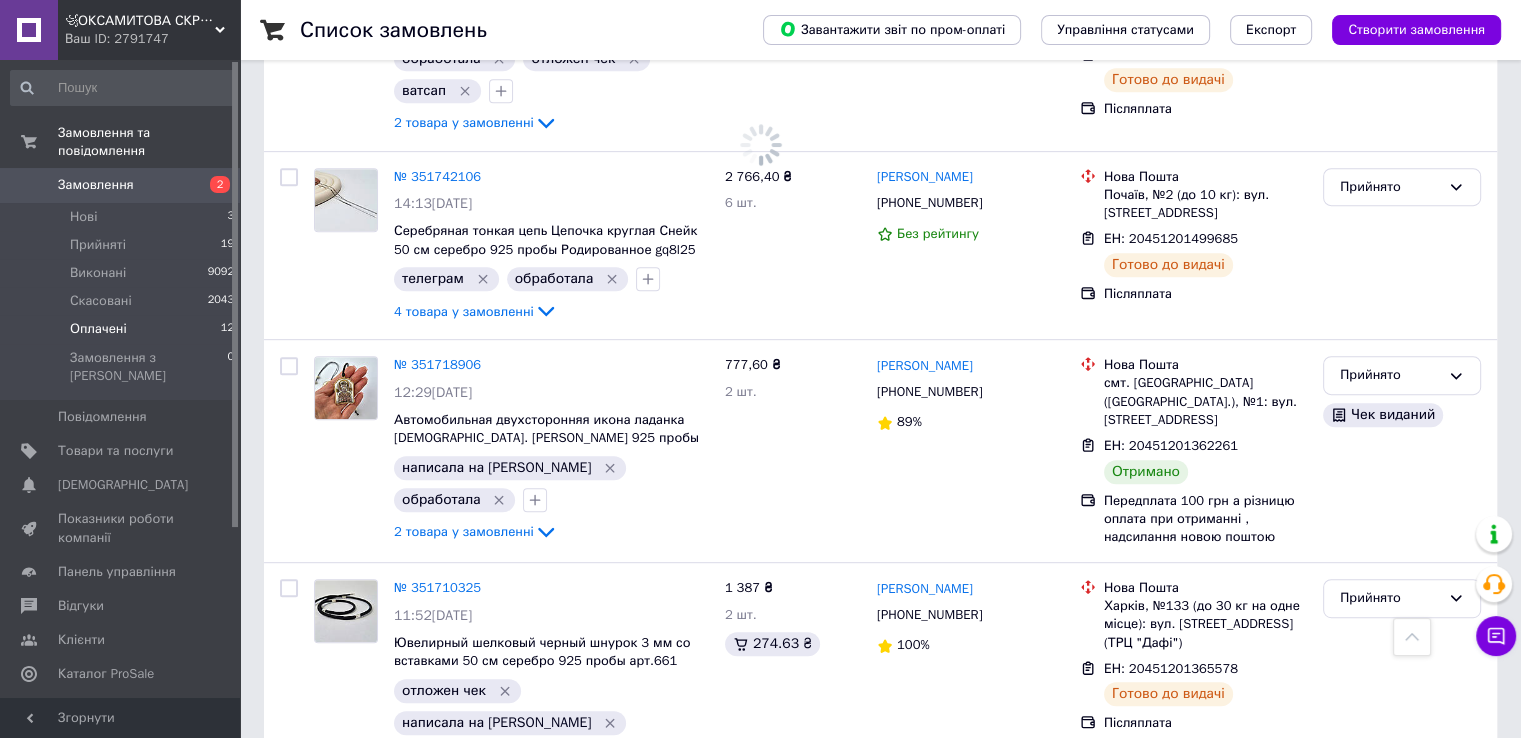 click on "Оплачені" at bounding box center [98, 329] 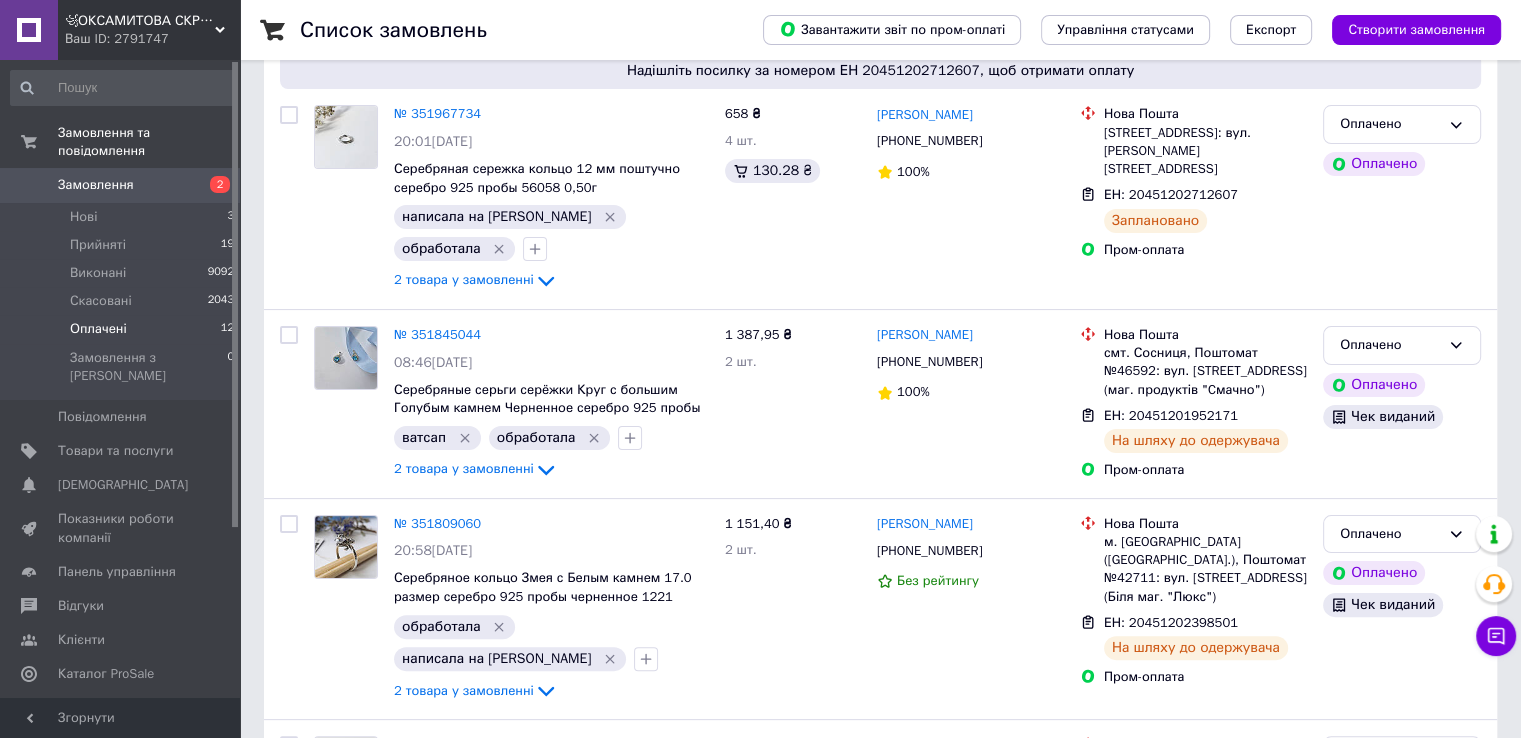 scroll, scrollTop: 0, scrollLeft: 0, axis: both 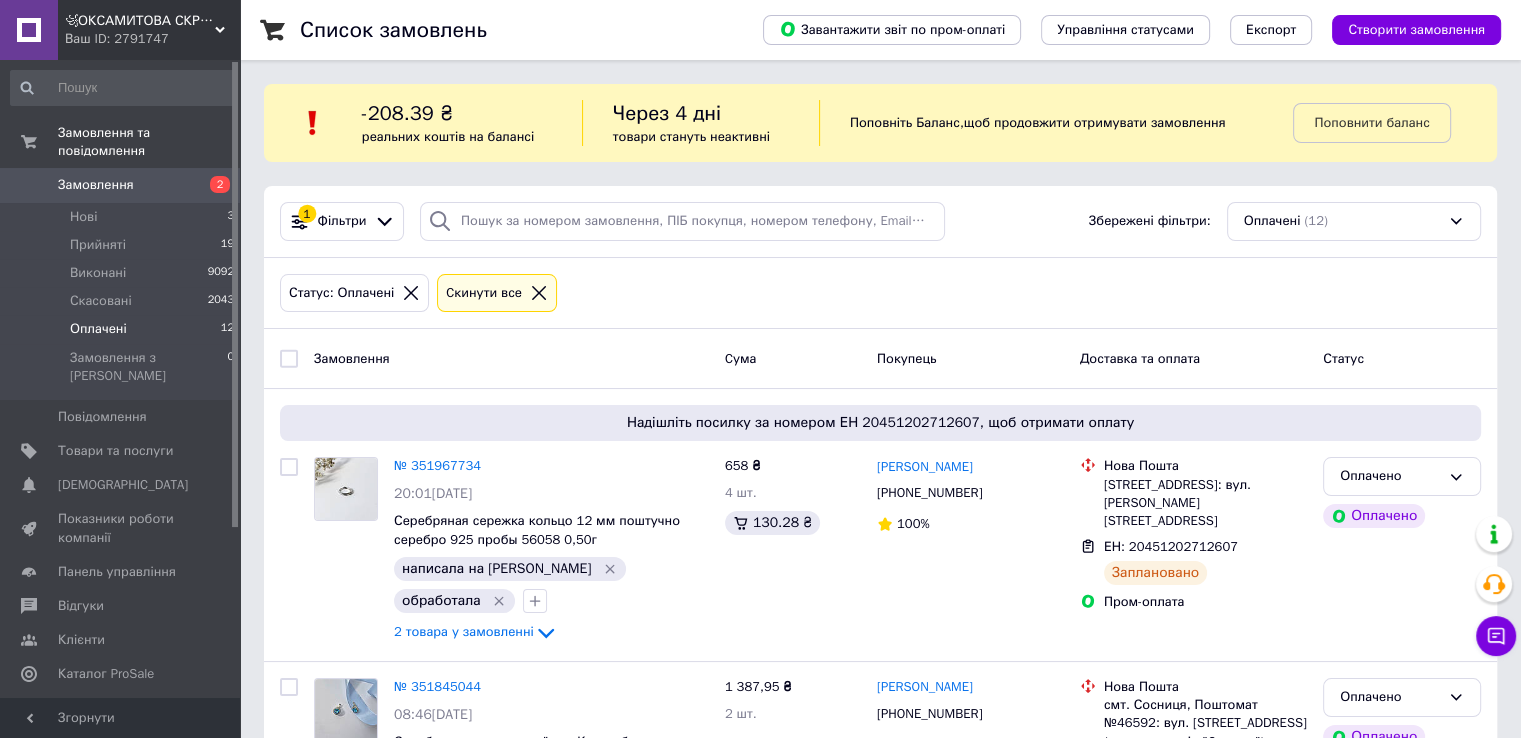 click on "Cкинути все" at bounding box center [497, 293] 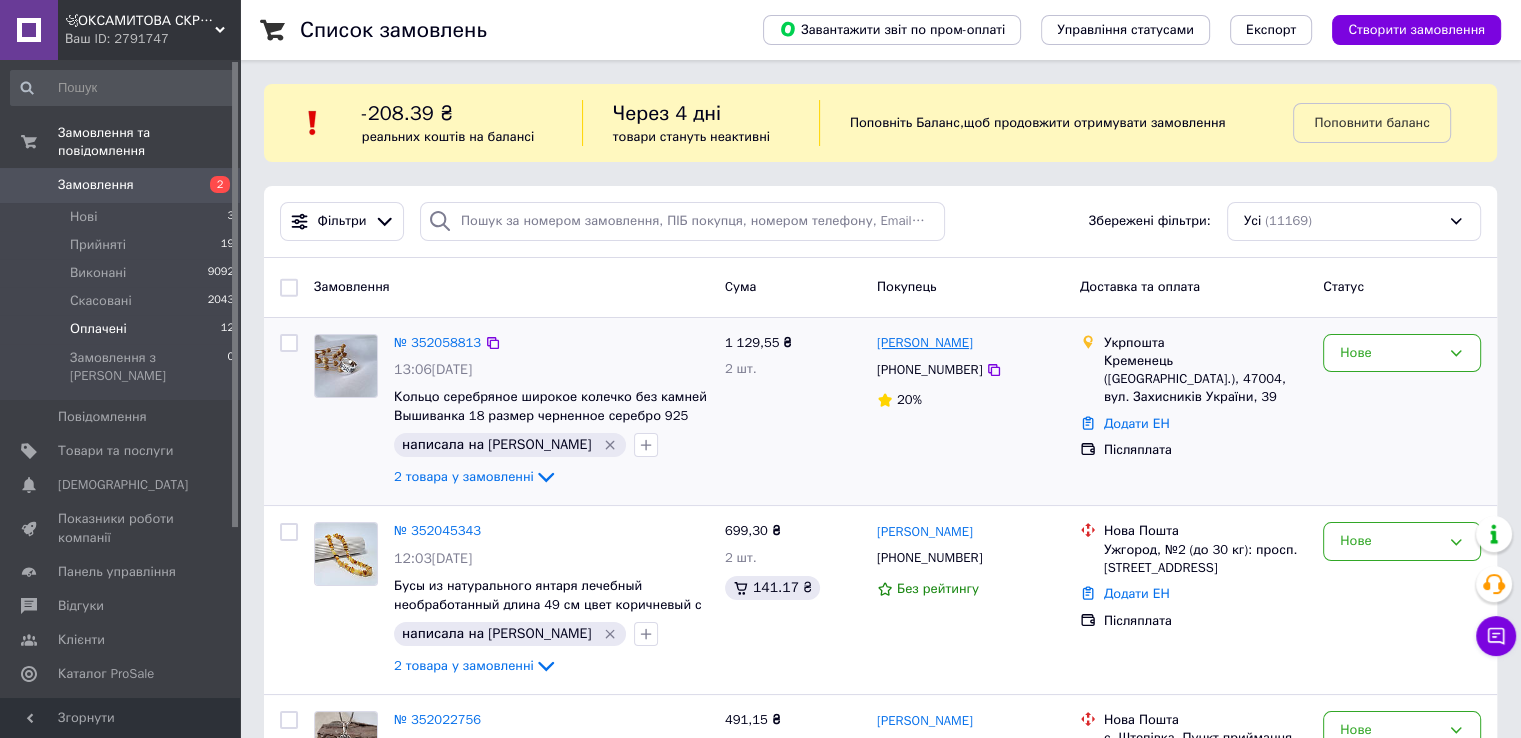 click on "[PERSON_NAME]" at bounding box center [925, 343] 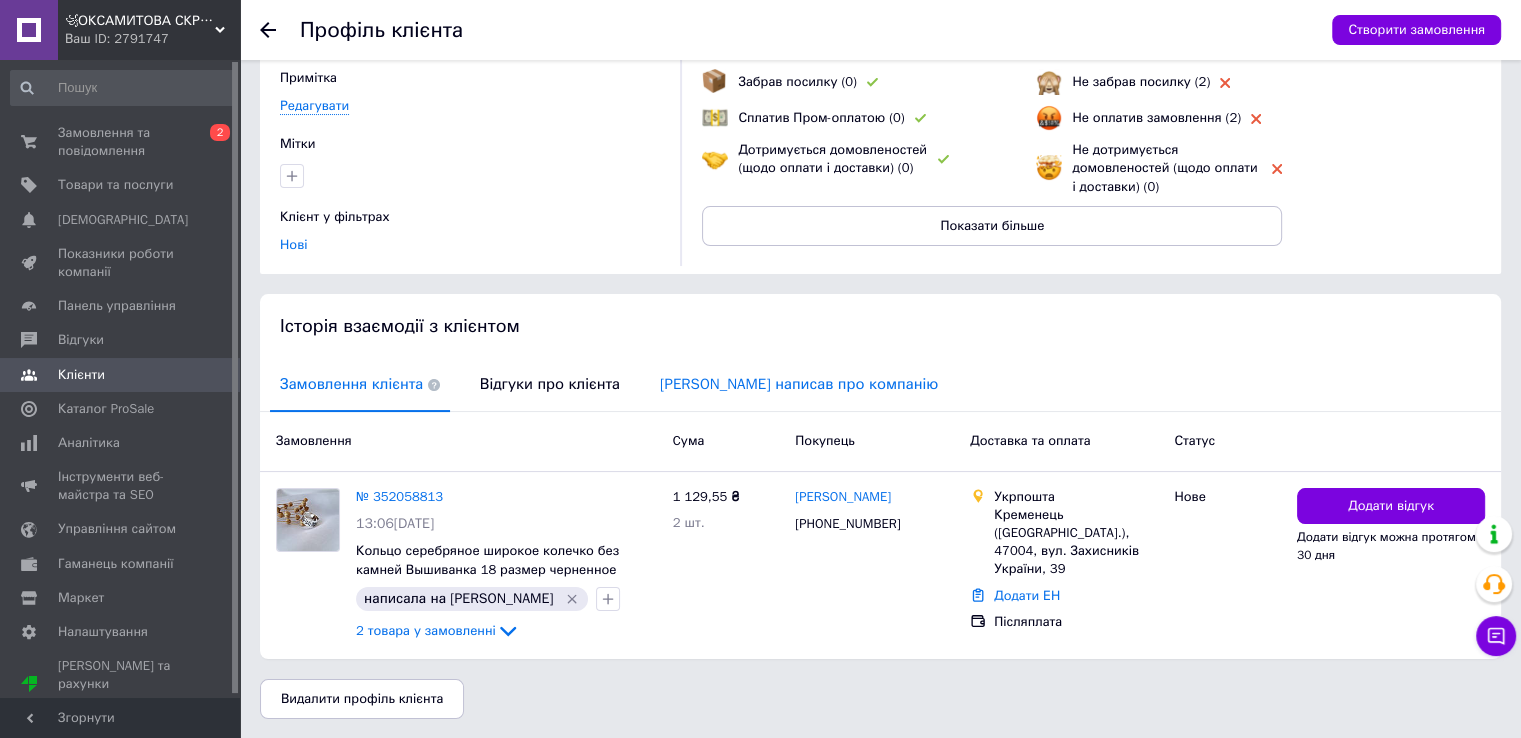scroll, scrollTop: 170, scrollLeft: 0, axis: vertical 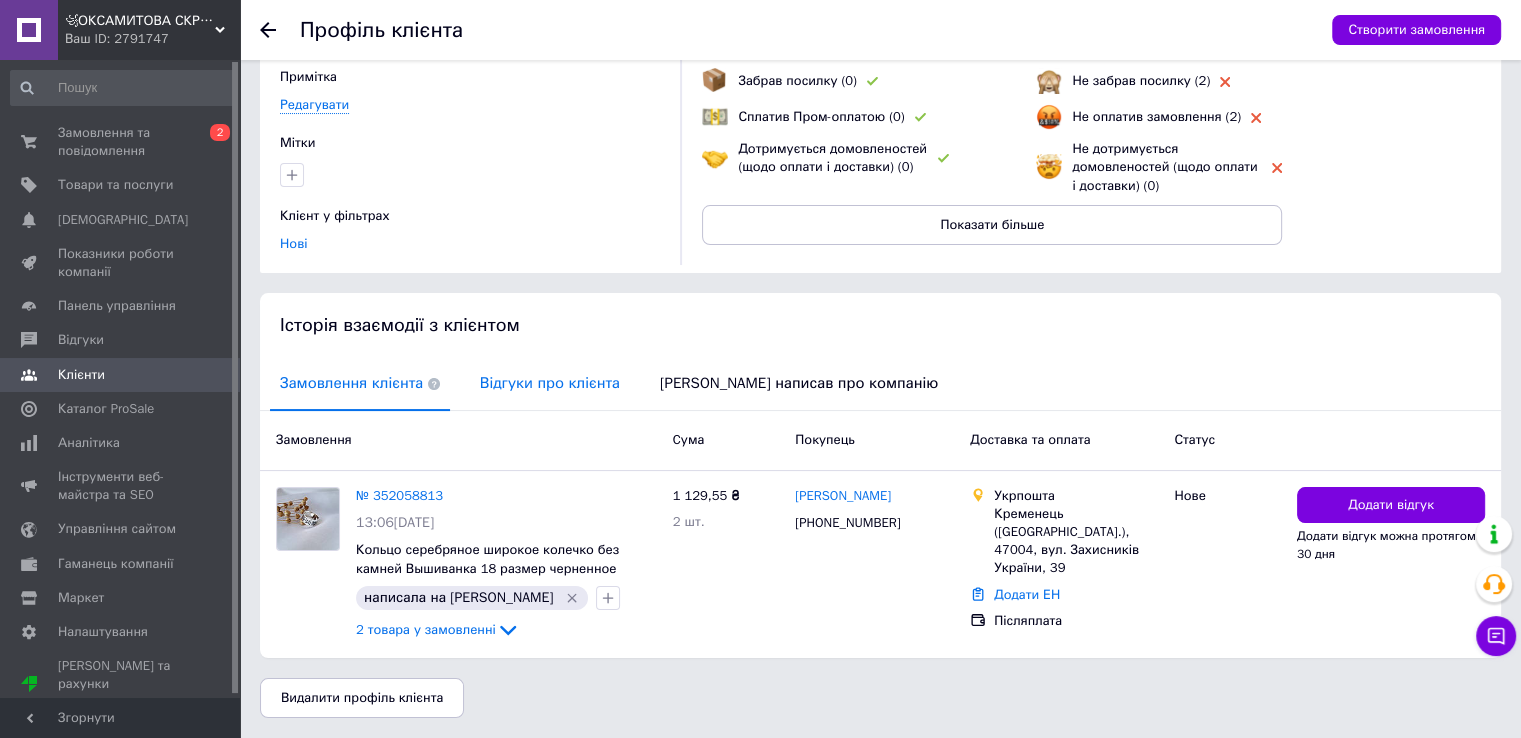 click on "Відгуки про клієнта" at bounding box center (550, 383) 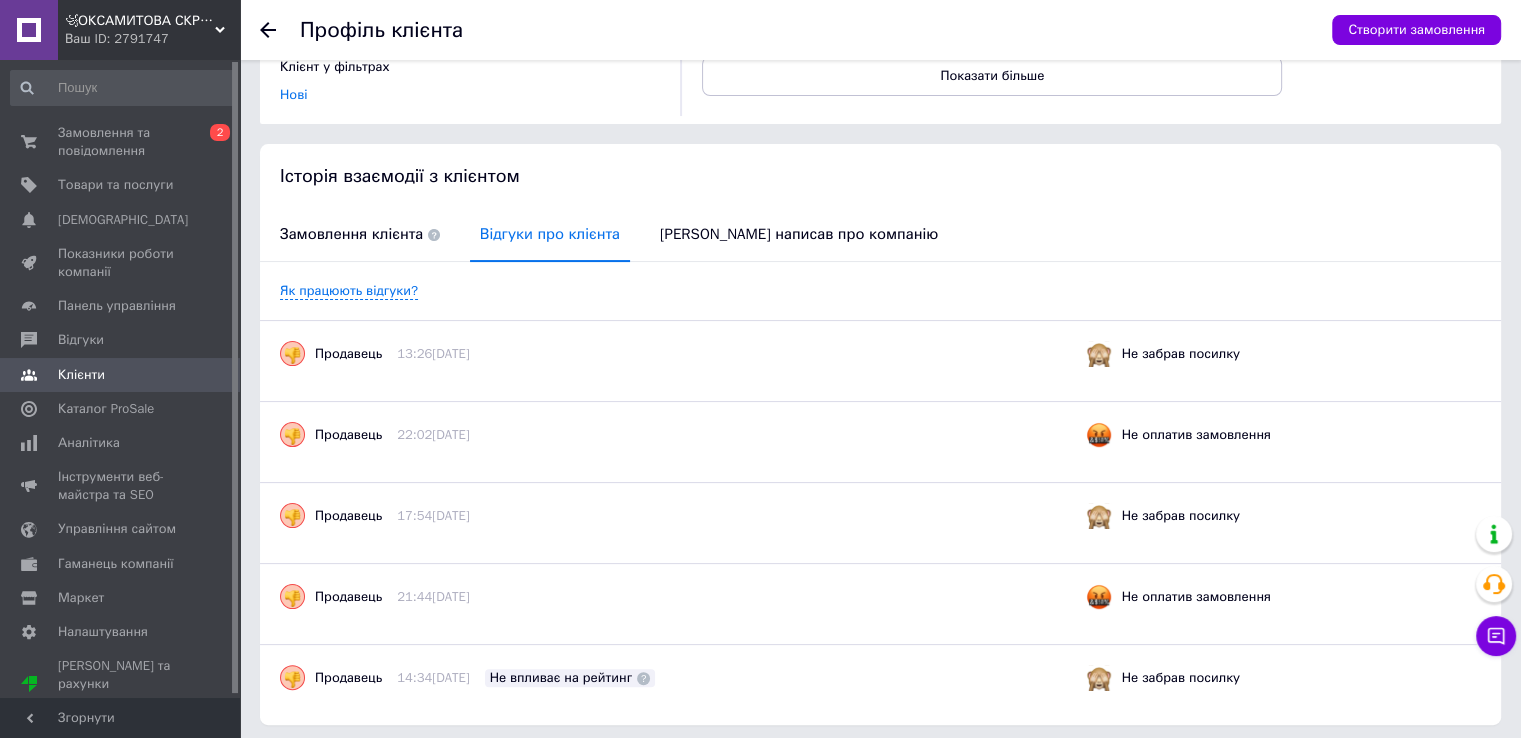 scroll, scrollTop: 185, scrollLeft: 0, axis: vertical 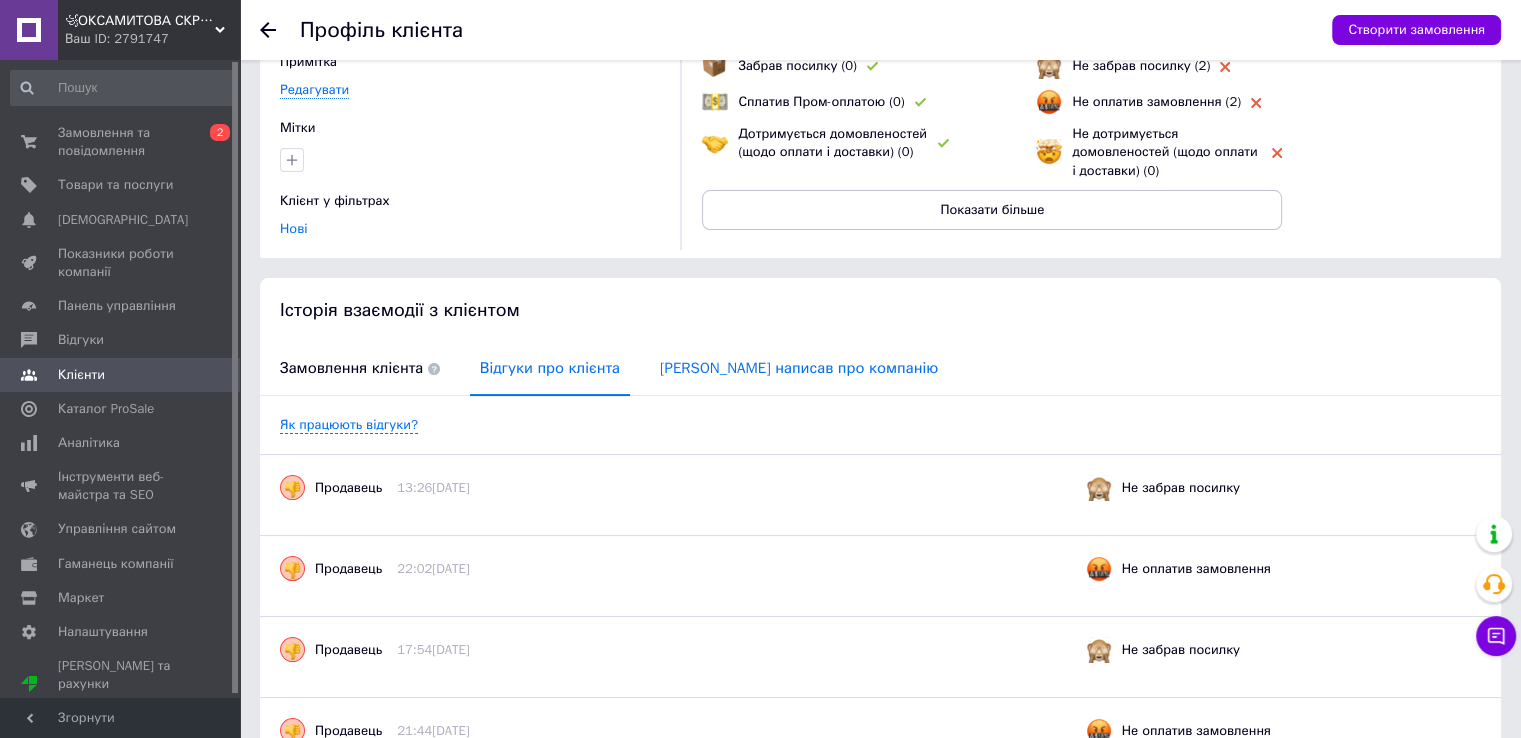 click on "[PERSON_NAME] написав про компанію" at bounding box center (799, 368) 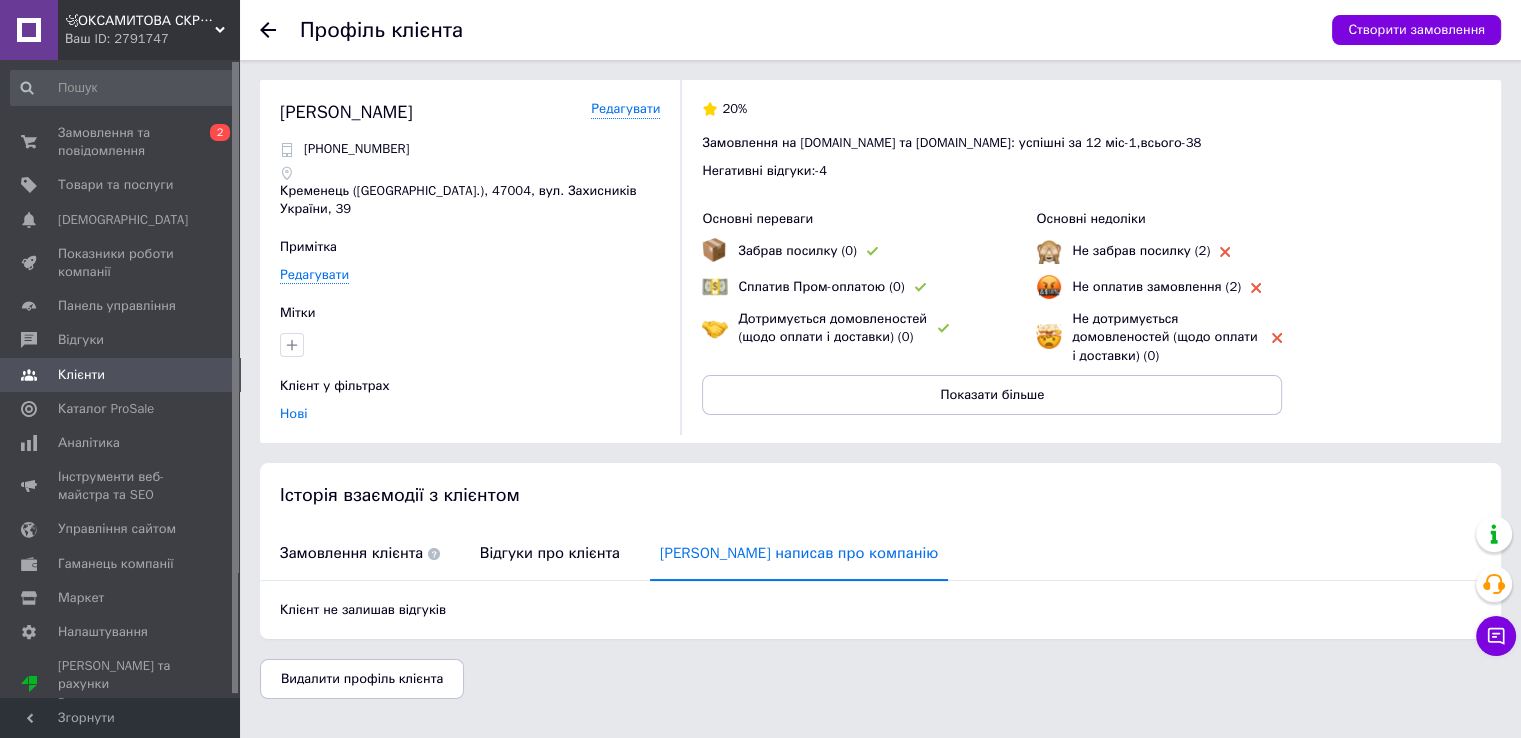 scroll, scrollTop: 0, scrollLeft: 0, axis: both 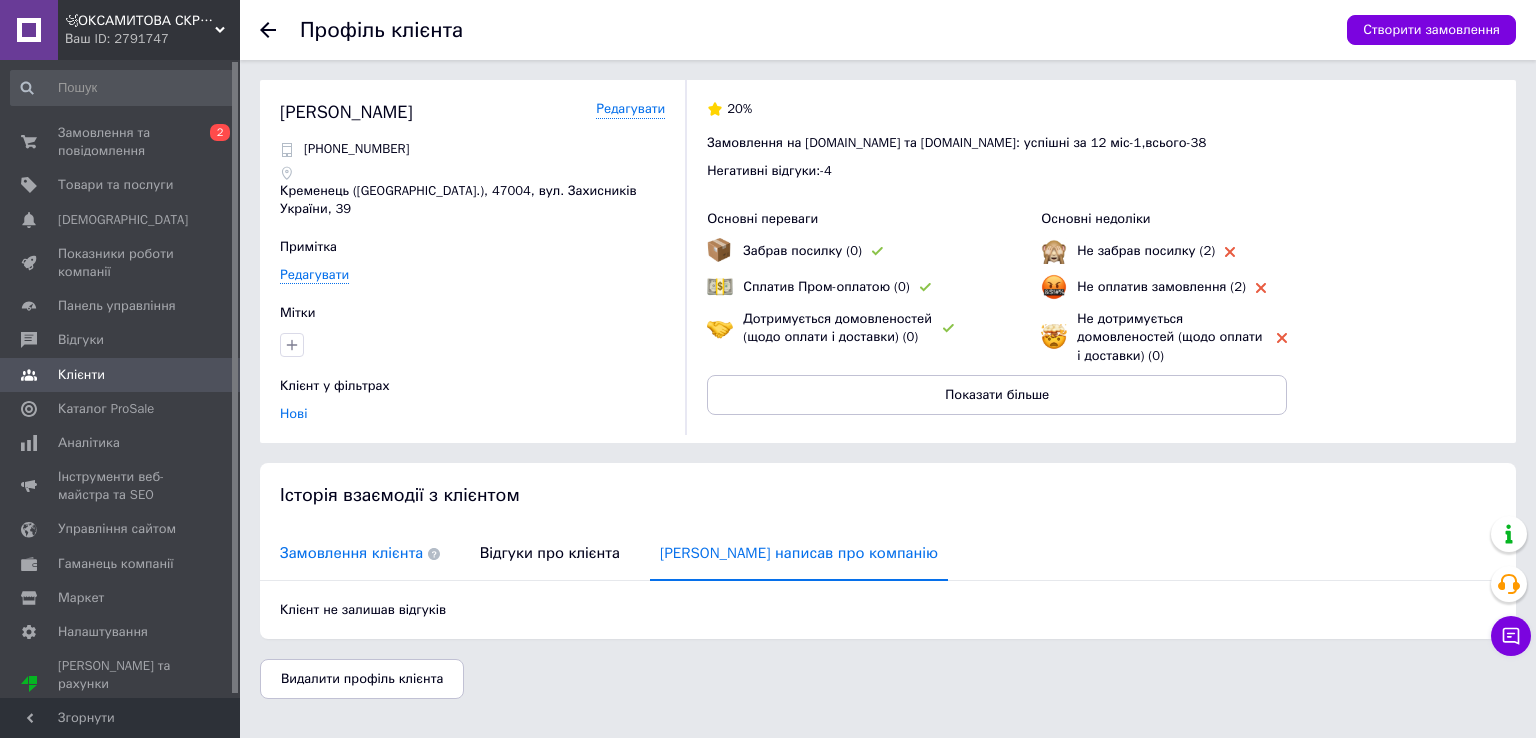 click on "Замовлення клієнта" at bounding box center [360, 553] 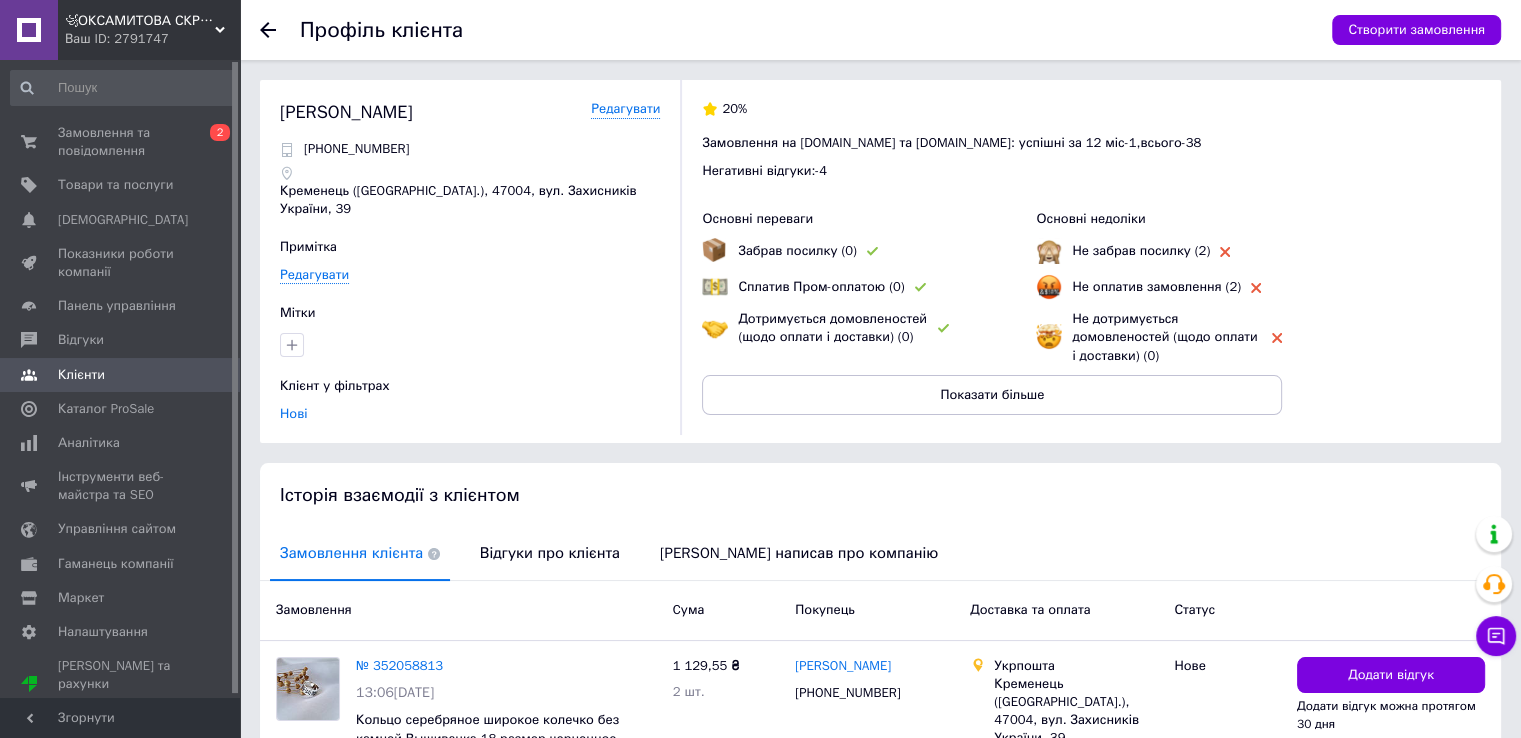 scroll, scrollTop: 0, scrollLeft: 0, axis: both 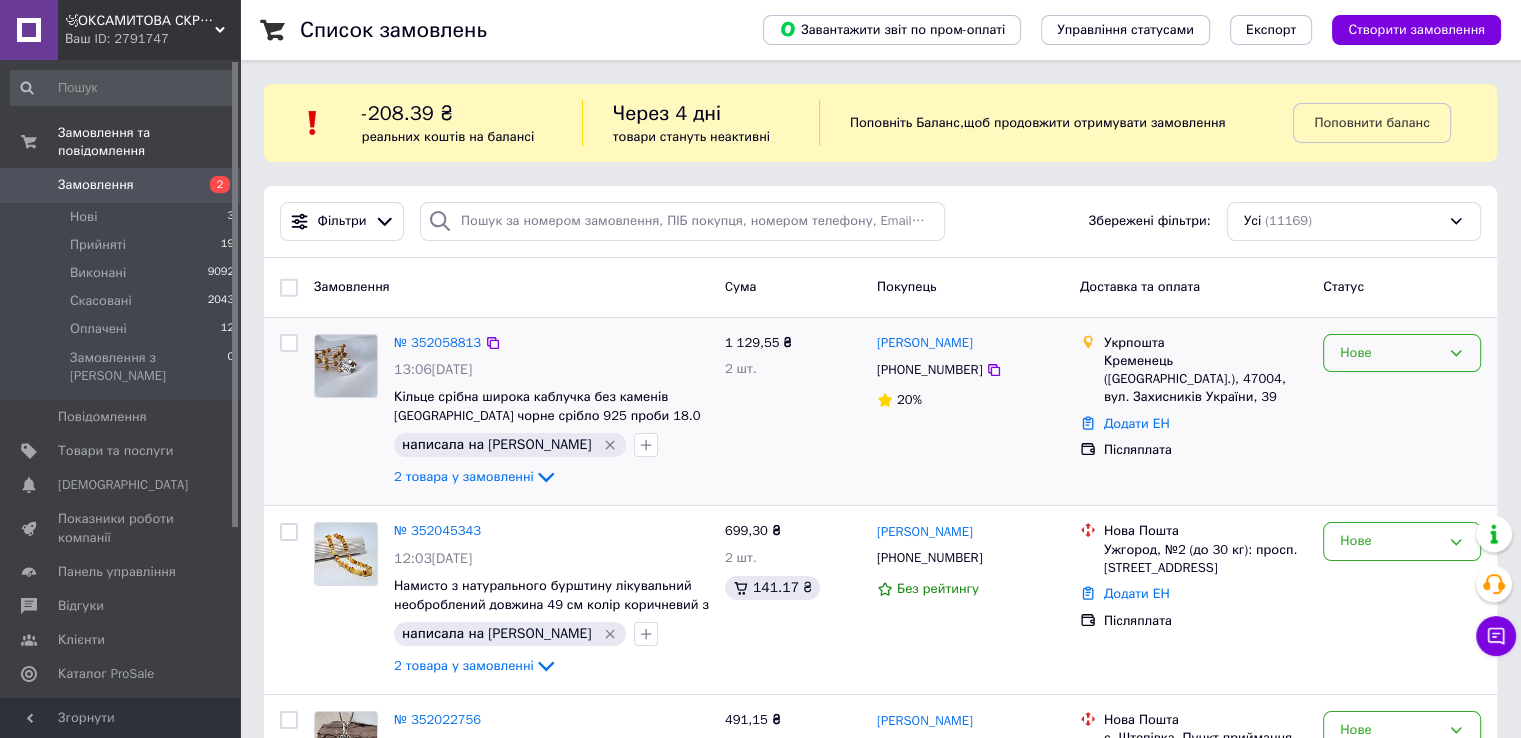 click on "Нове" at bounding box center [1390, 353] 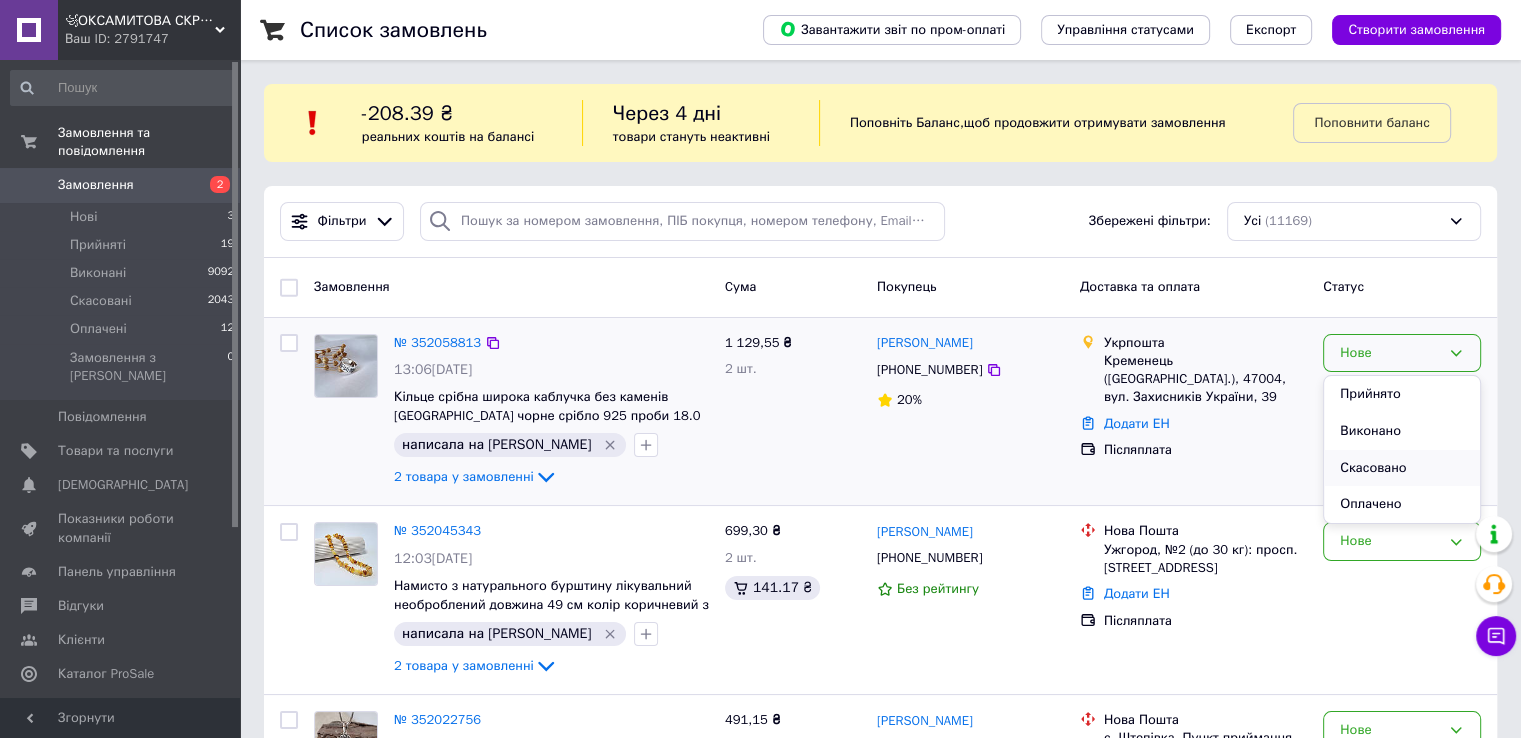 click on "Скасовано" at bounding box center (1402, 468) 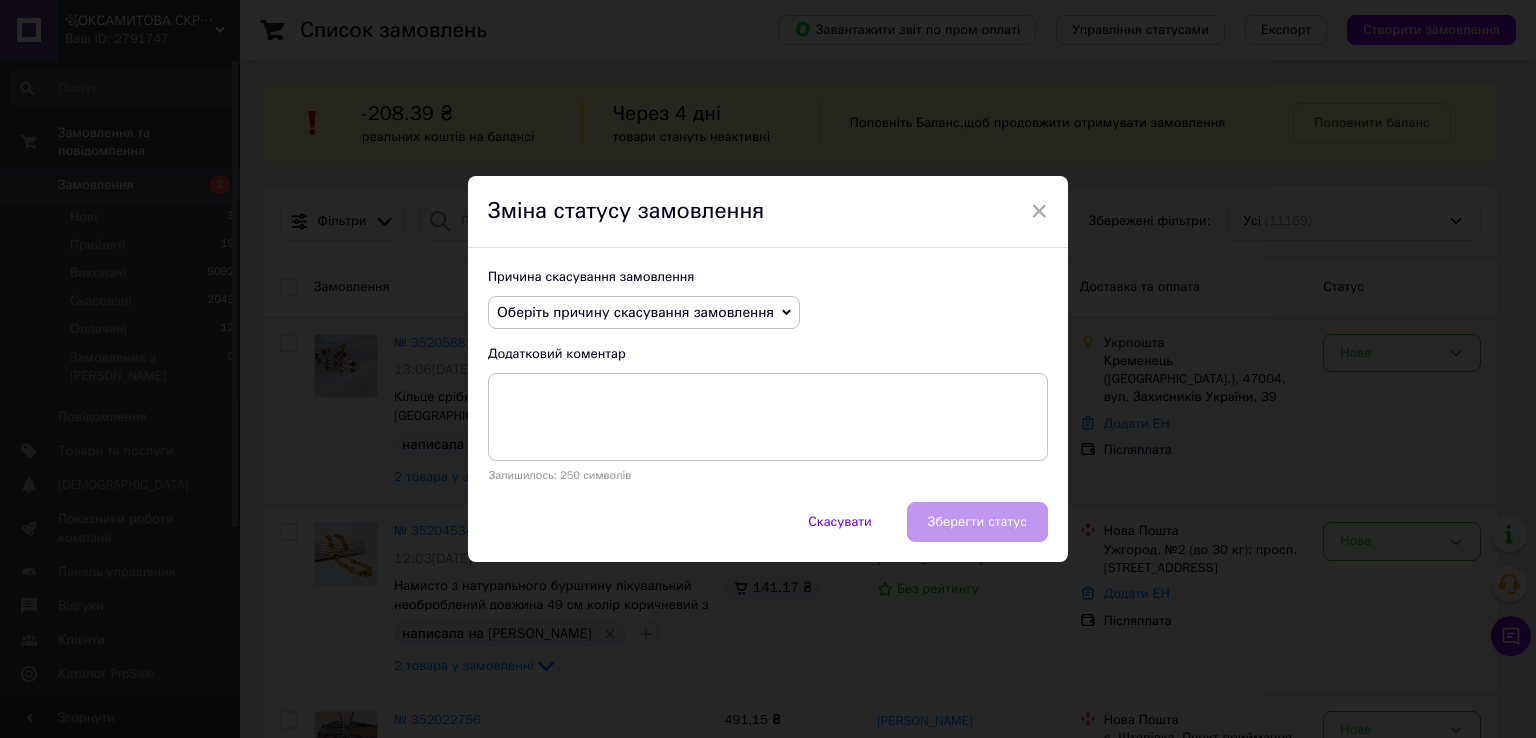 click on "Оберіть причину скасування замовлення" at bounding box center (635, 312) 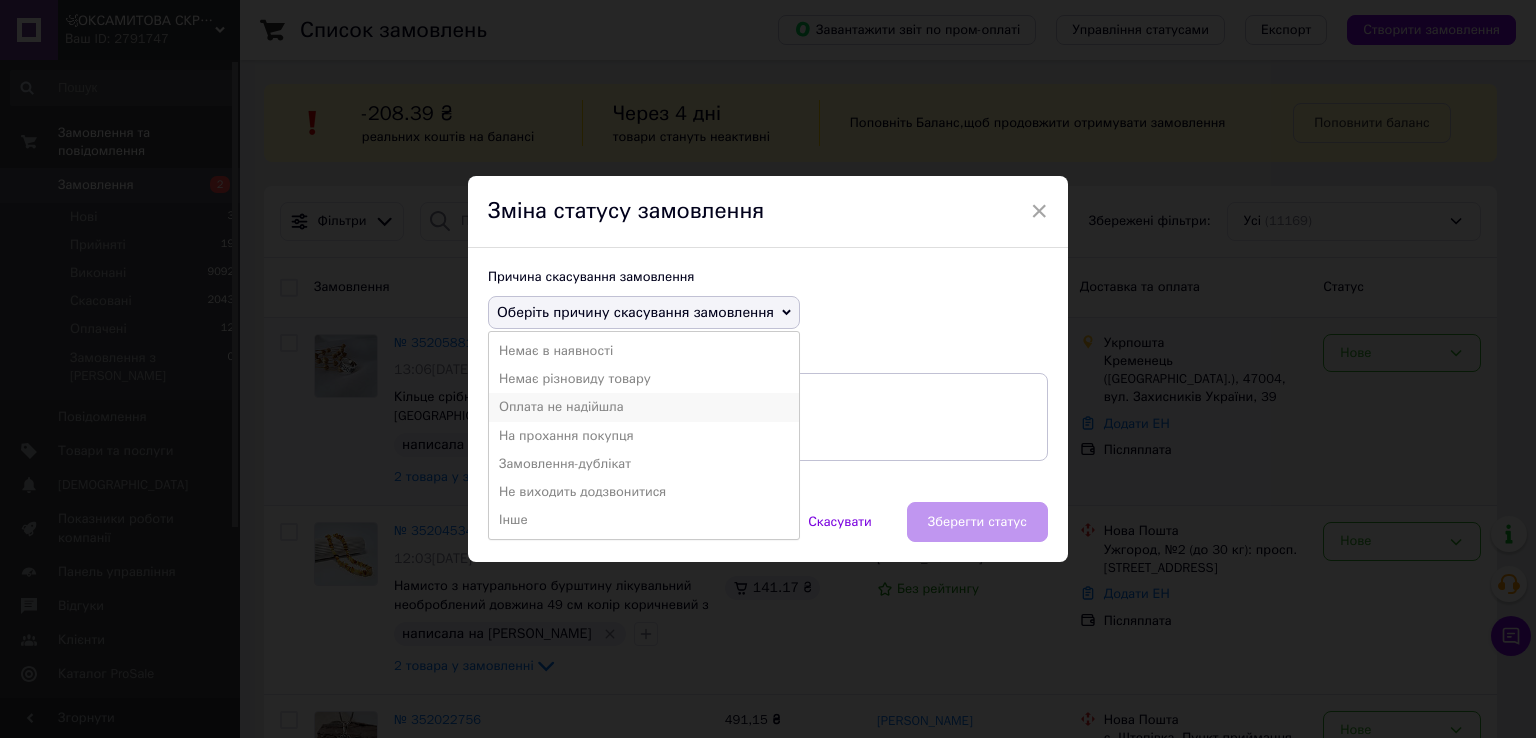 click on "Оплата не надійшла" at bounding box center [644, 407] 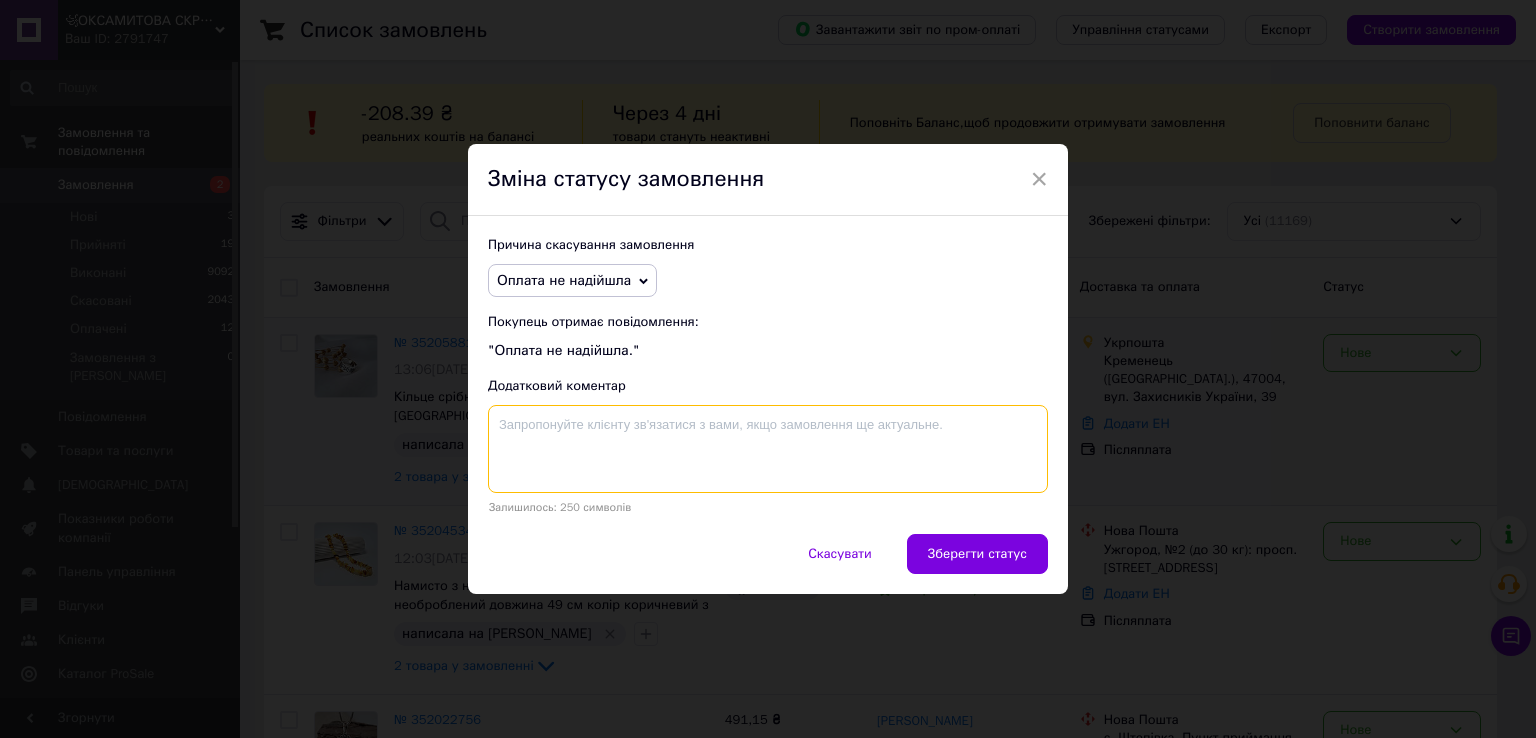 click at bounding box center [768, 449] 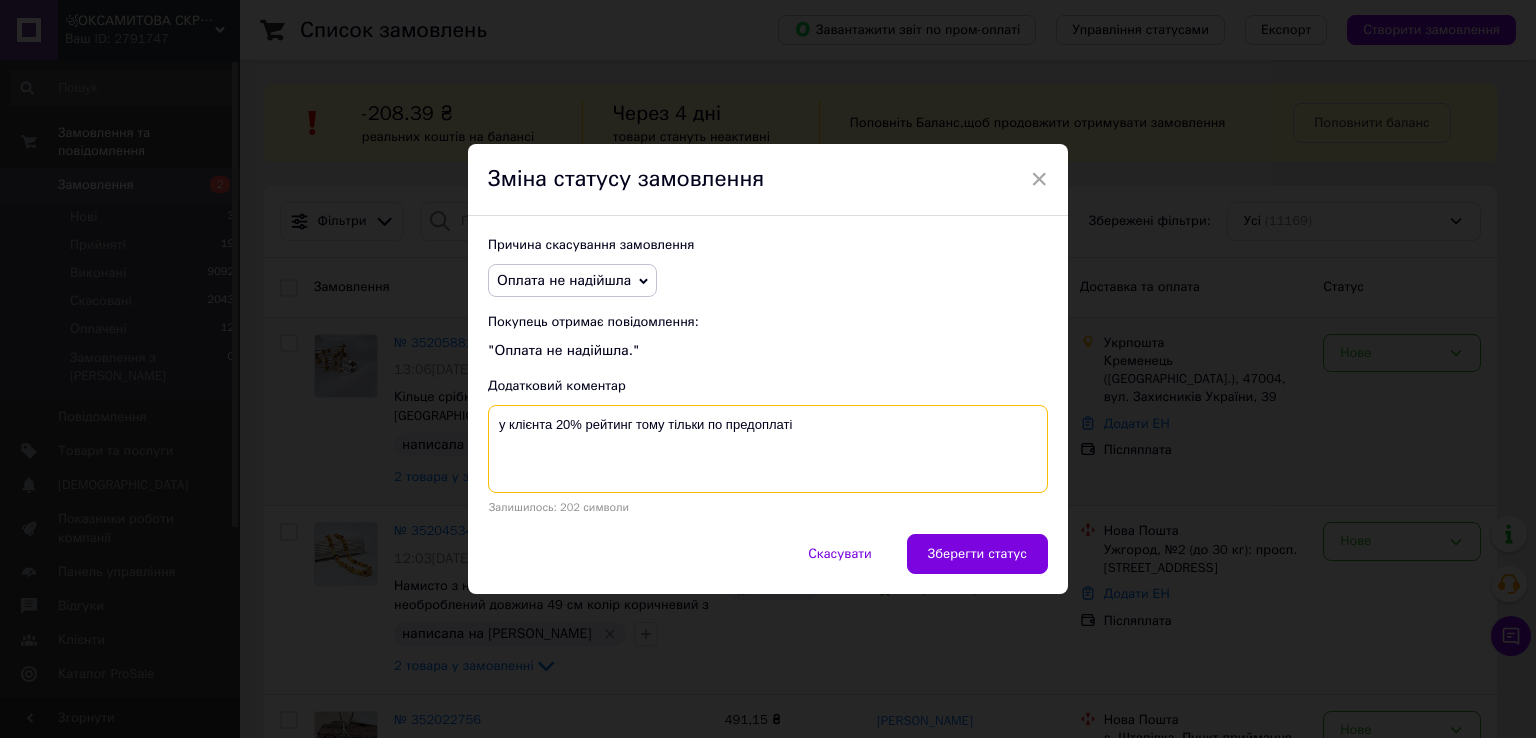 drag, startPoint x: 762, startPoint y: 428, endPoint x: 484, endPoint y: 432, distance: 278.02878 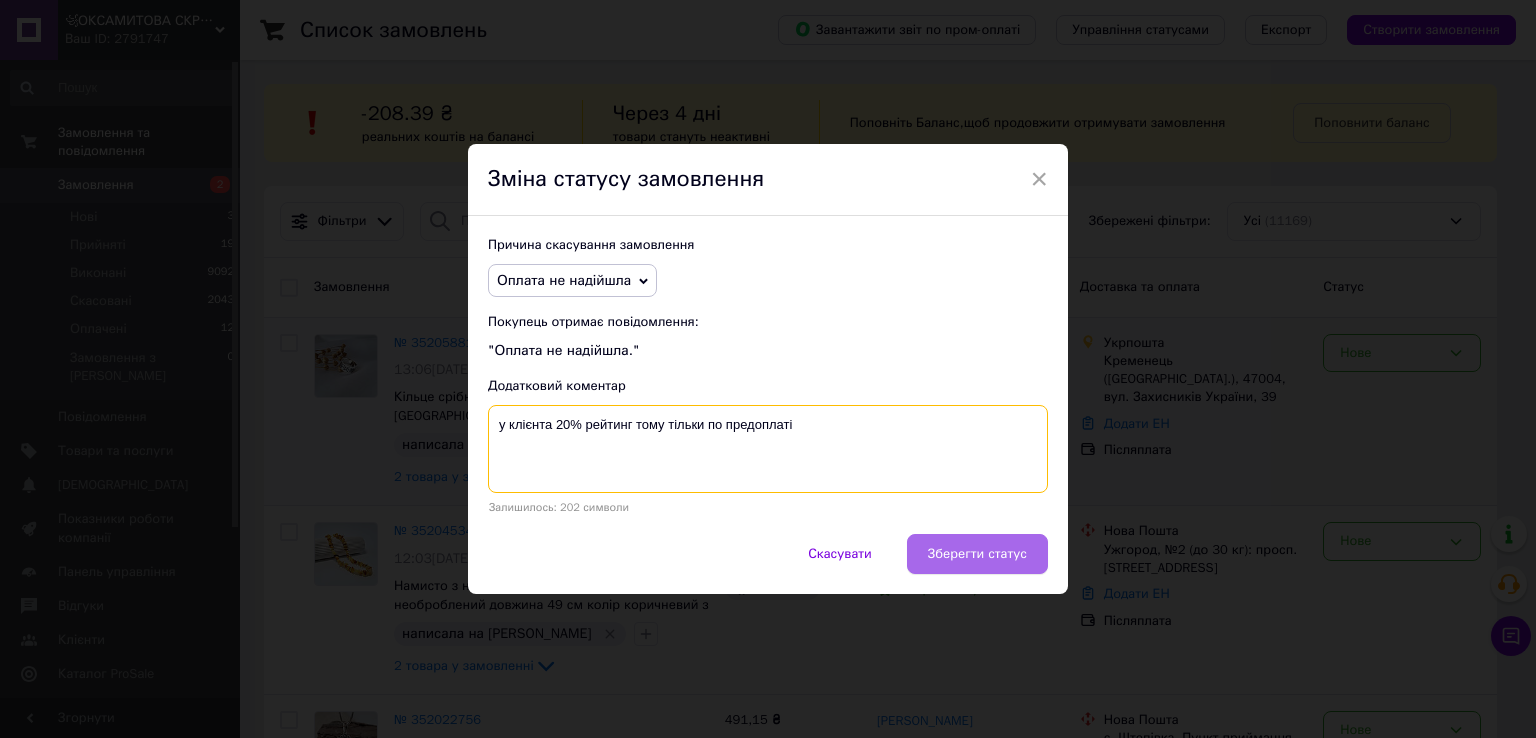 type on "у клієнта 20% рейтинг тому тільки по предоплаті" 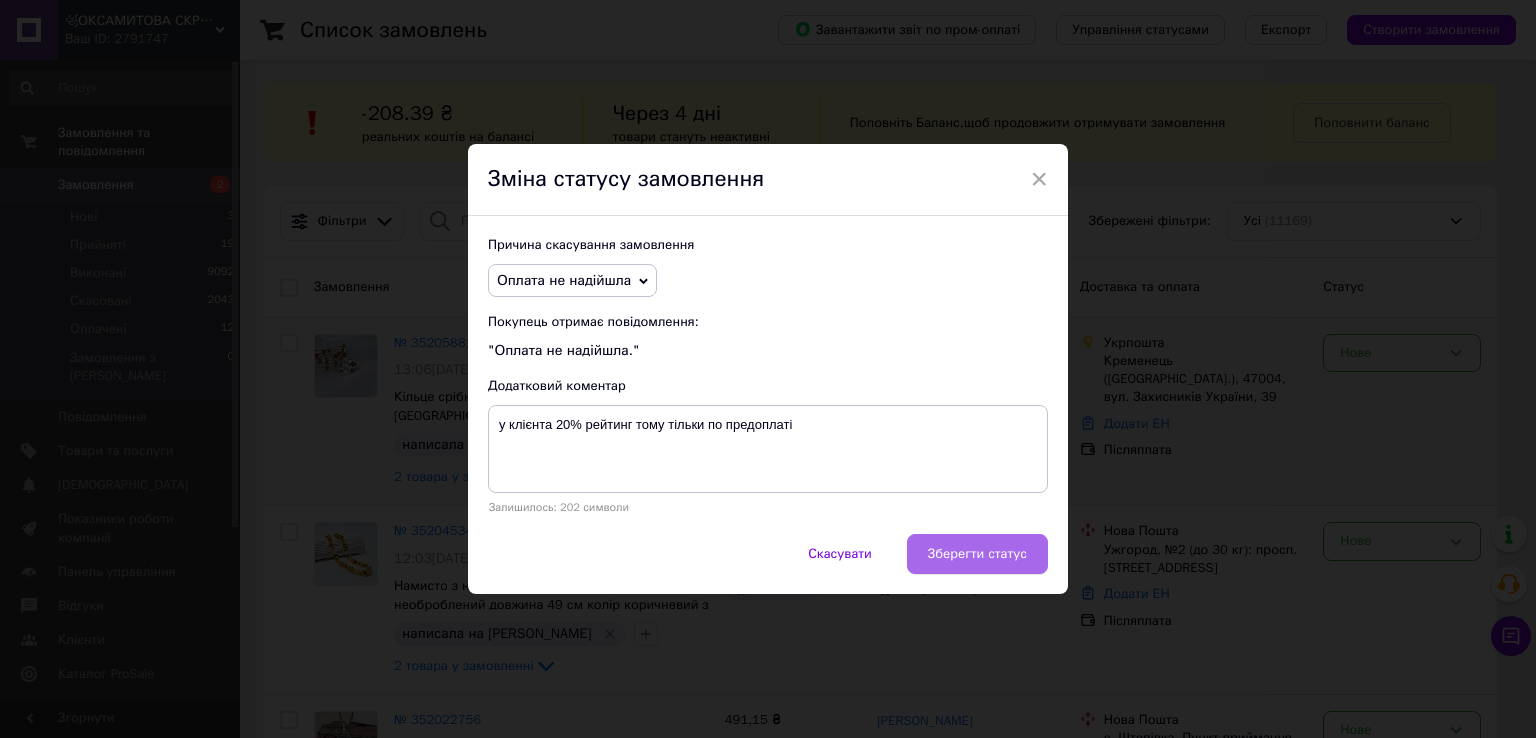 click on "Зберегти статус" at bounding box center (977, 554) 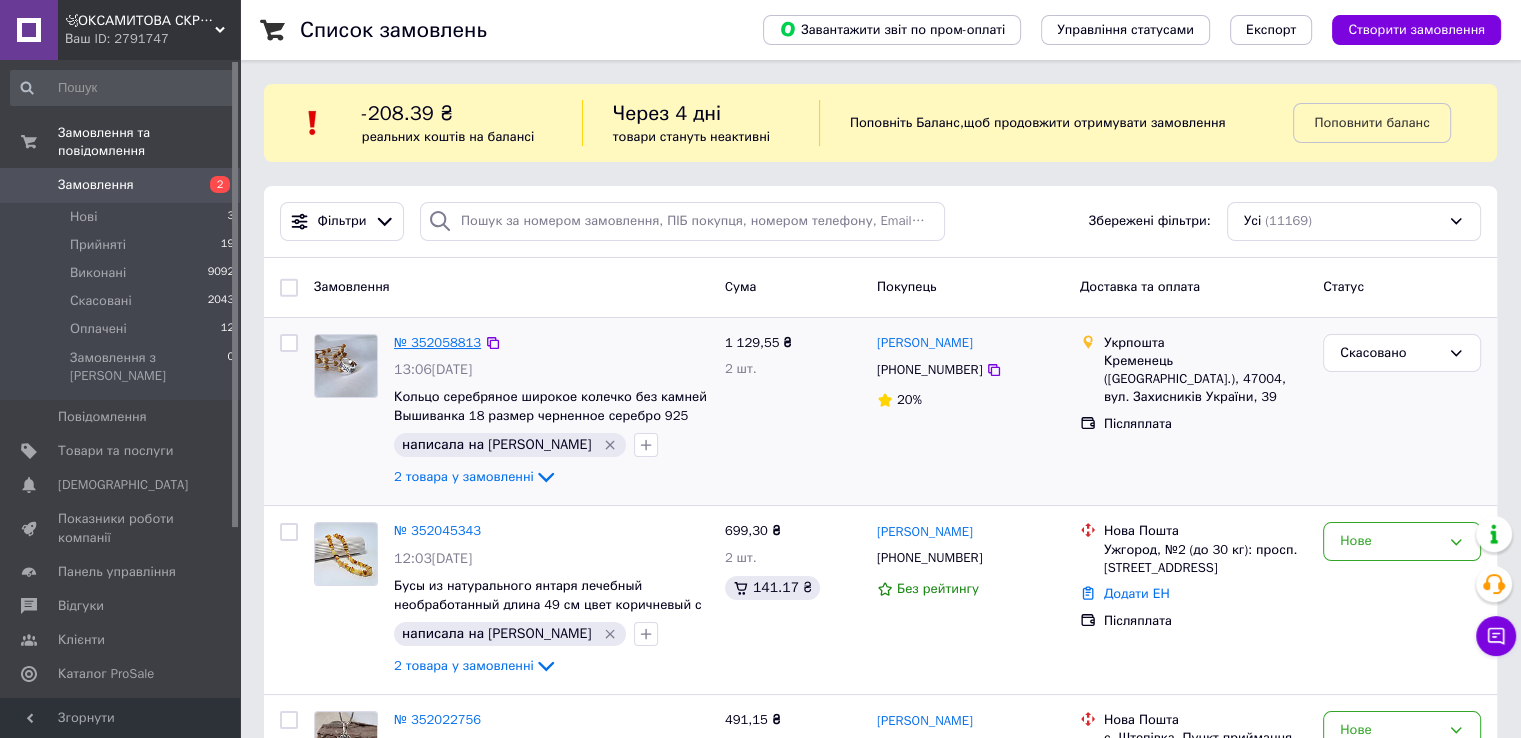 click on "№ 352058813" at bounding box center (437, 342) 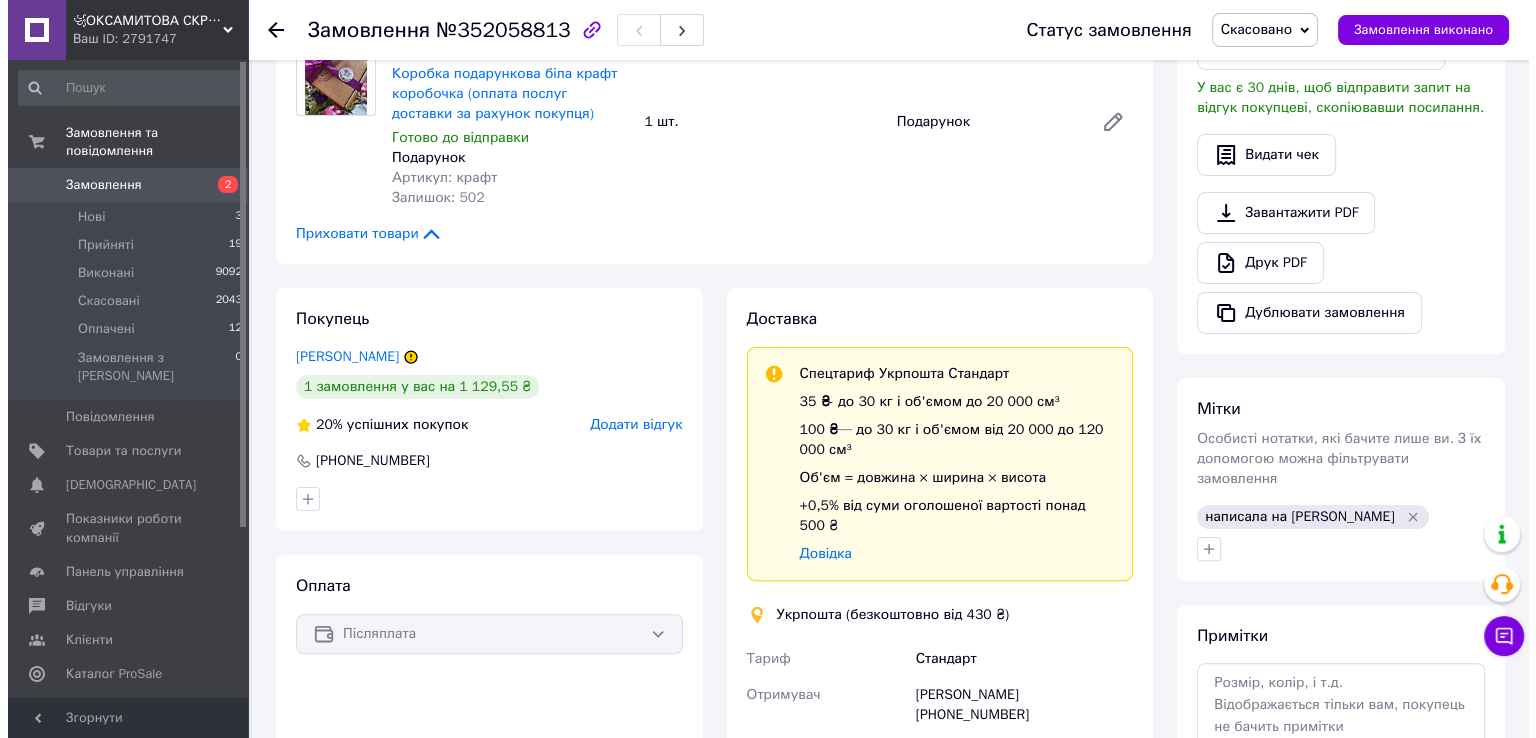 scroll, scrollTop: 500, scrollLeft: 0, axis: vertical 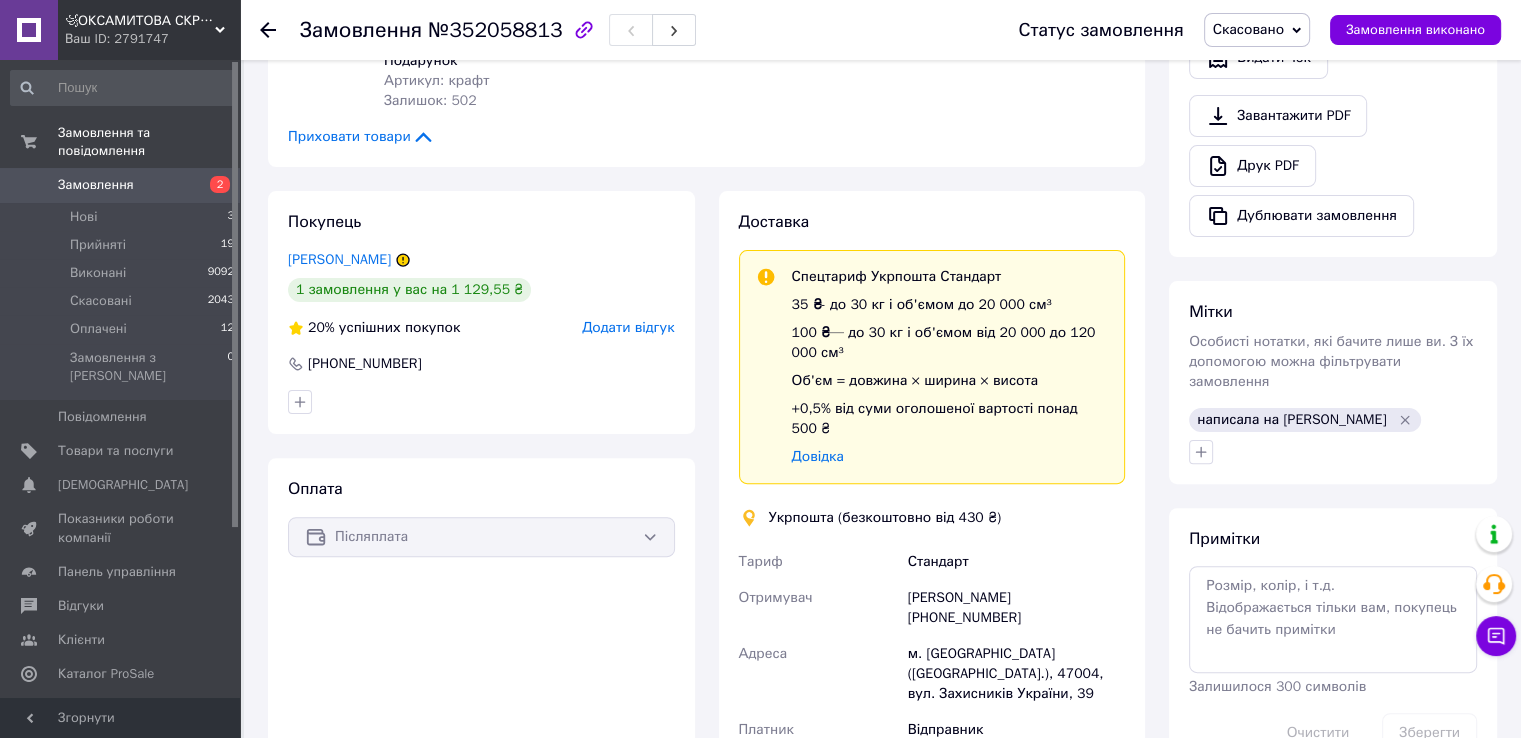 click on "Додати відгук" at bounding box center [628, 328] 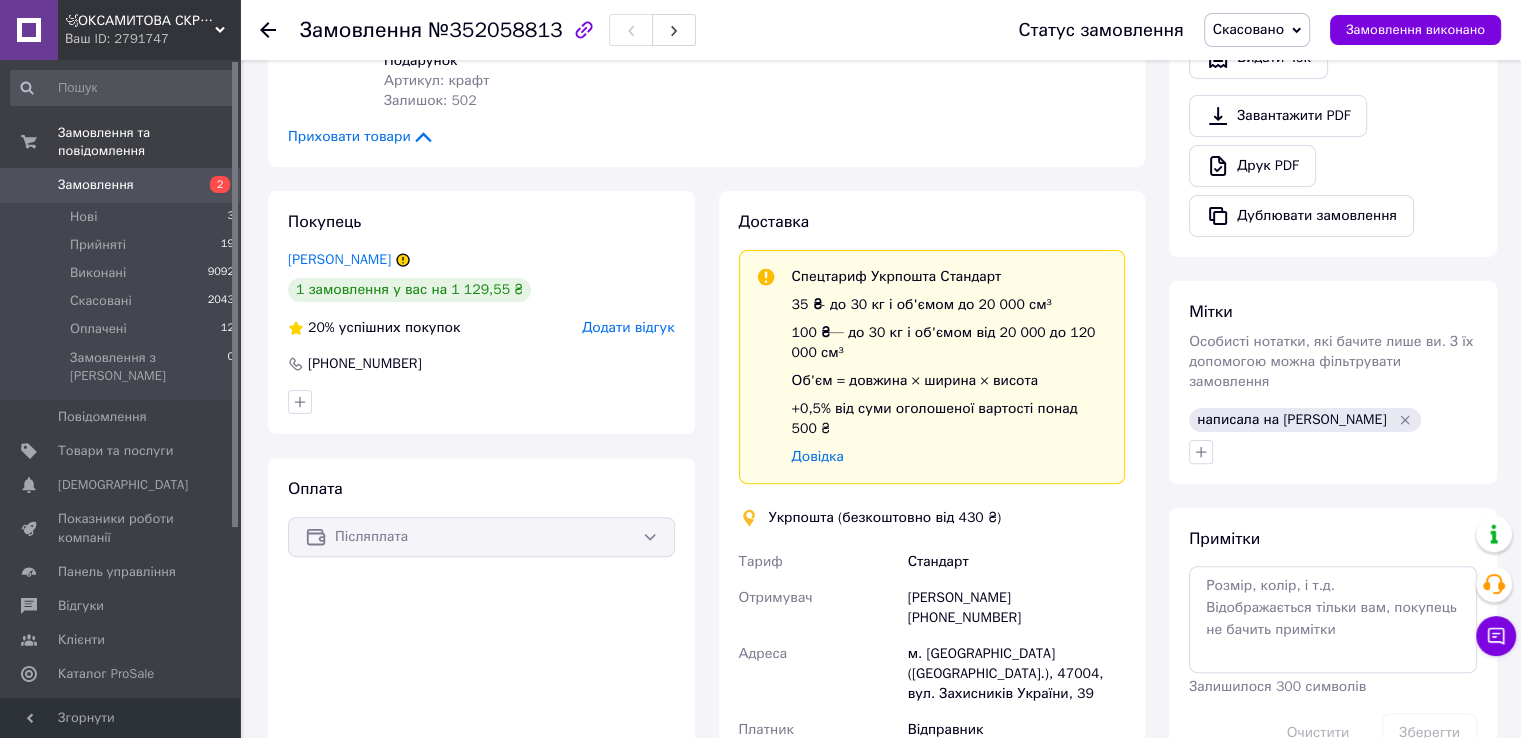 click on "Покупець Мельничук Наталя 1 замовлення у вас на 1 129,55 ₴ 20%   успішних покупок Додати відгук +380932455572" at bounding box center (481, 312) 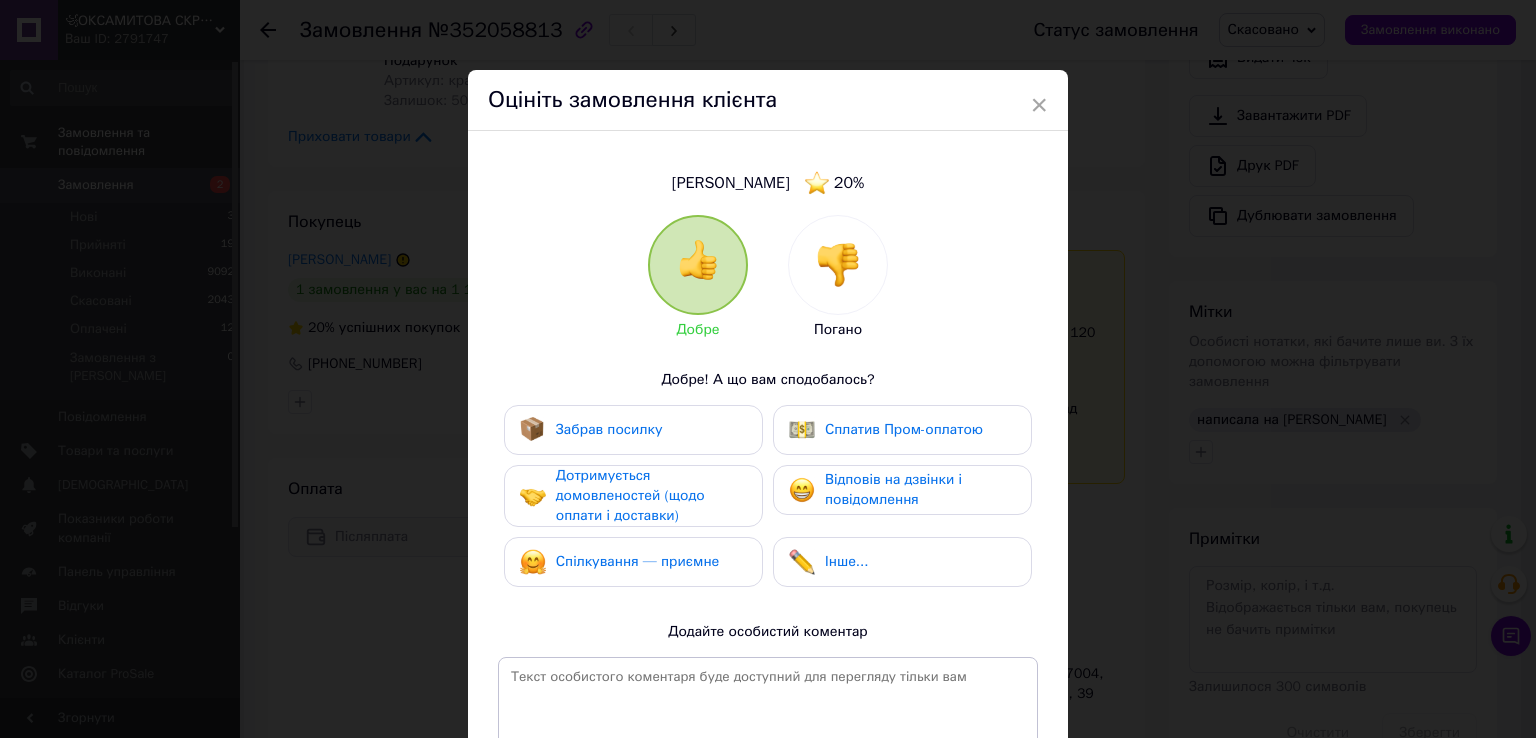 click at bounding box center (838, 265) 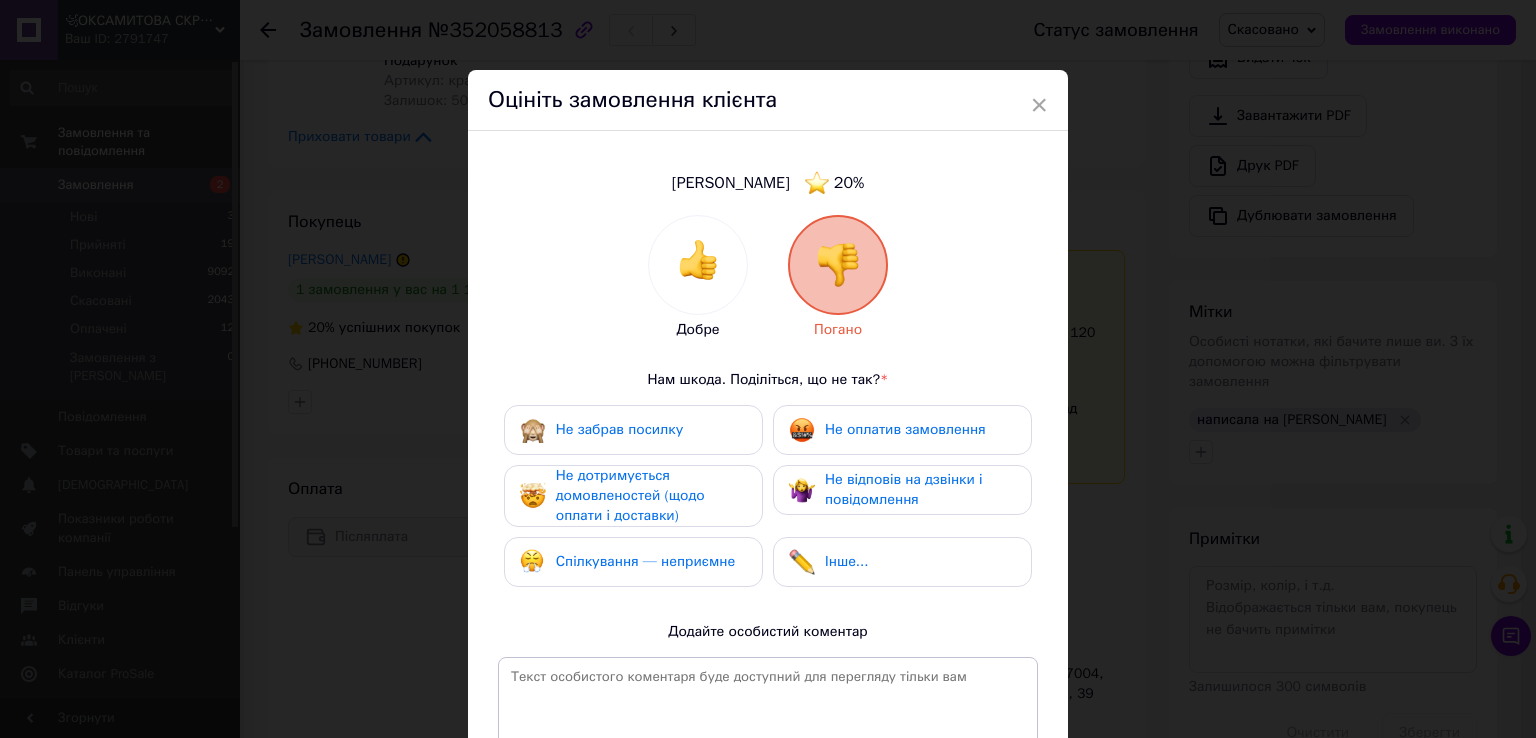 click on "Не оплатив замовлення" at bounding box center [905, 429] 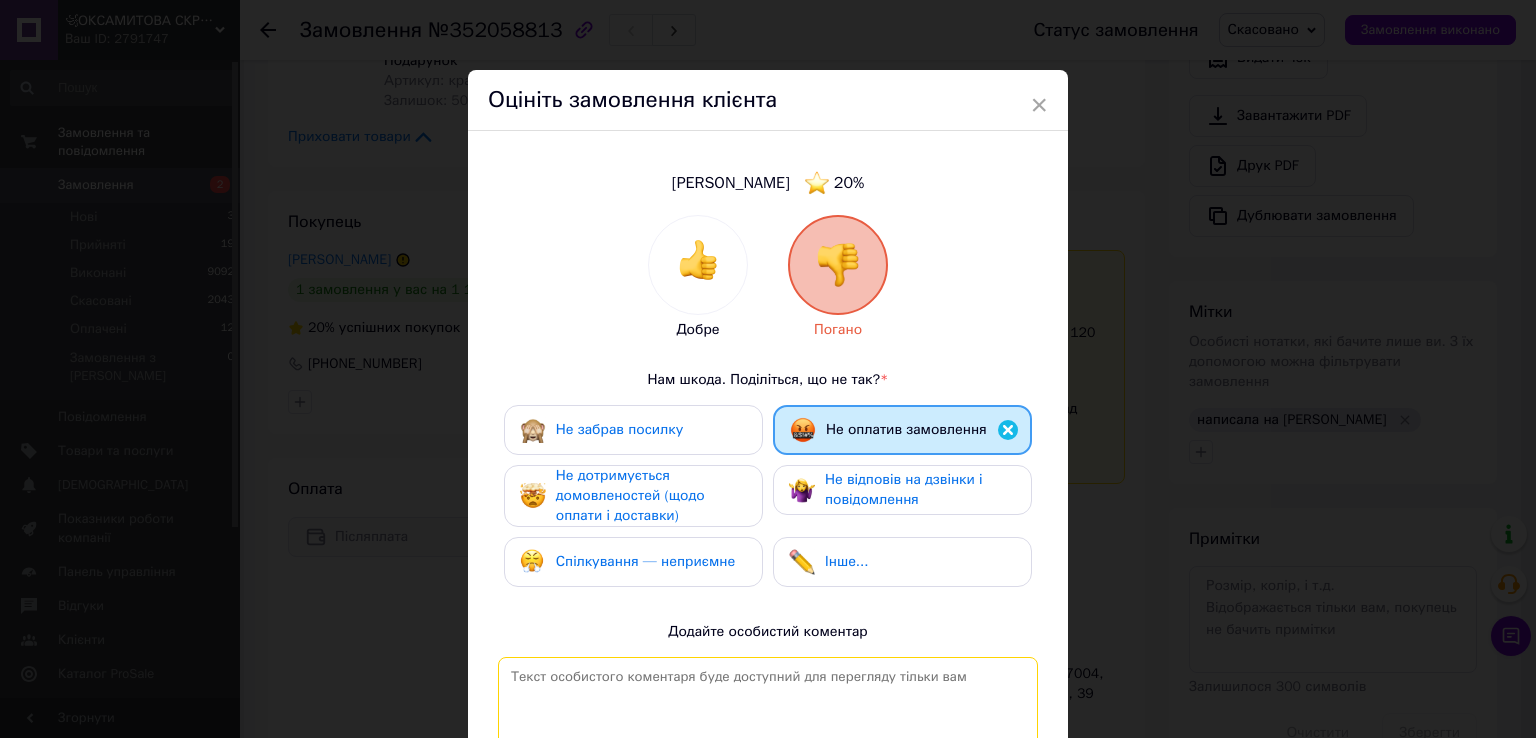 paste on "у клієнта 20% рейтинг тому тільки по предоплаті" 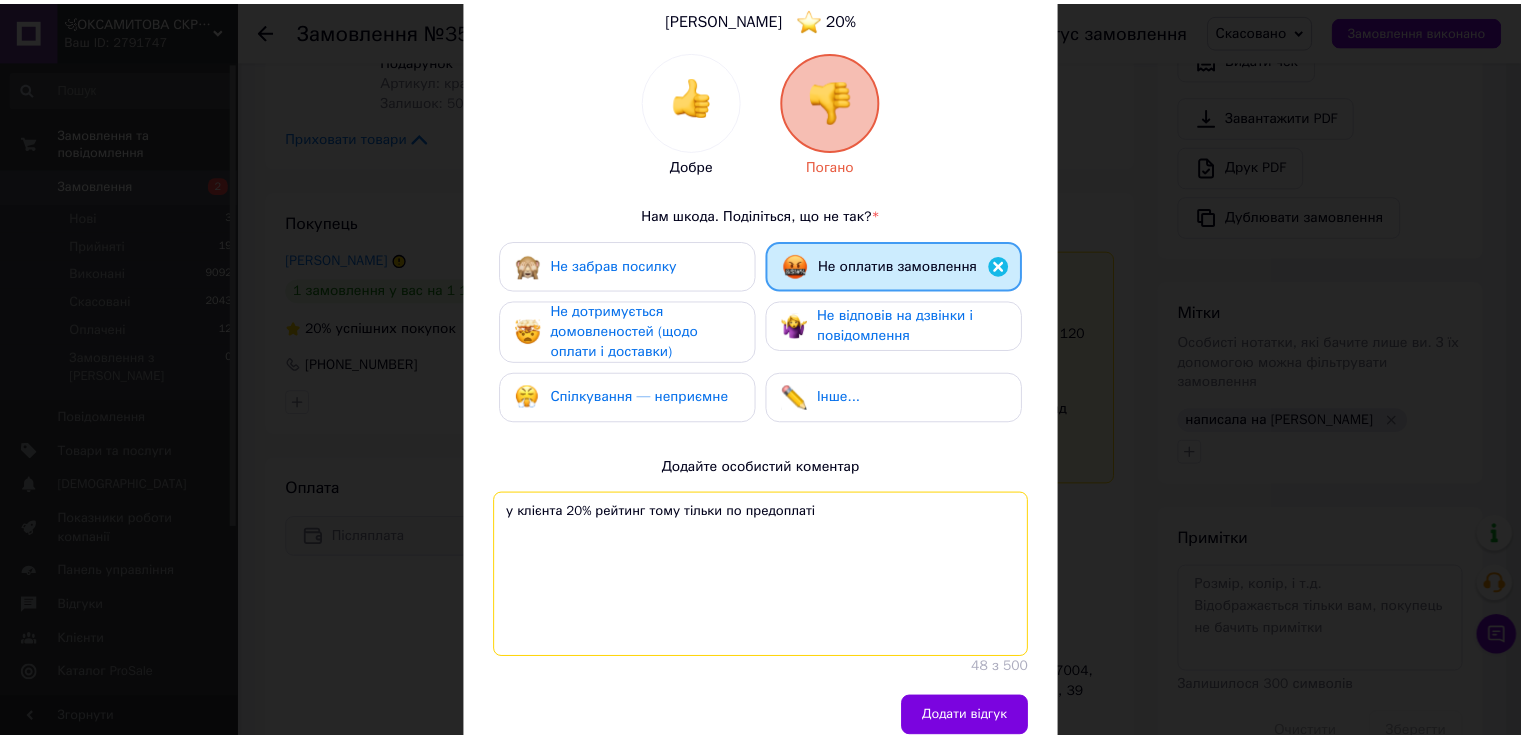 scroll, scrollTop: 252, scrollLeft: 0, axis: vertical 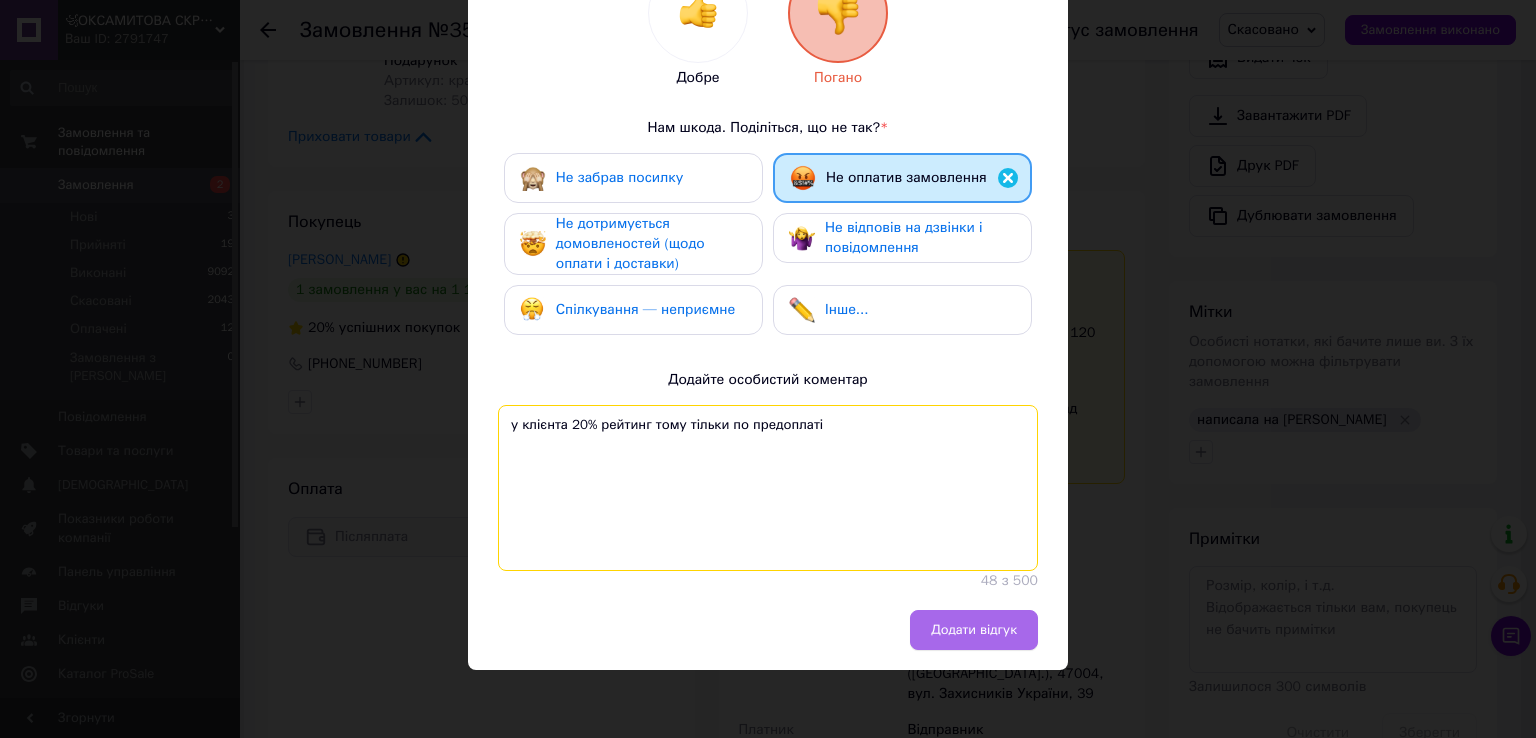 type on "у клієнта 20% рейтинг тому тільки по предоплаті" 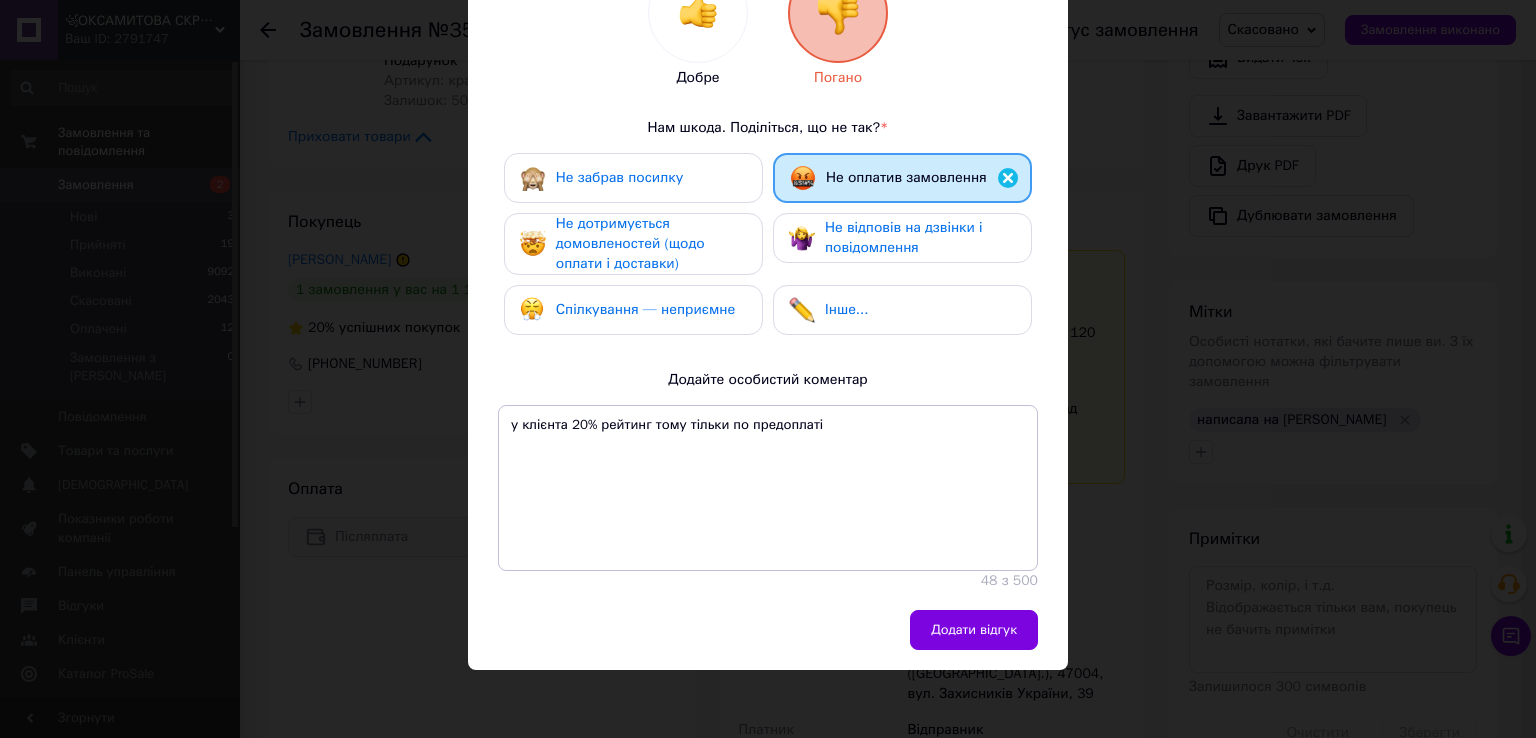drag, startPoint x: 939, startPoint y: 613, endPoint x: 947, endPoint y: 621, distance: 11.313708 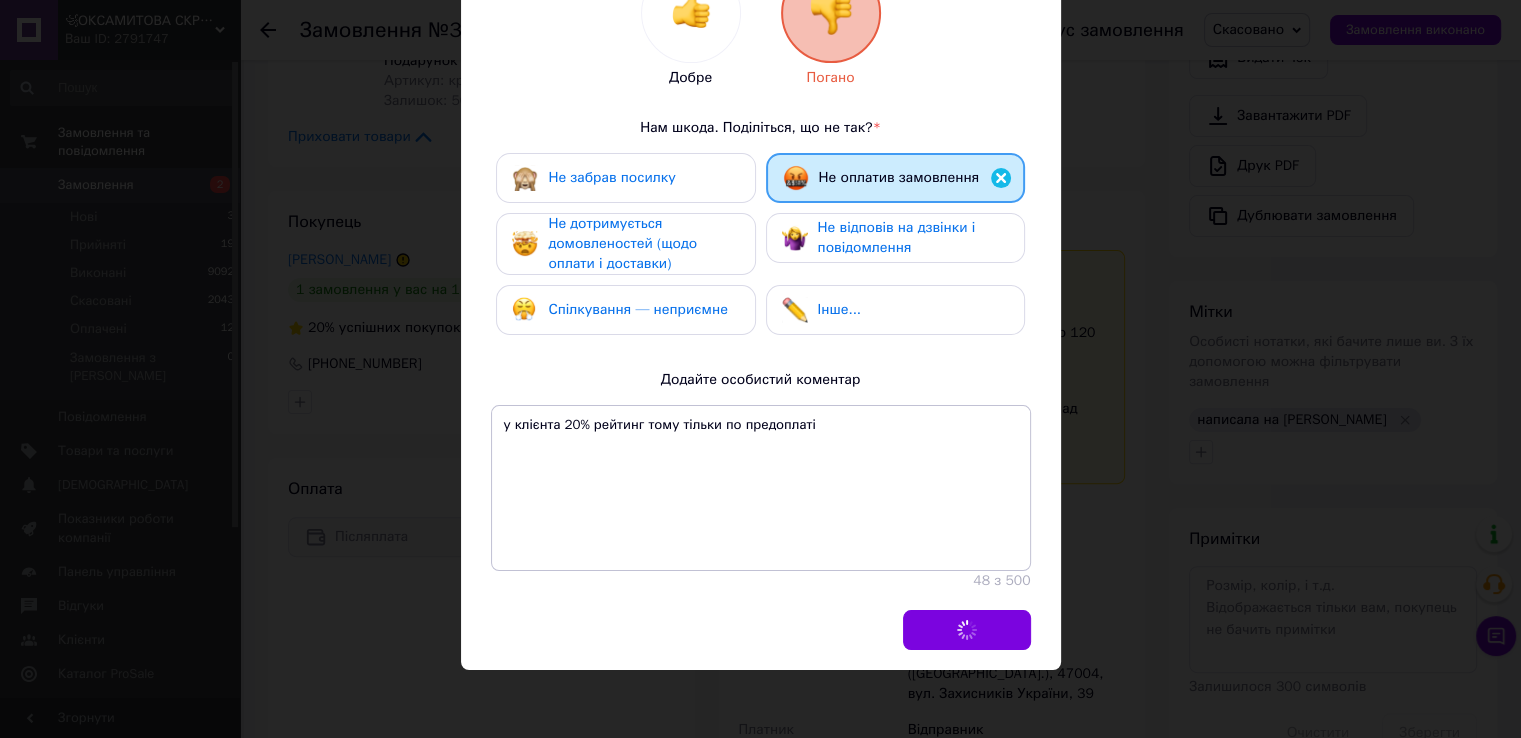 click on "м. Кременець (Тернопільська обл.), 47004, вул. Захисників України, 39" at bounding box center (1016, 674) 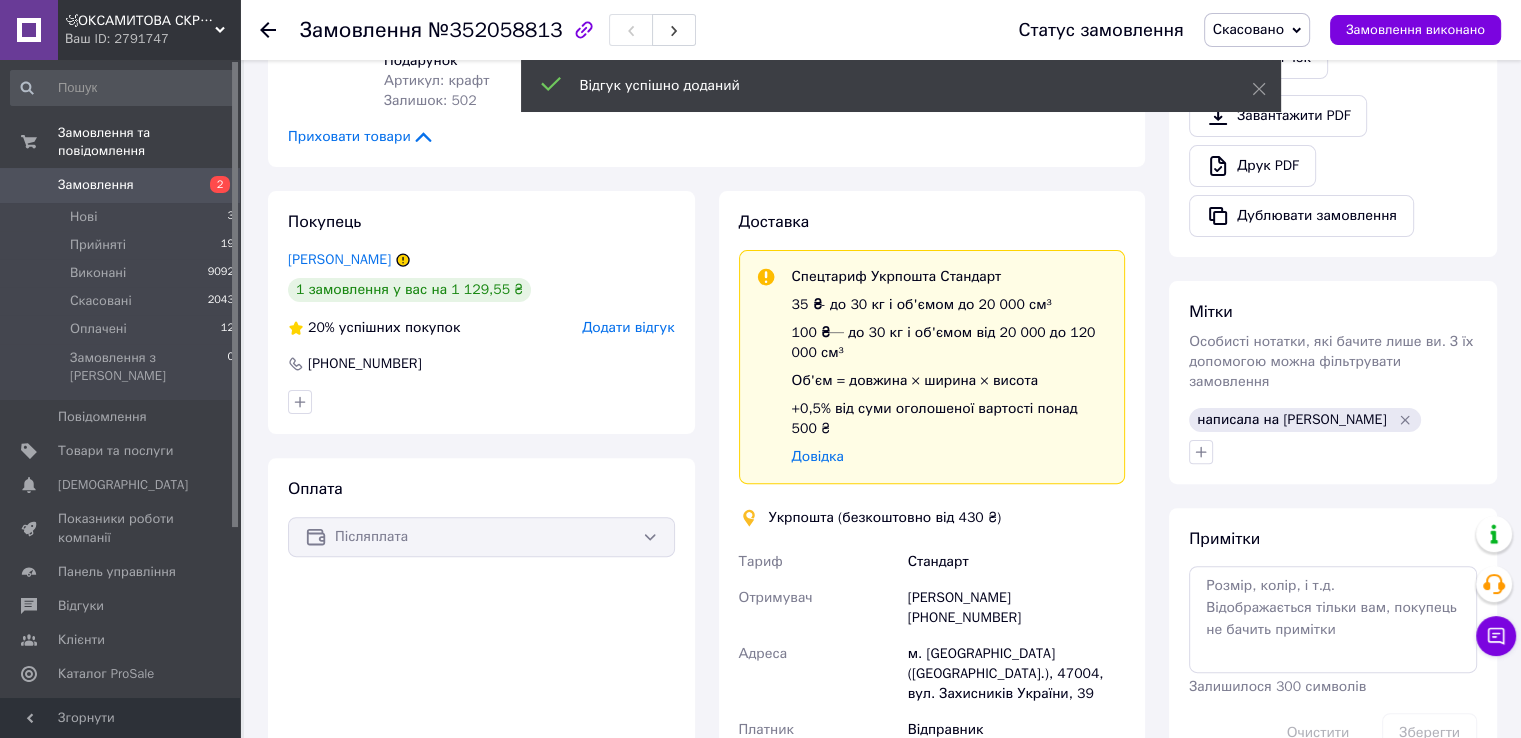click 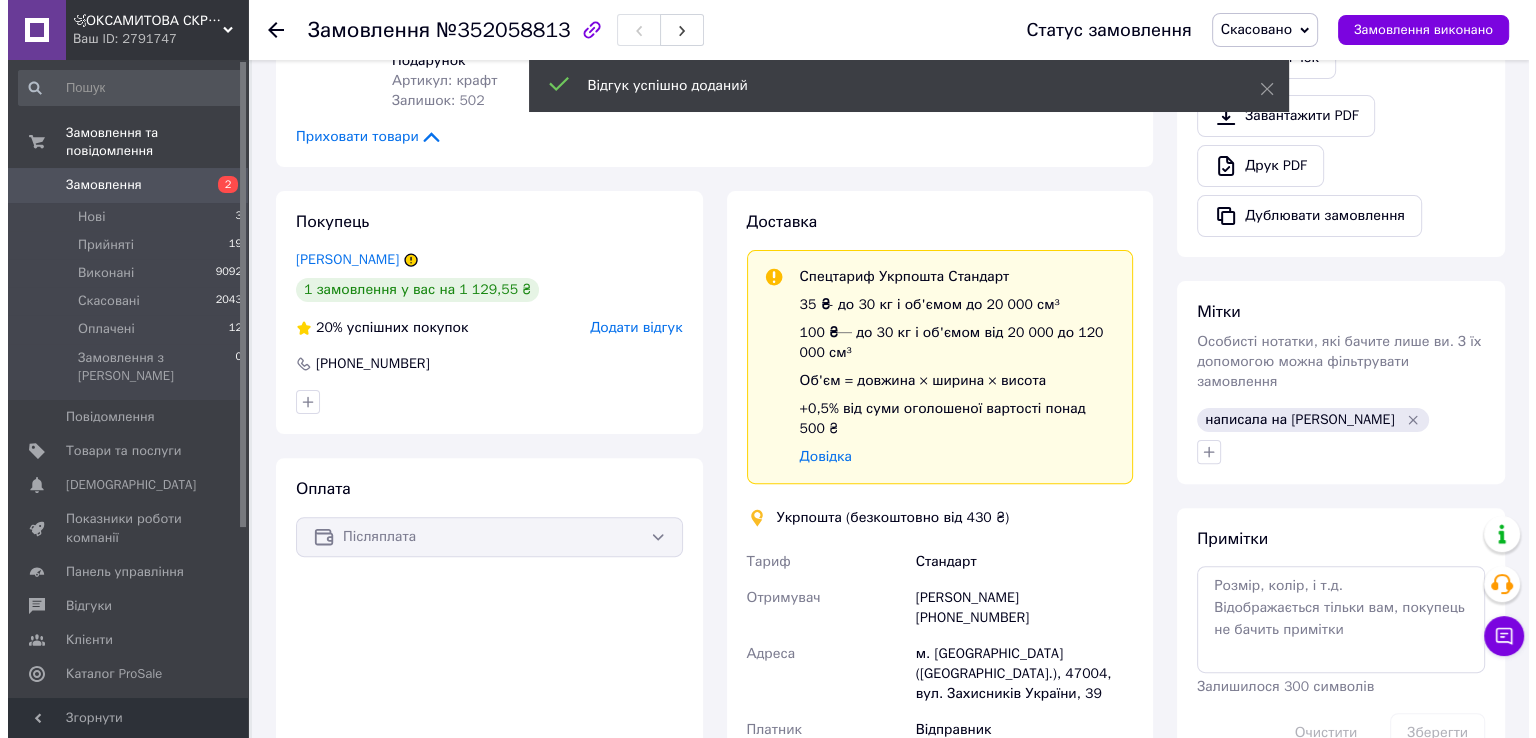 scroll, scrollTop: 0, scrollLeft: 0, axis: both 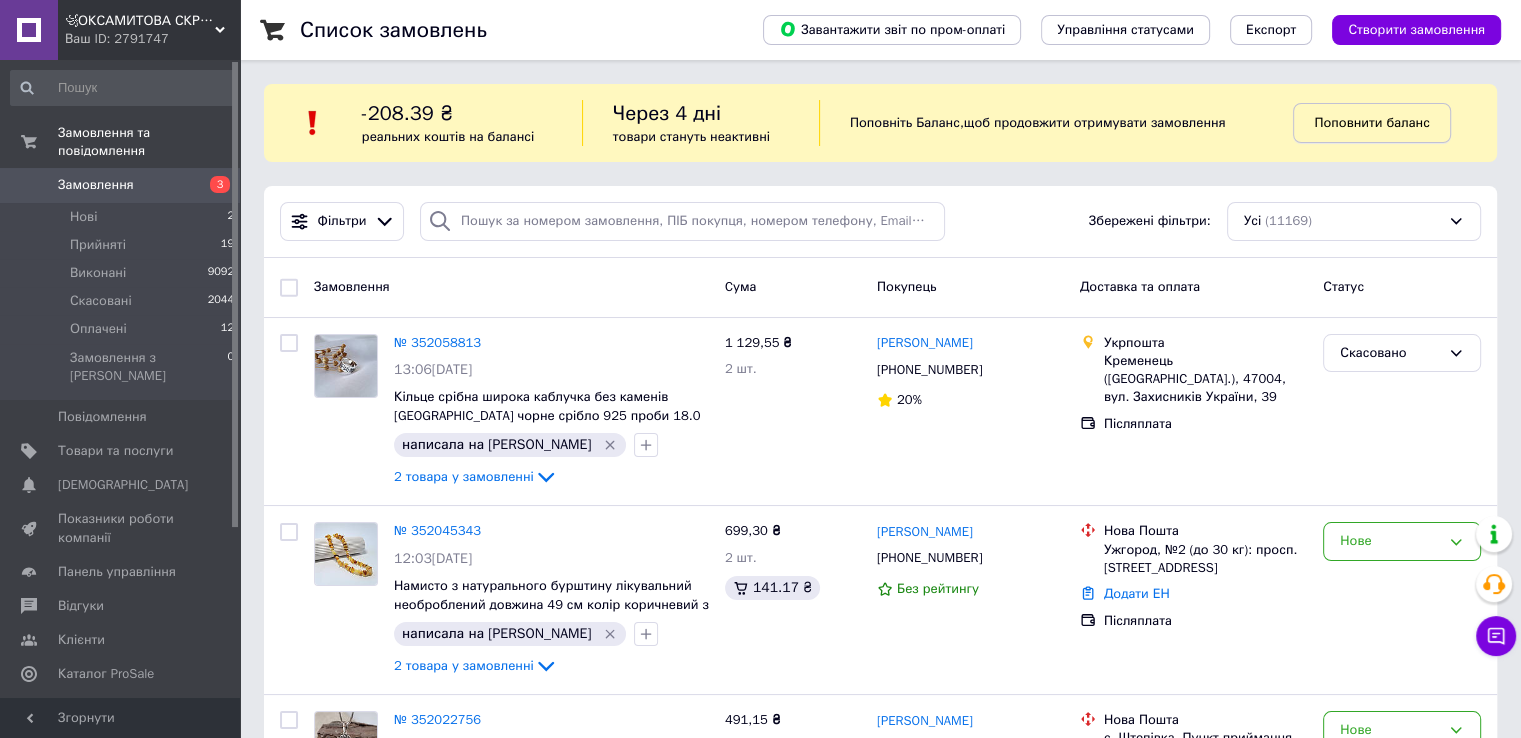 click on "Поповнити баланс" at bounding box center (1371, 122) 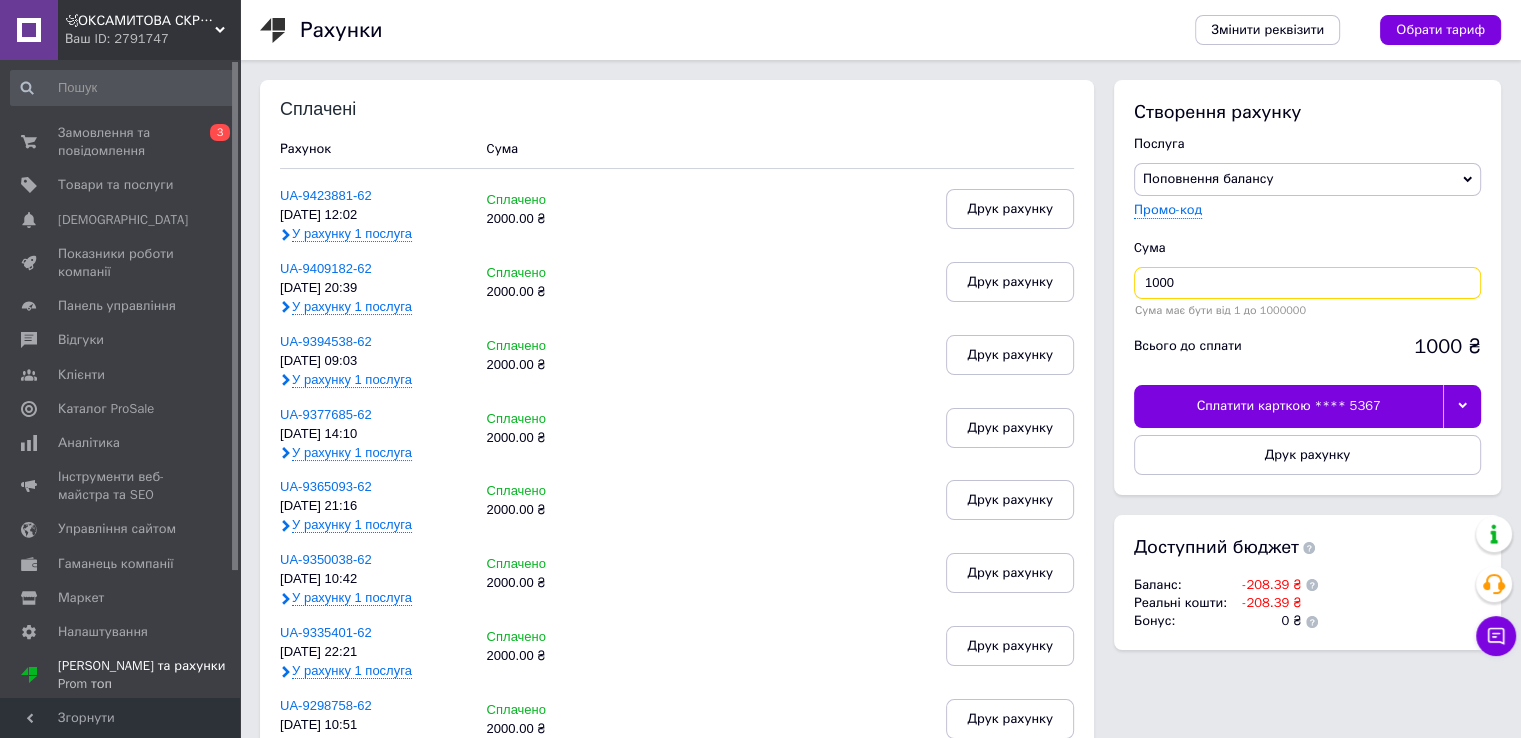 click on "1000" at bounding box center (1307, 283) 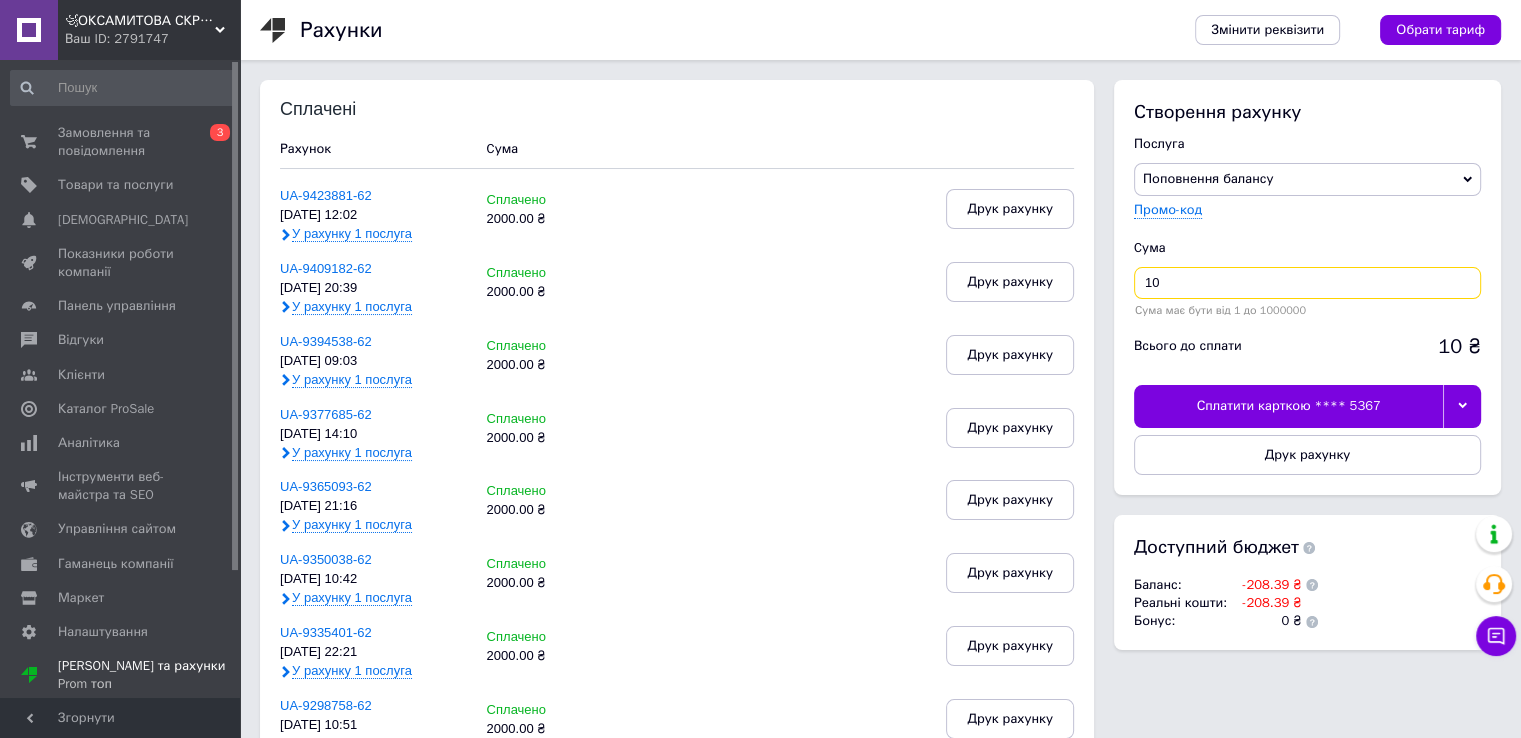 type on "1" 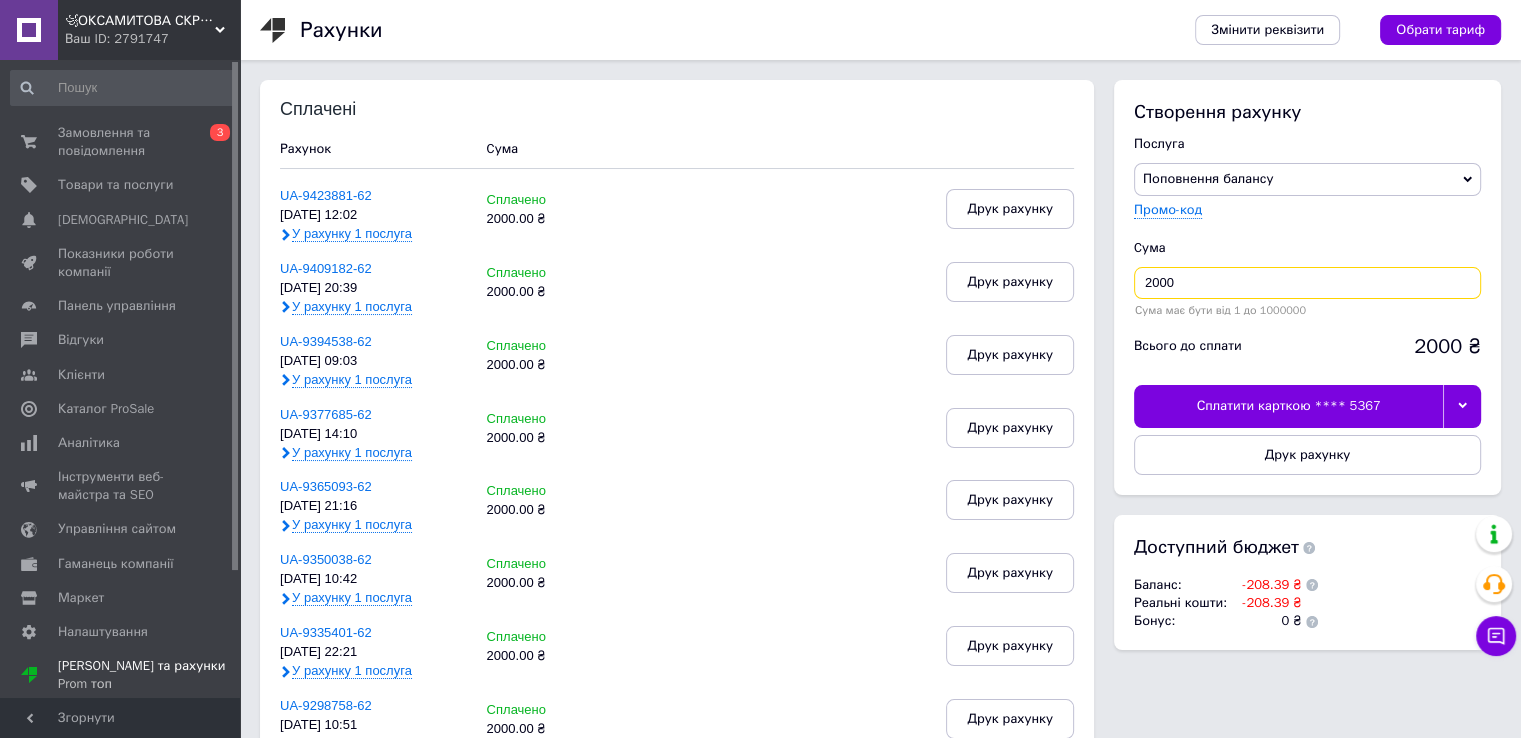 type on "2000" 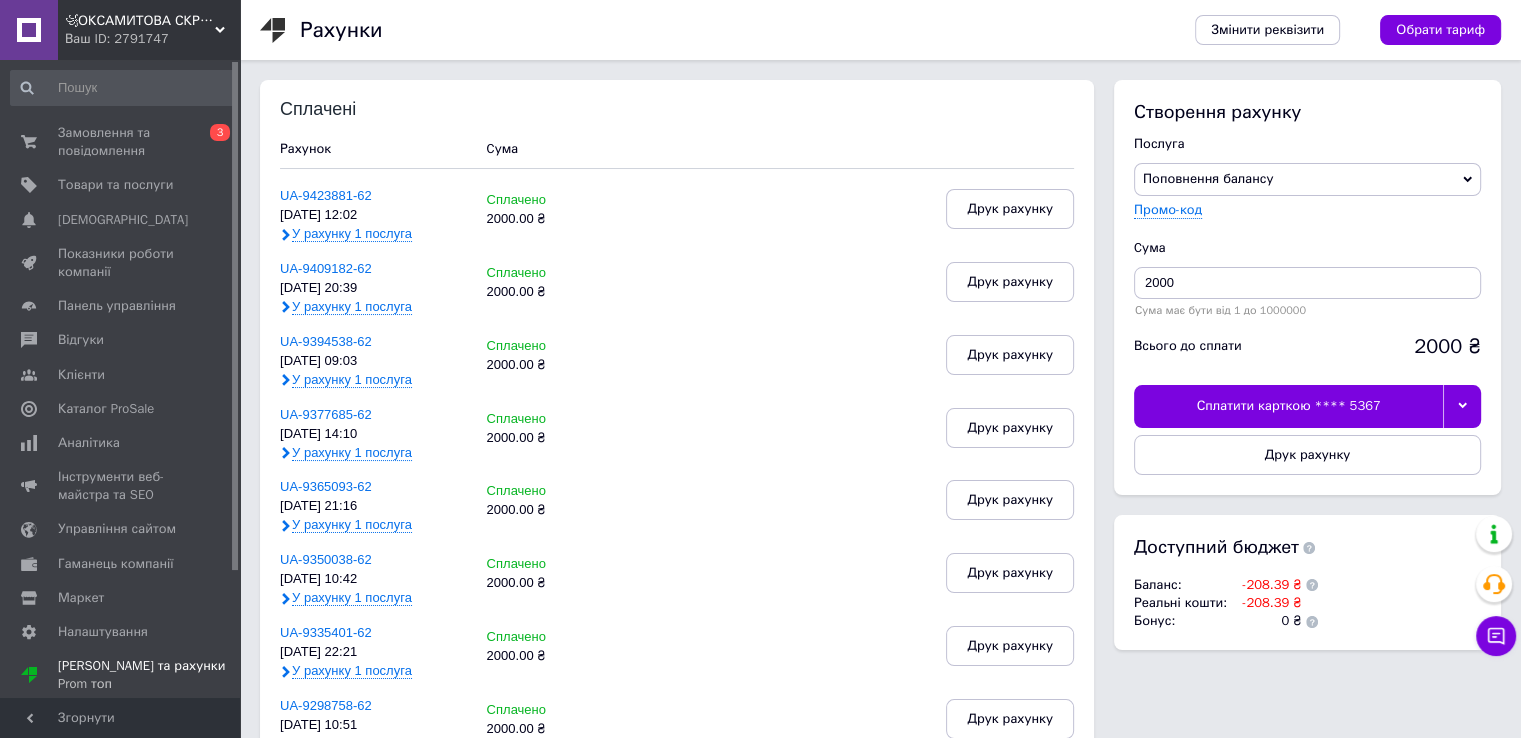 click at bounding box center [1462, 406] 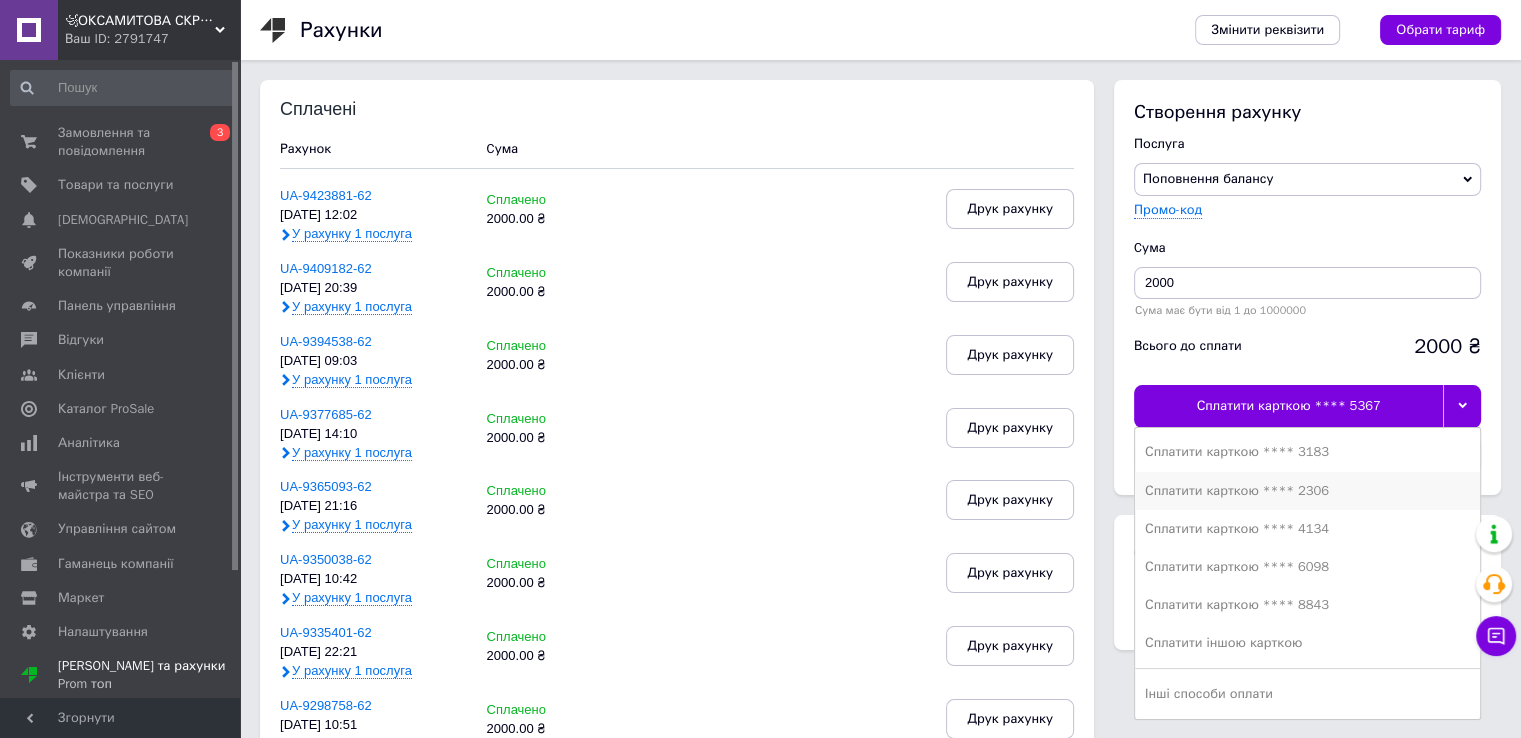 click on "Сплатити карткою  **** 2306" at bounding box center (1307, 491) 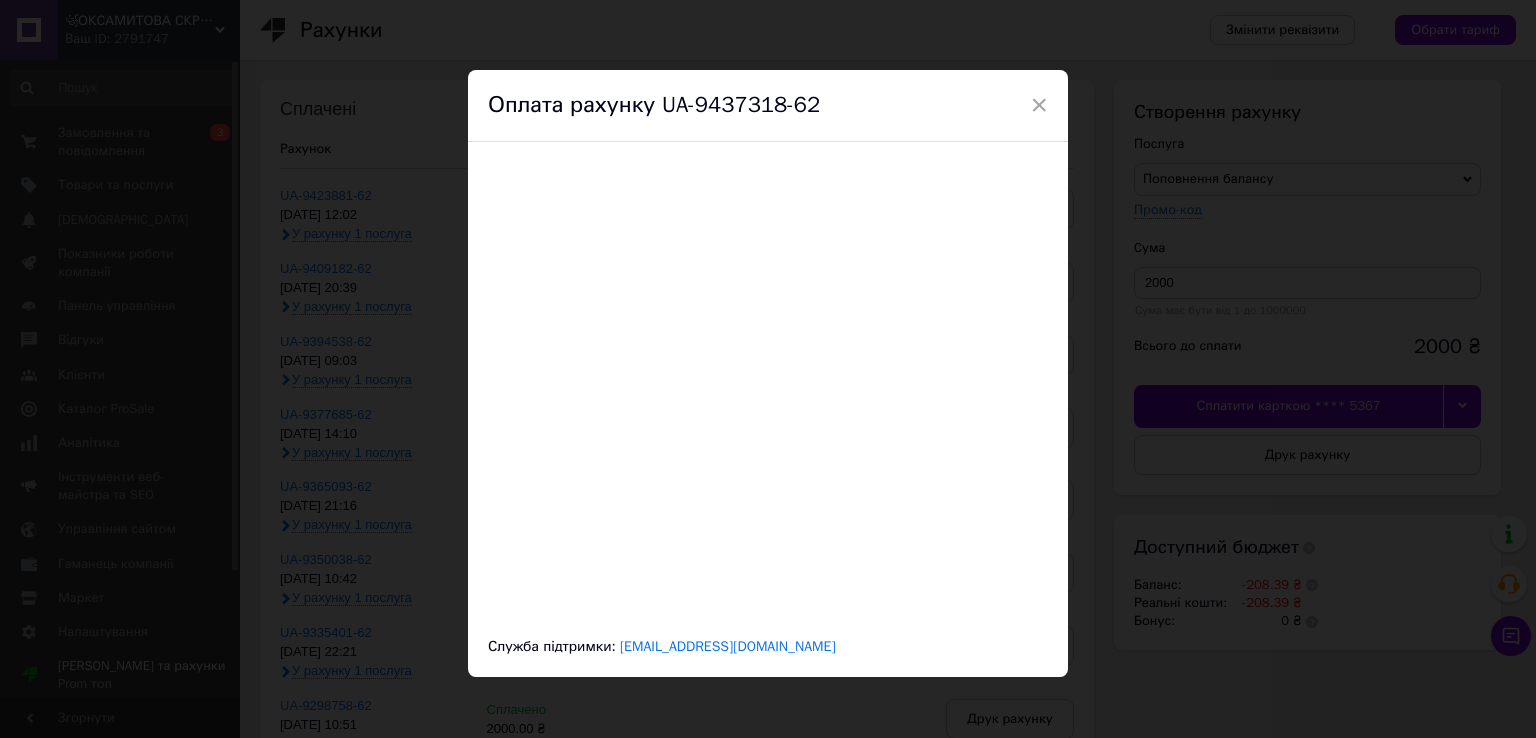 click on "×" at bounding box center [1039, 105] 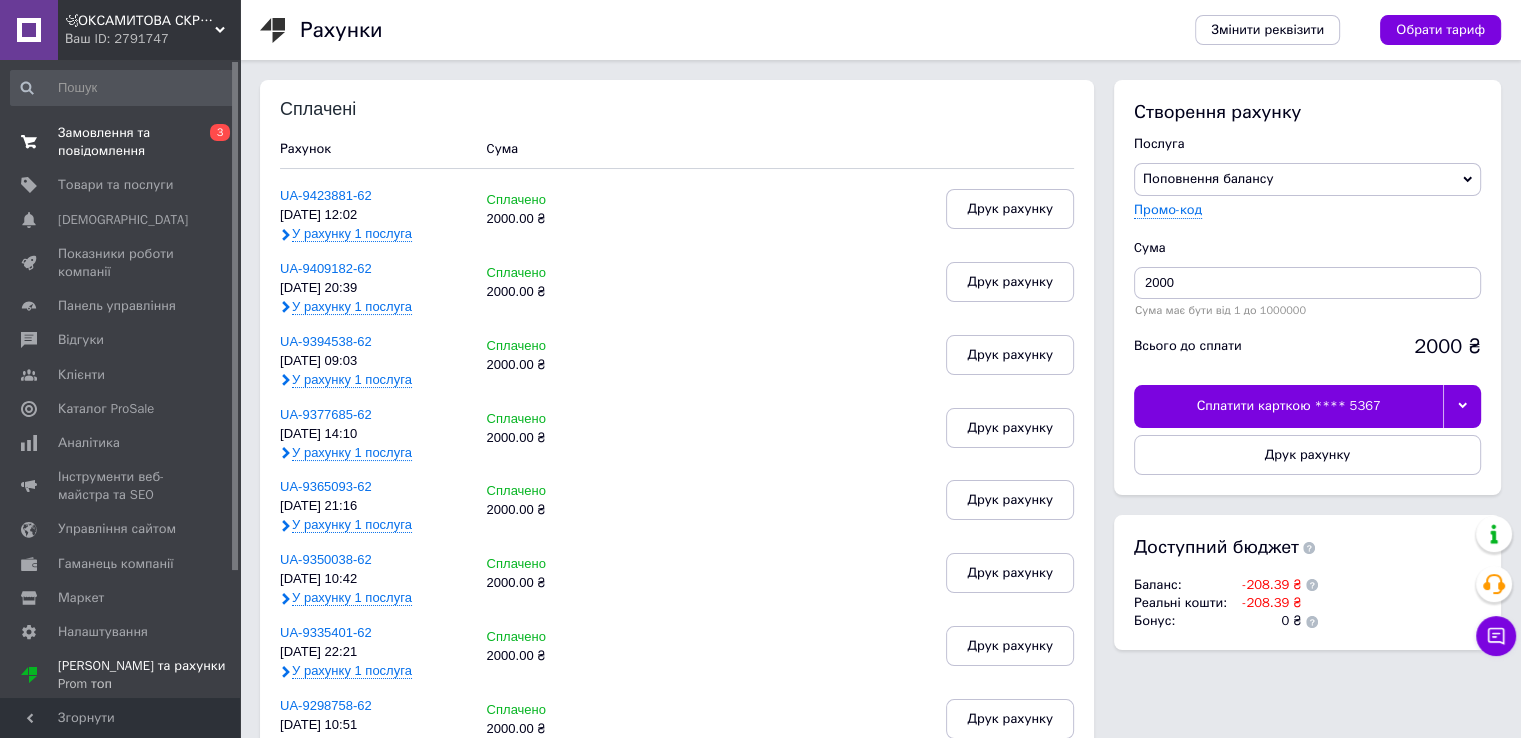 click on "Замовлення та повідомлення" at bounding box center [121, 142] 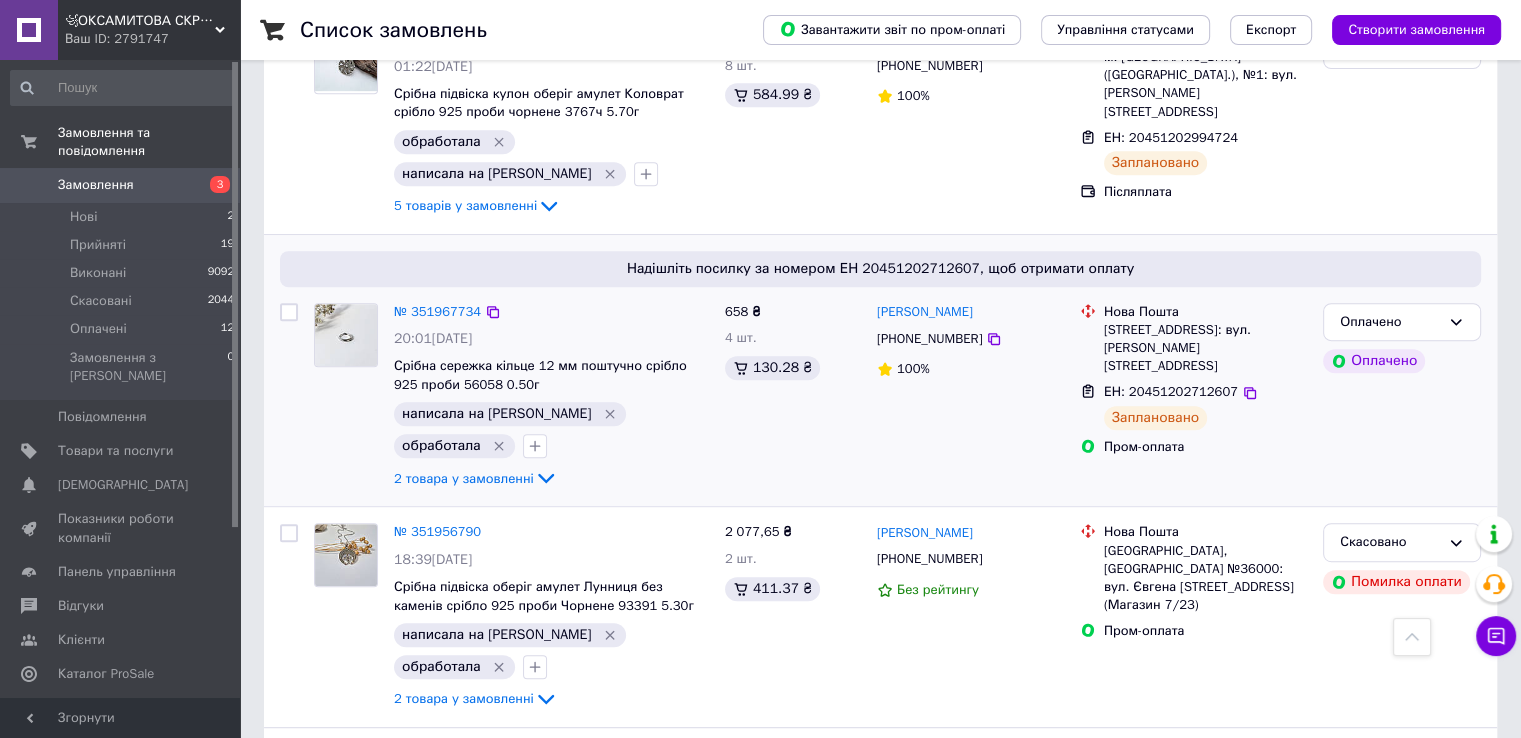 scroll, scrollTop: 900, scrollLeft: 0, axis: vertical 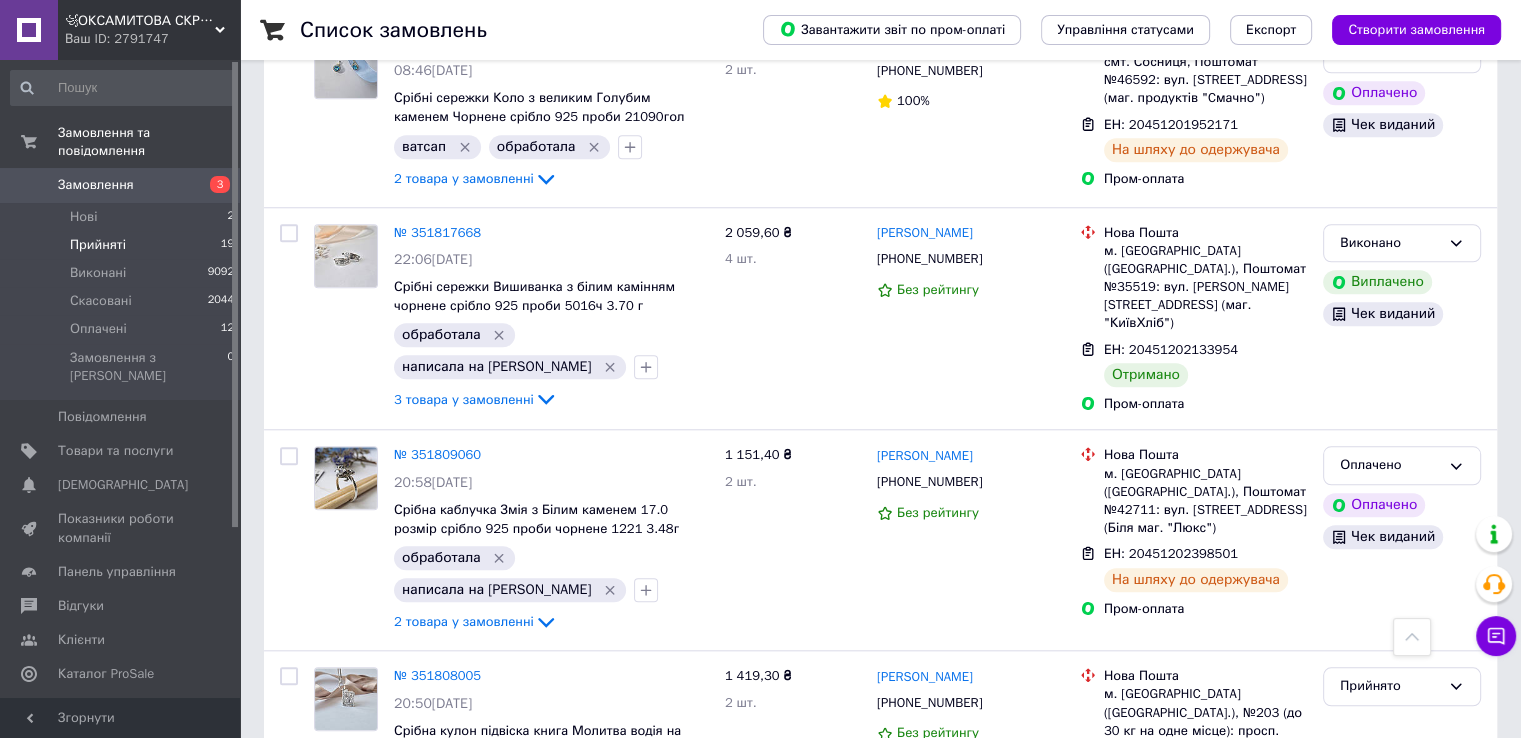 click on "Прийняті 19" at bounding box center (123, 245) 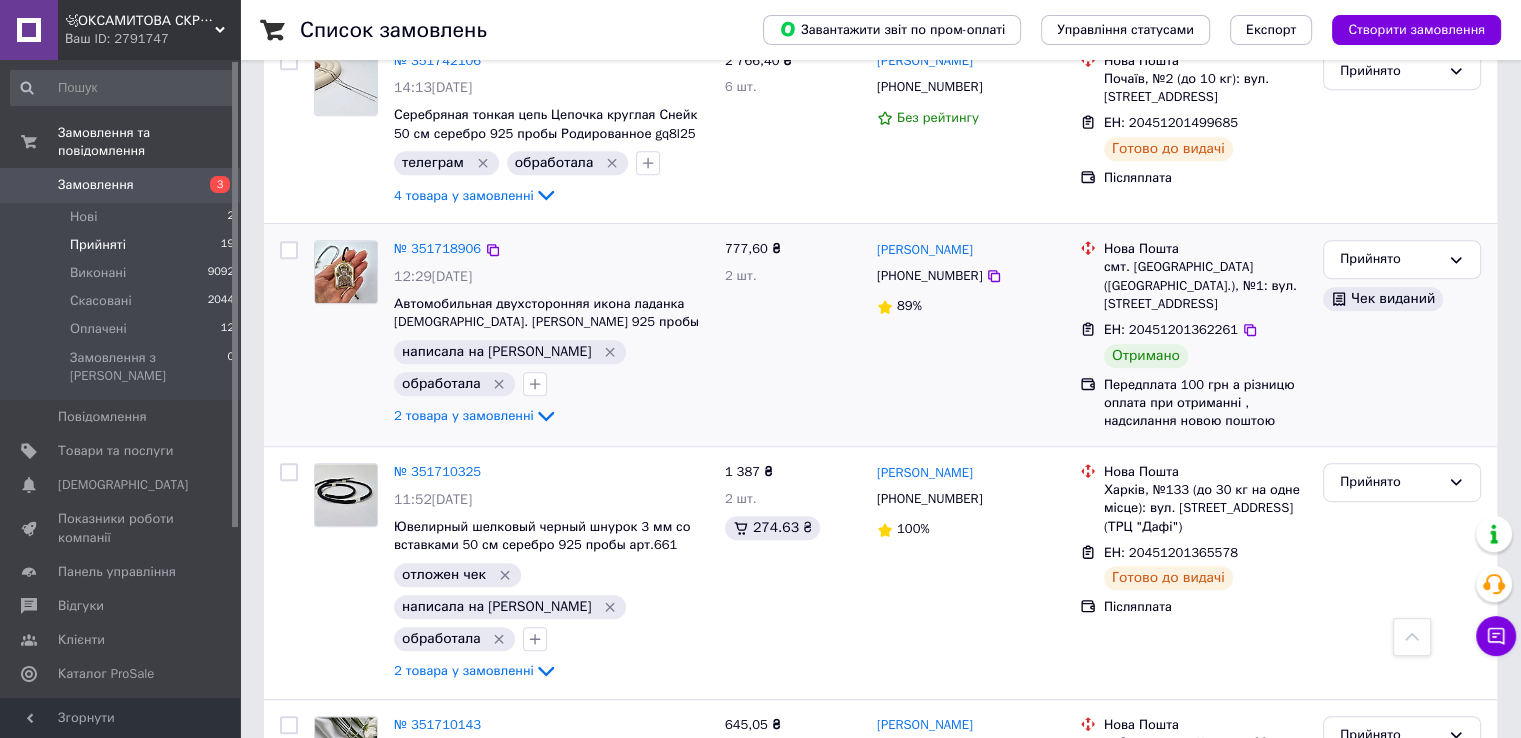 scroll, scrollTop: 1000, scrollLeft: 0, axis: vertical 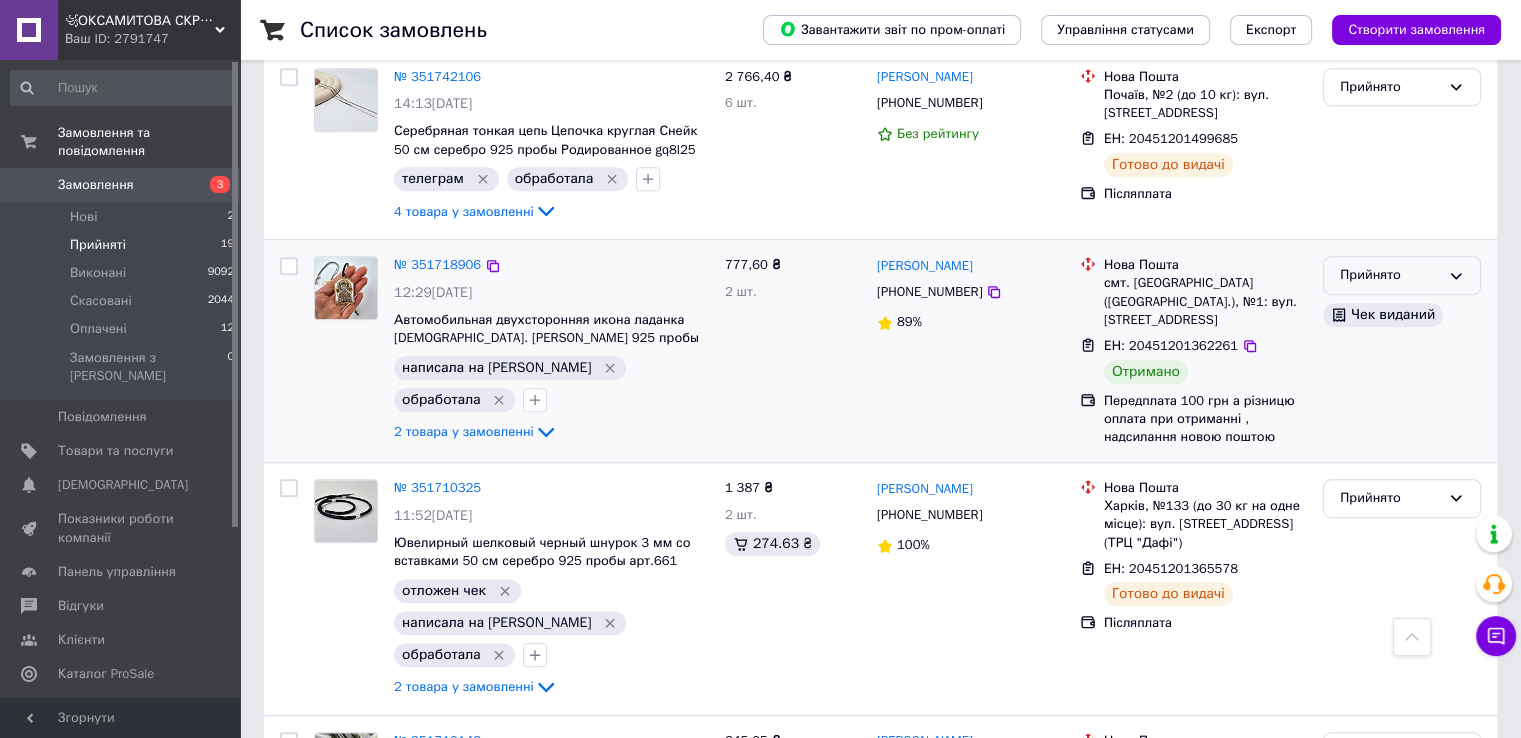 click 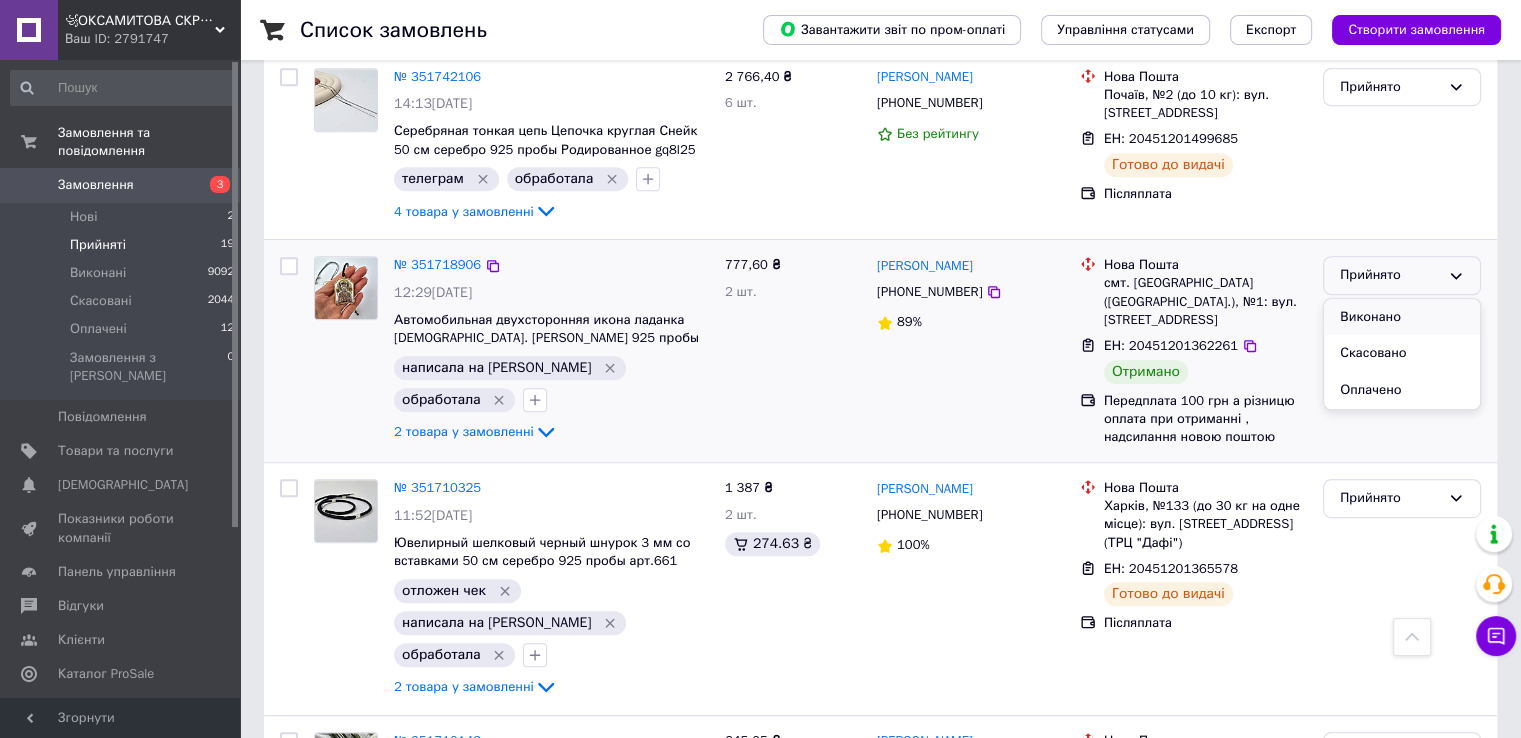 click on "Виконано" at bounding box center [1402, 317] 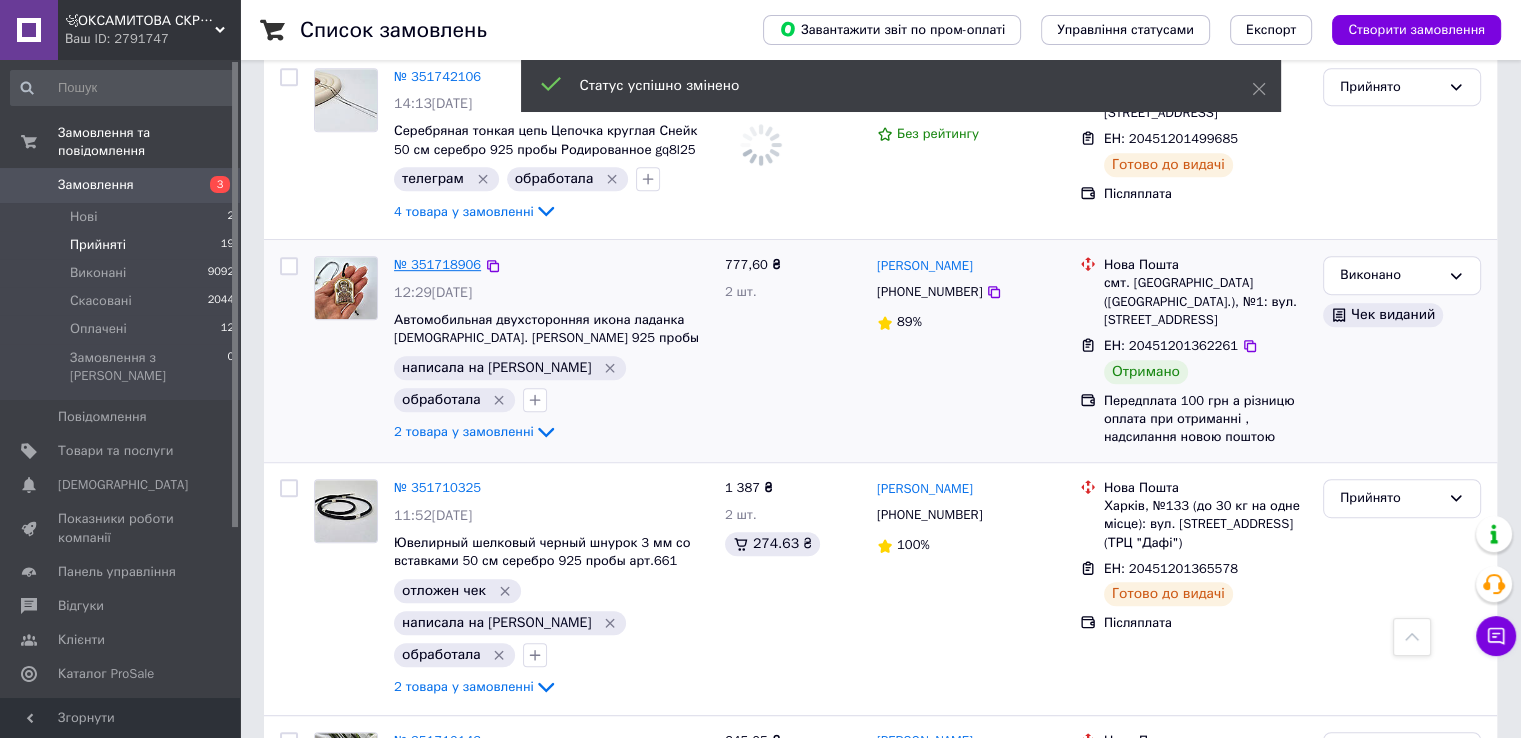 click on "№ 351718906" at bounding box center (437, 264) 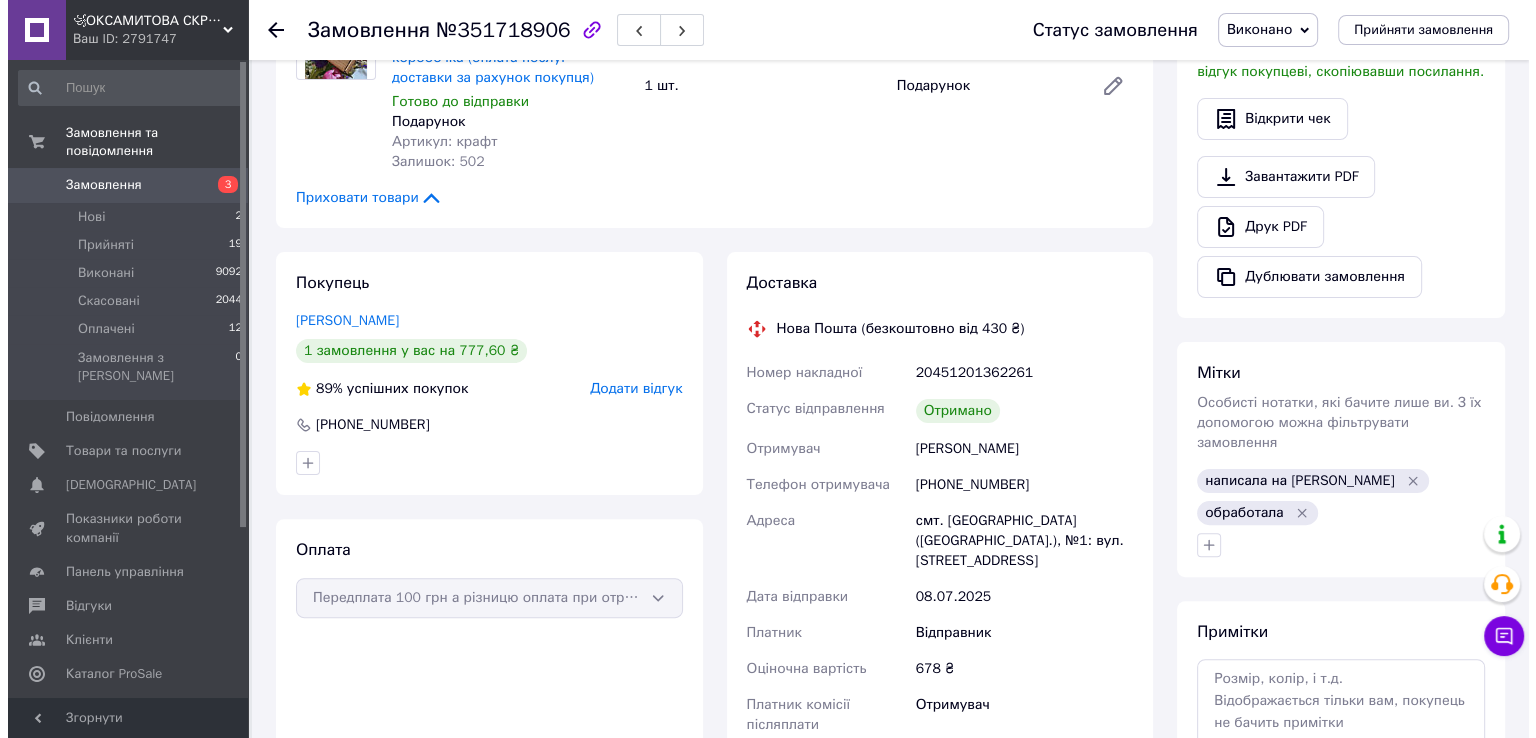 scroll, scrollTop: 473, scrollLeft: 0, axis: vertical 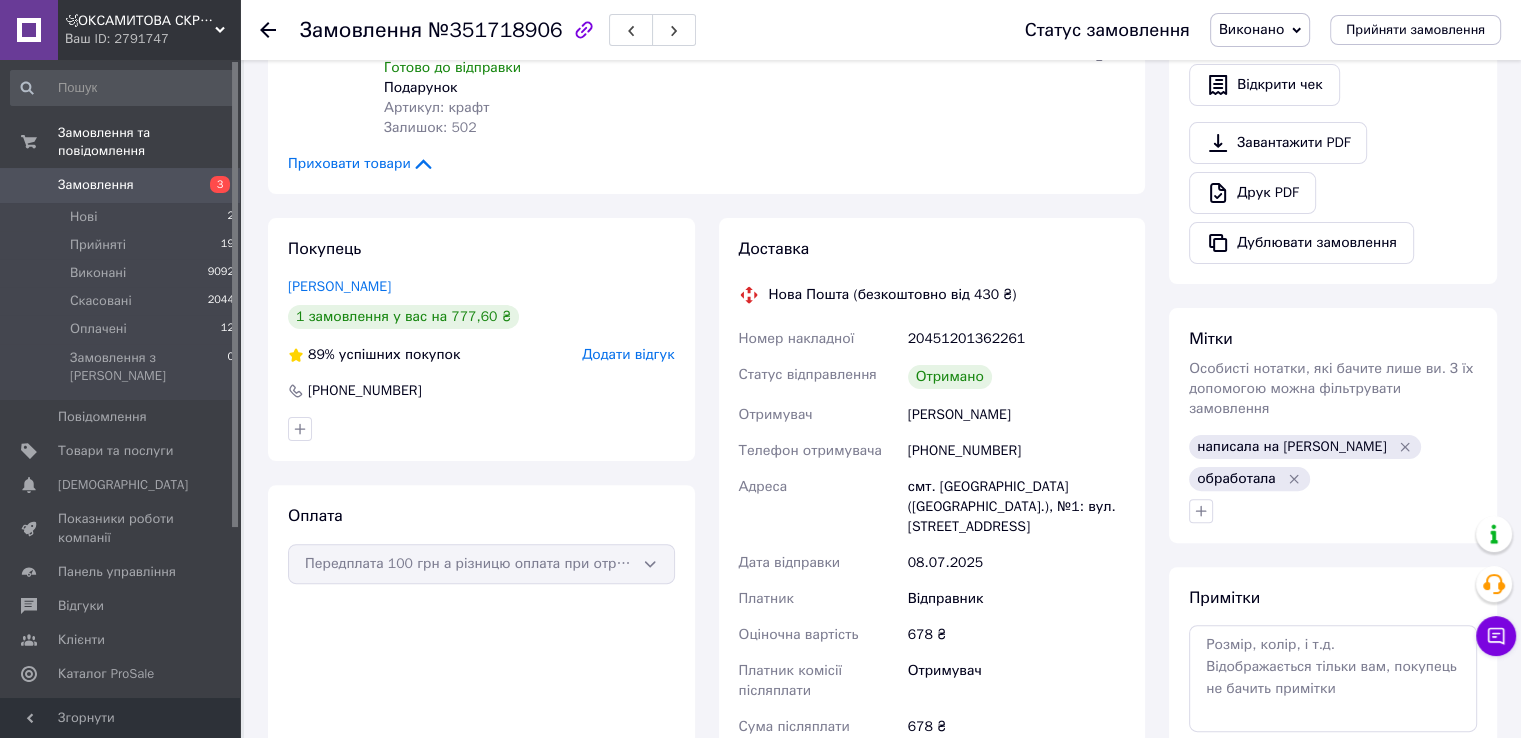 click on "Додати відгук" at bounding box center (628, 354) 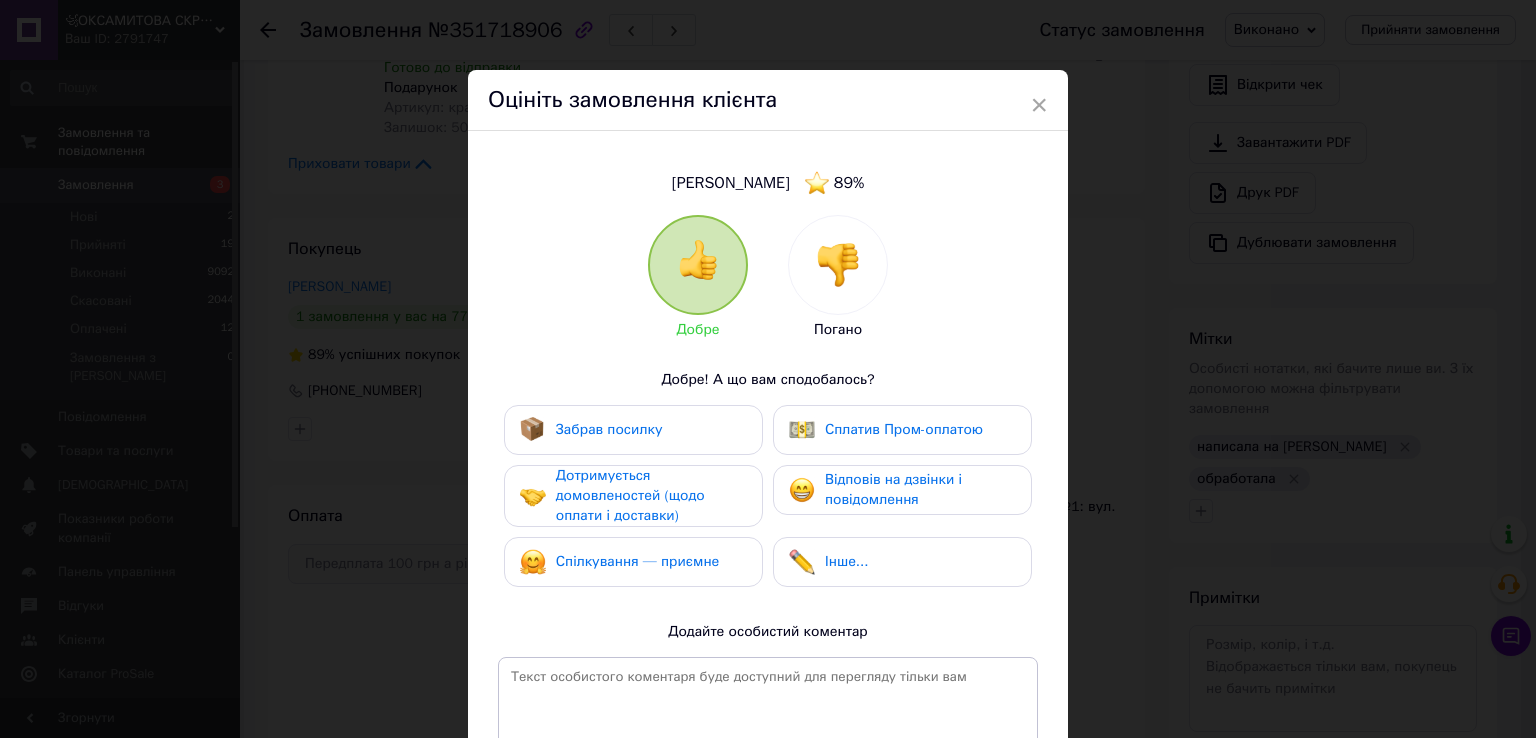 click on "Забрав посилку" at bounding box center (633, 430) 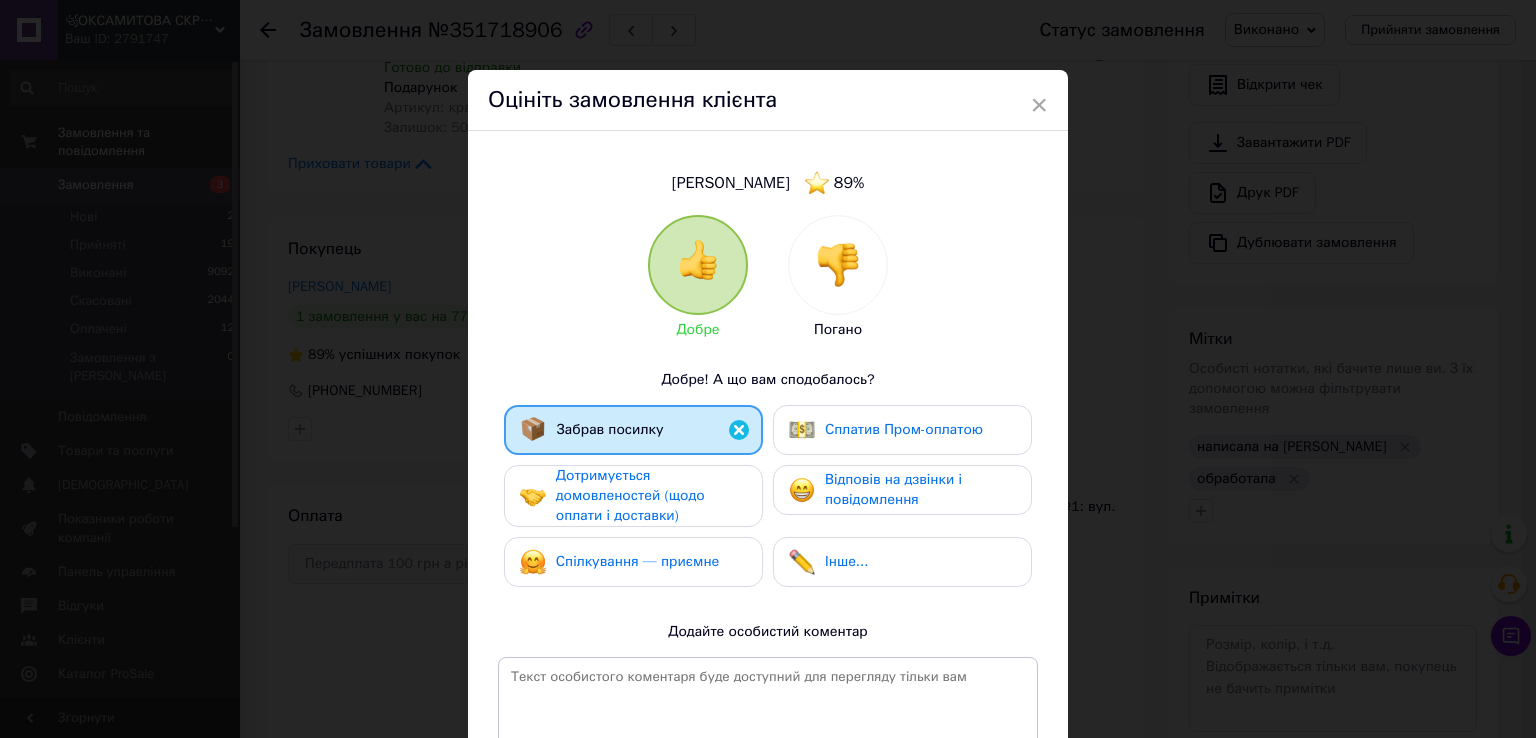 click on "Дотримується домовленостей (щодо оплати і доставки)" at bounding box center (630, 495) 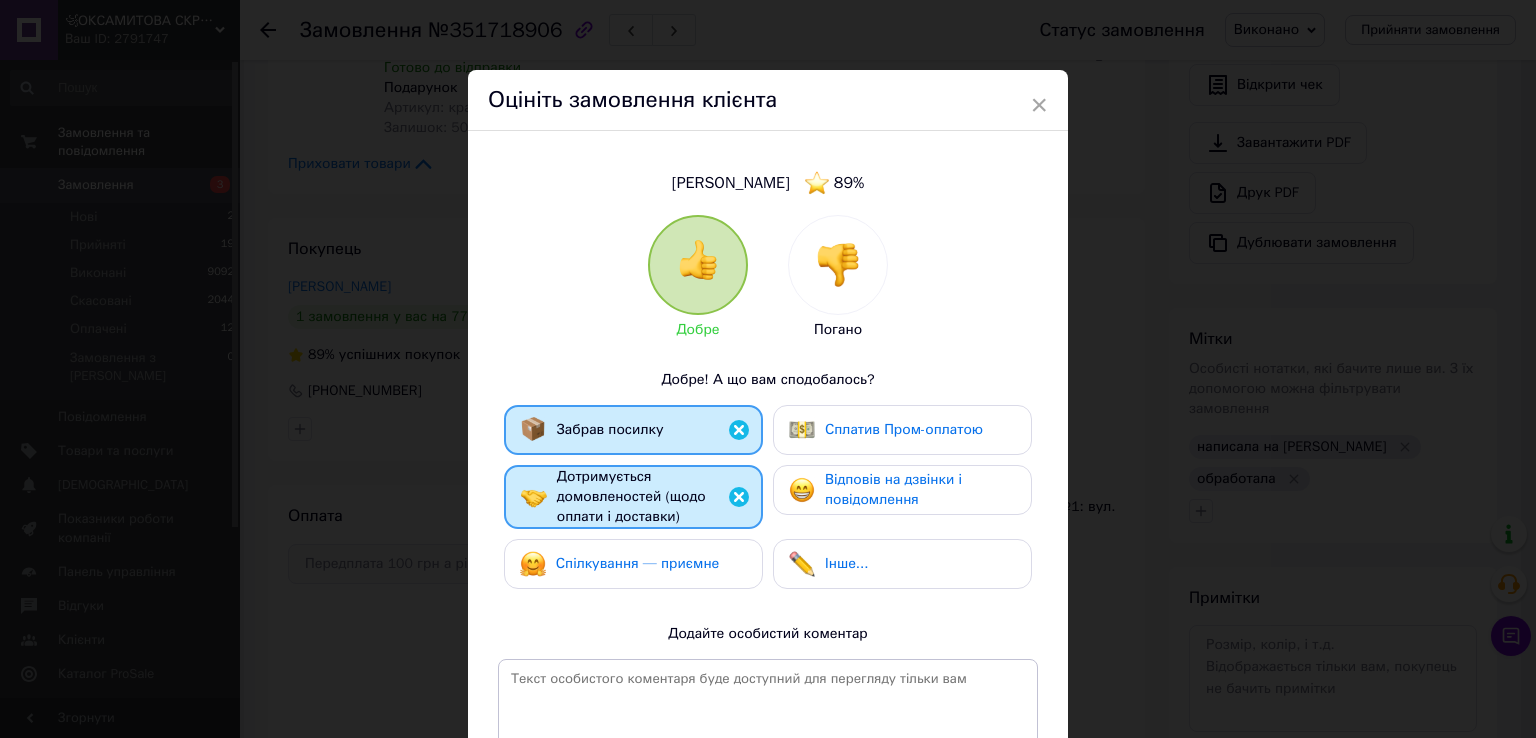 drag, startPoint x: 672, startPoint y: 570, endPoint x: 690, endPoint y: 572, distance: 18.110771 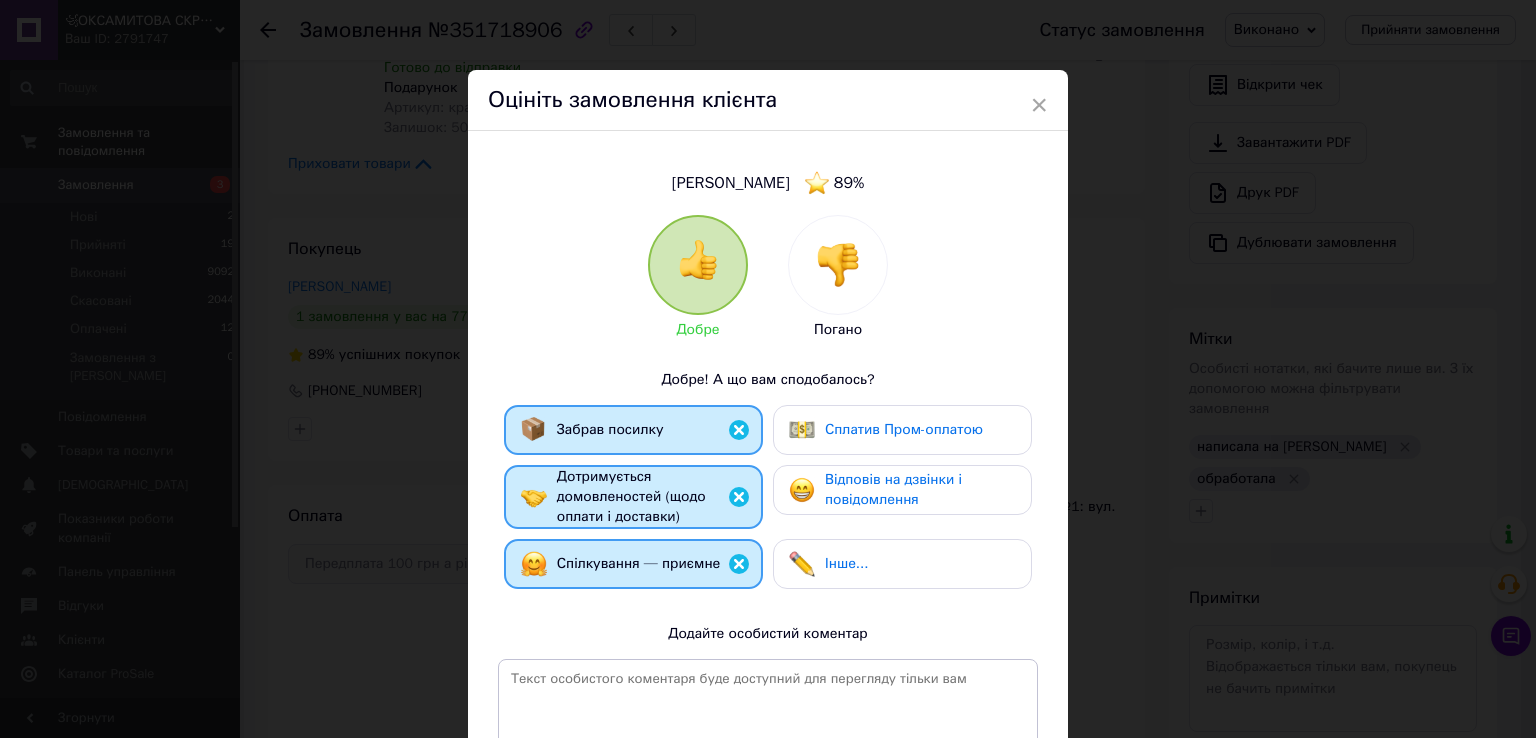 click on "Відповів на дзвінки і повідомлення" at bounding box center [893, 489] 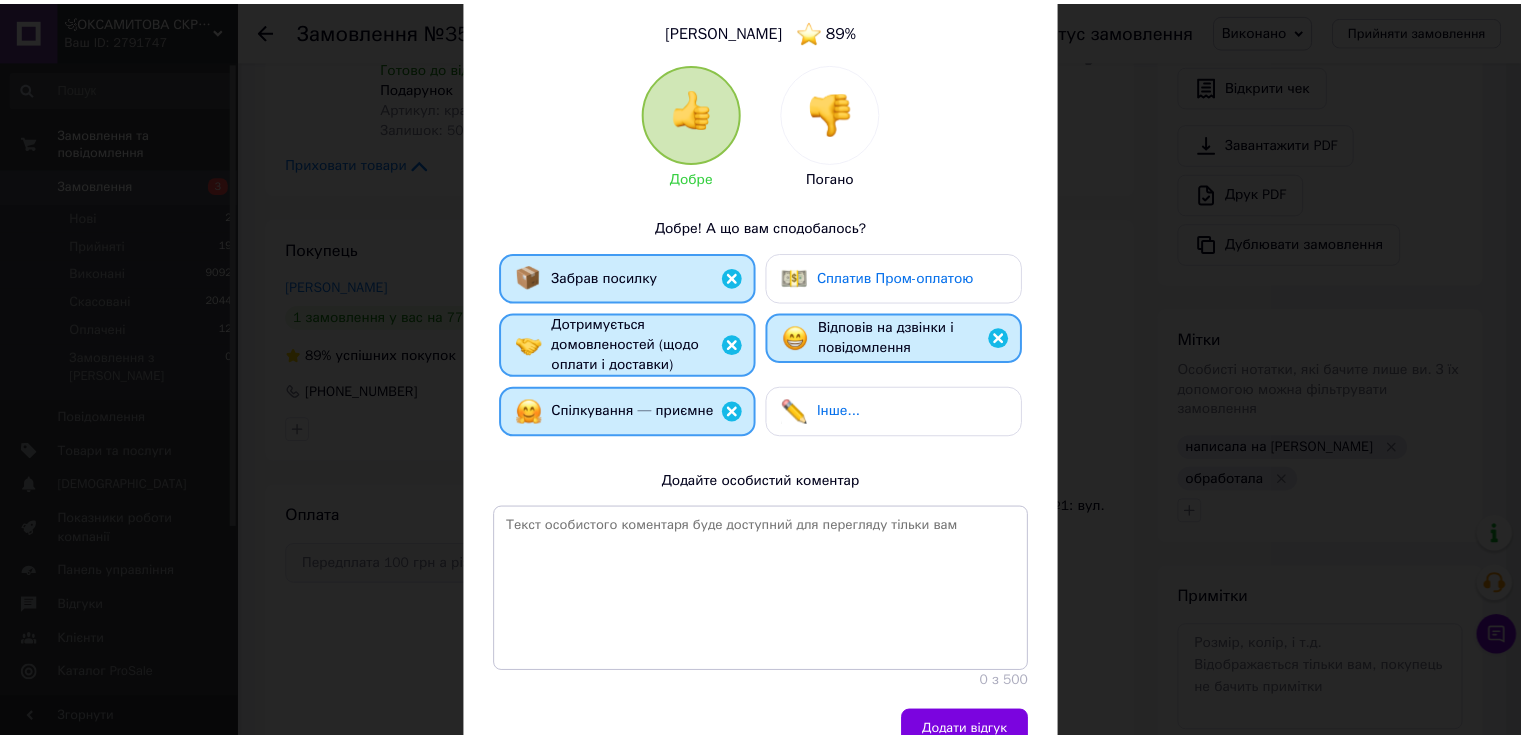 scroll, scrollTop: 254, scrollLeft: 0, axis: vertical 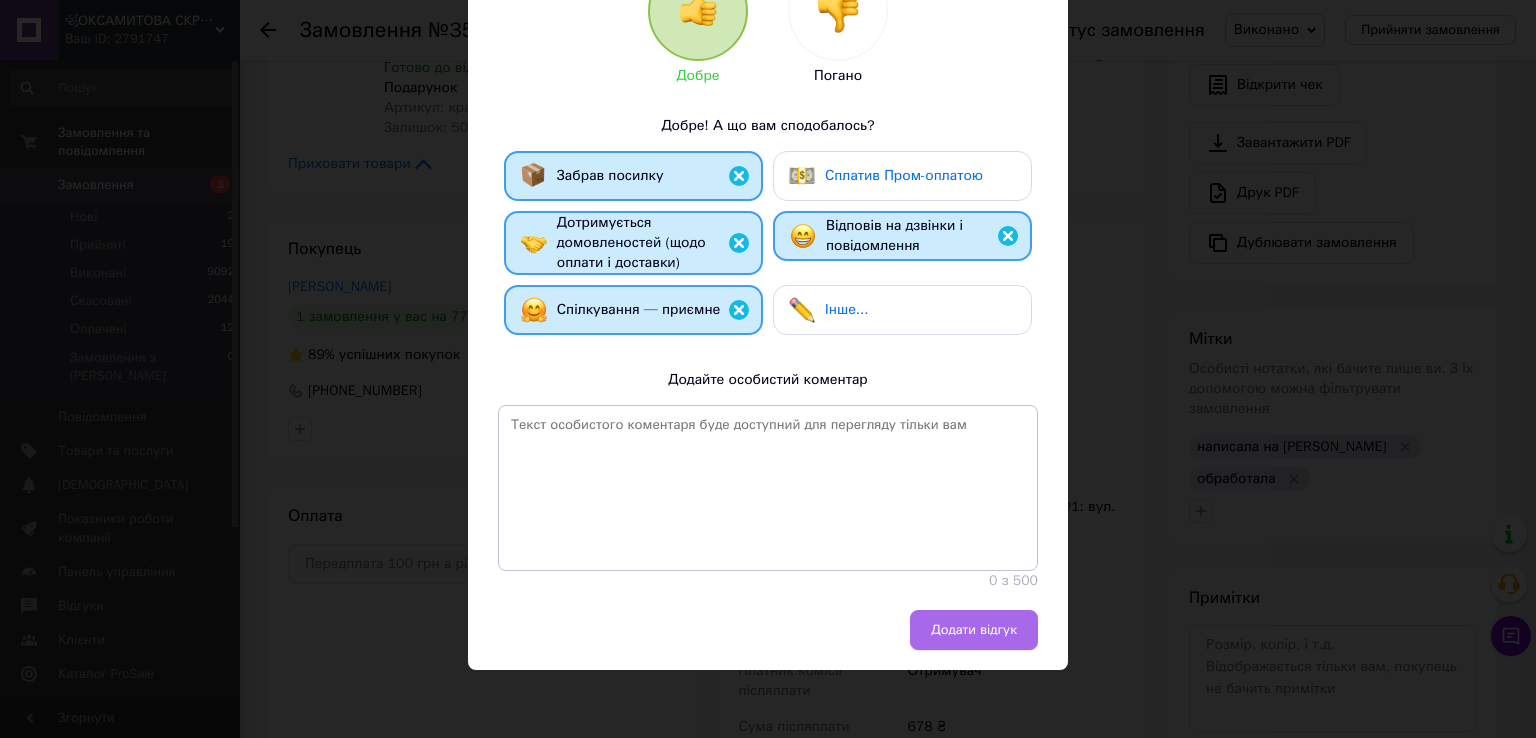 click on "Додати відгук" at bounding box center [974, 630] 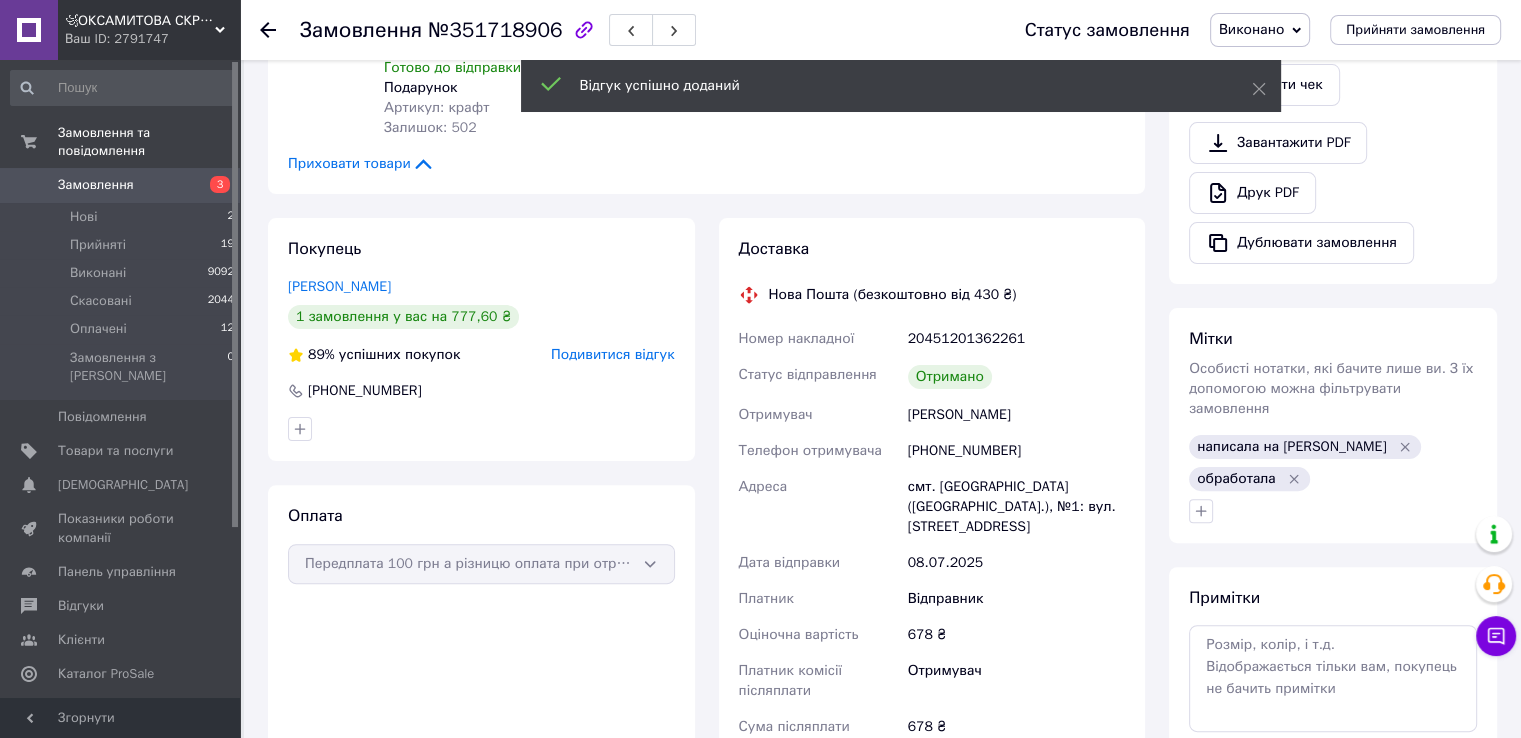 click 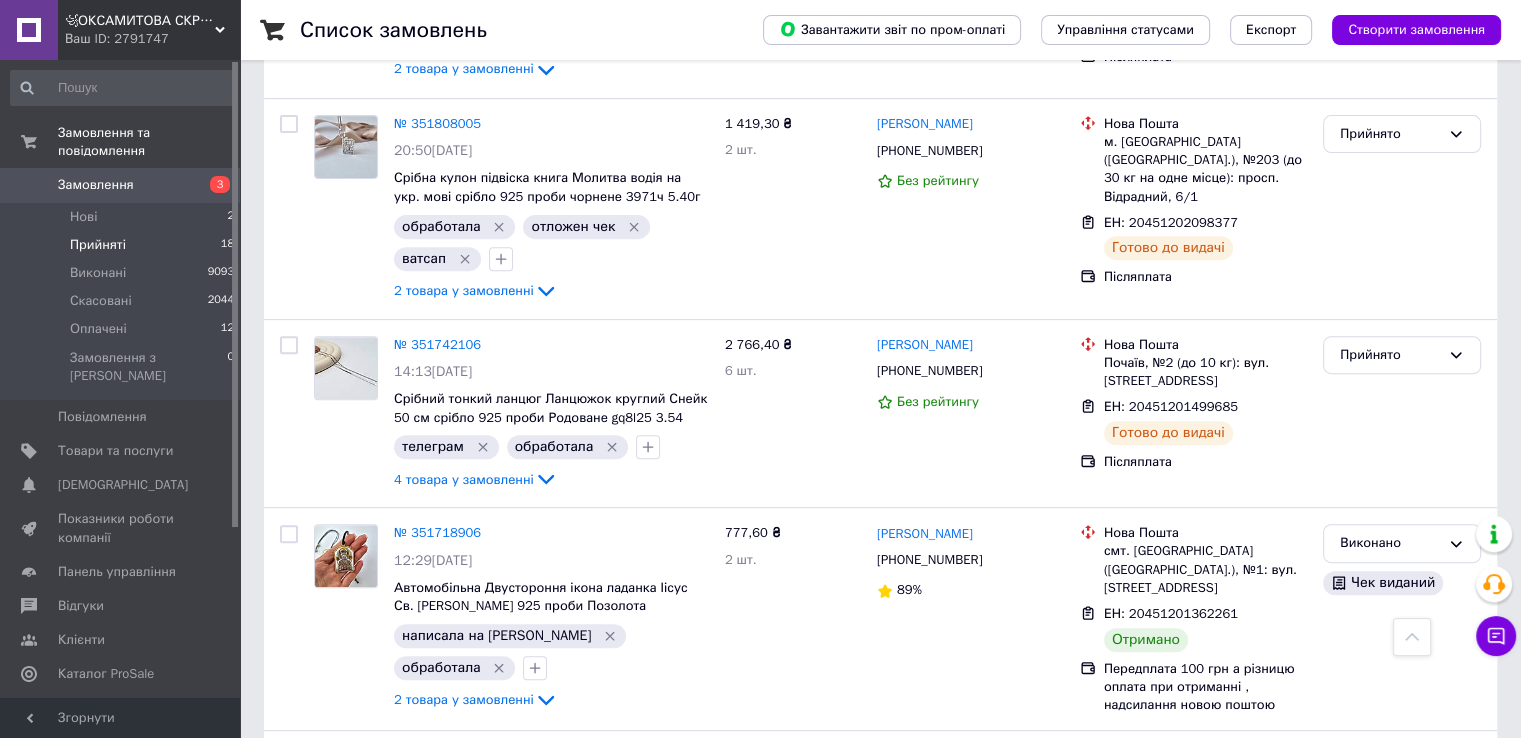 scroll, scrollTop: 800, scrollLeft: 0, axis: vertical 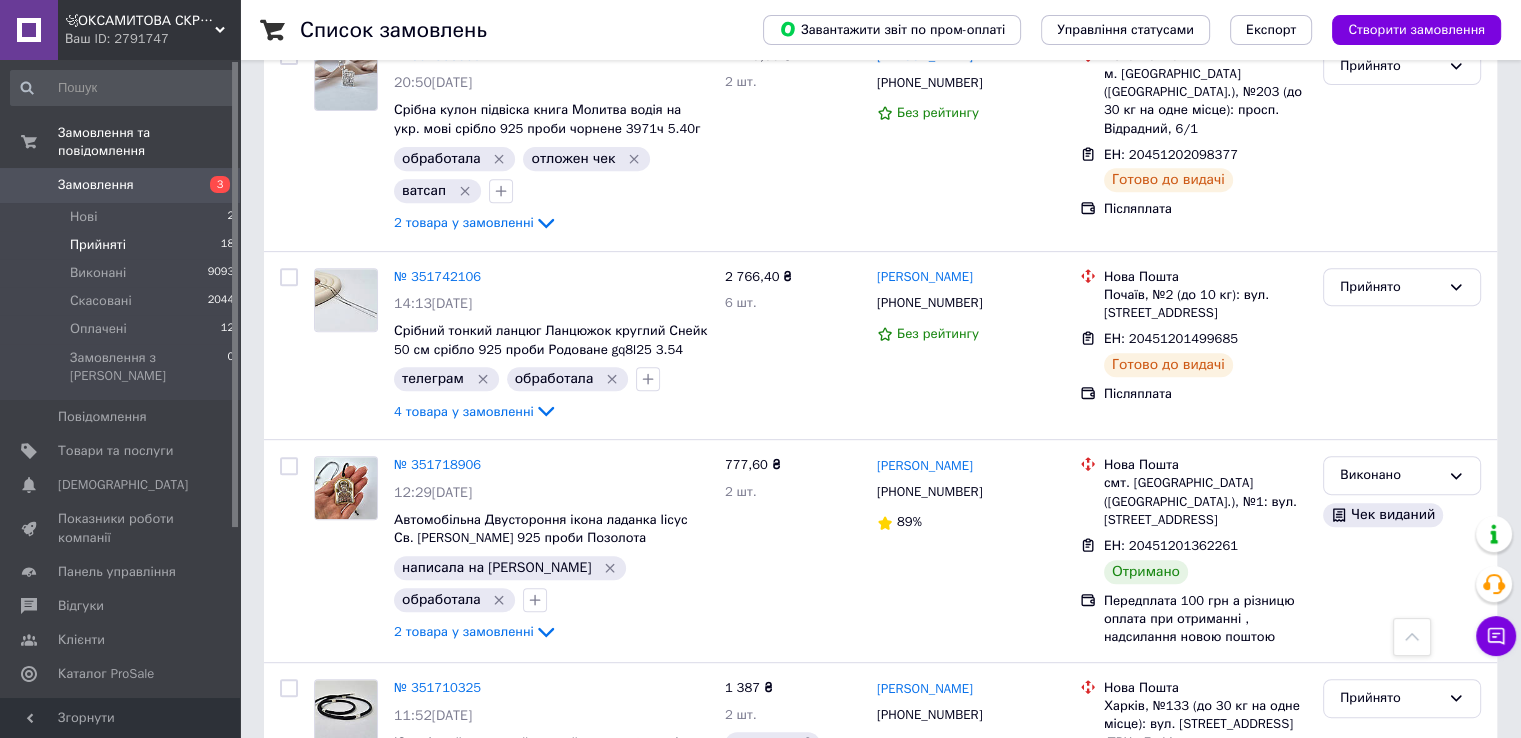 click on "Прийняті 18" at bounding box center [123, 245] 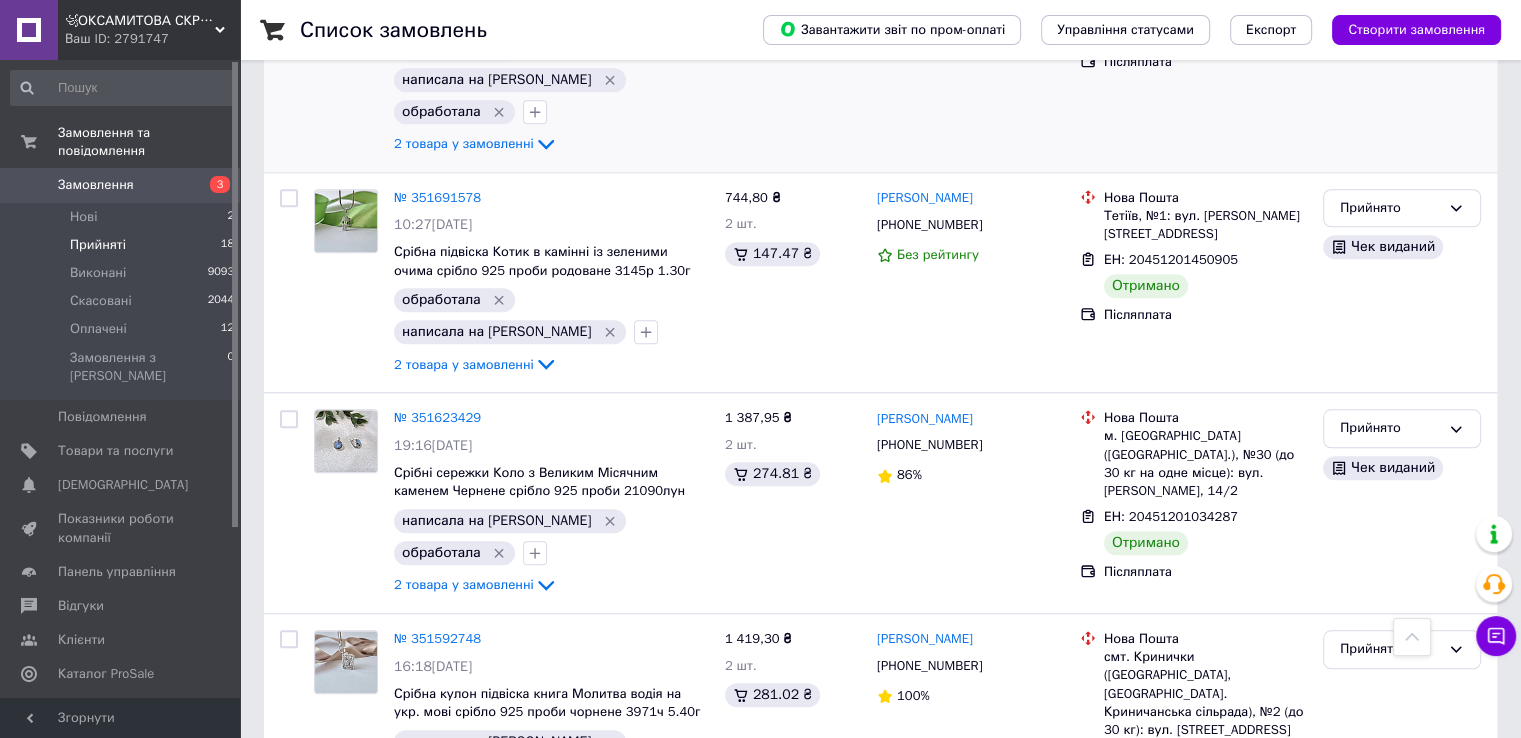 scroll, scrollTop: 1800, scrollLeft: 0, axis: vertical 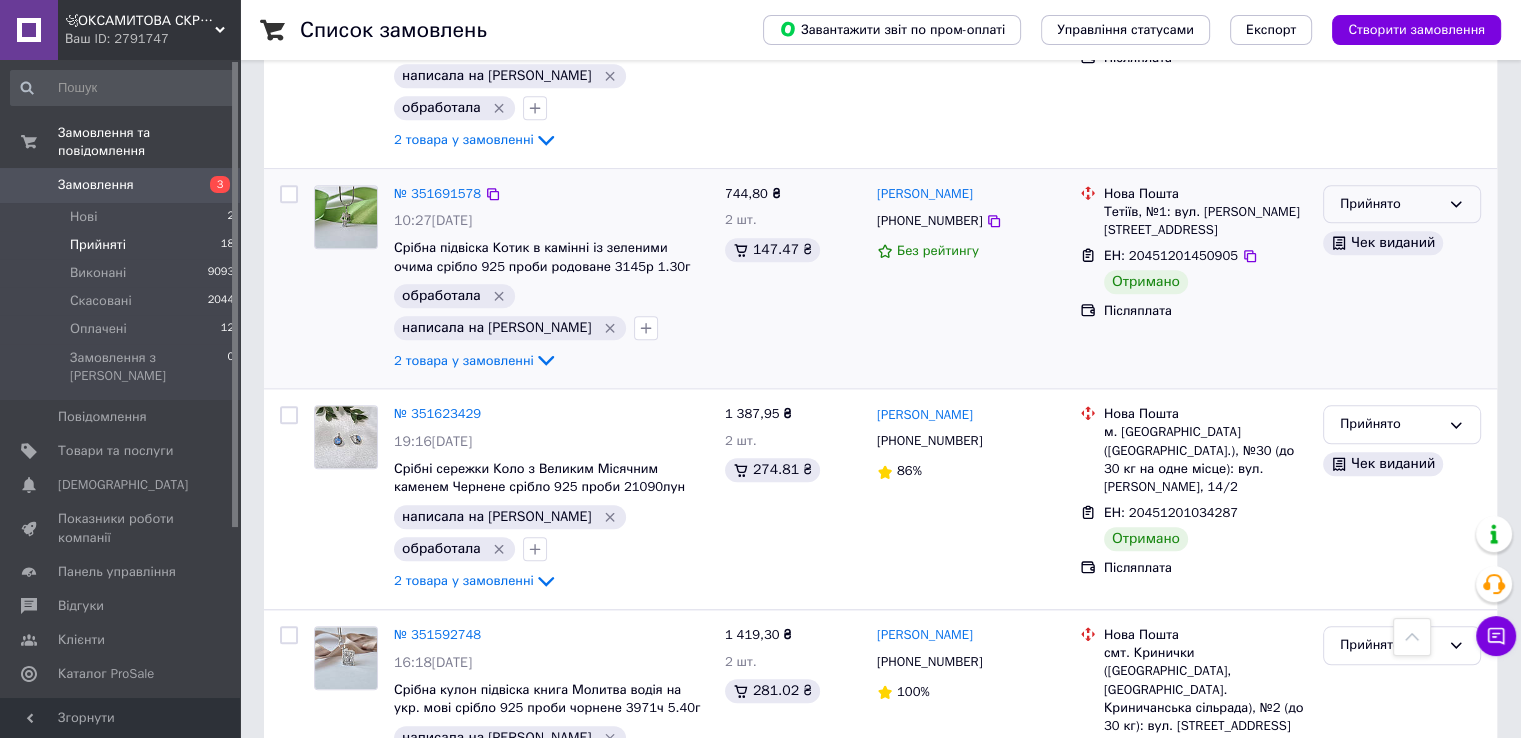 click on "Прийнято" at bounding box center [1390, 204] 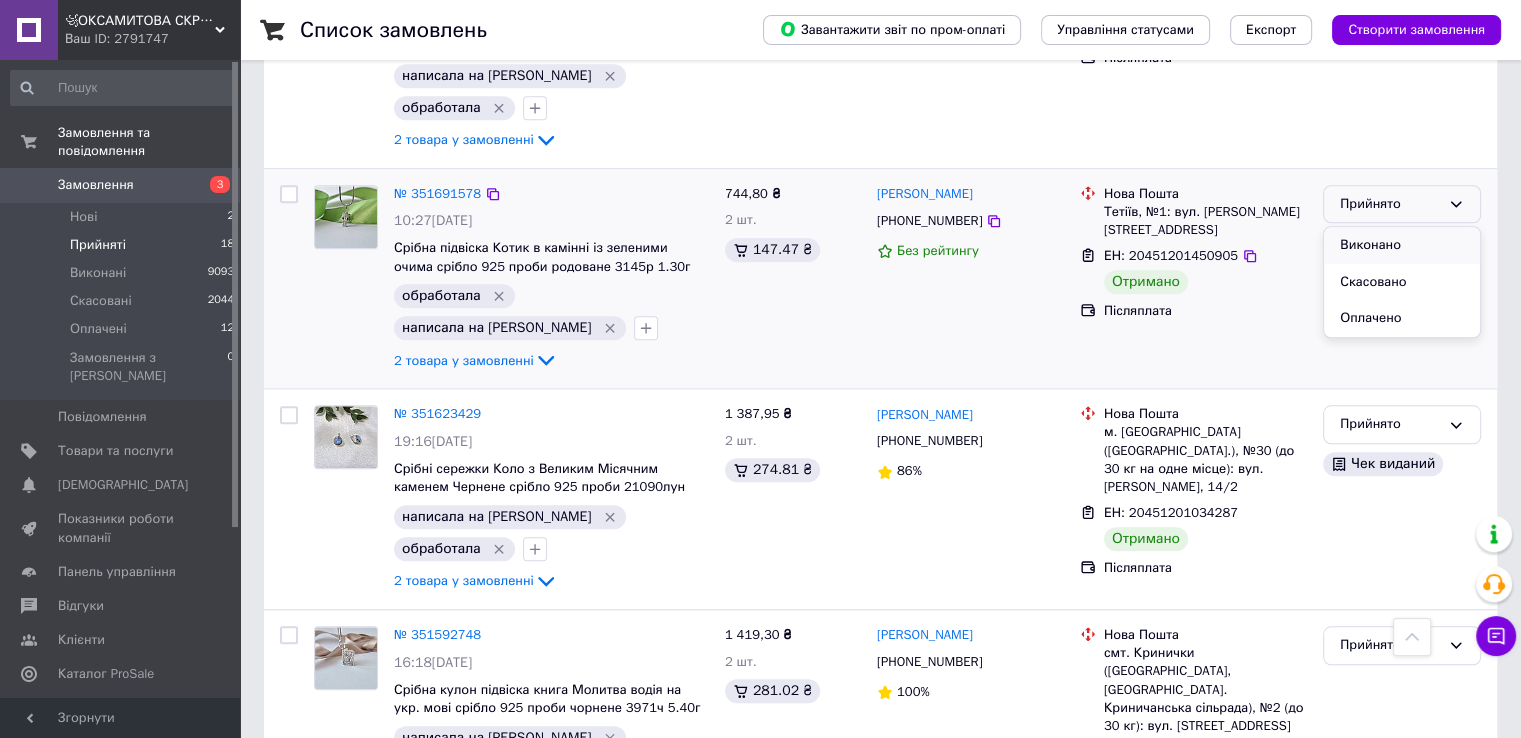 click on "Виконано" at bounding box center (1402, 245) 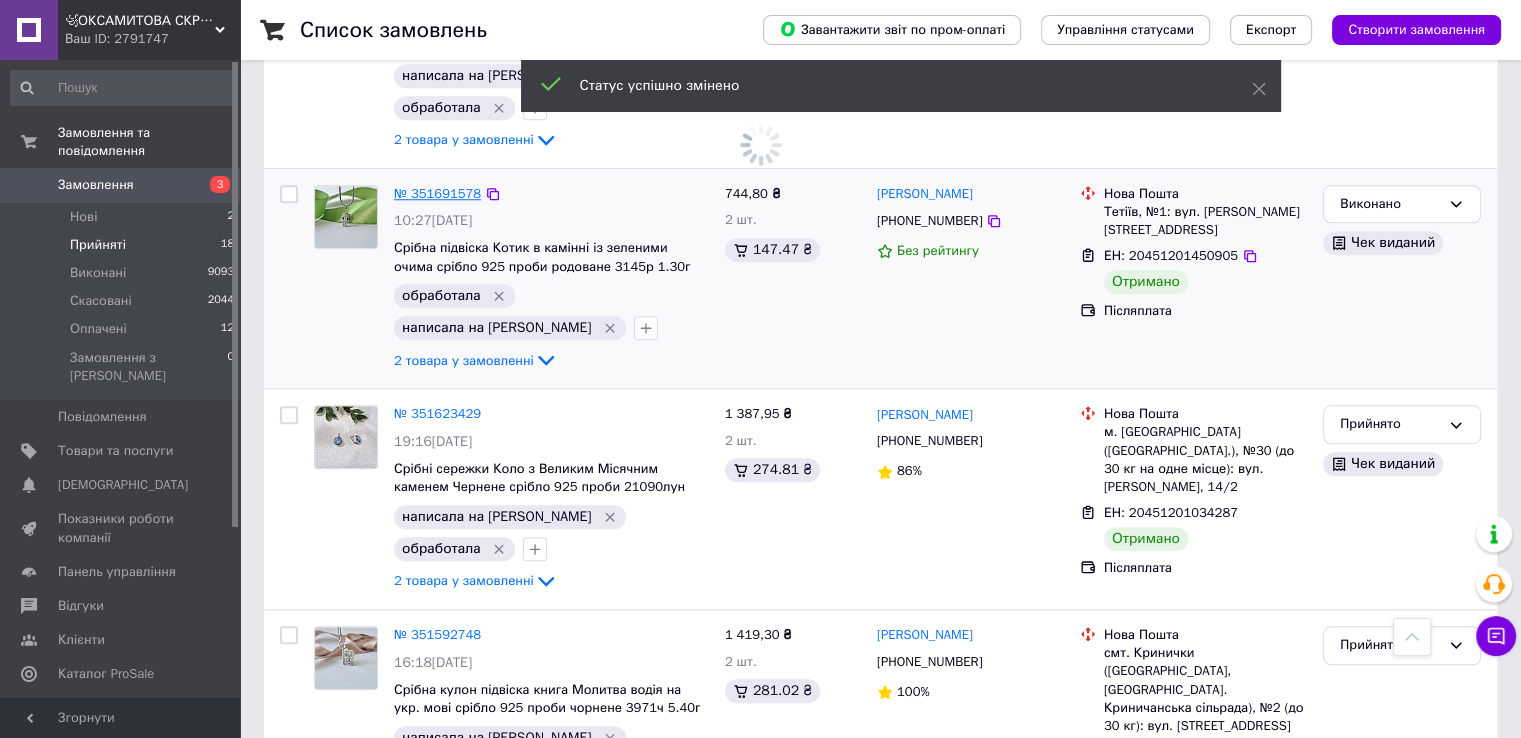 click on "№ 351691578" at bounding box center [437, 193] 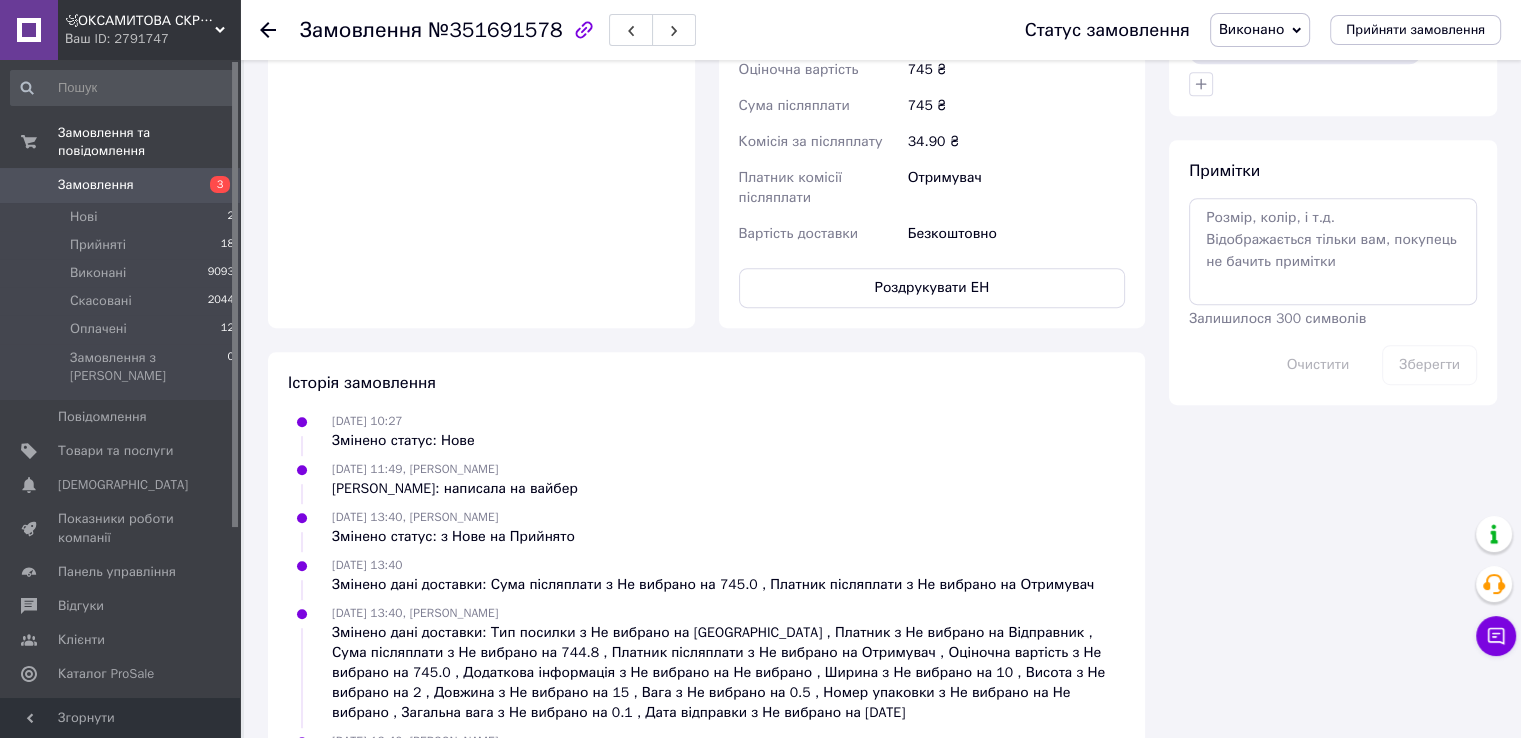 scroll, scrollTop: 876, scrollLeft: 0, axis: vertical 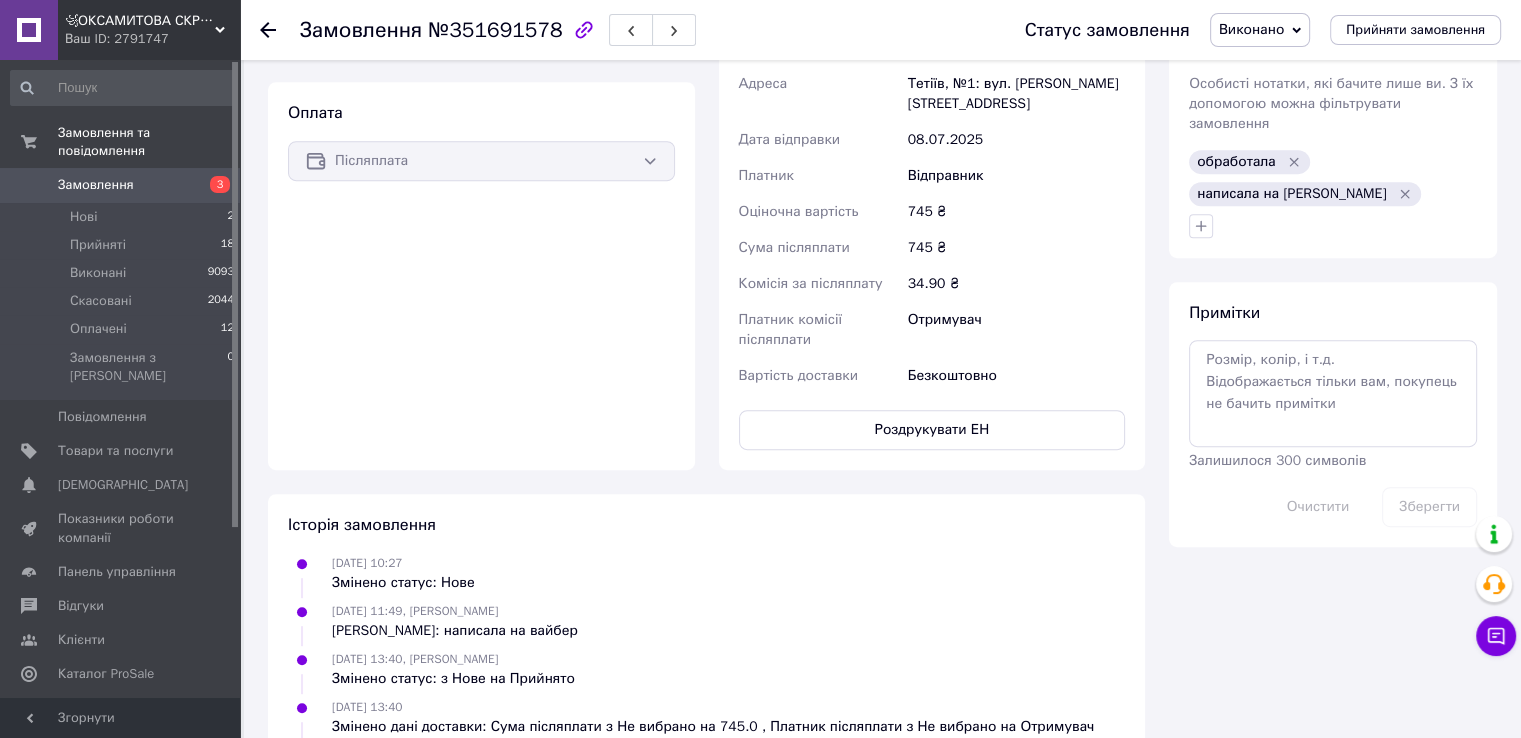 click 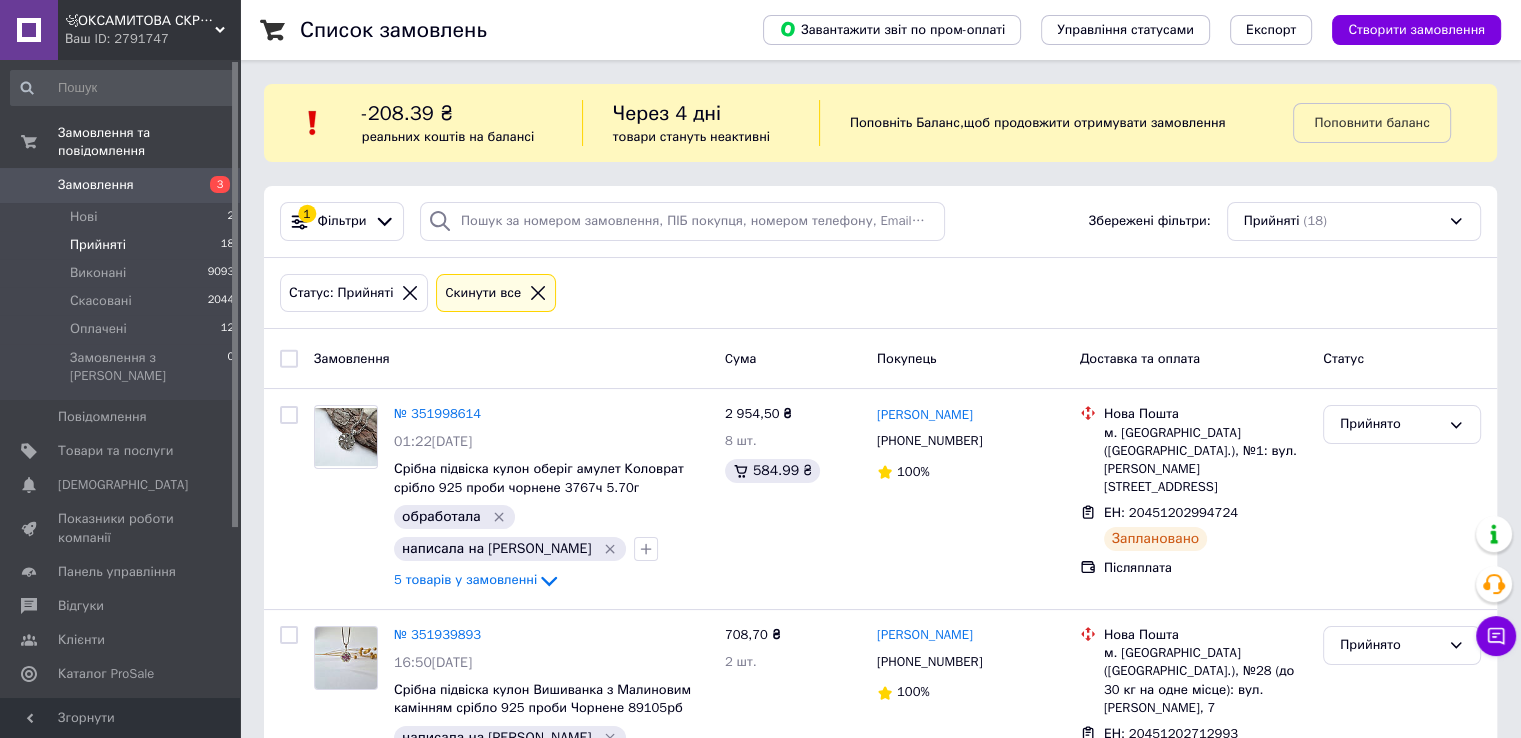 click 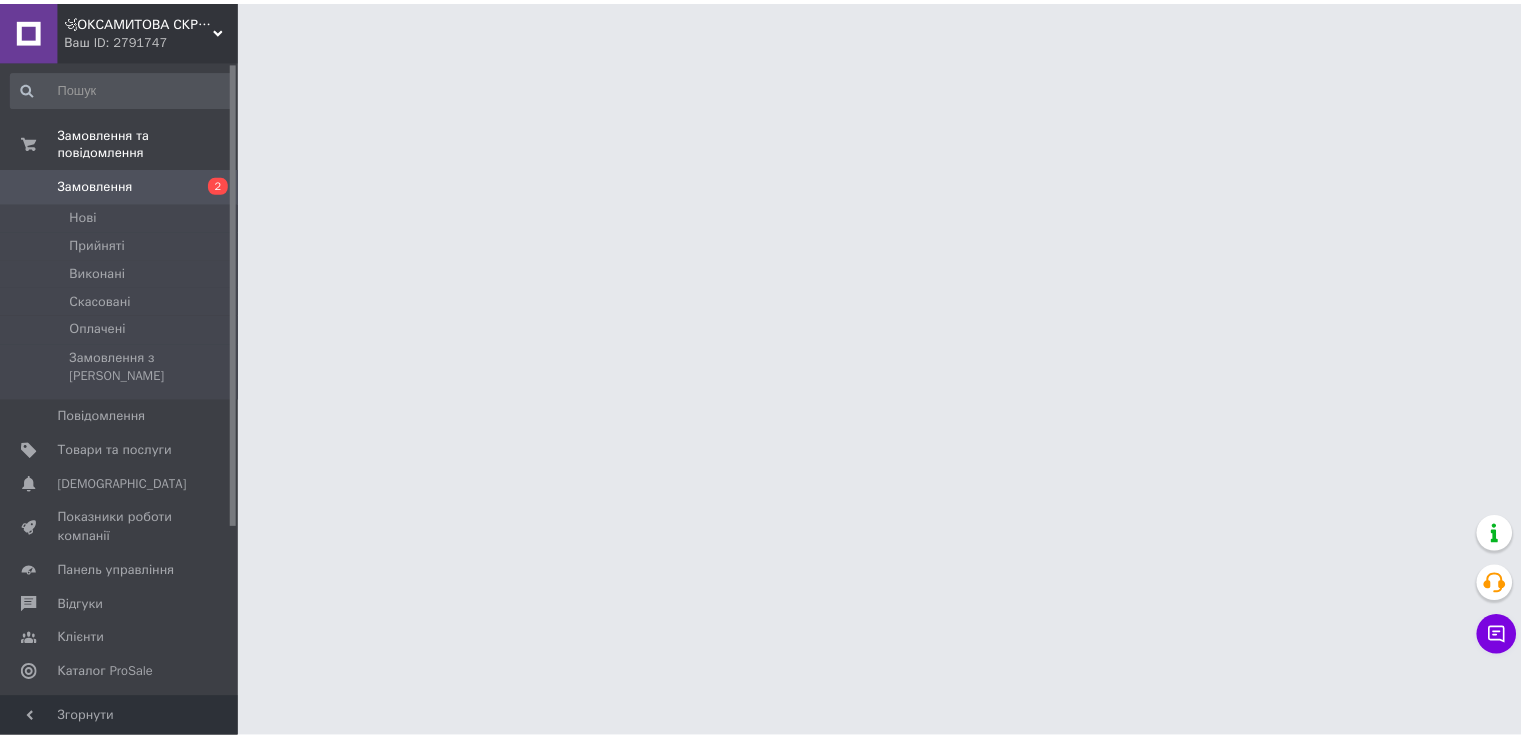 scroll, scrollTop: 0, scrollLeft: 0, axis: both 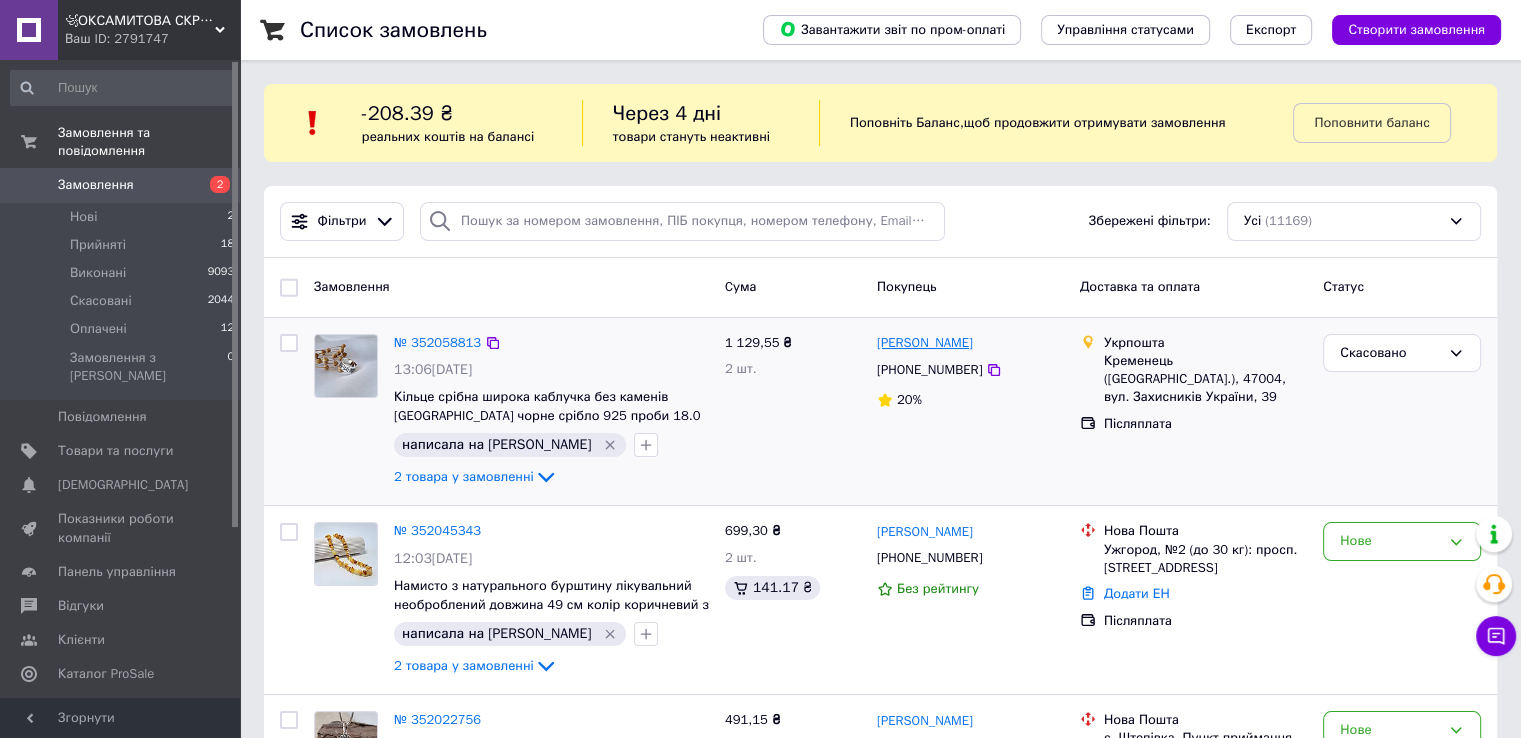 click on "[PERSON_NAME]" at bounding box center (925, 343) 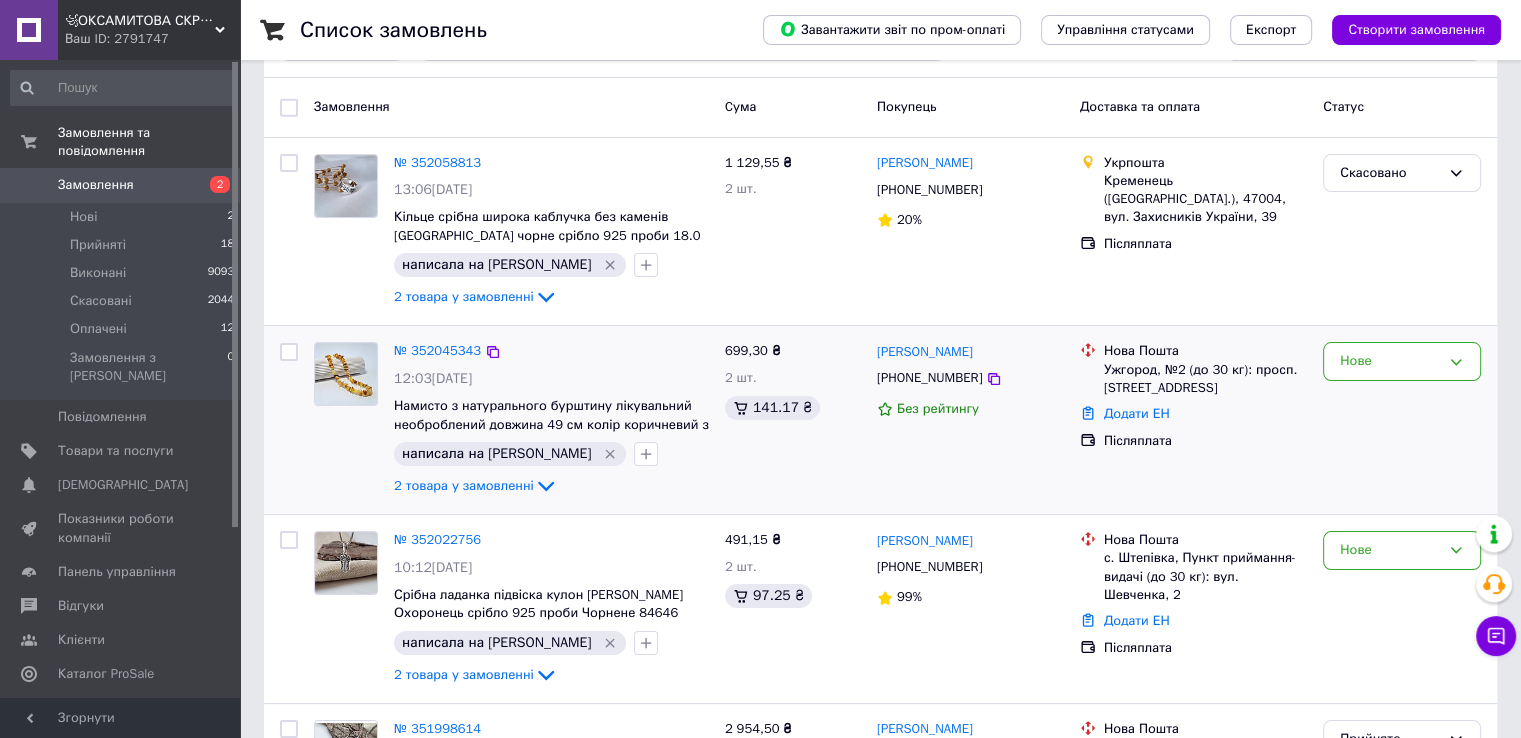 scroll, scrollTop: 300, scrollLeft: 0, axis: vertical 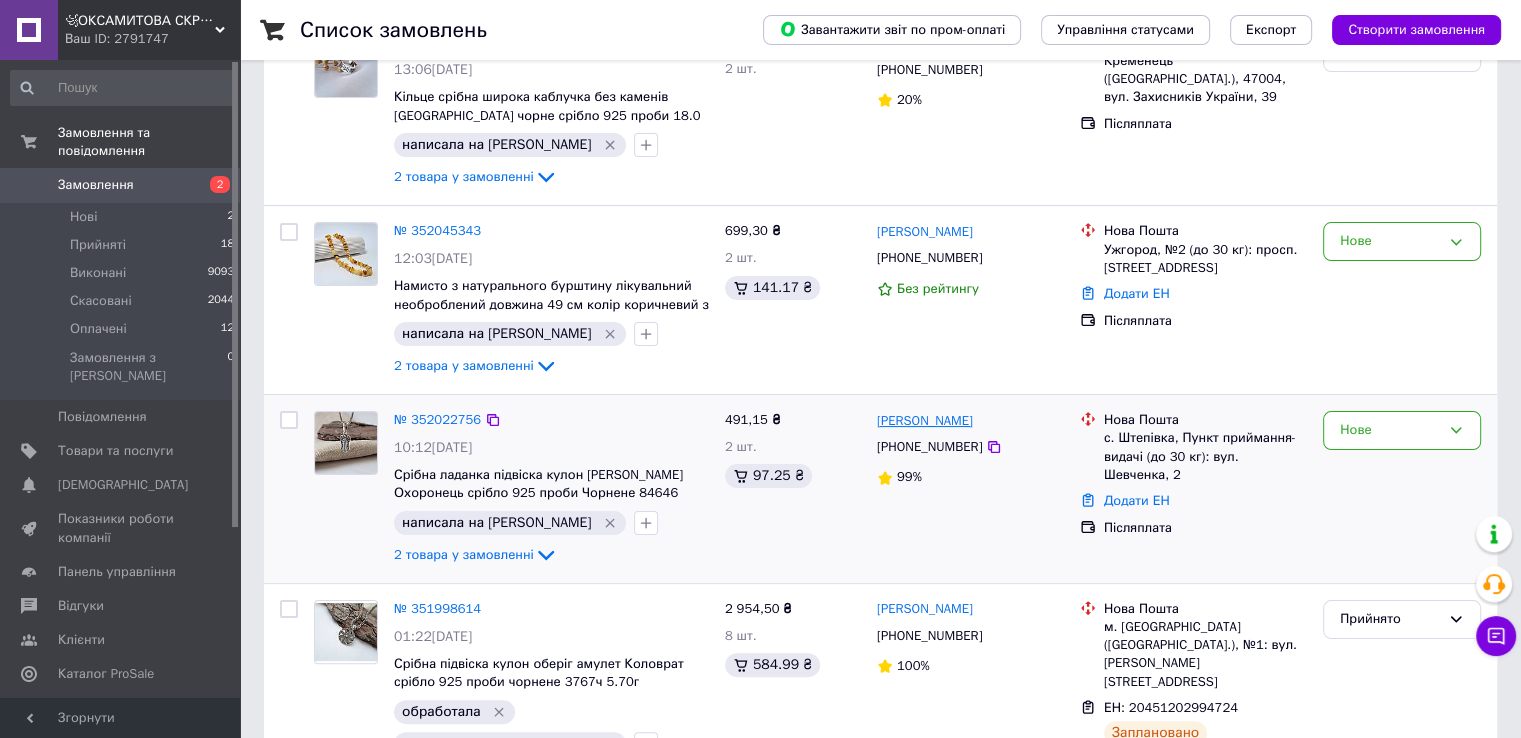 click on "[PERSON_NAME]" at bounding box center (925, 421) 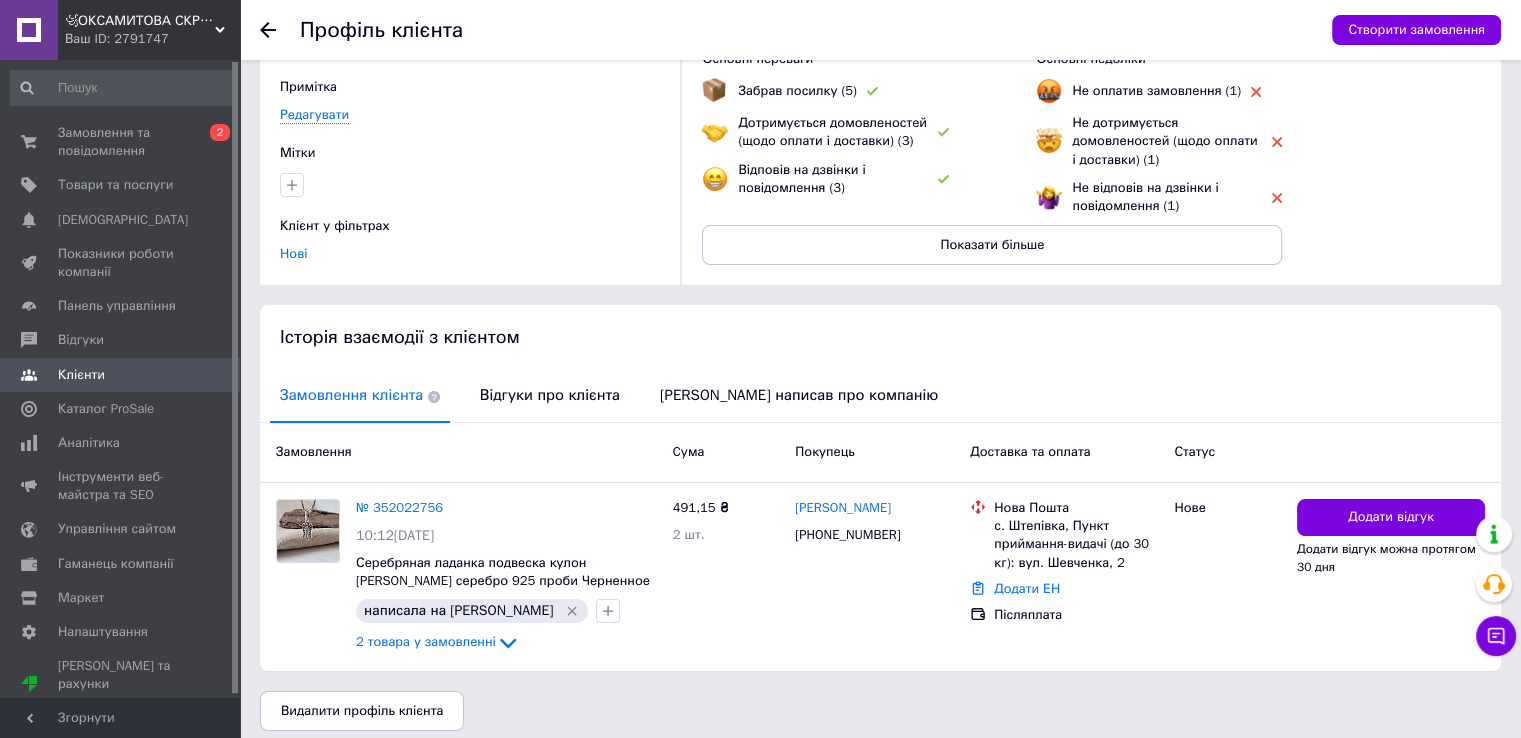 scroll, scrollTop: 172, scrollLeft: 0, axis: vertical 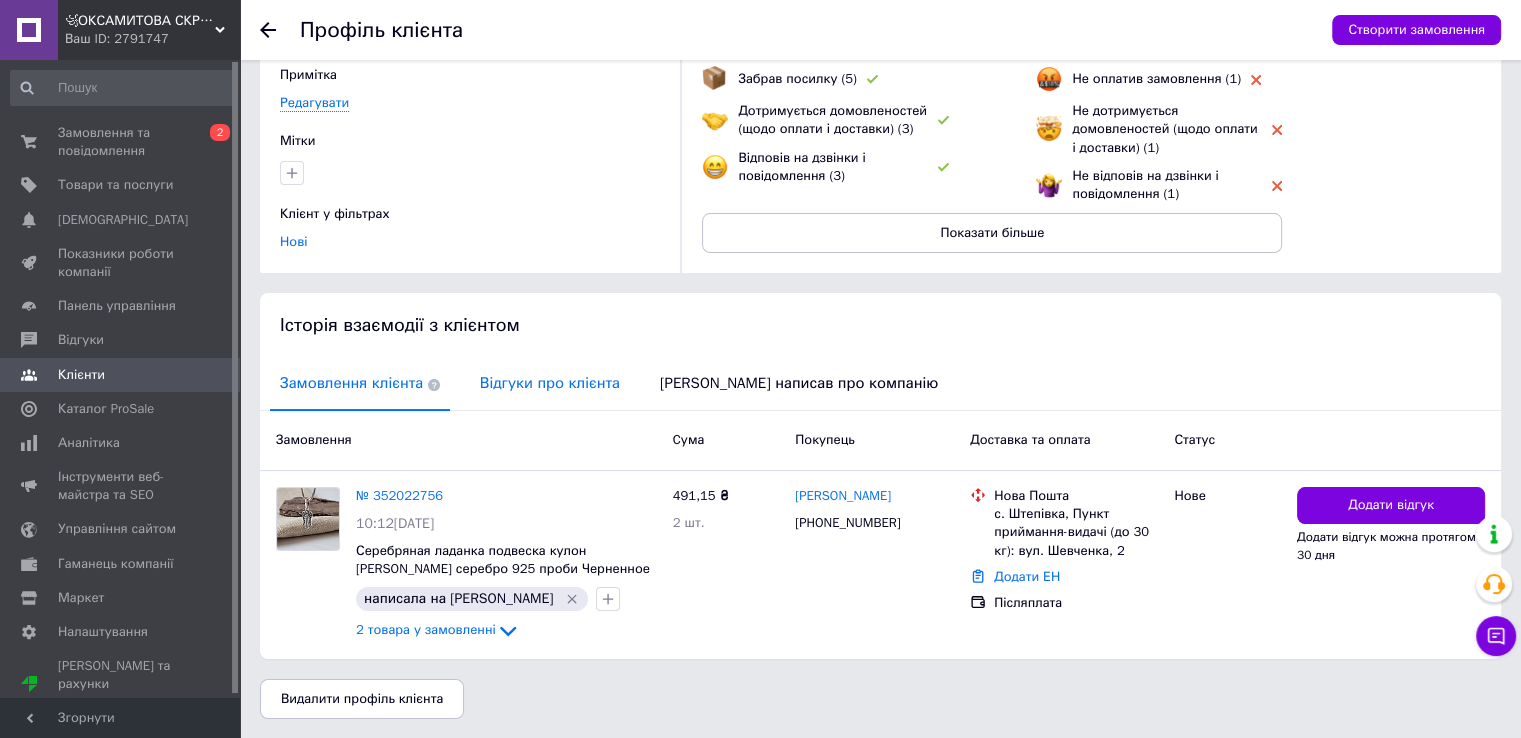 click on "Відгуки про клієнта" at bounding box center [550, 383] 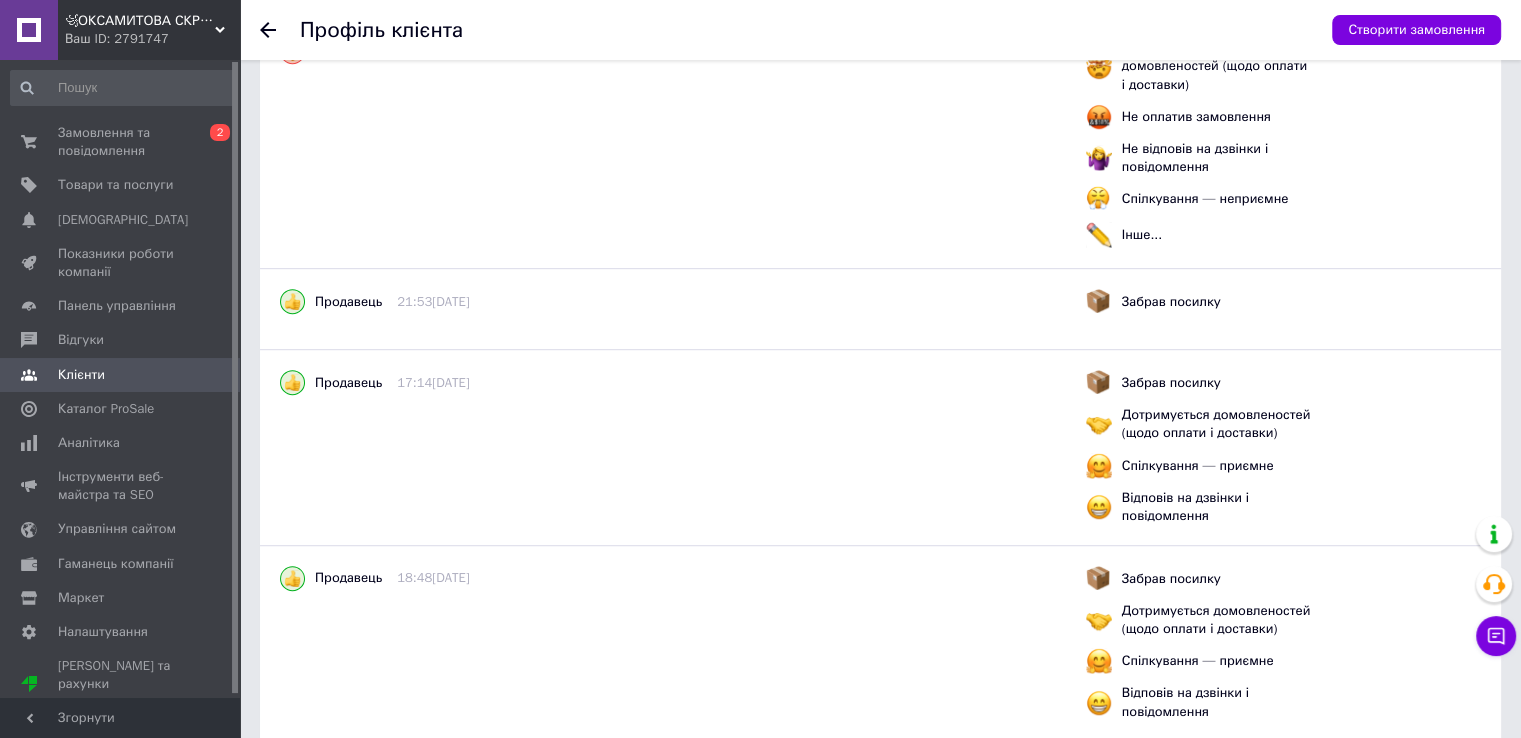 scroll, scrollTop: 972, scrollLeft: 0, axis: vertical 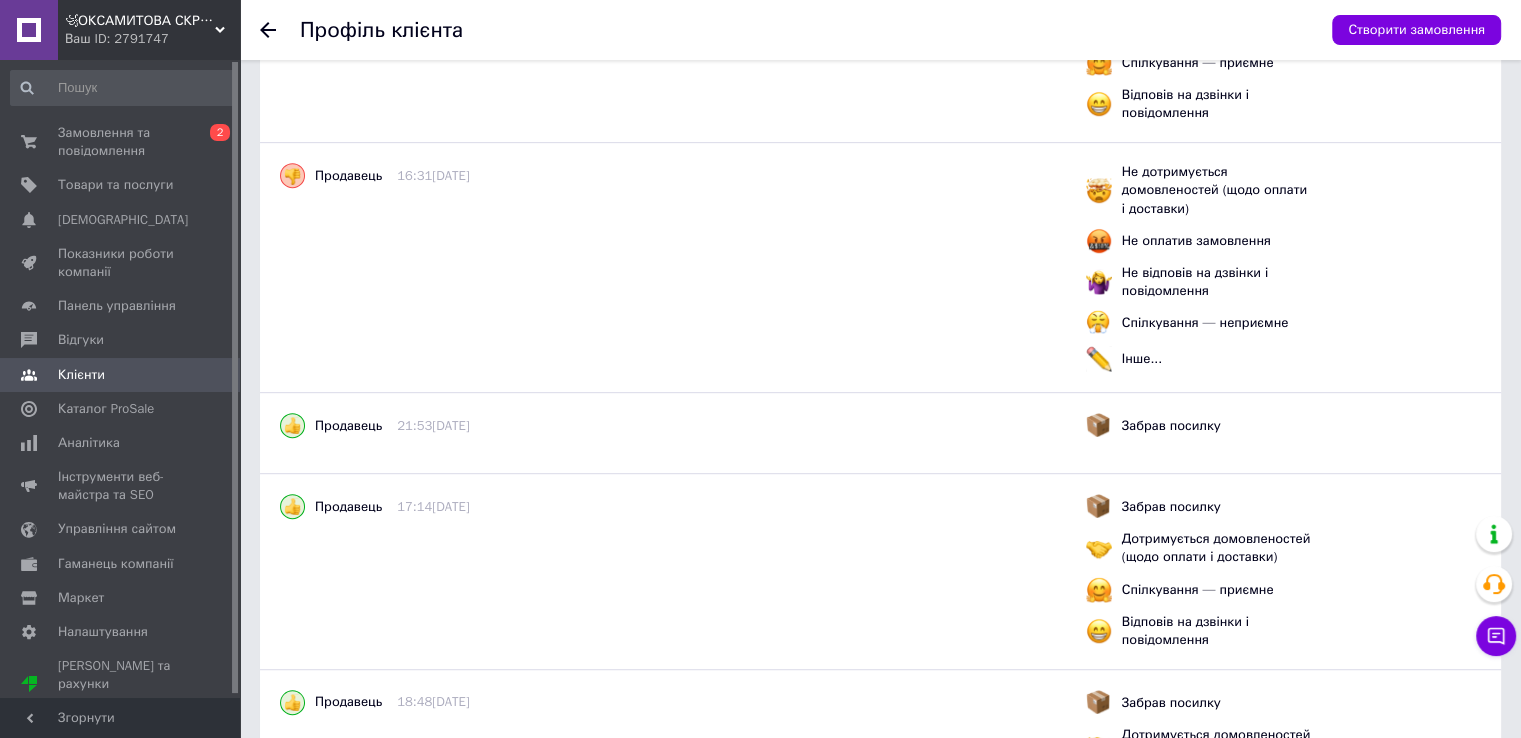 click 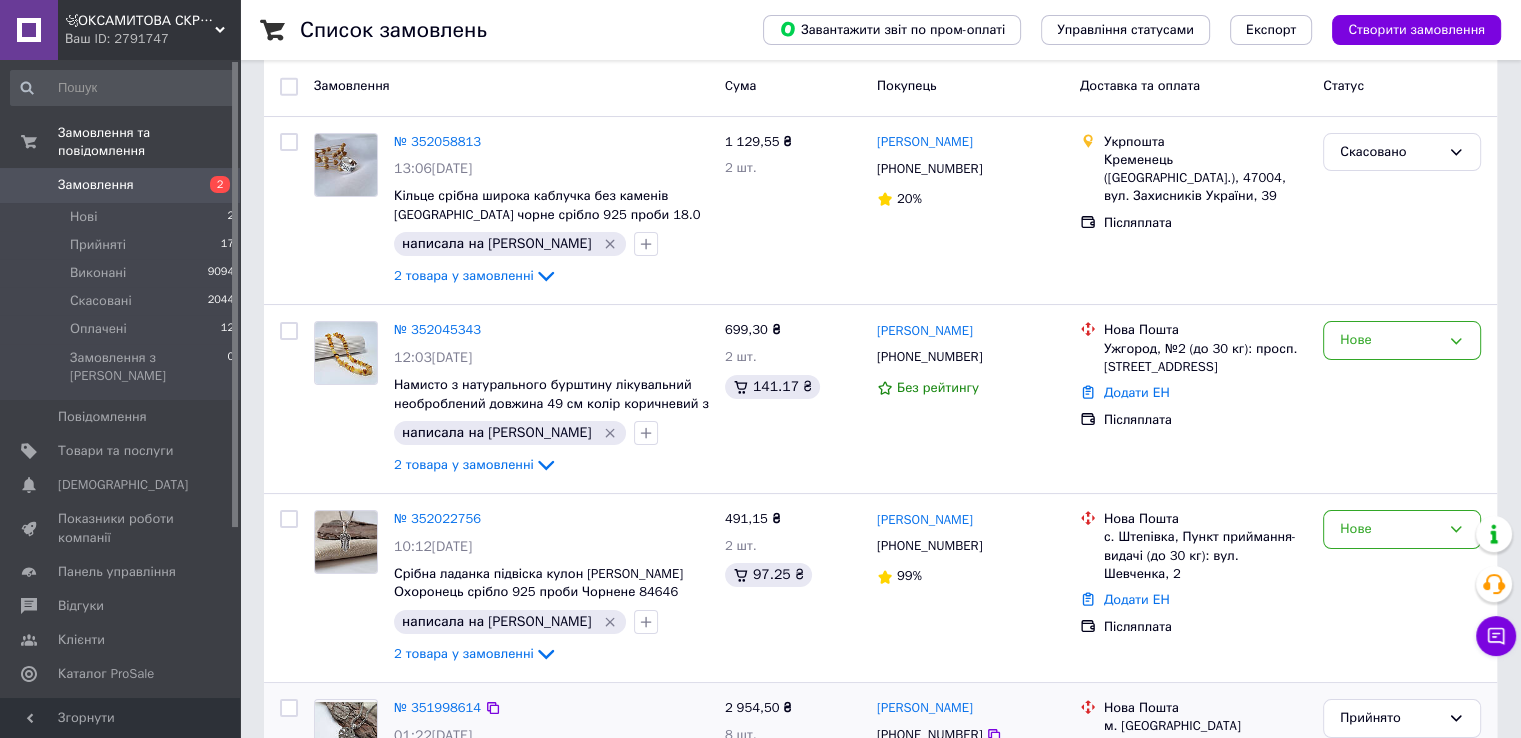 scroll, scrollTop: 400, scrollLeft: 0, axis: vertical 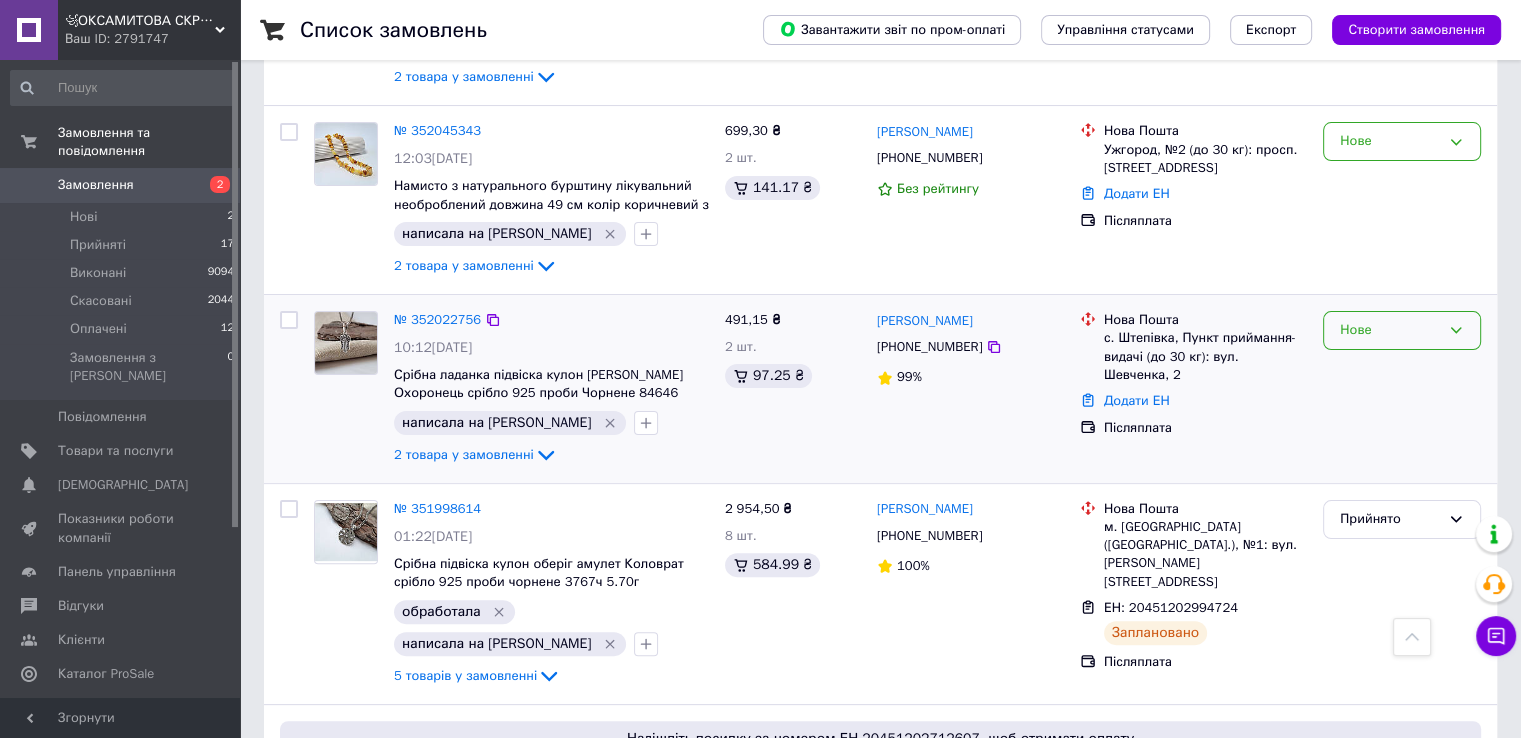 click on "Нове" at bounding box center (1390, 330) 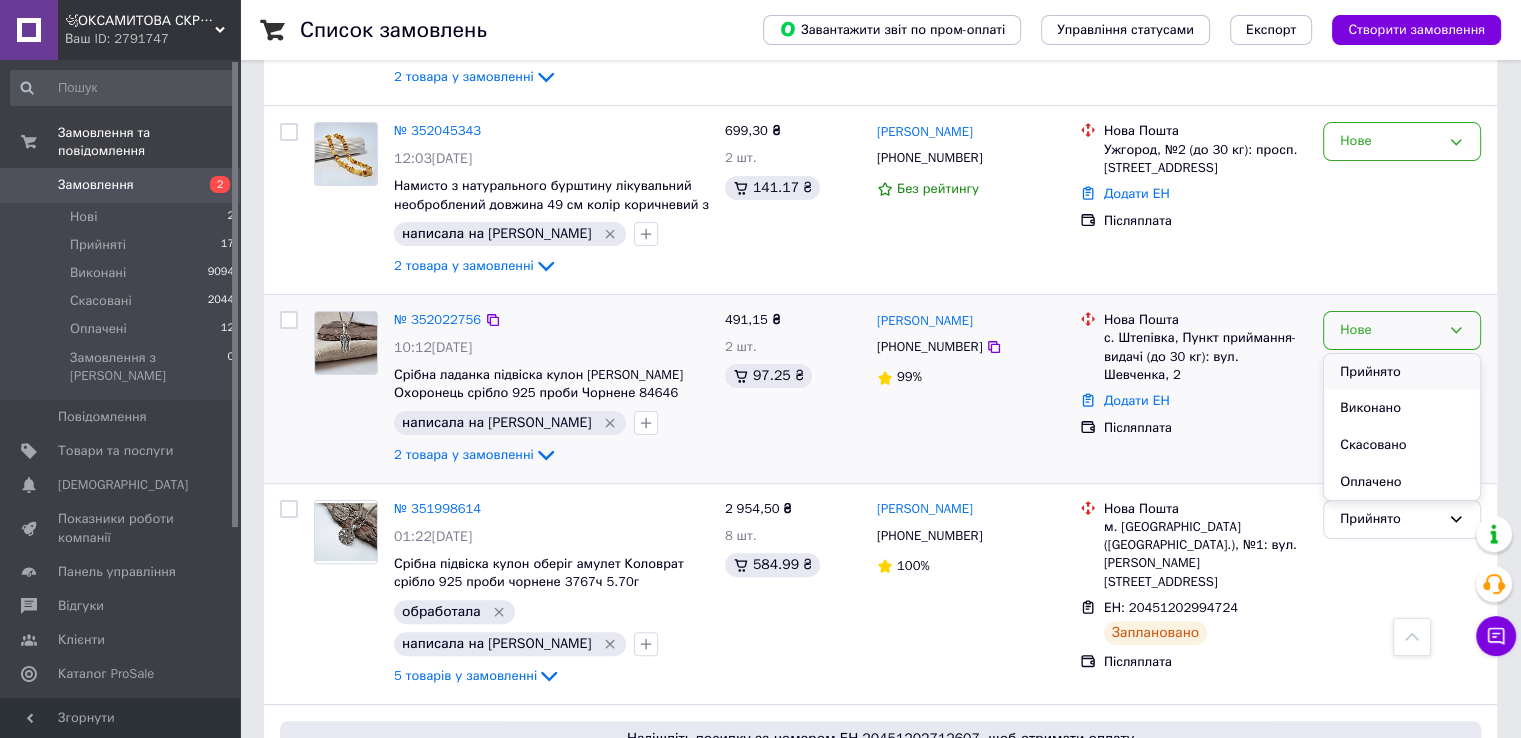 click on "Прийнято" at bounding box center (1402, 372) 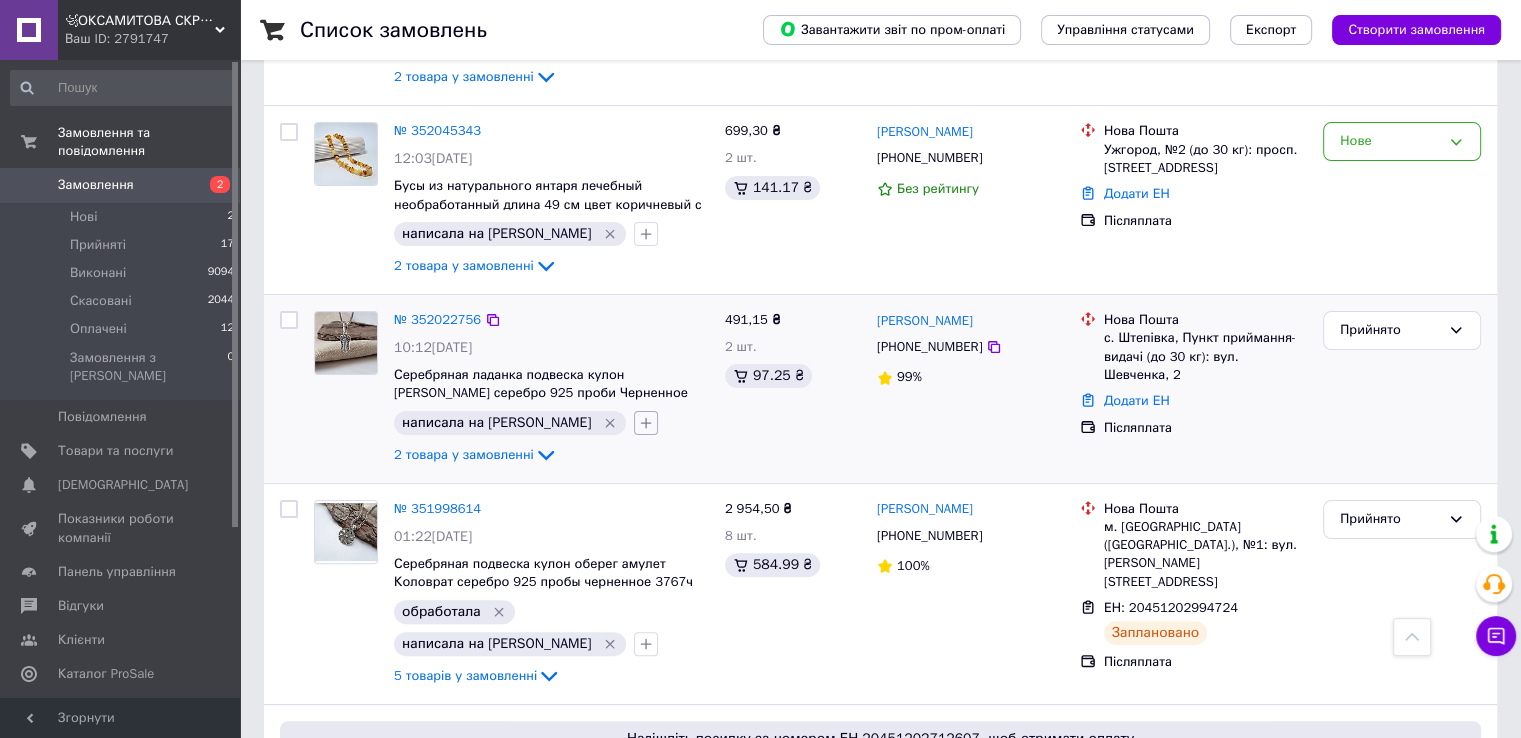 click 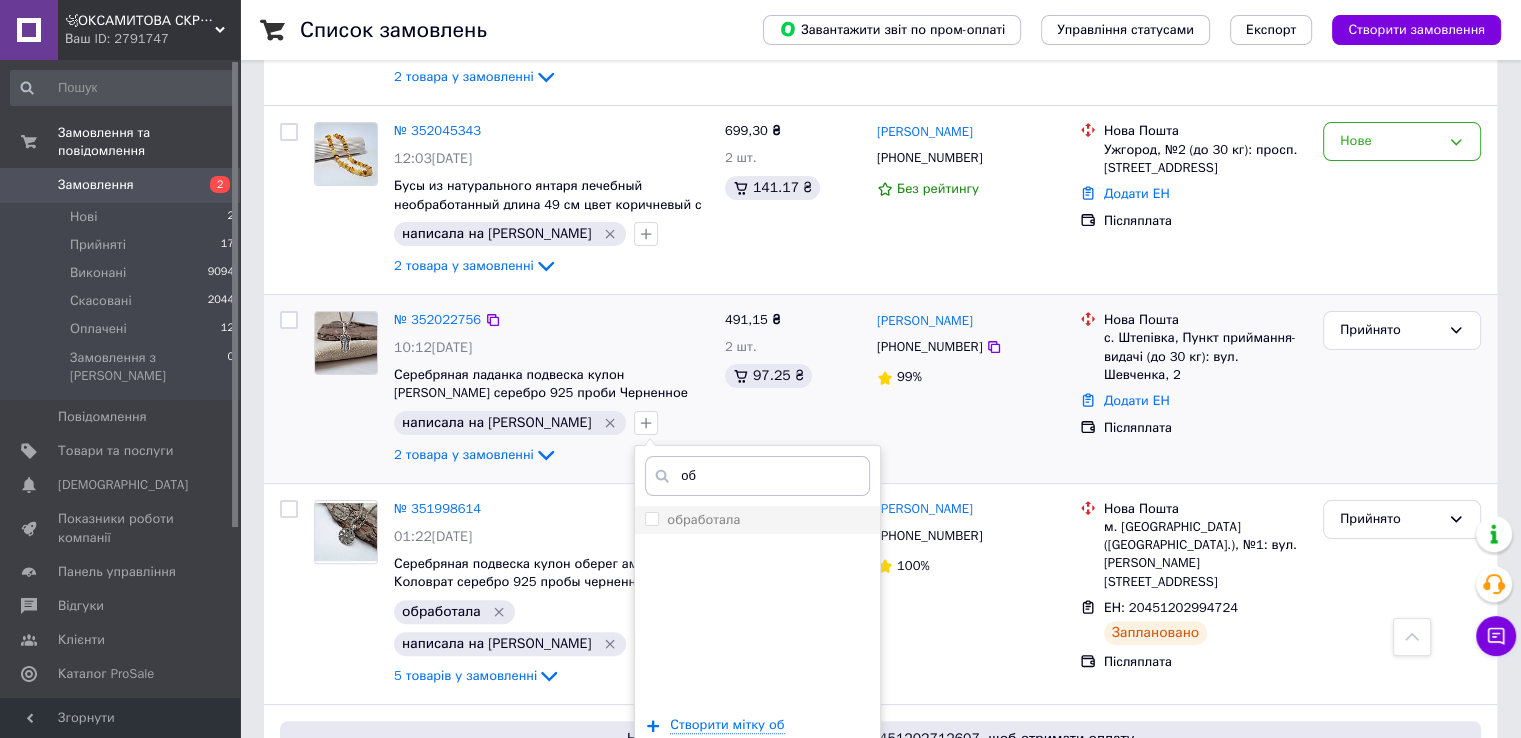 type on "об" 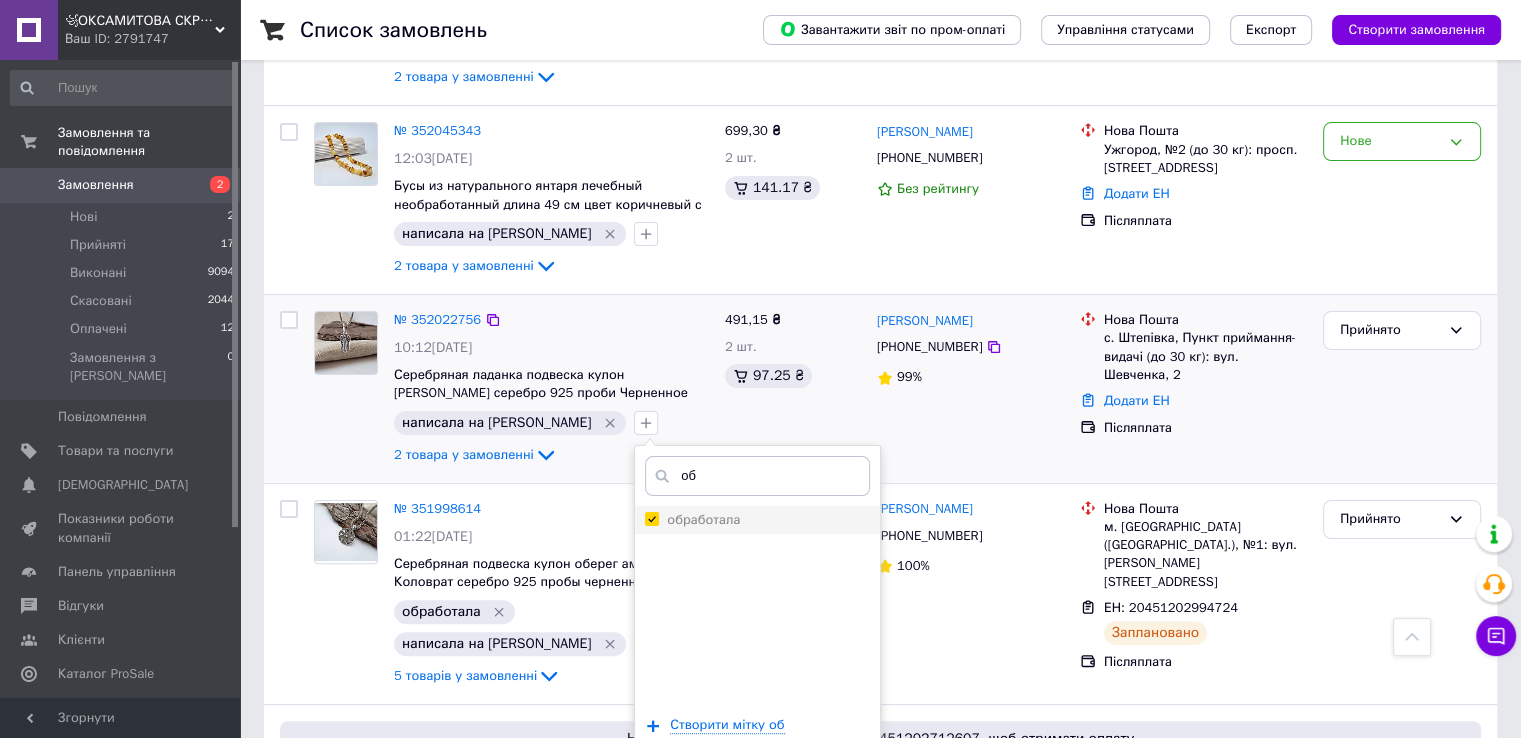 checkbox on "true" 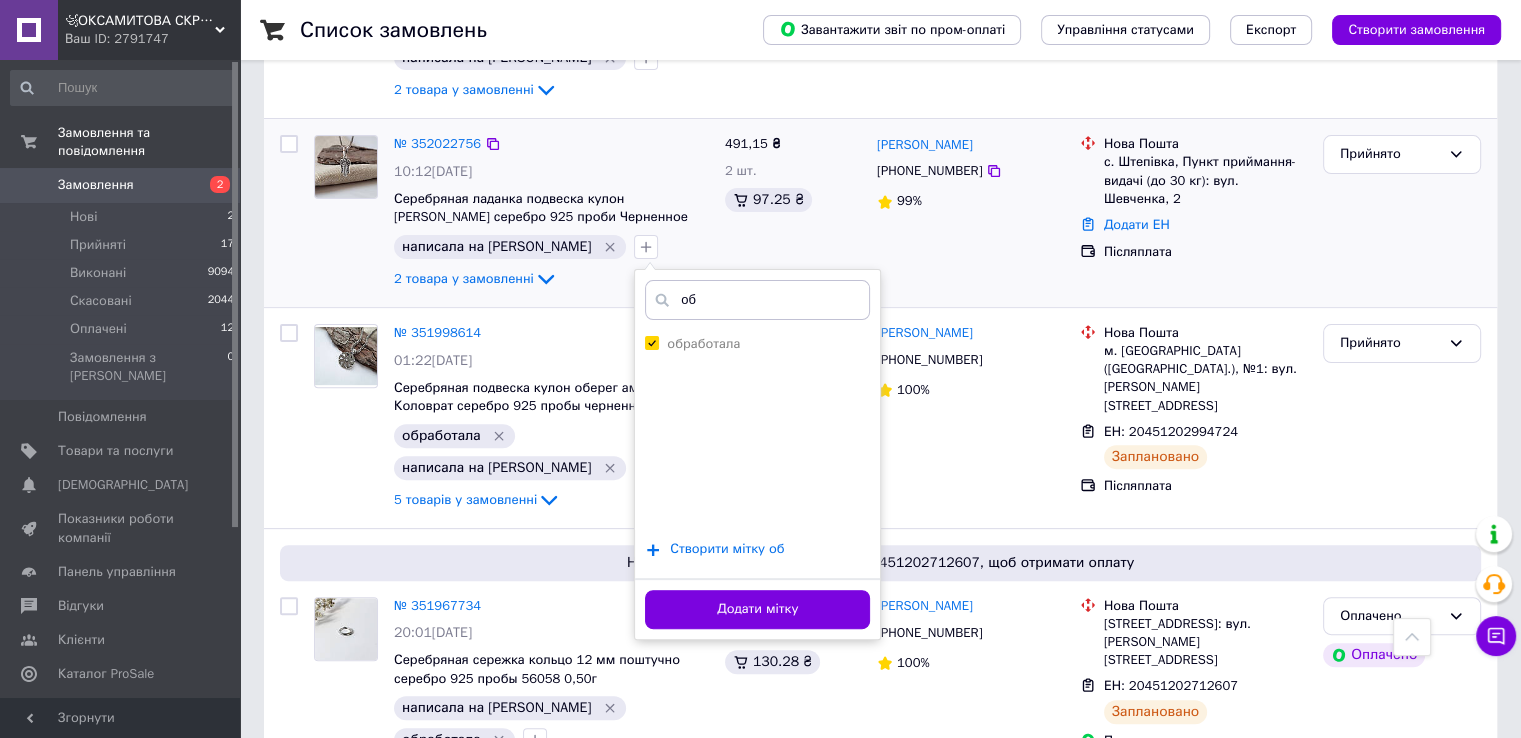 scroll, scrollTop: 600, scrollLeft: 0, axis: vertical 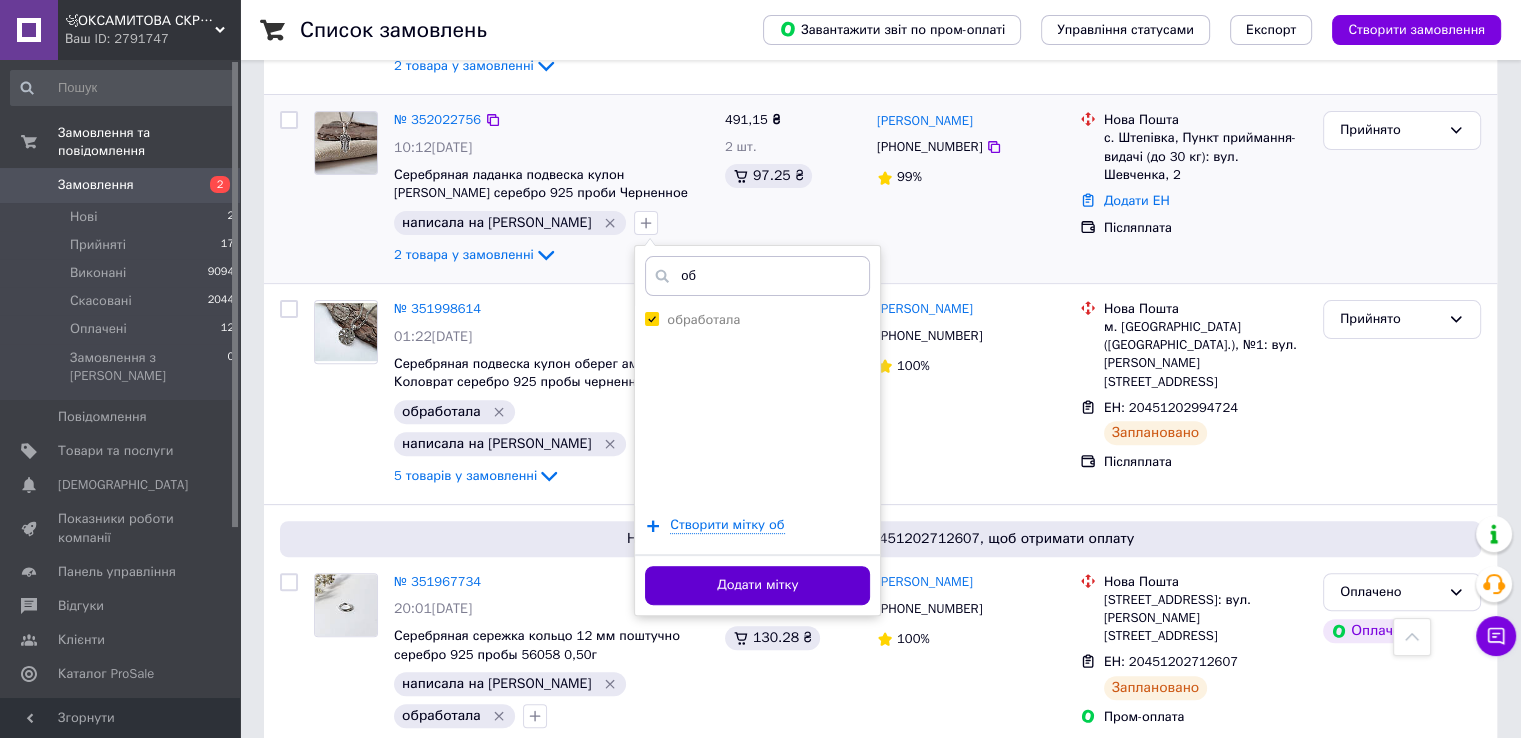 click on "Додати мітку" at bounding box center [757, 585] 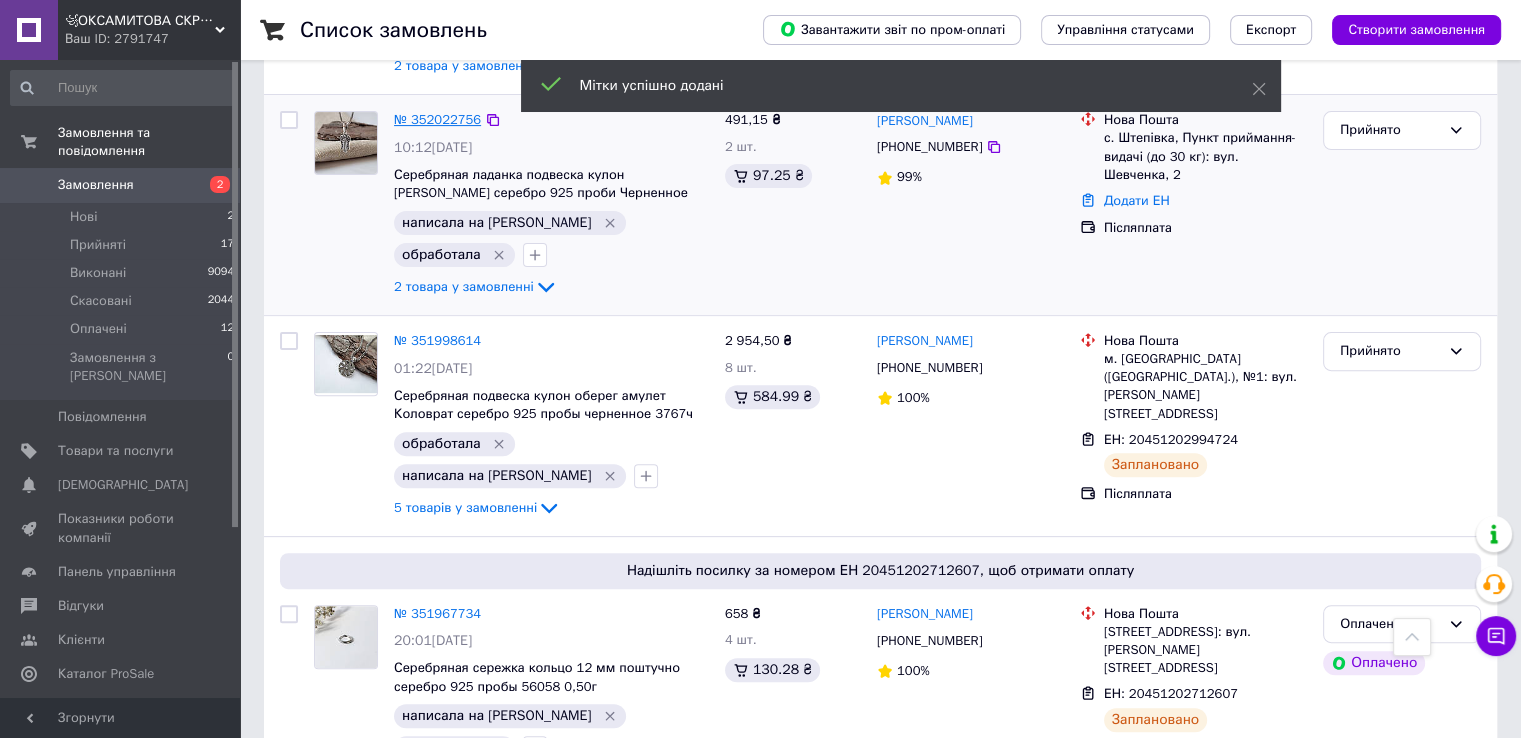 click on "№ 352022756" at bounding box center [437, 119] 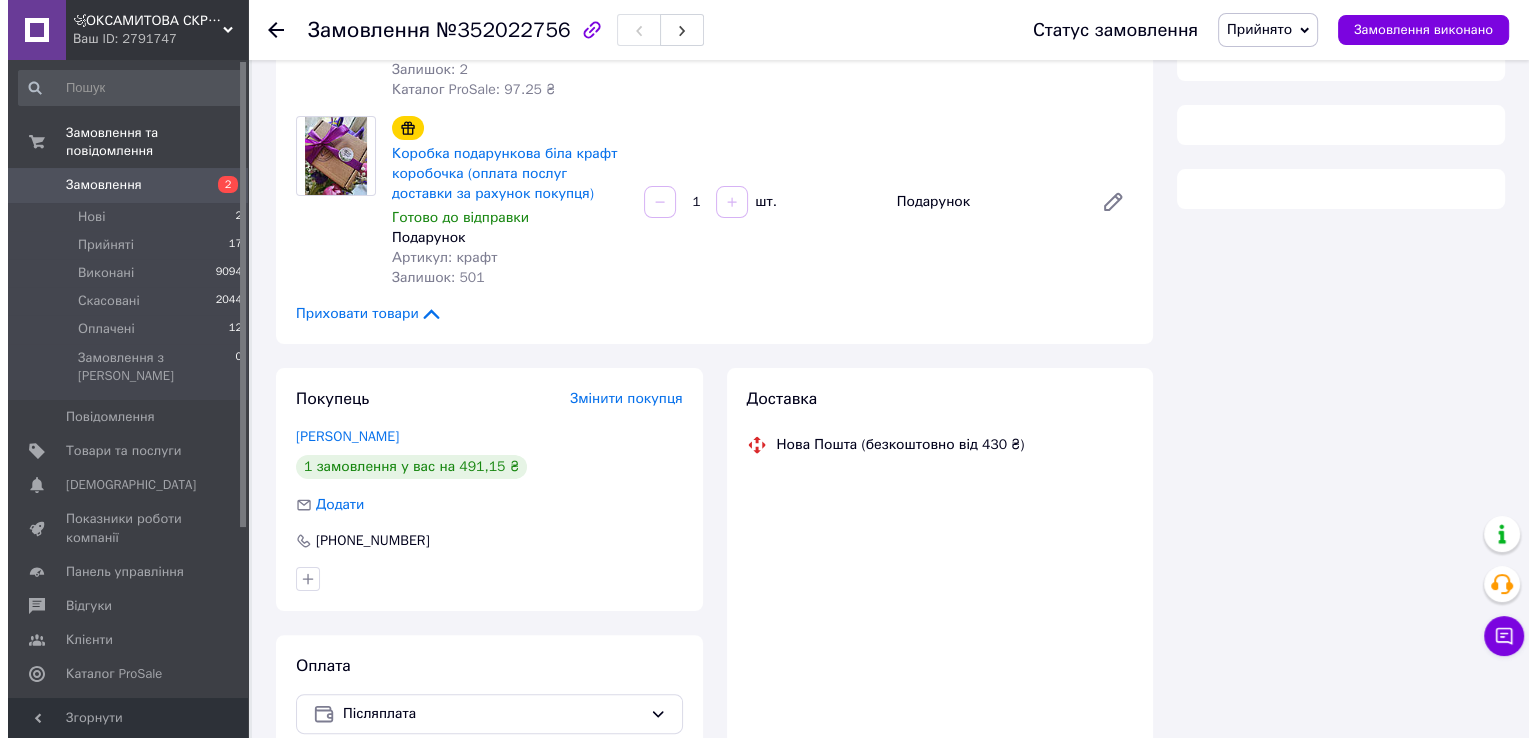 scroll, scrollTop: 400, scrollLeft: 0, axis: vertical 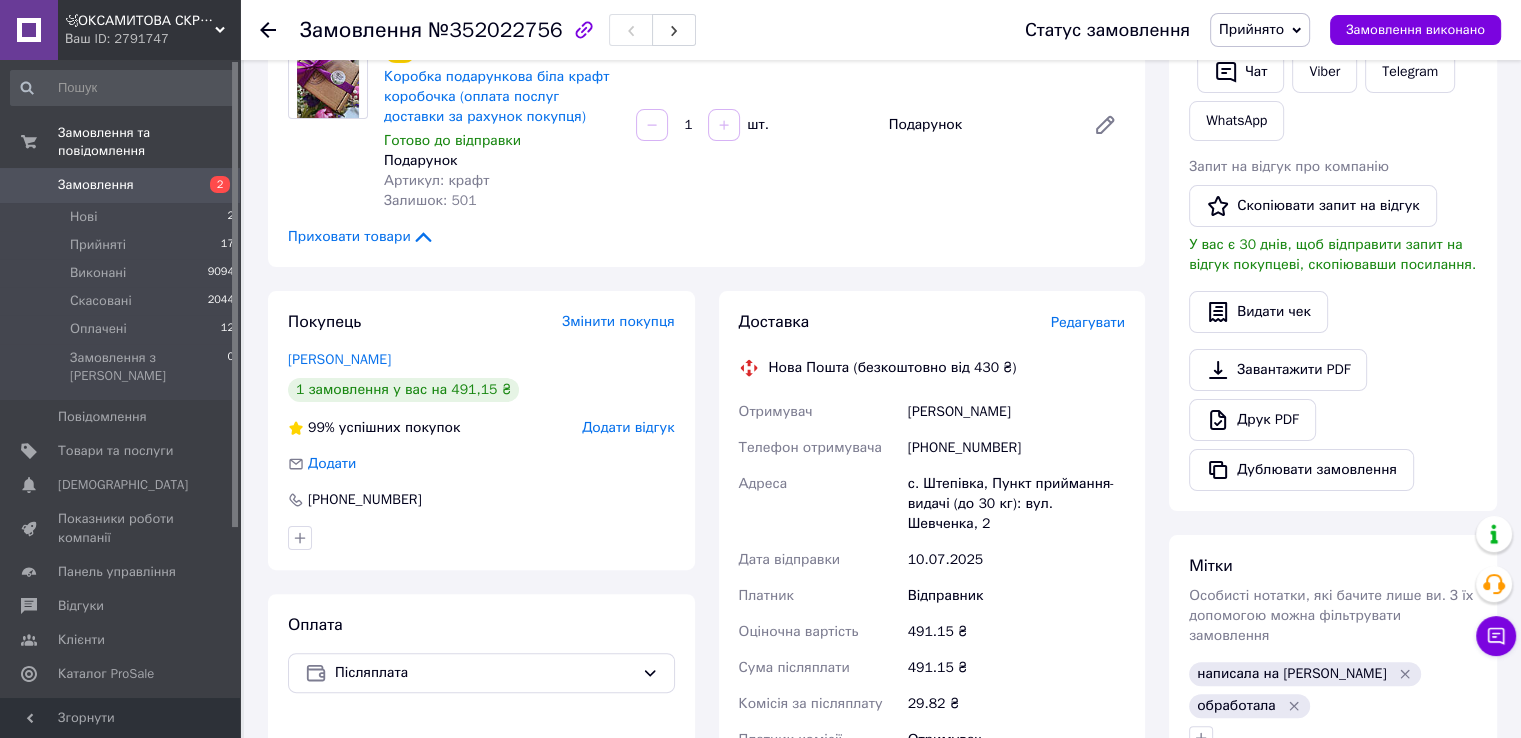 click on "Редагувати" at bounding box center [1088, 322] 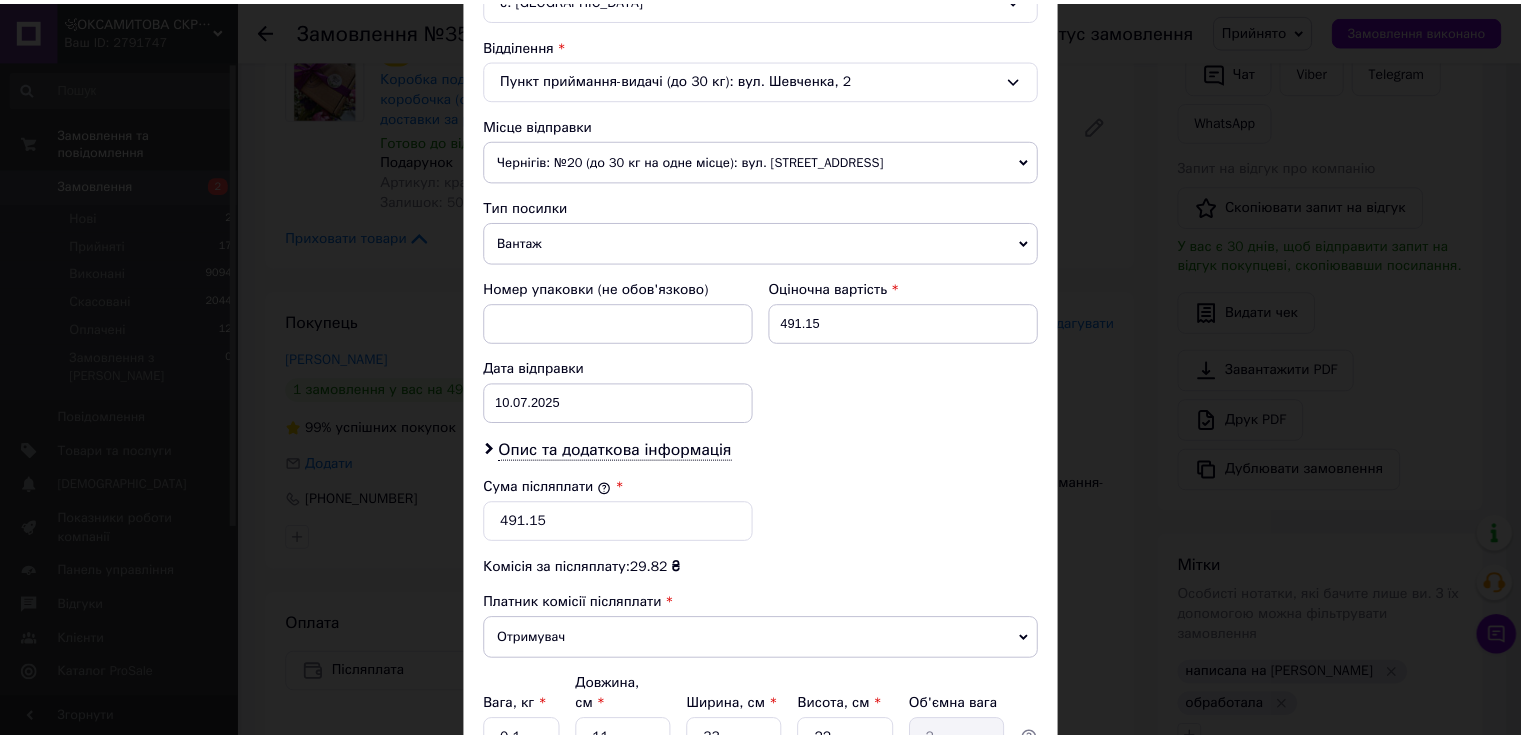 scroll, scrollTop: 782, scrollLeft: 0, axis: vertical 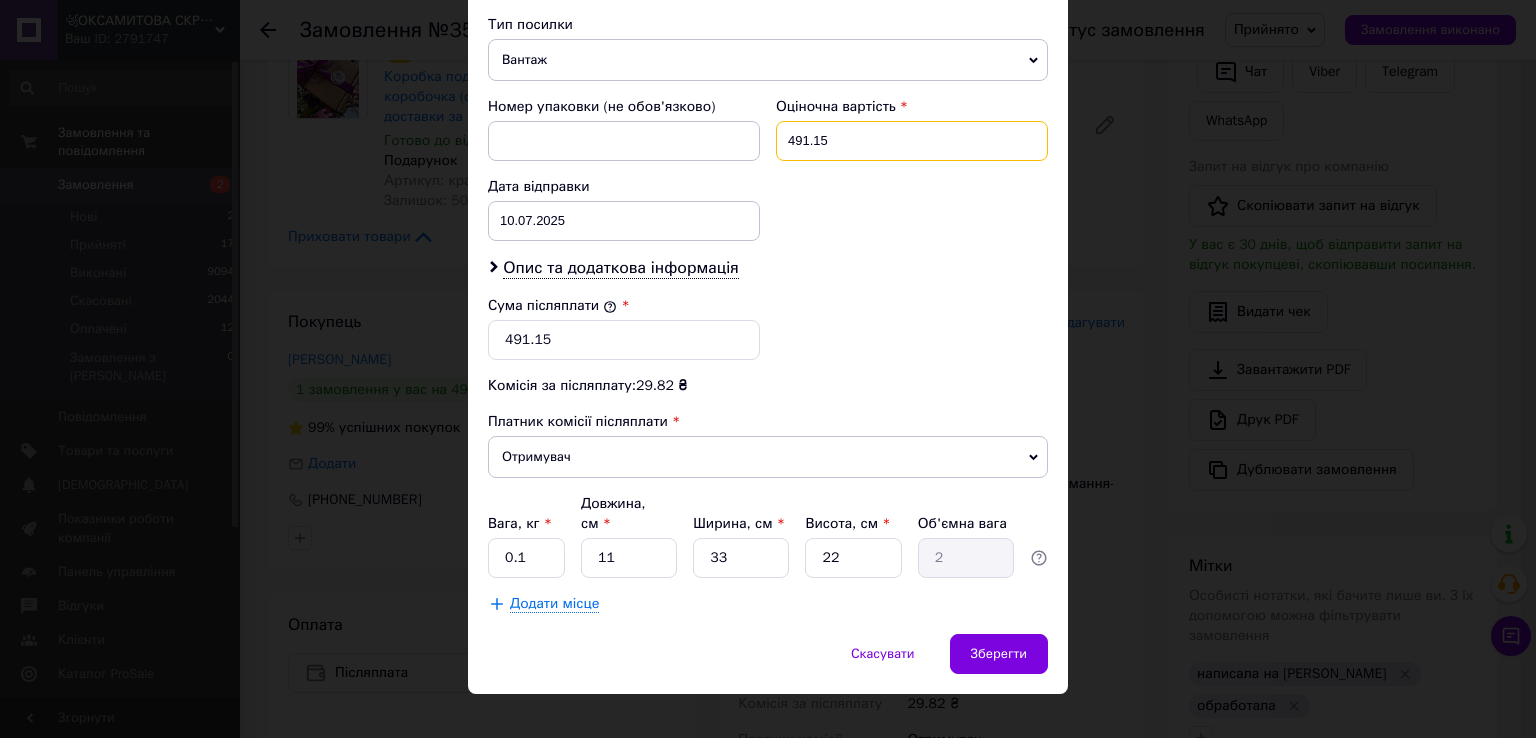 click on "491.15" at bounding box center (912, 141) 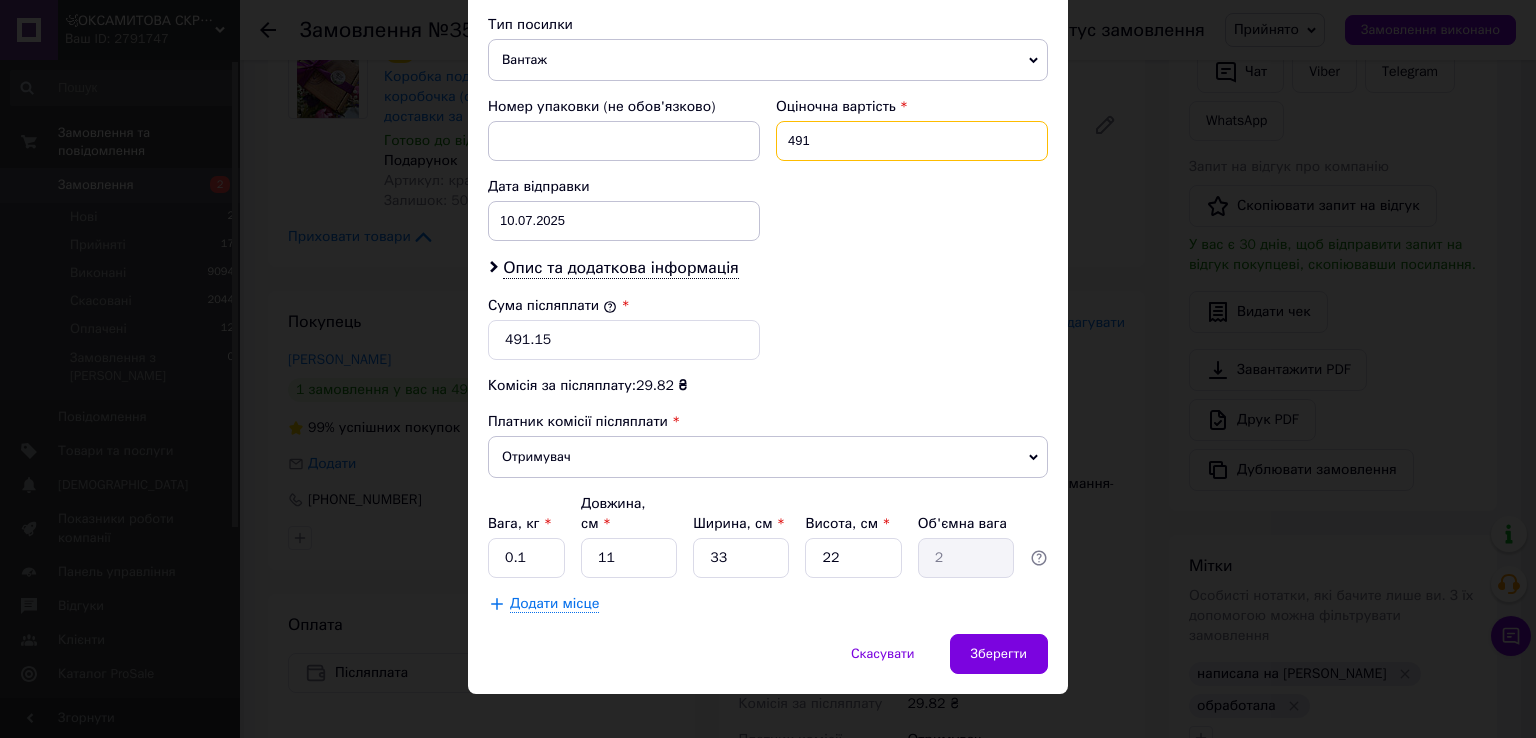 type on "491" 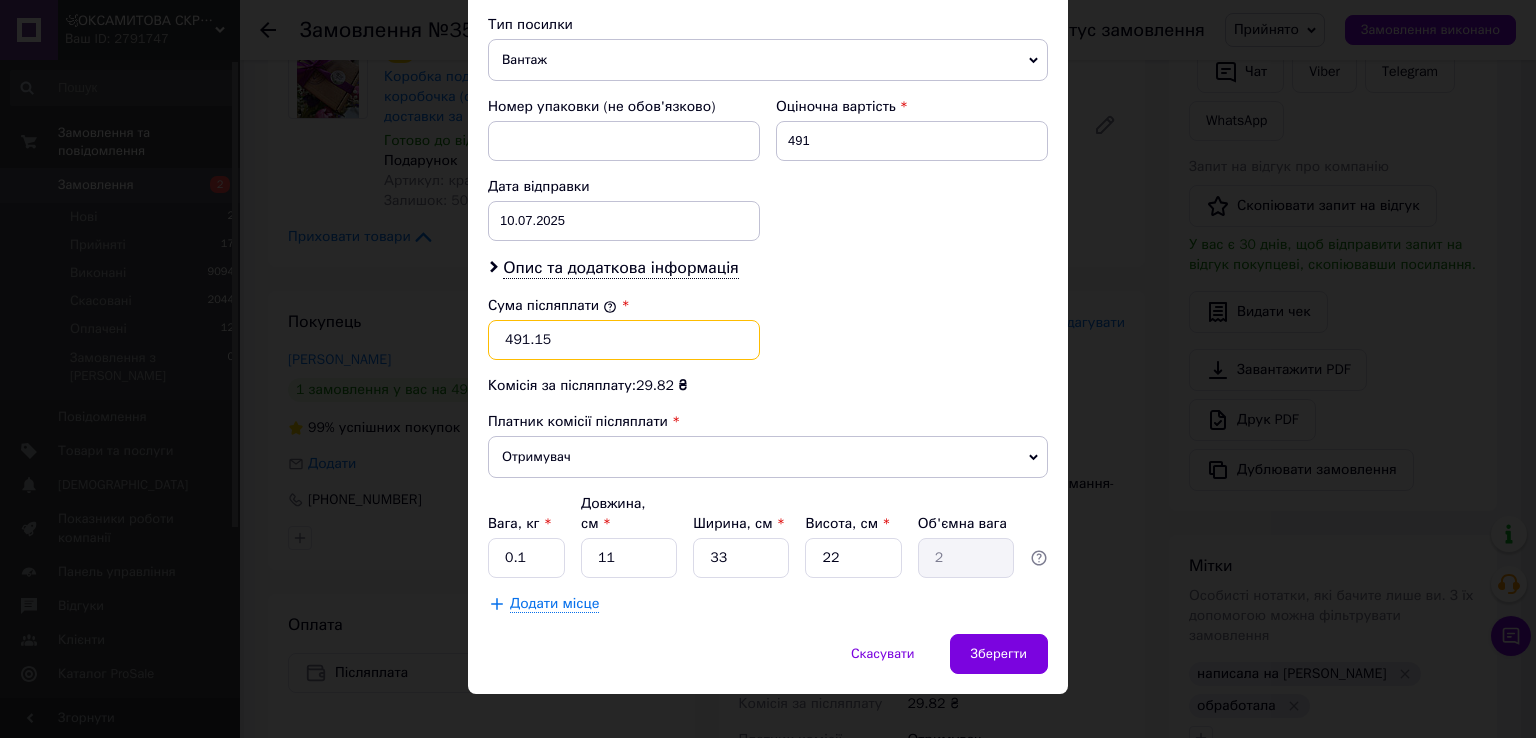 click on "491.15" at bounding box center [624, 340] 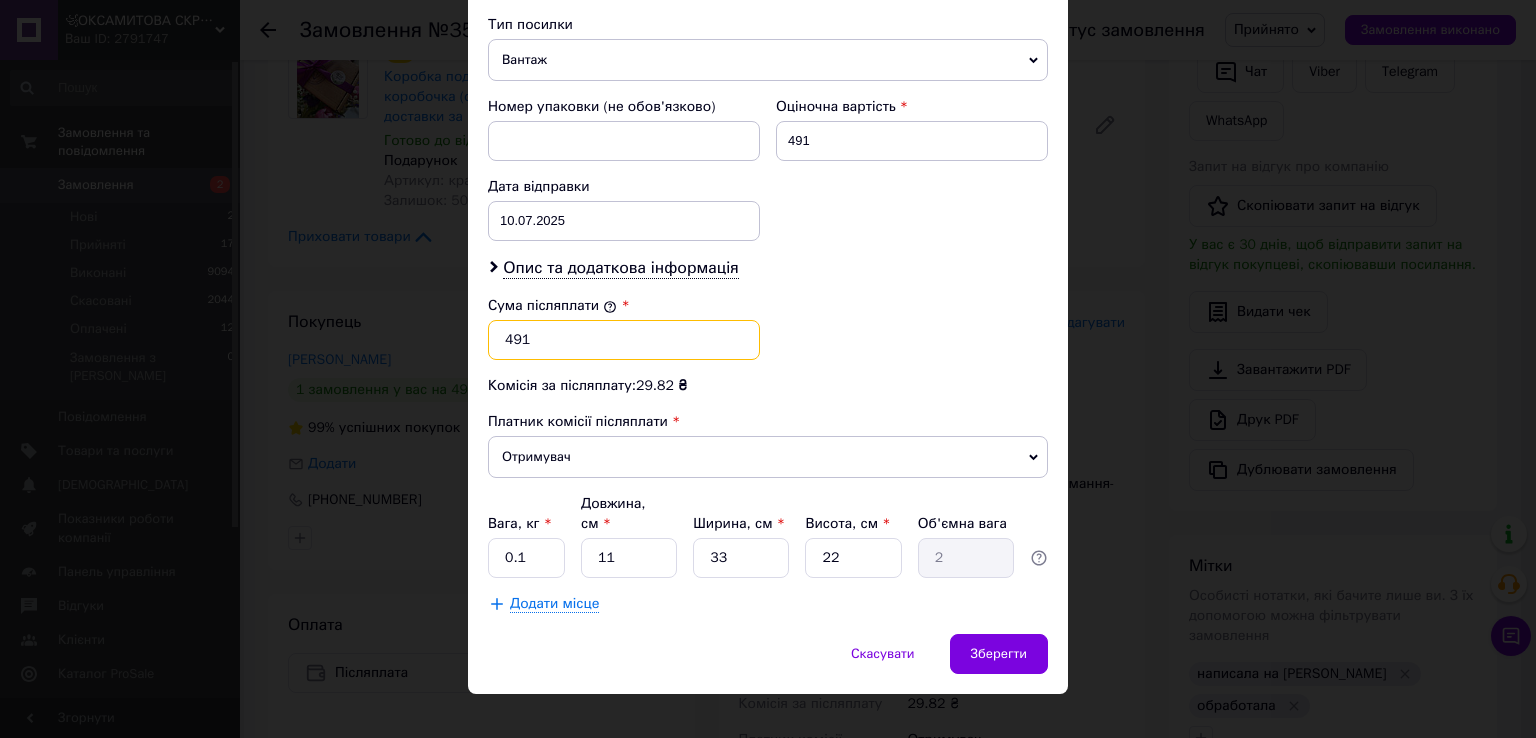 type on "491" 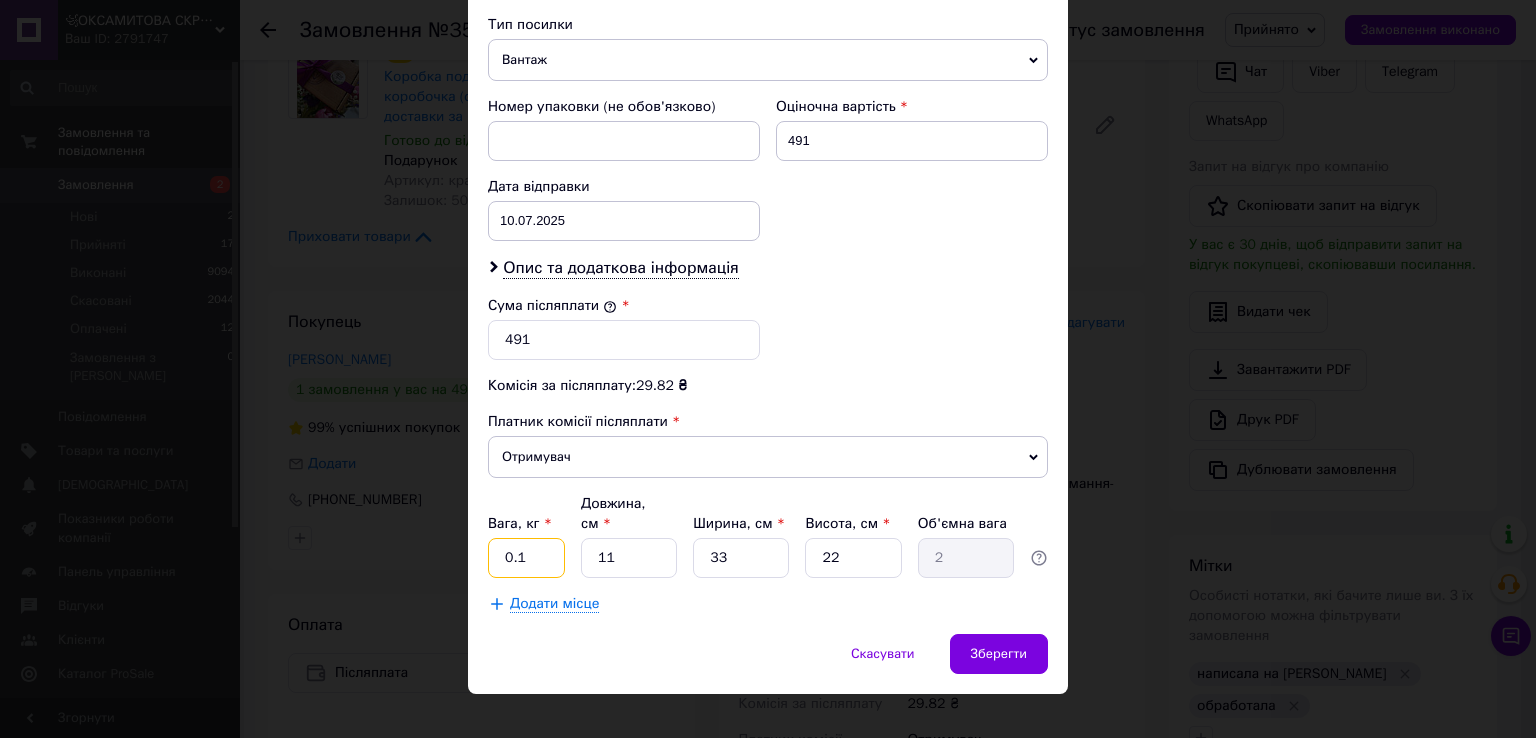 click on "0.1" at bounding box center (526, 558) 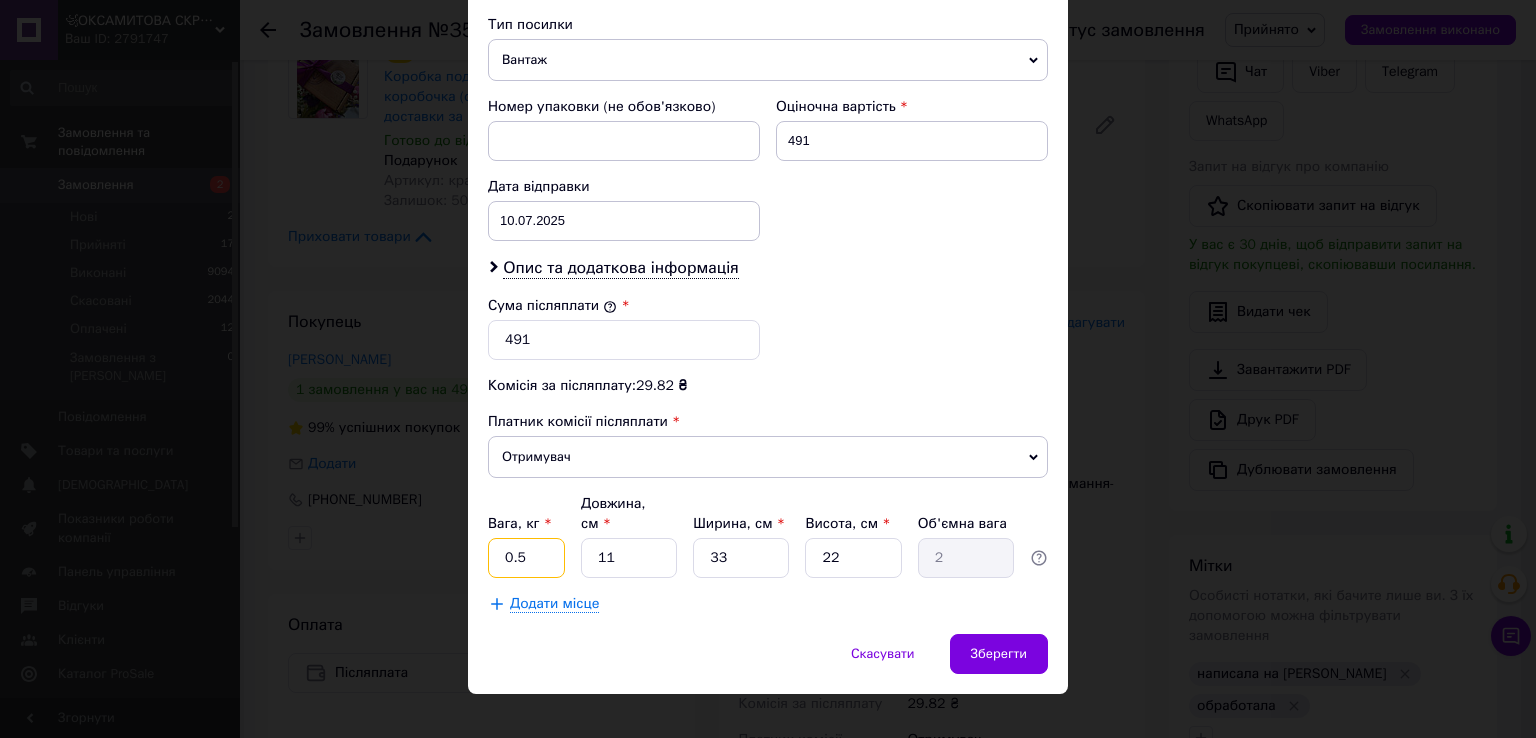 type on "0.5" 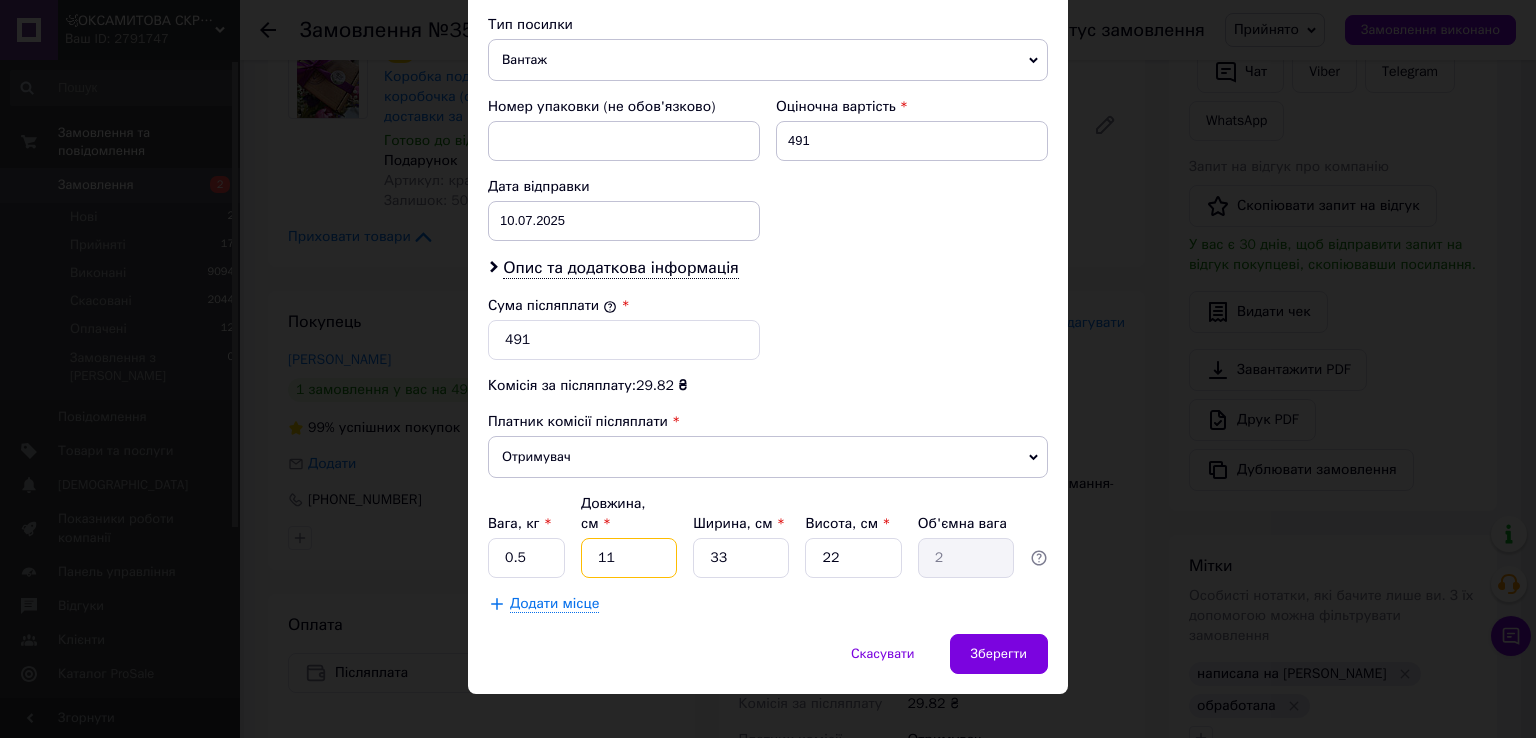 click on "11" at bounding box center (629, 558) 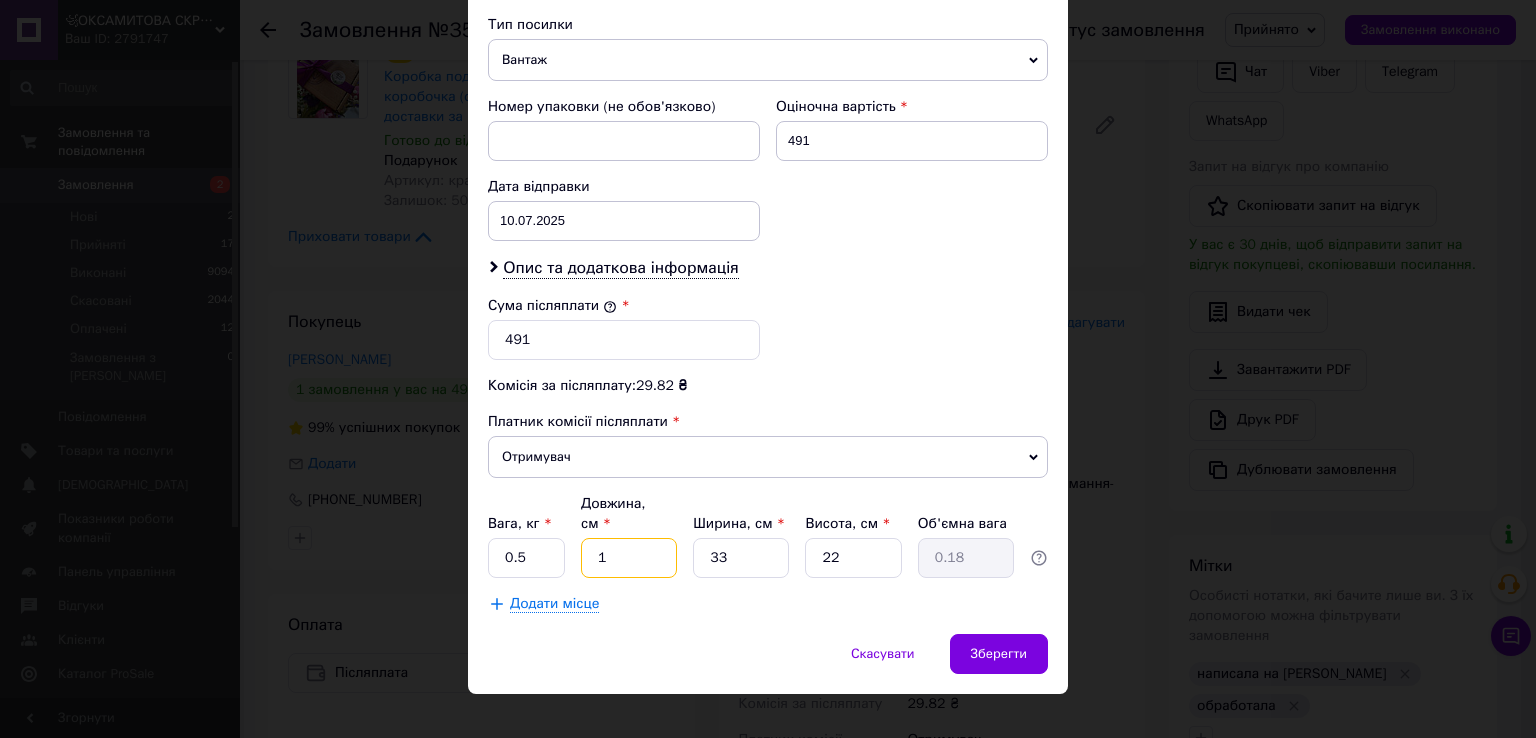 type on "15" 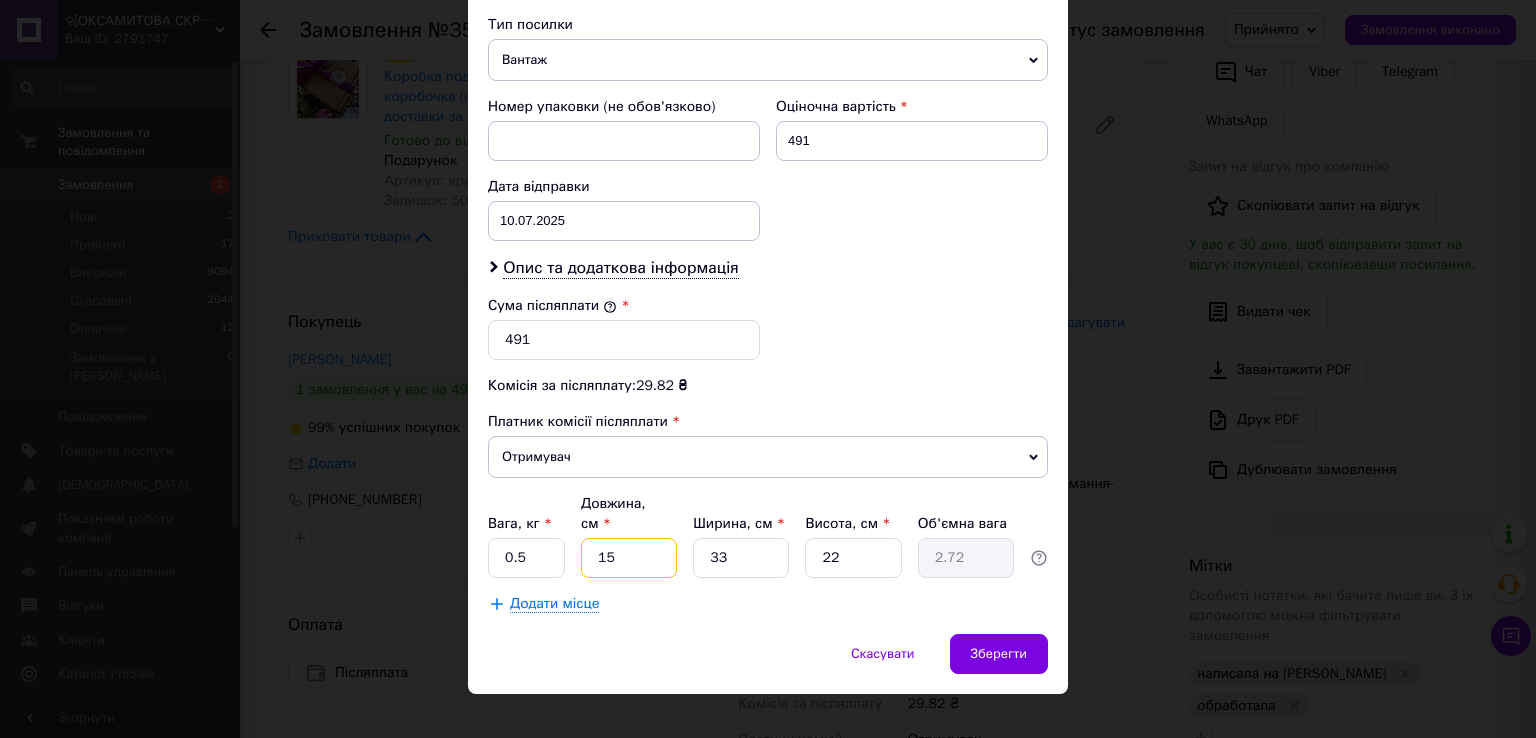 type on "15" 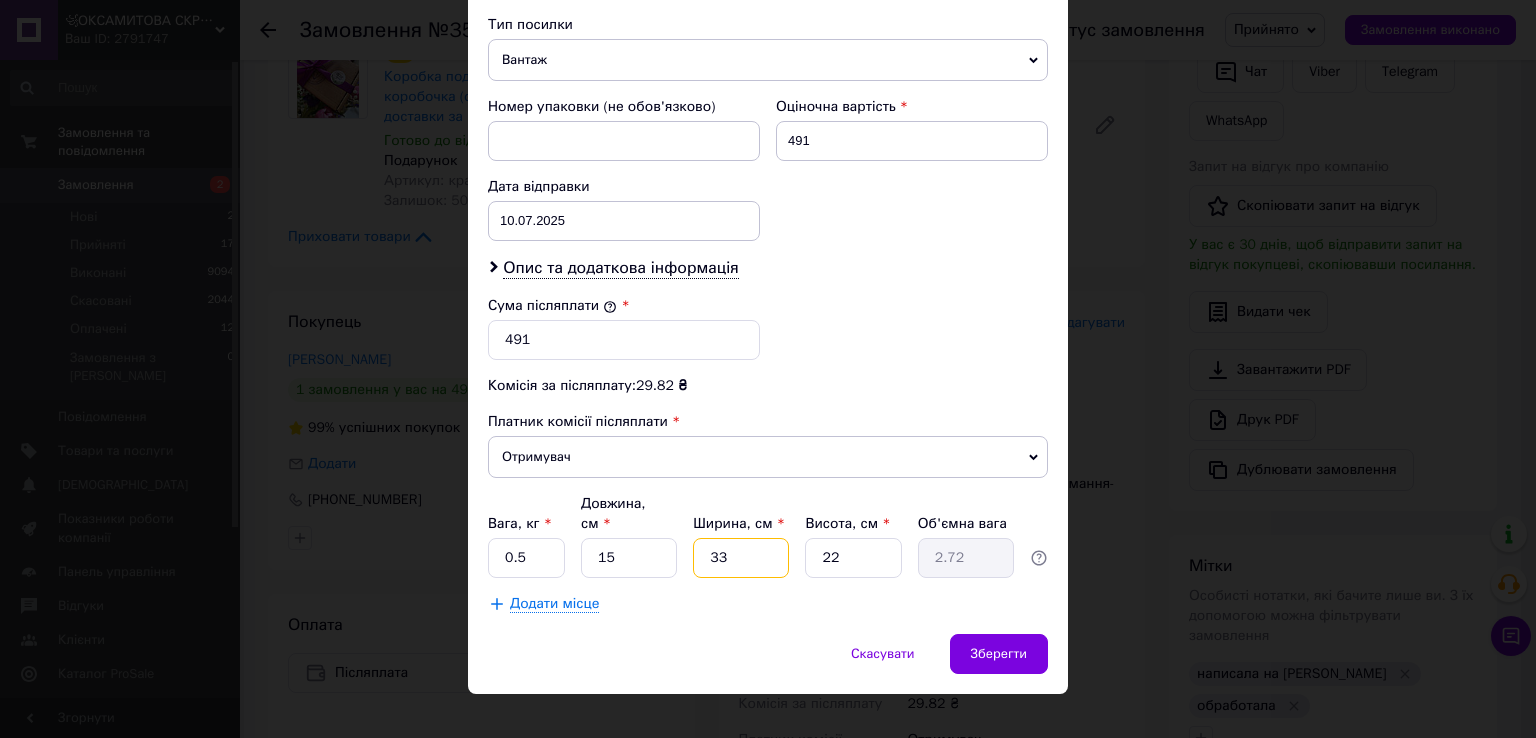 click on "33" at bounding box center (741, 558) 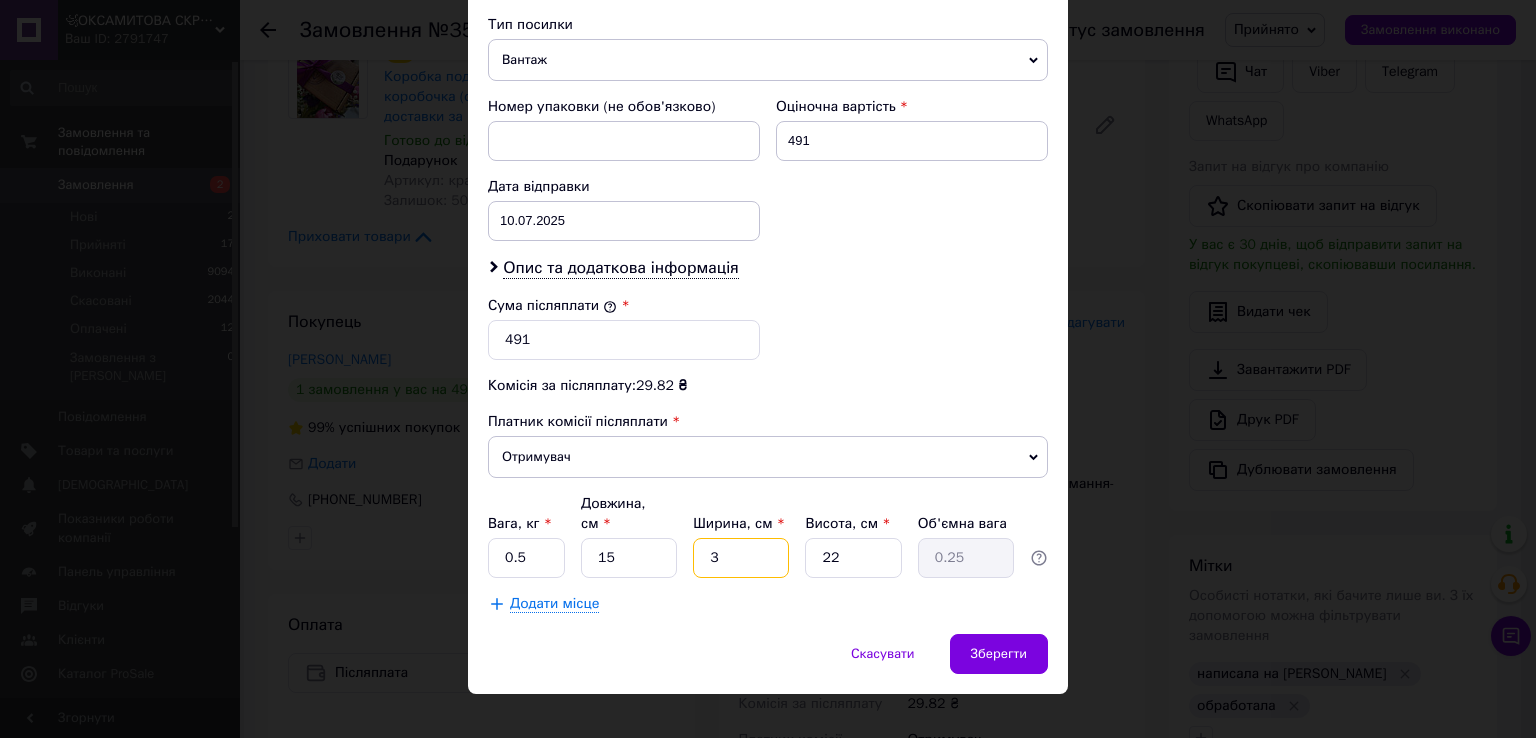 type 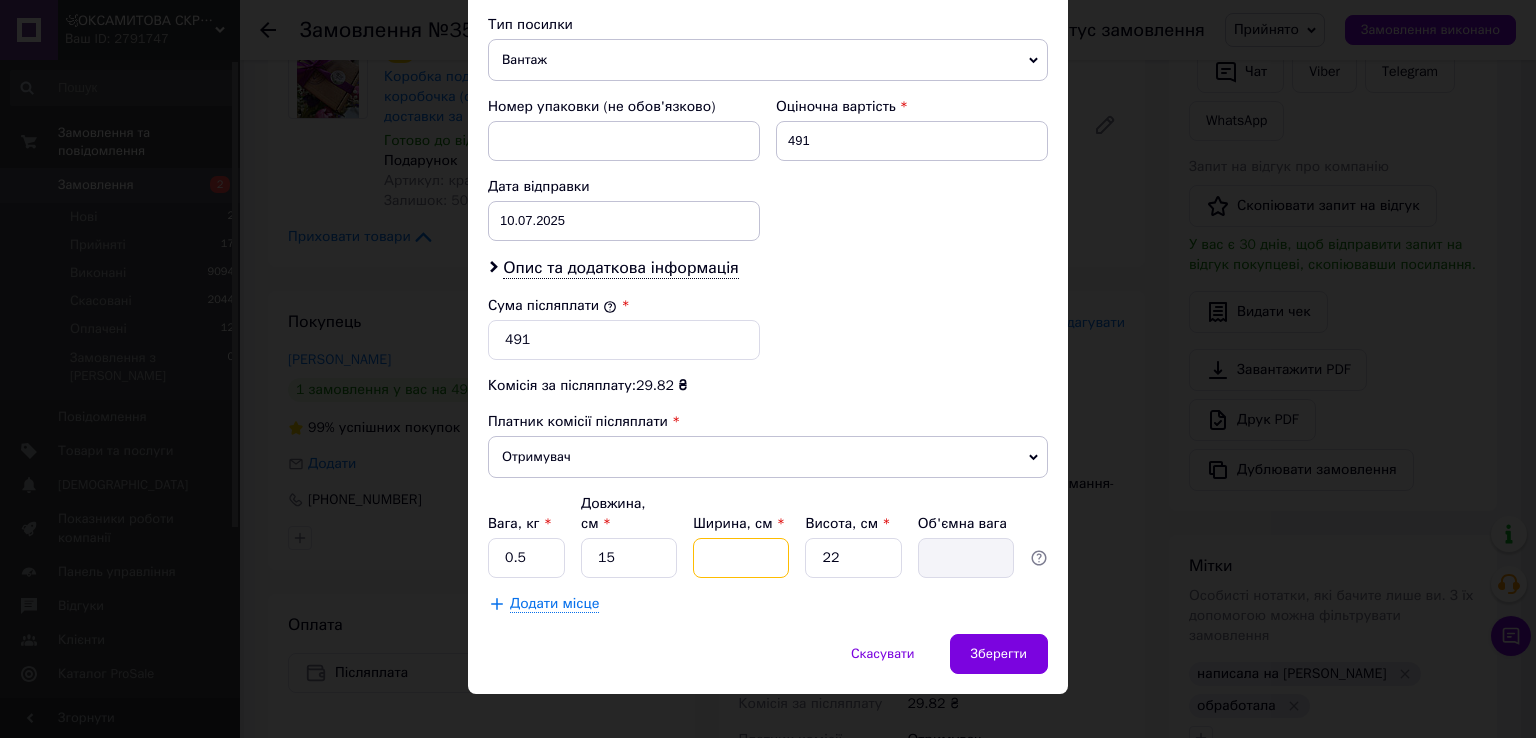 type on "1" 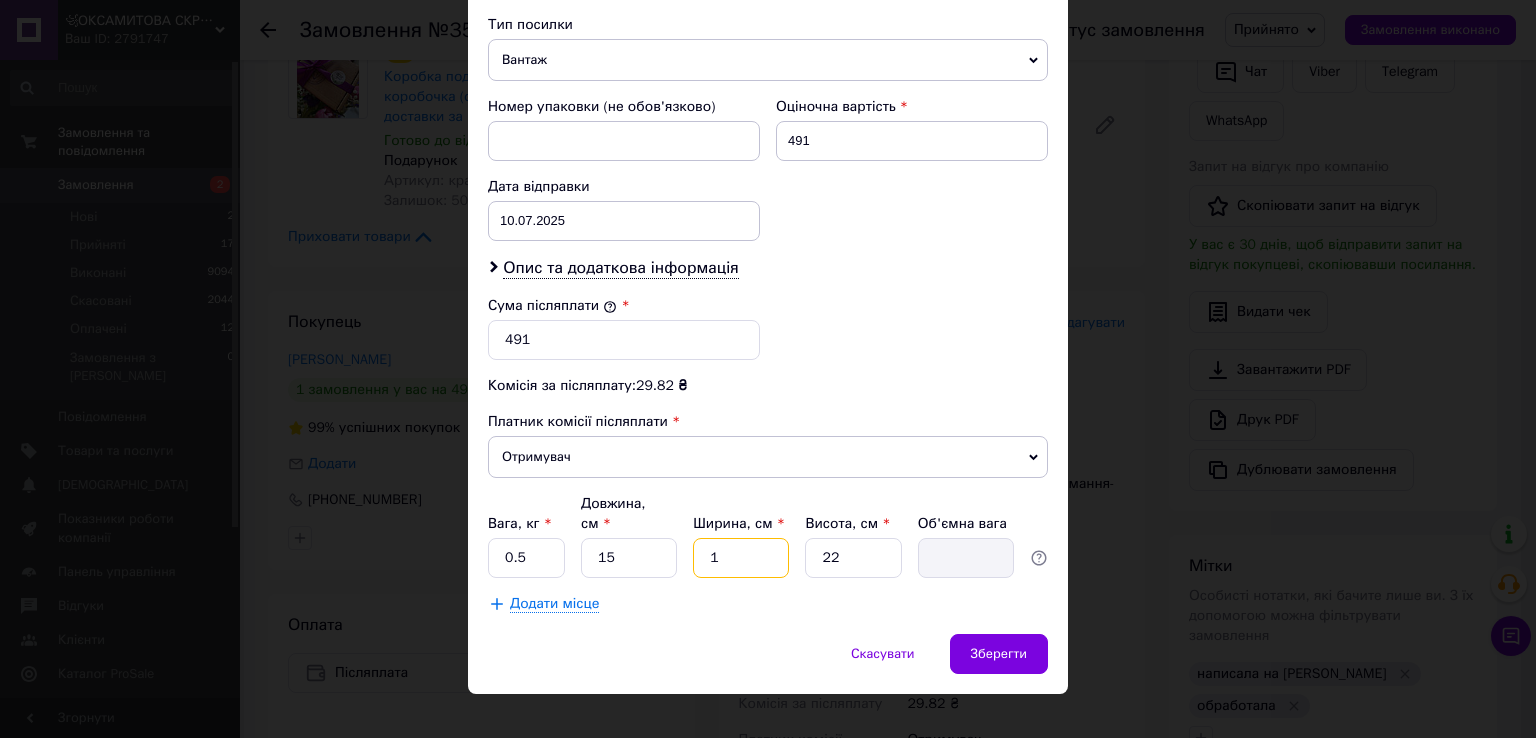 type on "0.1" 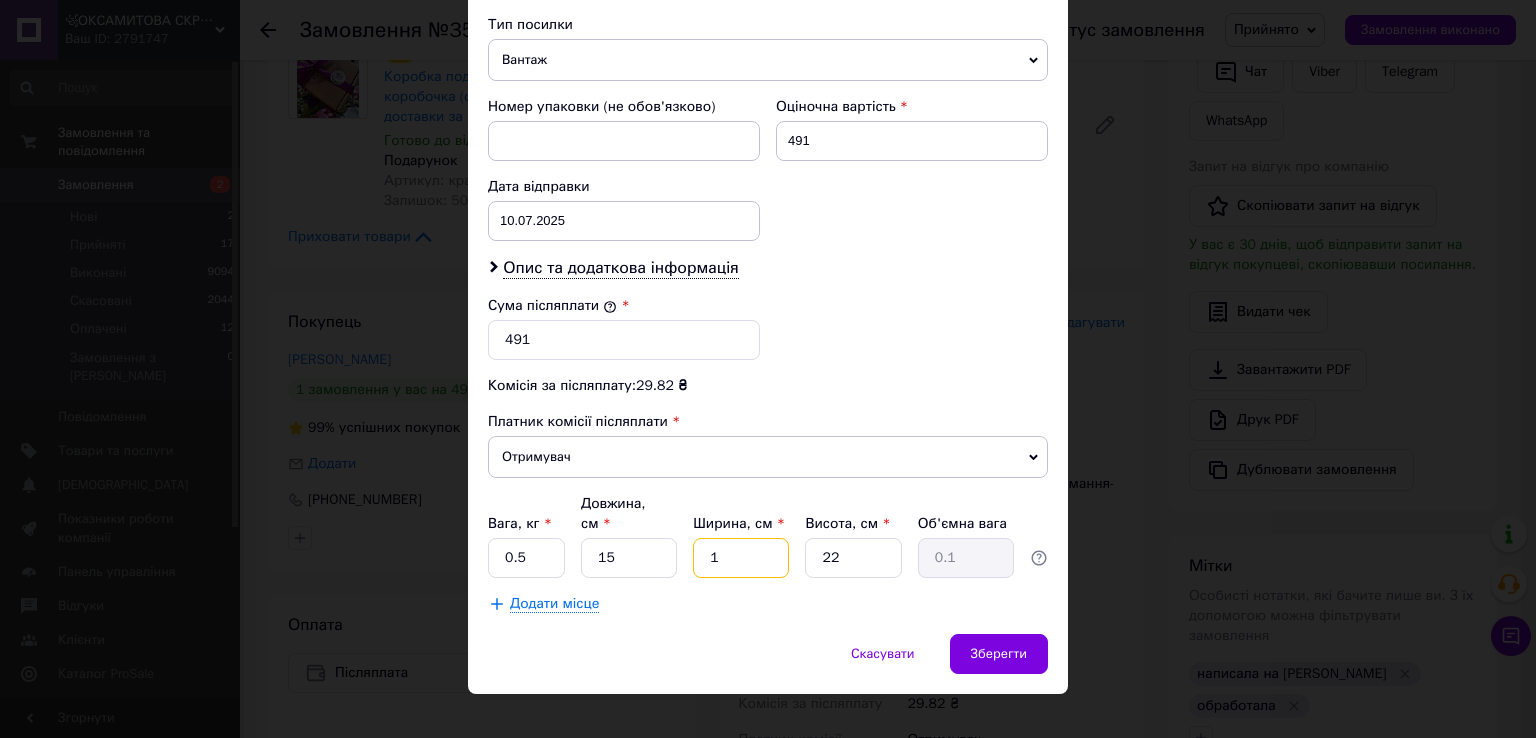 type on "10" 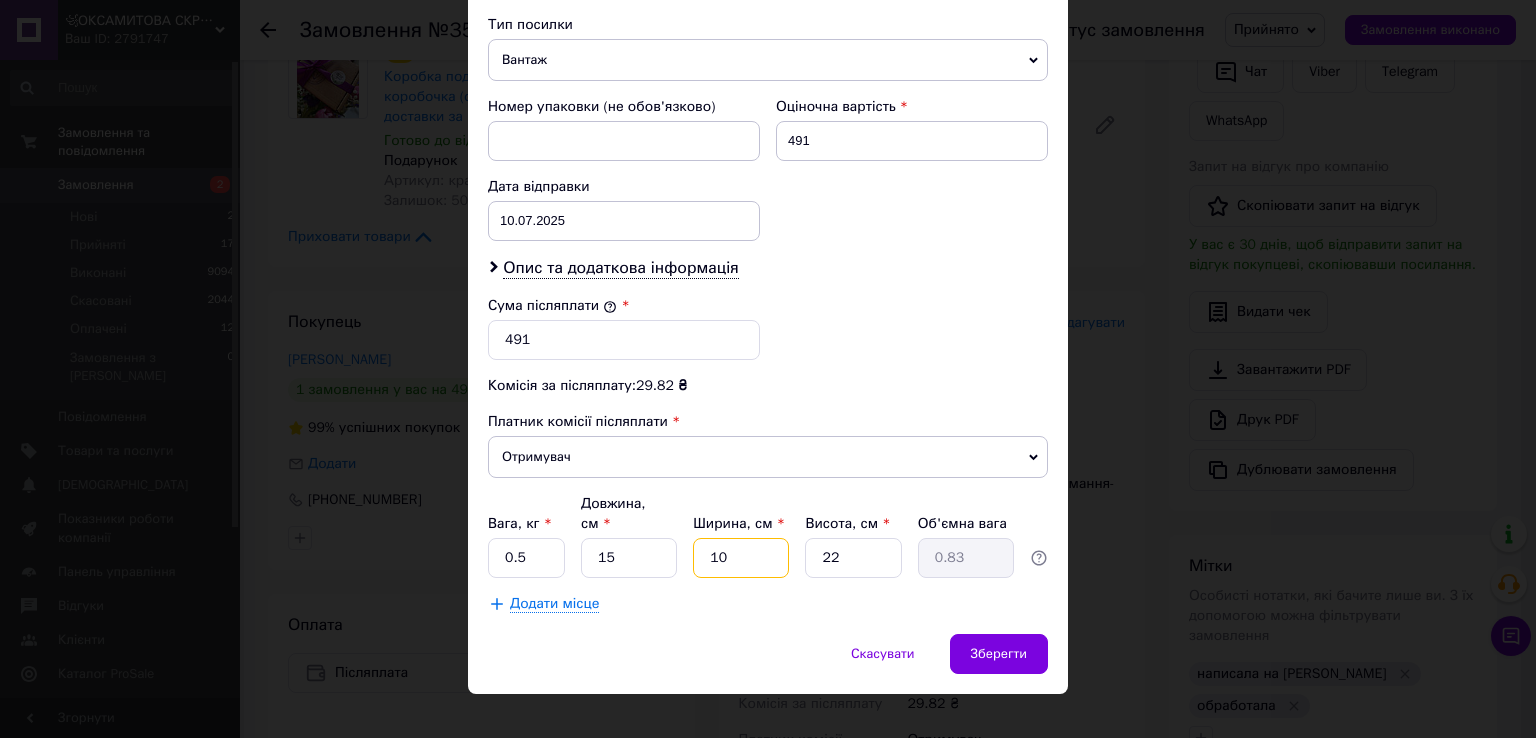 type on "10" 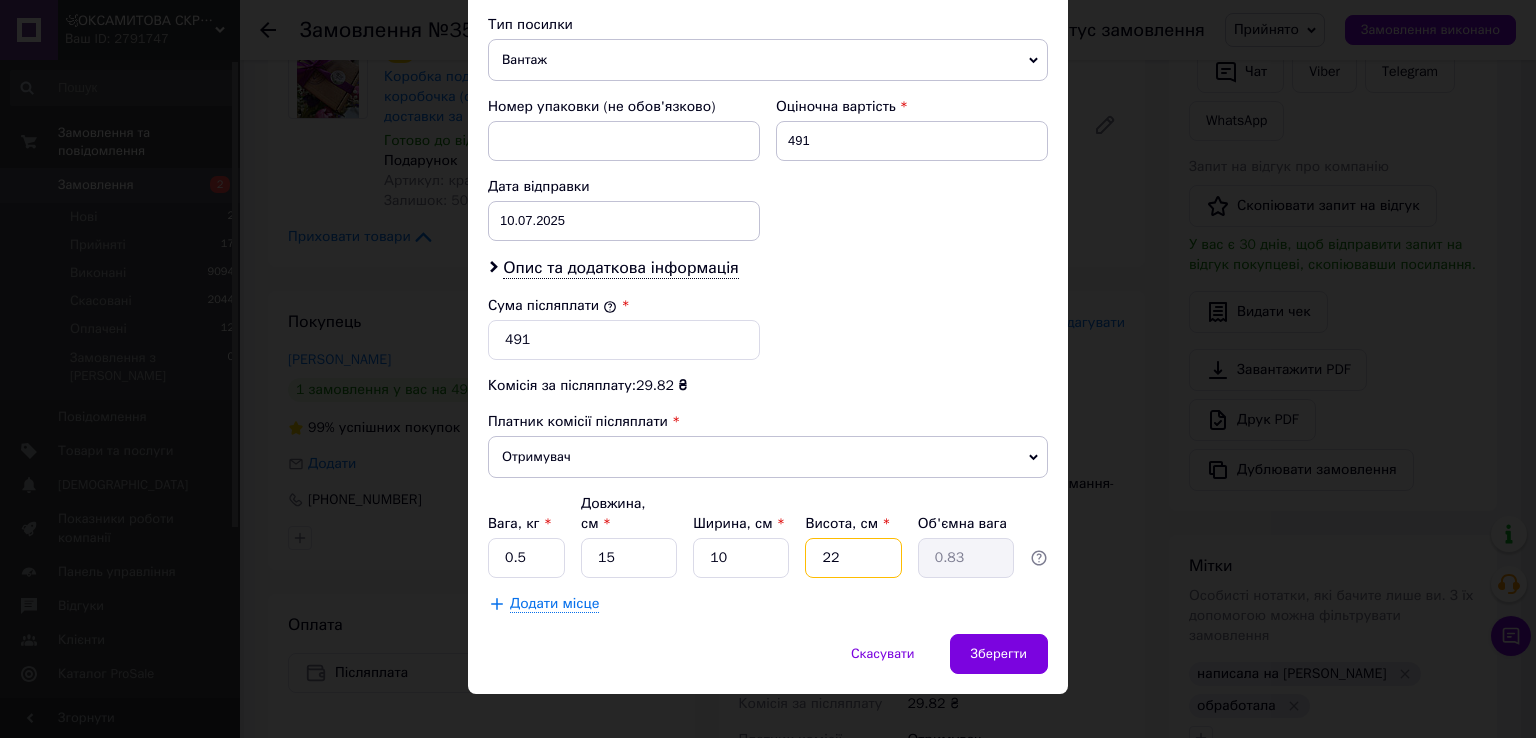 click on "22" at bounding box center [853, 558] 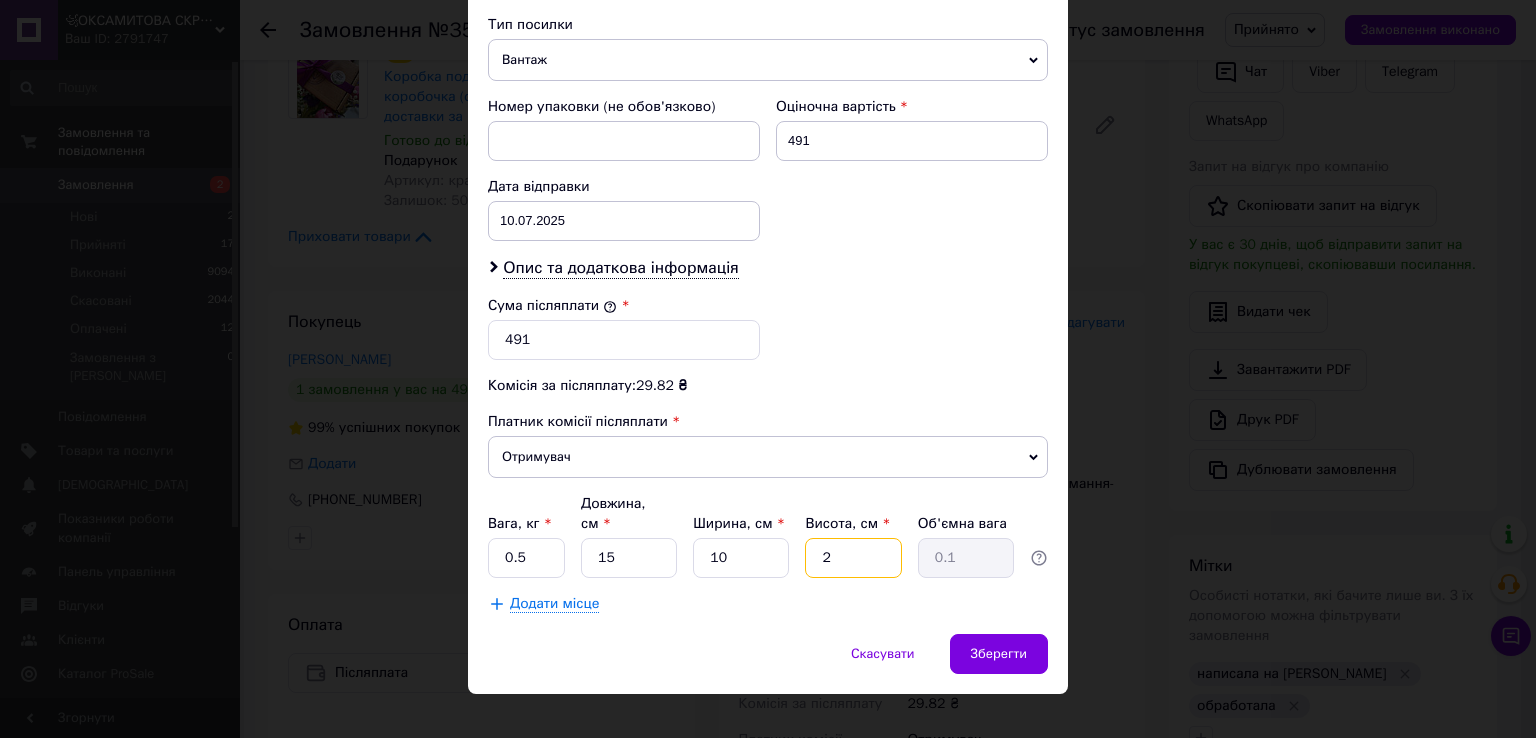 type on "2" 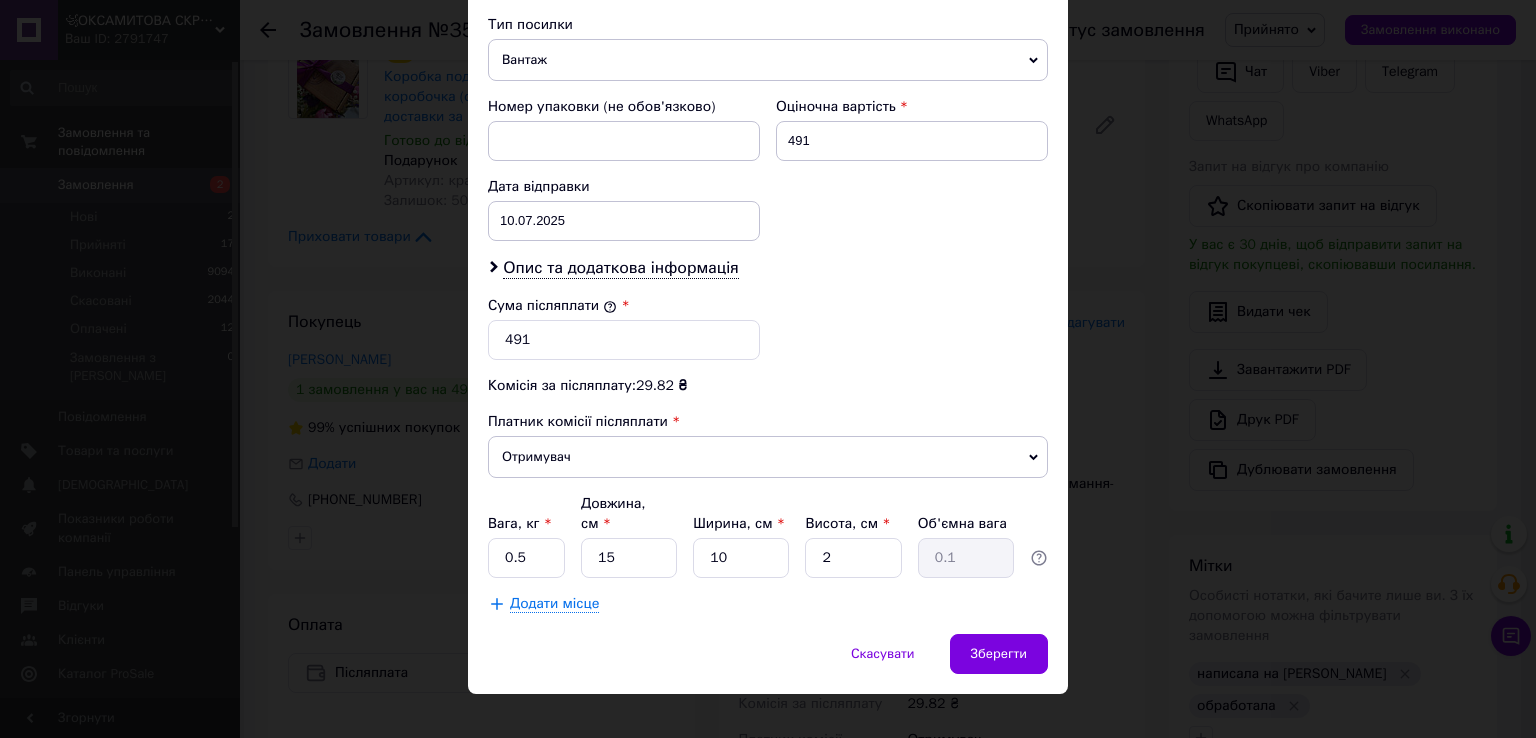 click on "Спосіб доставки Нова Пошта (безкоштовно від 430 ₴) Платник Відправник Отримувач Прізвище отримувача Зеленій Ім'я отримувача Владимир По батькові отримувача Телефон отримувача +380995105093 Тип доставки У відділенні Кур'єром В поштоматі Місто с. Штепівка Відділення Пункт приймання-видачі (до 30 кг): вул. Шевченка, 2 Місце відправки Чернігів: №20 (до 30 кг на одне місце): вул. Шевченка, 112а Немає збігів. Спробуйте змінити умови пошуку Додати ще місце відправки Тип посилки Вантаж Документи Номер упаковки (не обов'язково) Оціночна вартість 491 Дата відправки 10.07.2025 < 2025 > < > 30" at bounding box center [768, -9] 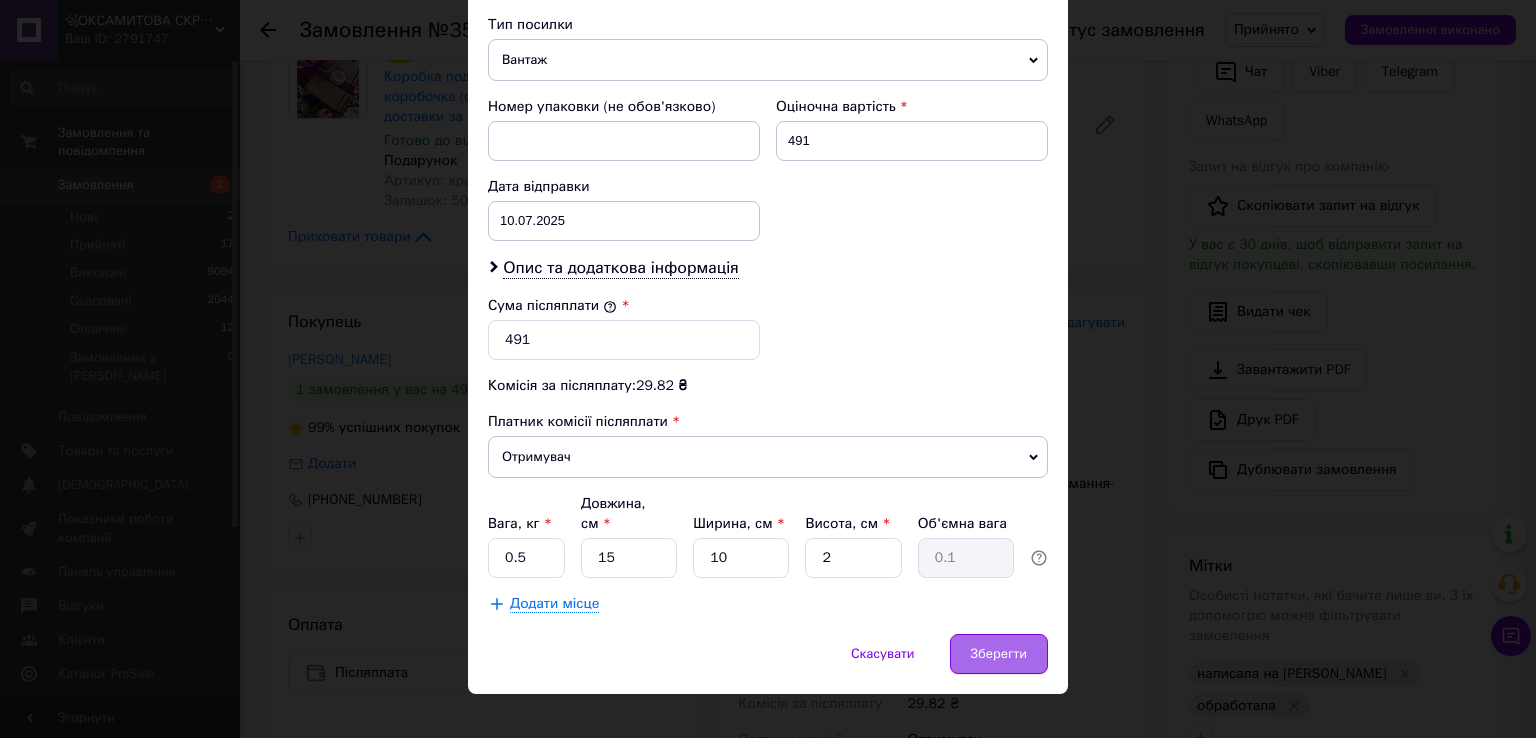 click on "Зберегти" at bounding box center (999, 654) 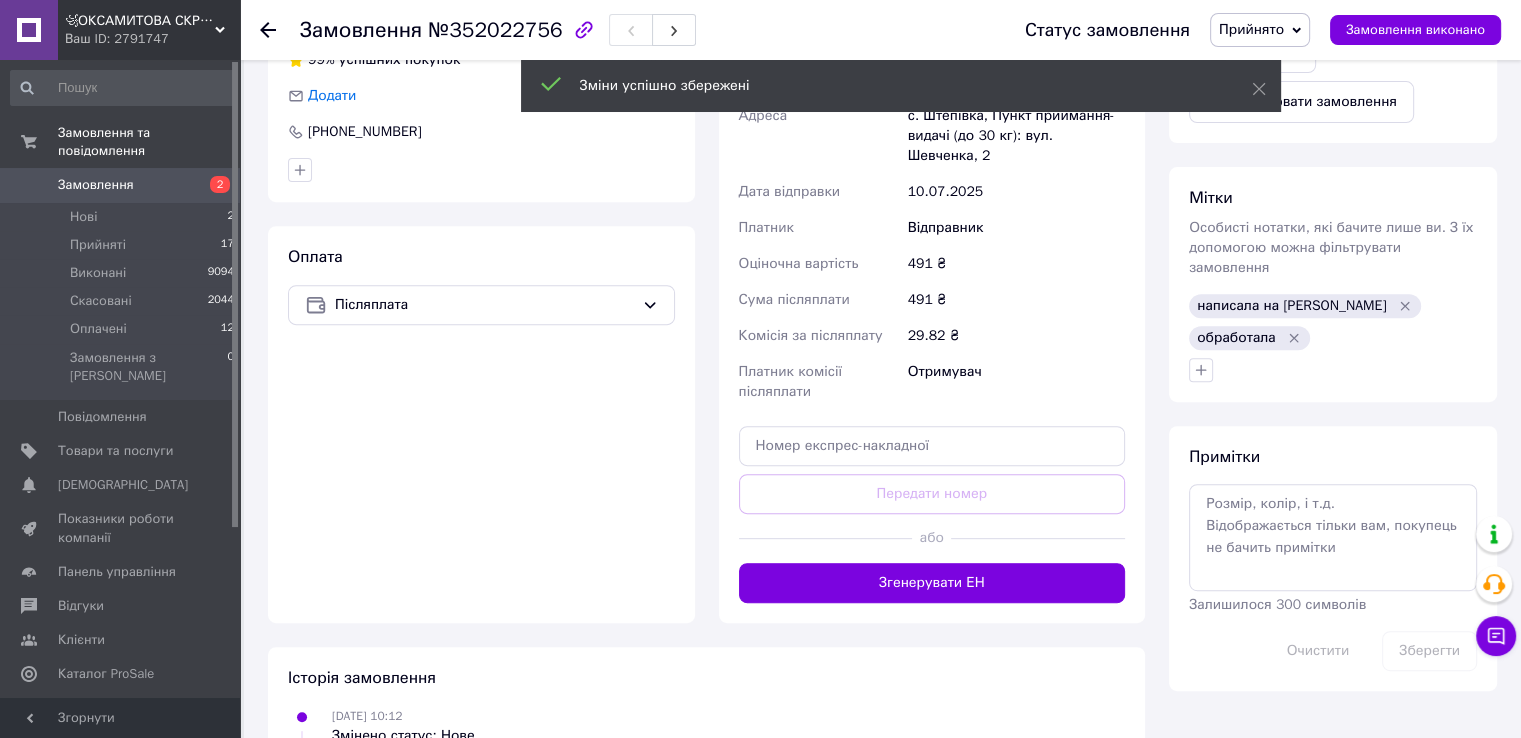 scroll, scrollTop: 800, scrollLeft: 0, axis: vertical 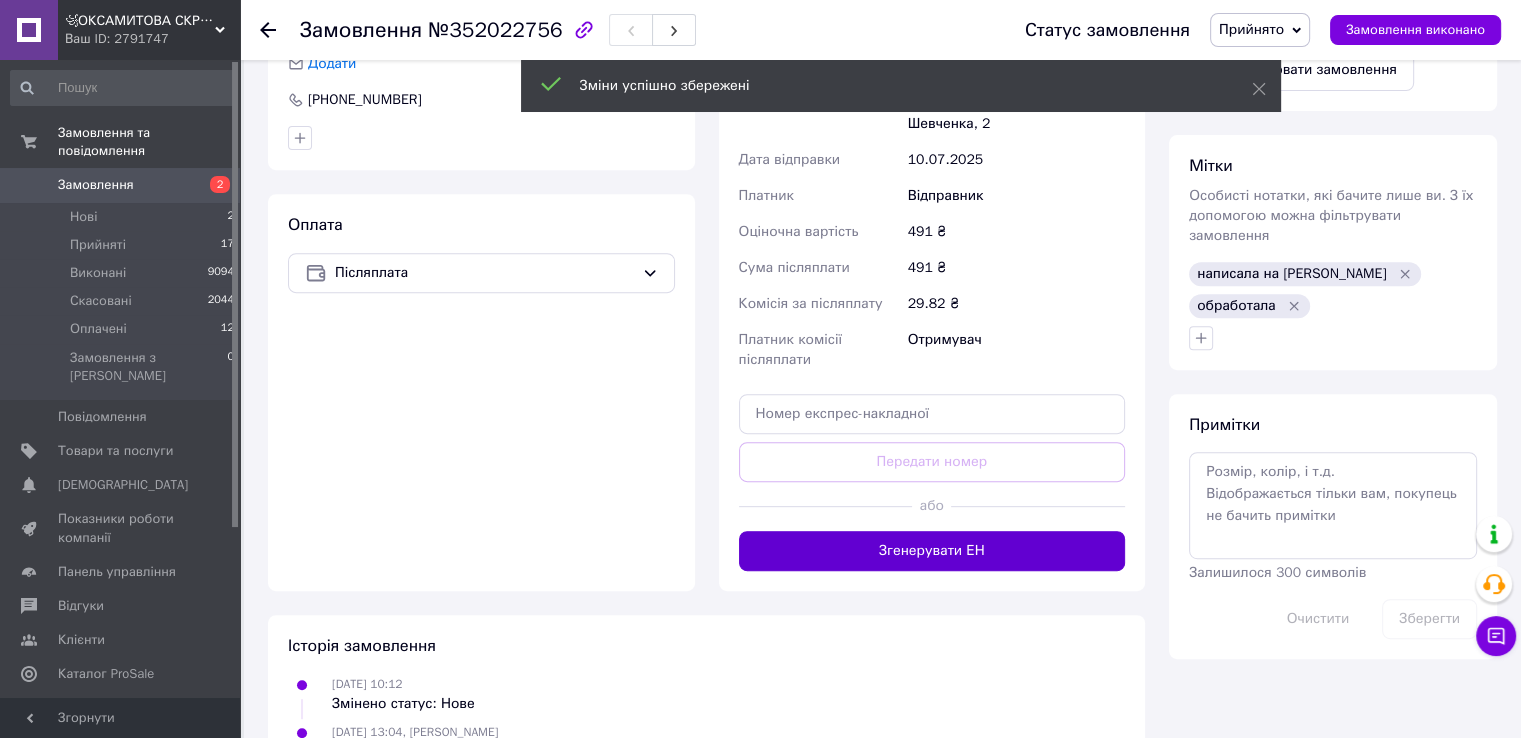 click on "Згенерувати ЕН" at bounding box center [932, 551] 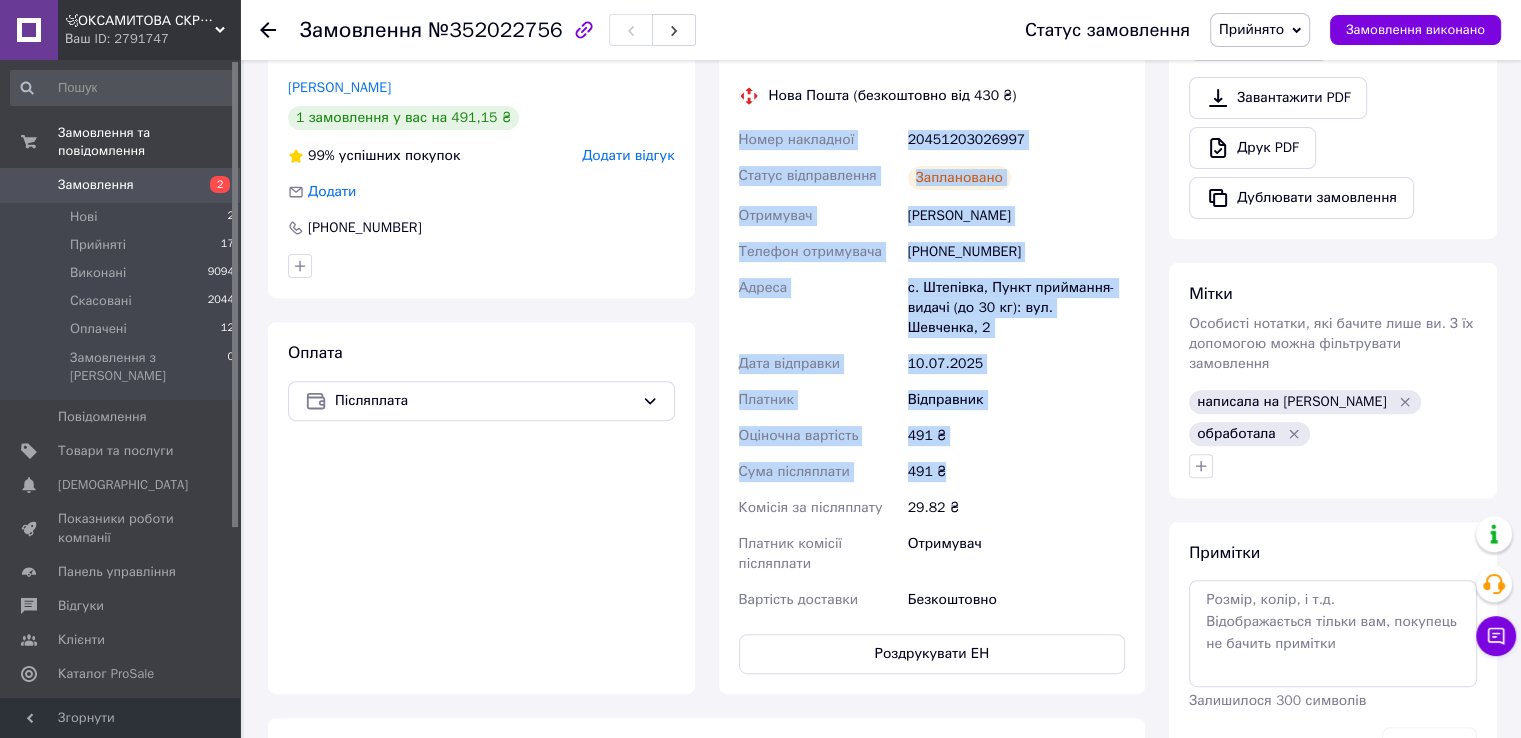 scroll, scrollTop: 700, scrollLeft: 0, axis: vertical 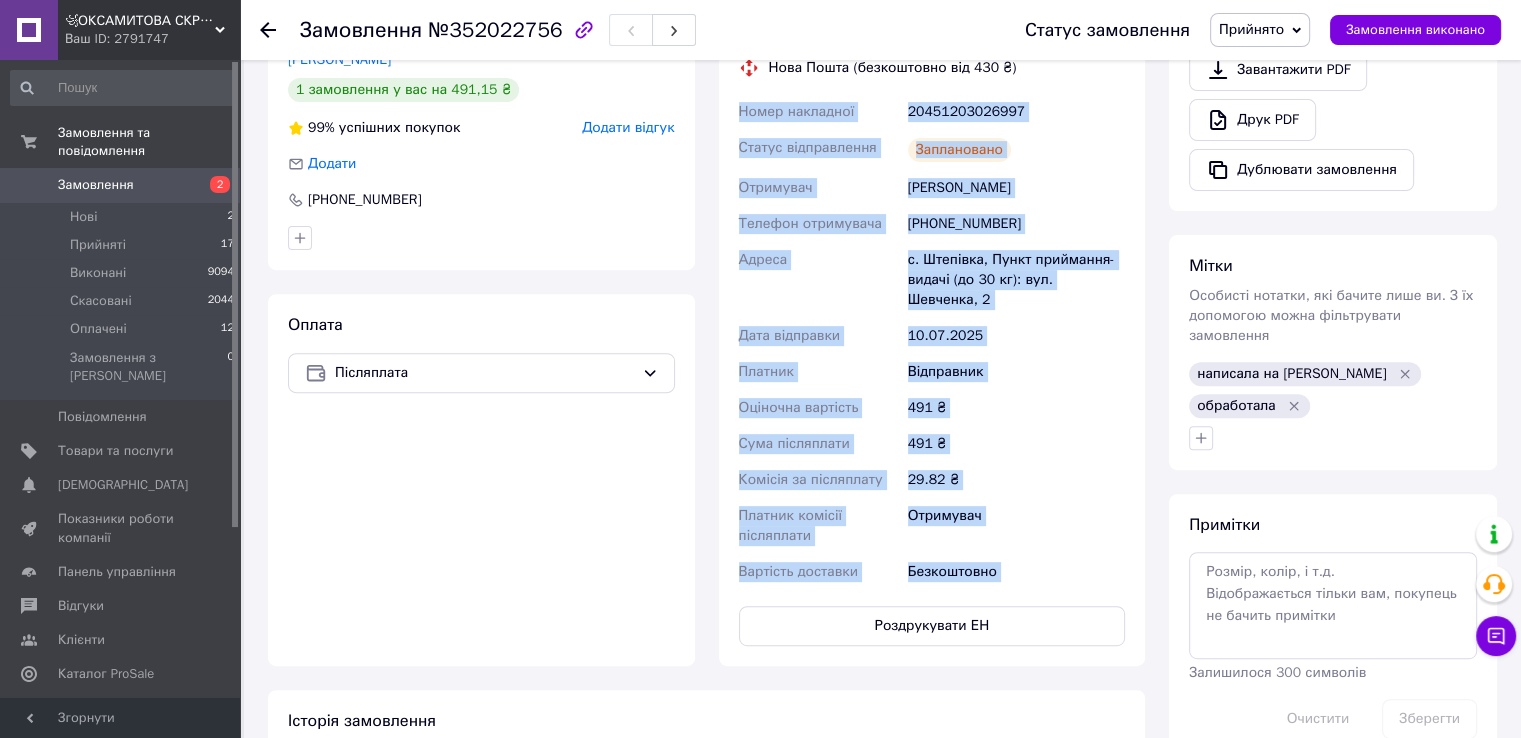 drag, startPoint x: 736, startPoint y: 307, endPoint x: 1037, endPoint y: 586, distance: 410.41687 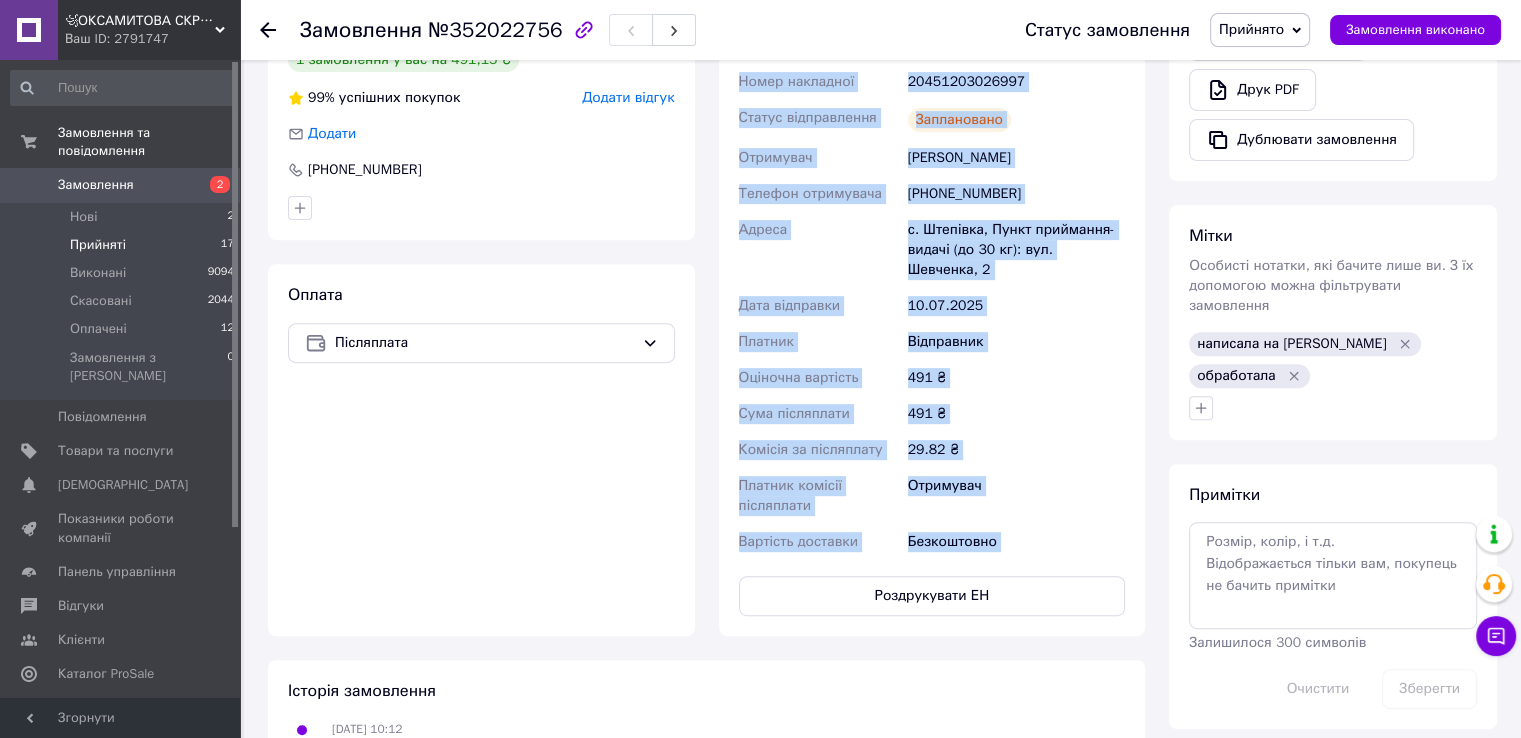 scroll, scrollTop: 600, scrollLeft: 0, axis: vertical 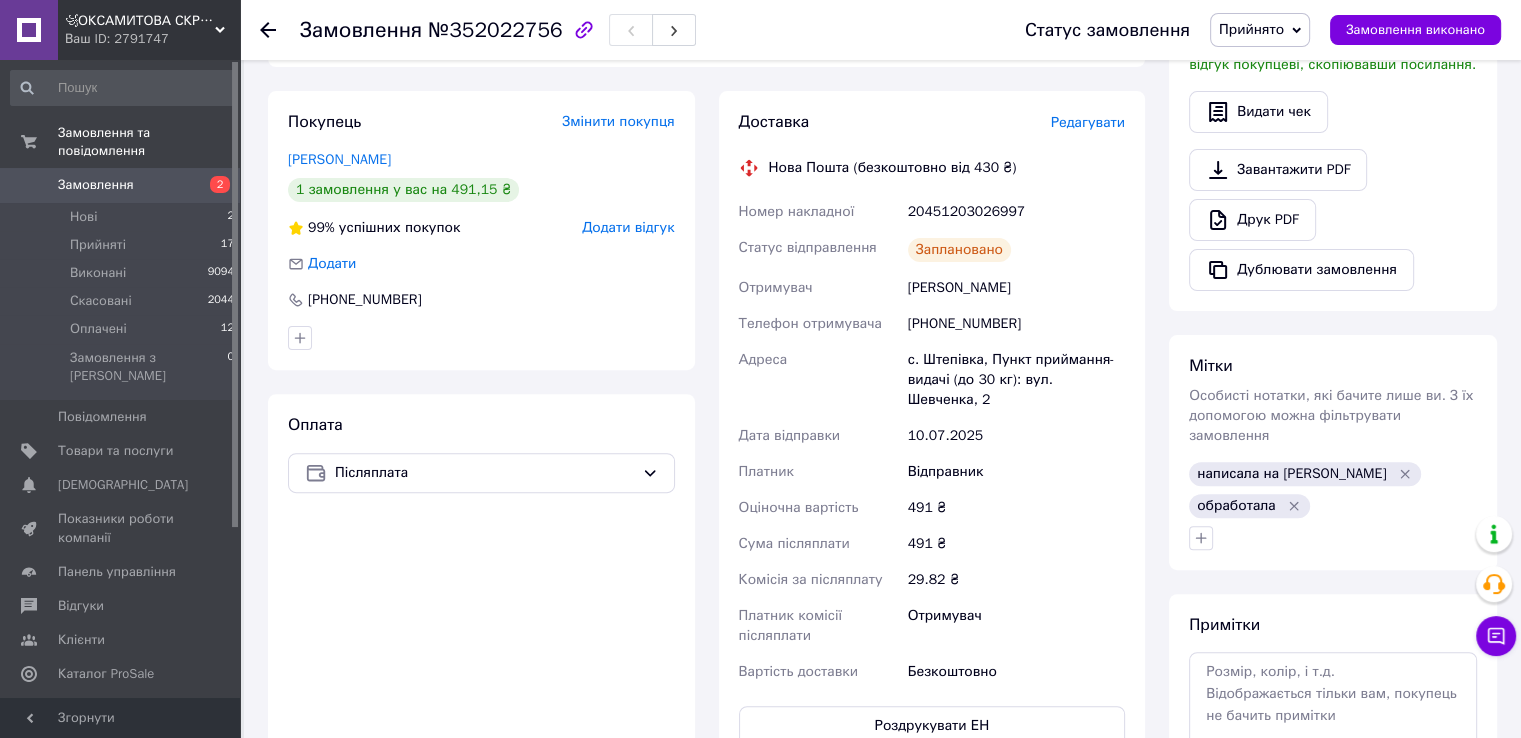 click 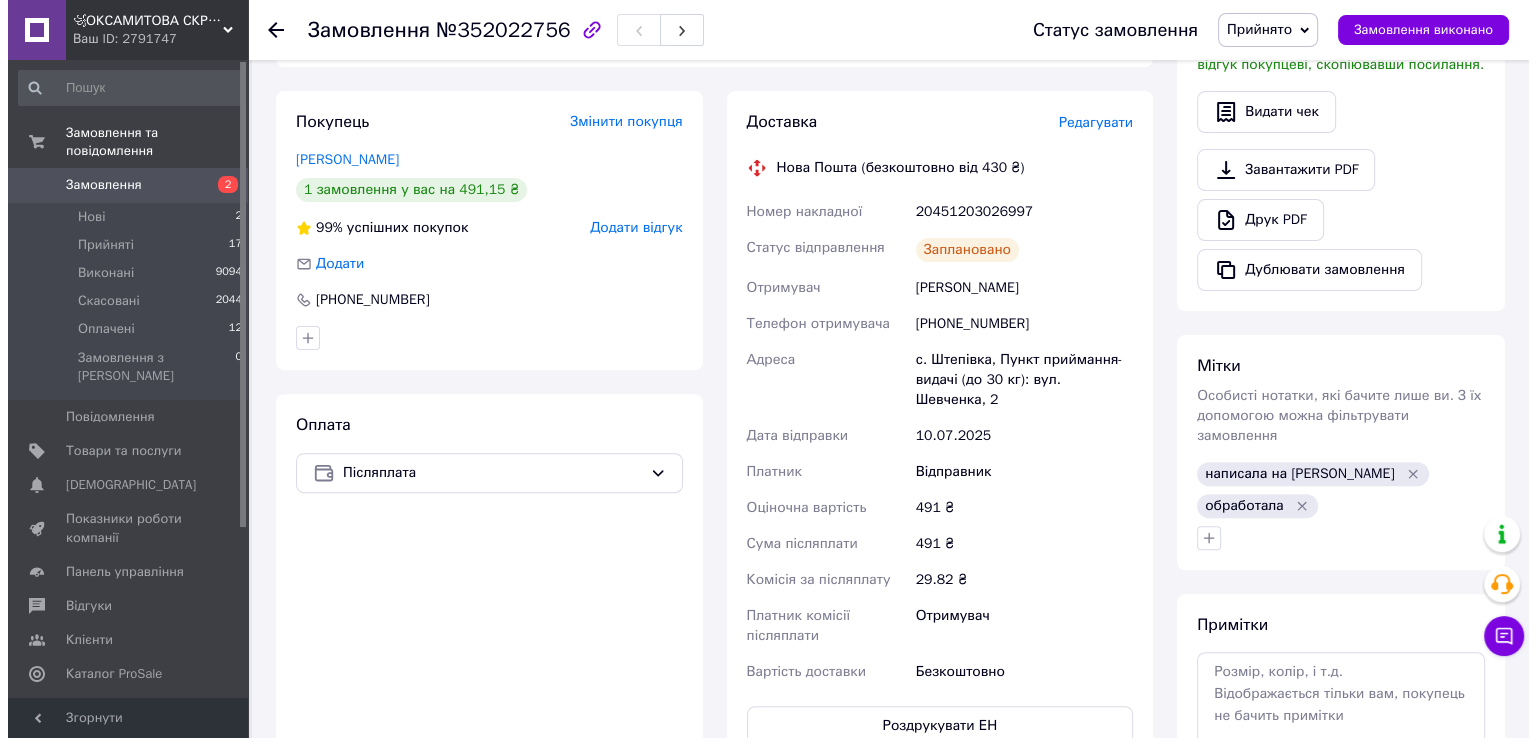 scroll, scrollTop: 0, scrollLeft: 0, axis: both 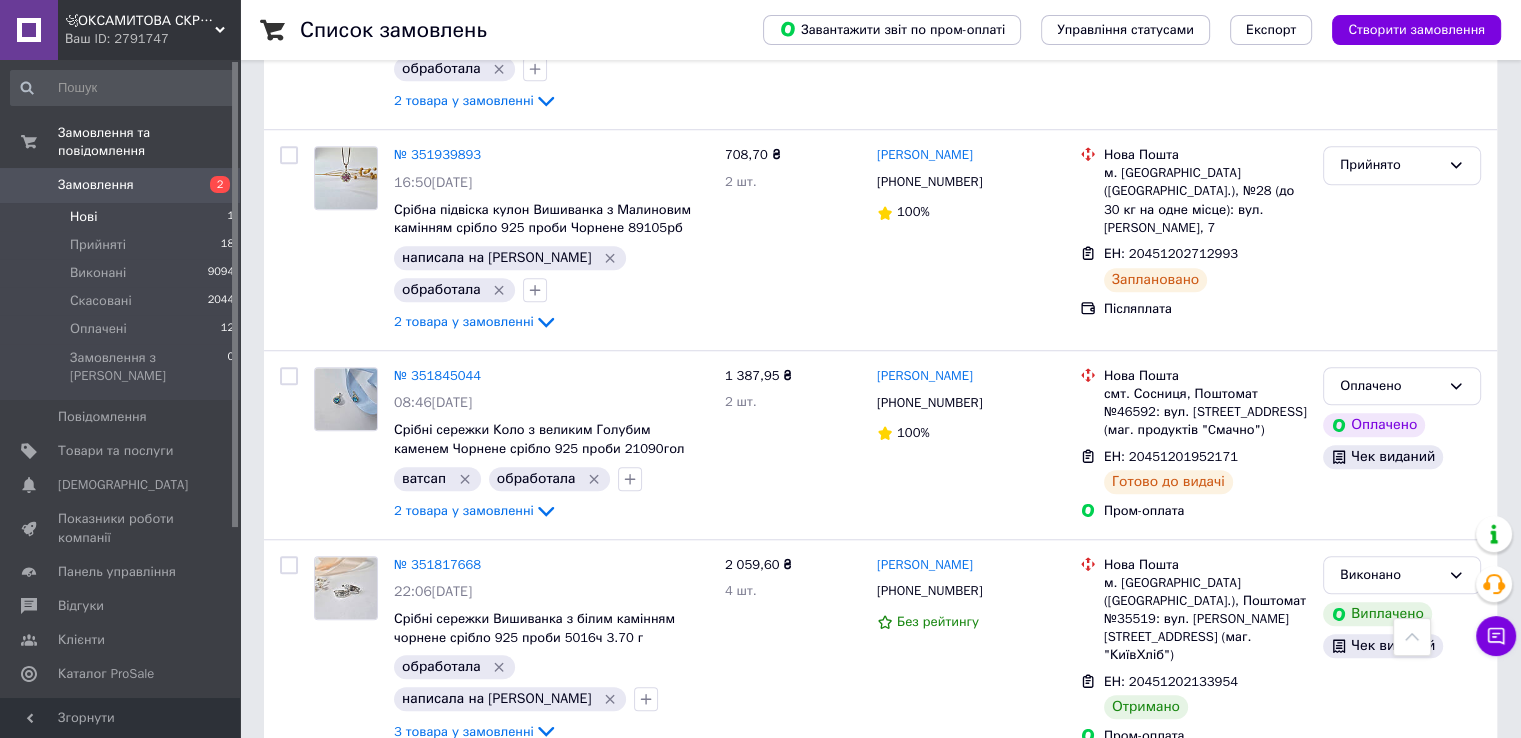 click on "Нові" at bounding box center [83, 217] 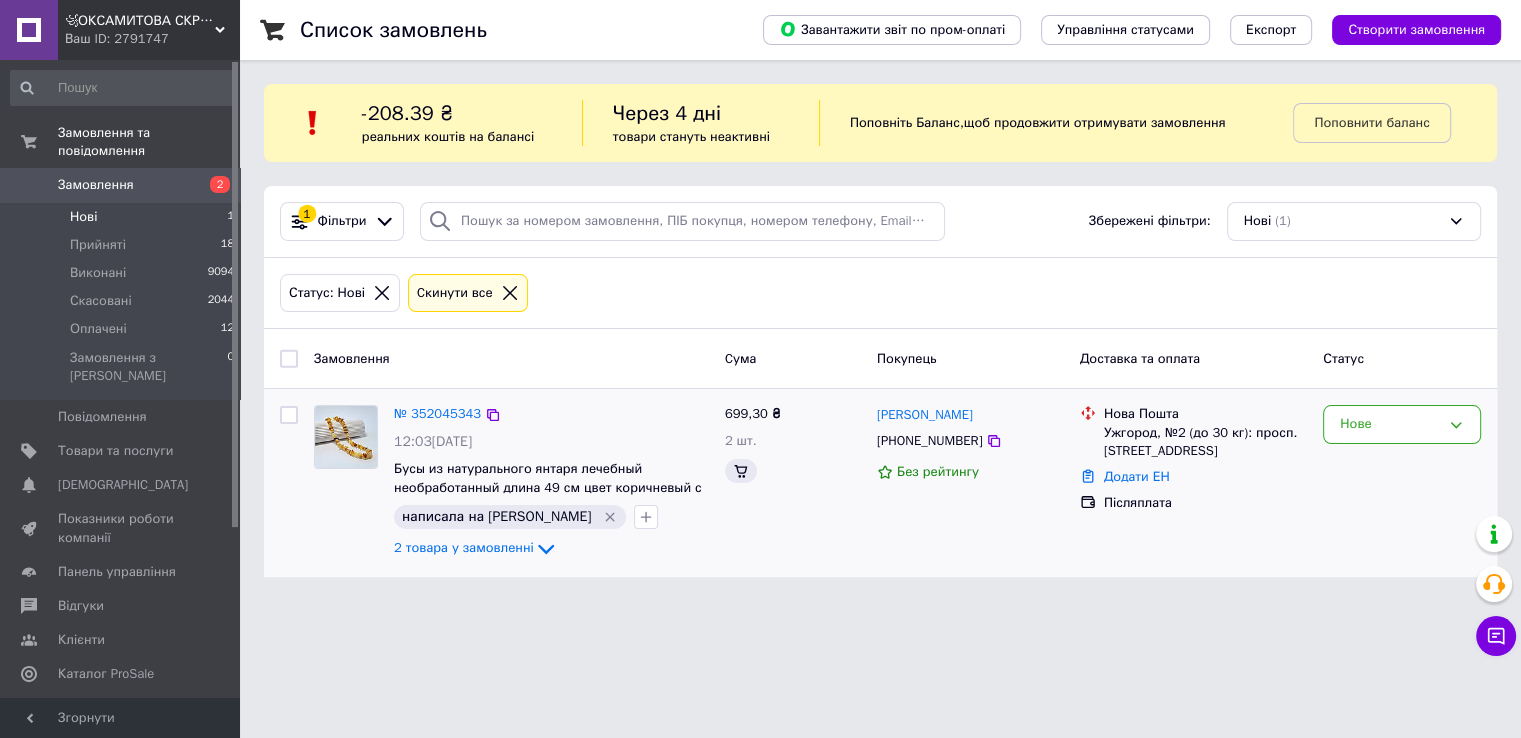scroll, scrollTop: 0, scrollLeft: 0, axis: both 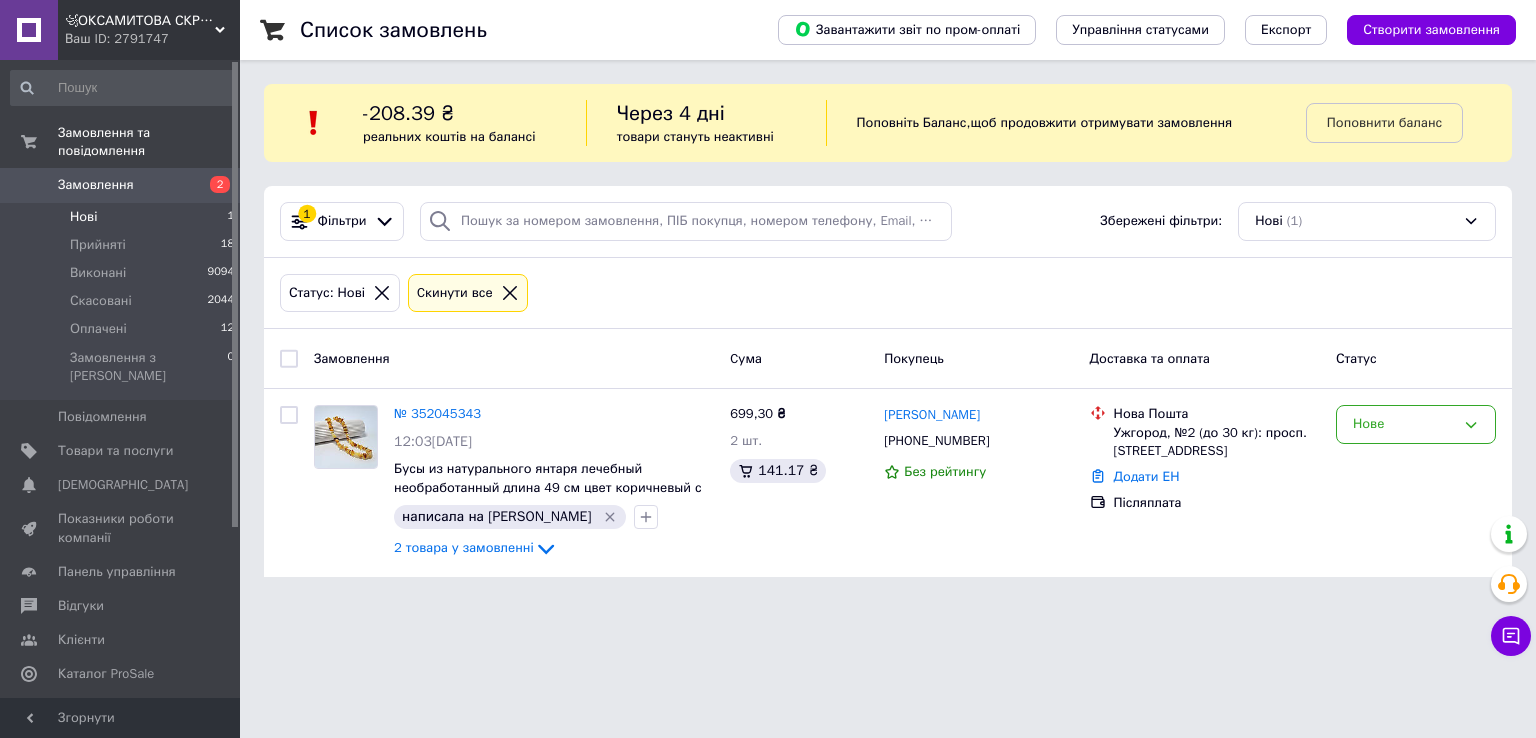 click 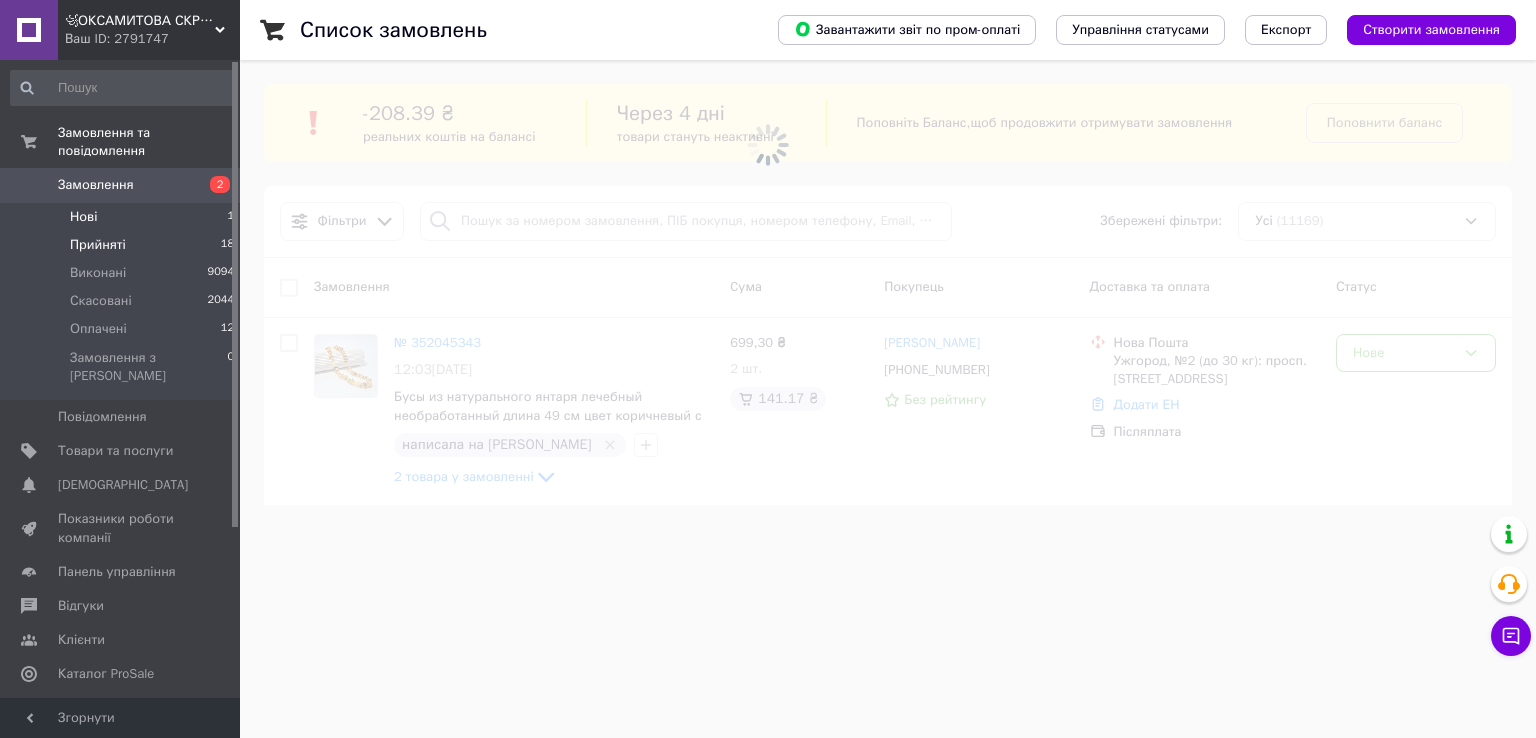 click on "Прийняті 18" at bounding box center (123, 245) 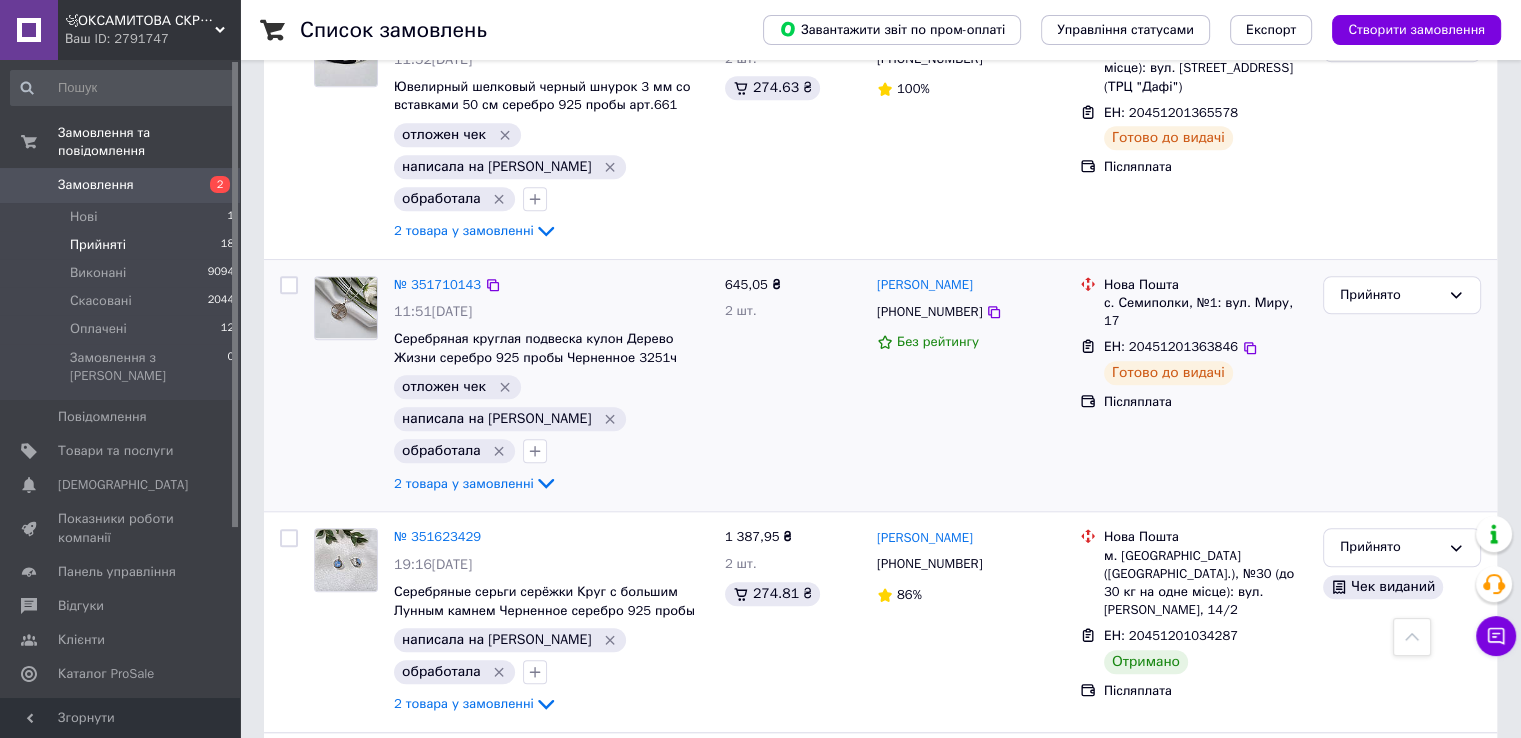 scroll, scrollTop: 1500, scrollLeft: 0, axis: vertical 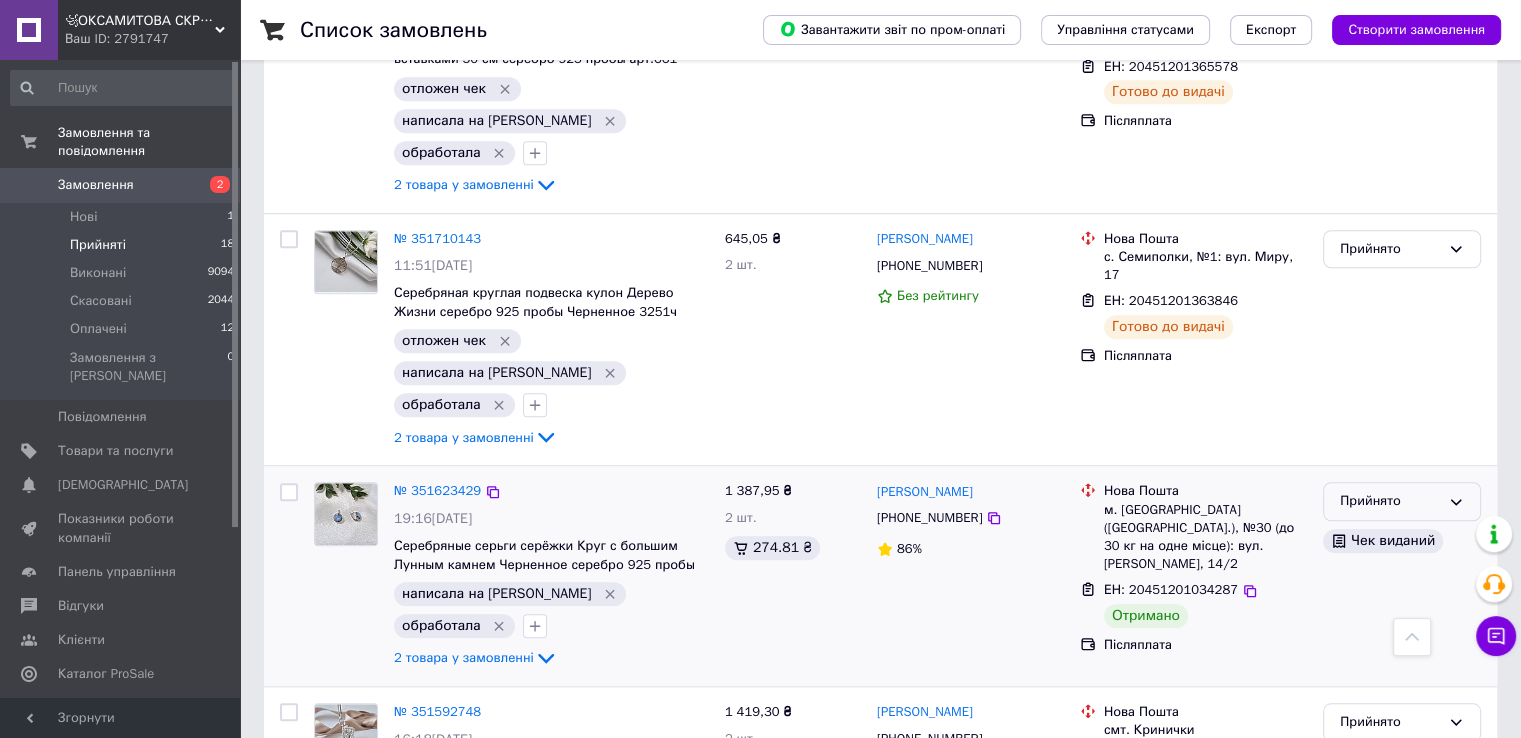 click on "Прийнято" at bounding box center (1390, 501) 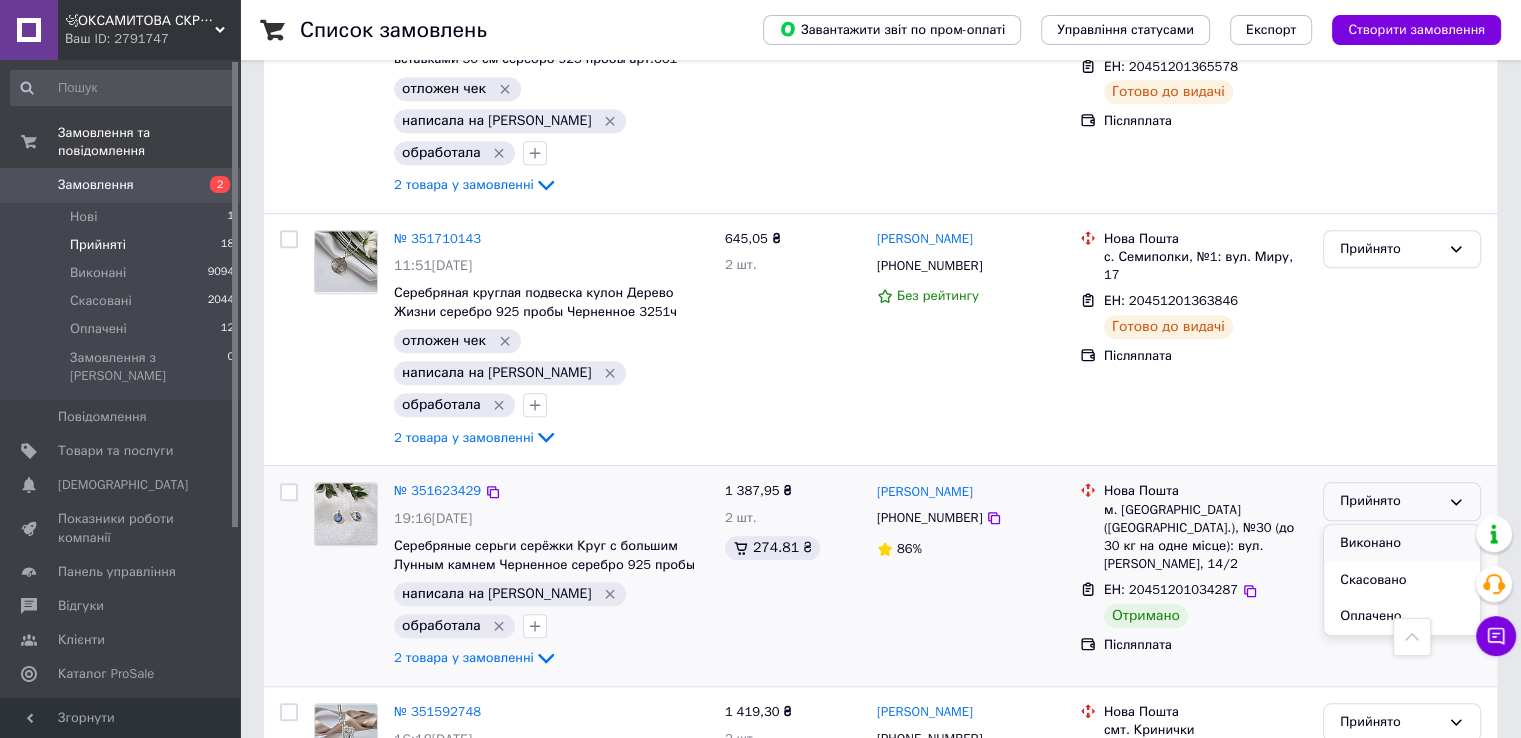 click on "Виконано" at bounding box center (1402, 543) 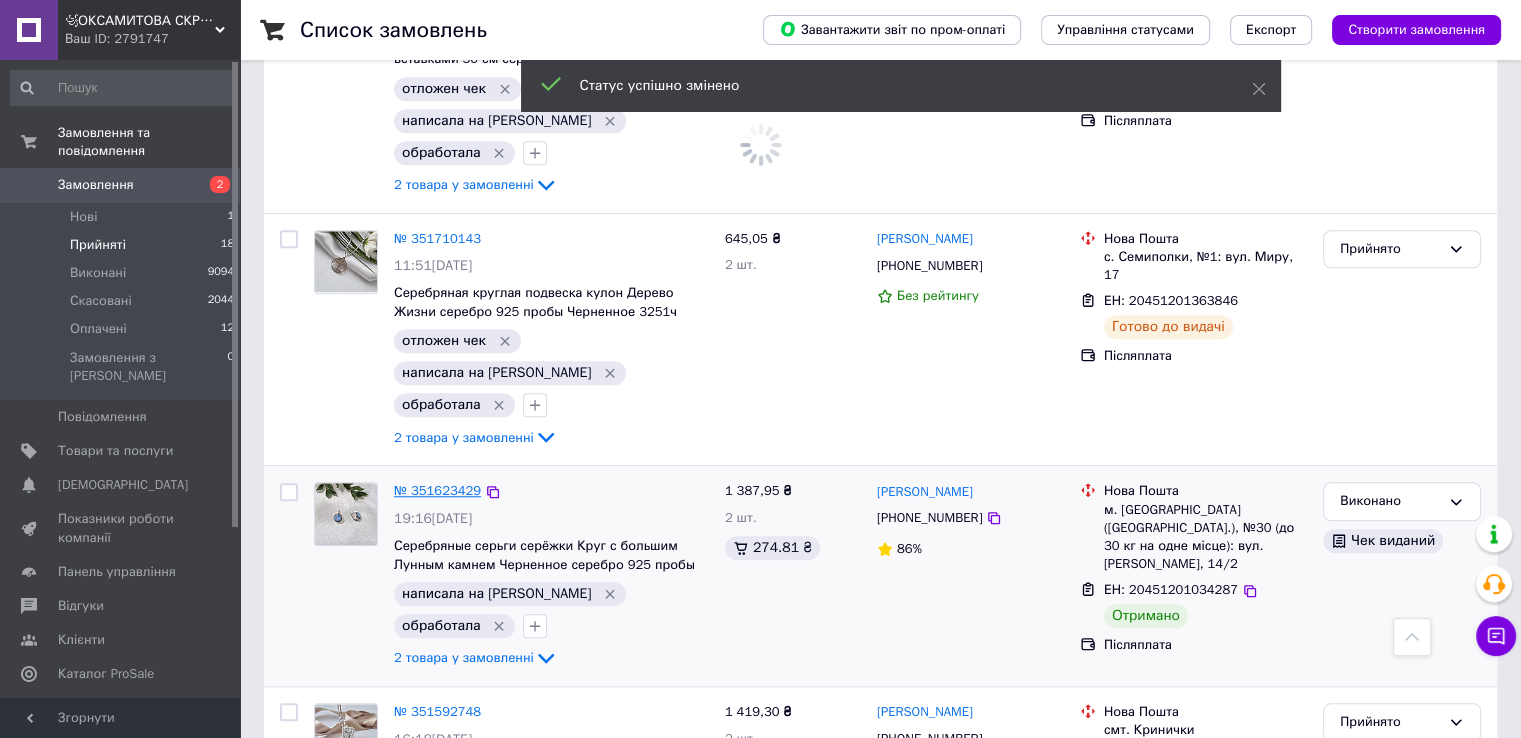 click on "№ 351623429" at bounding box center [437, 490] 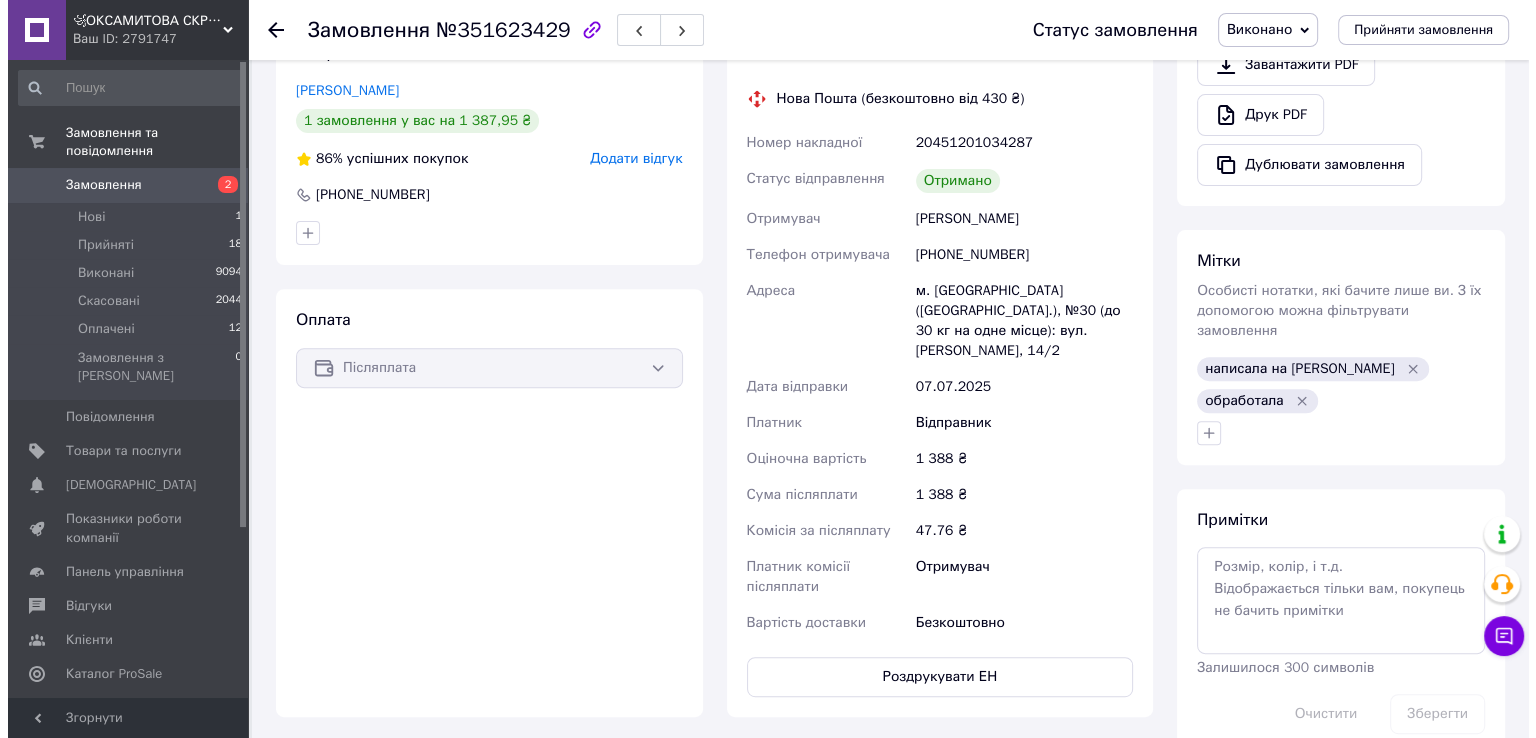scroll, scrollTop: 600, scrollLeft: 0, axis: vertical 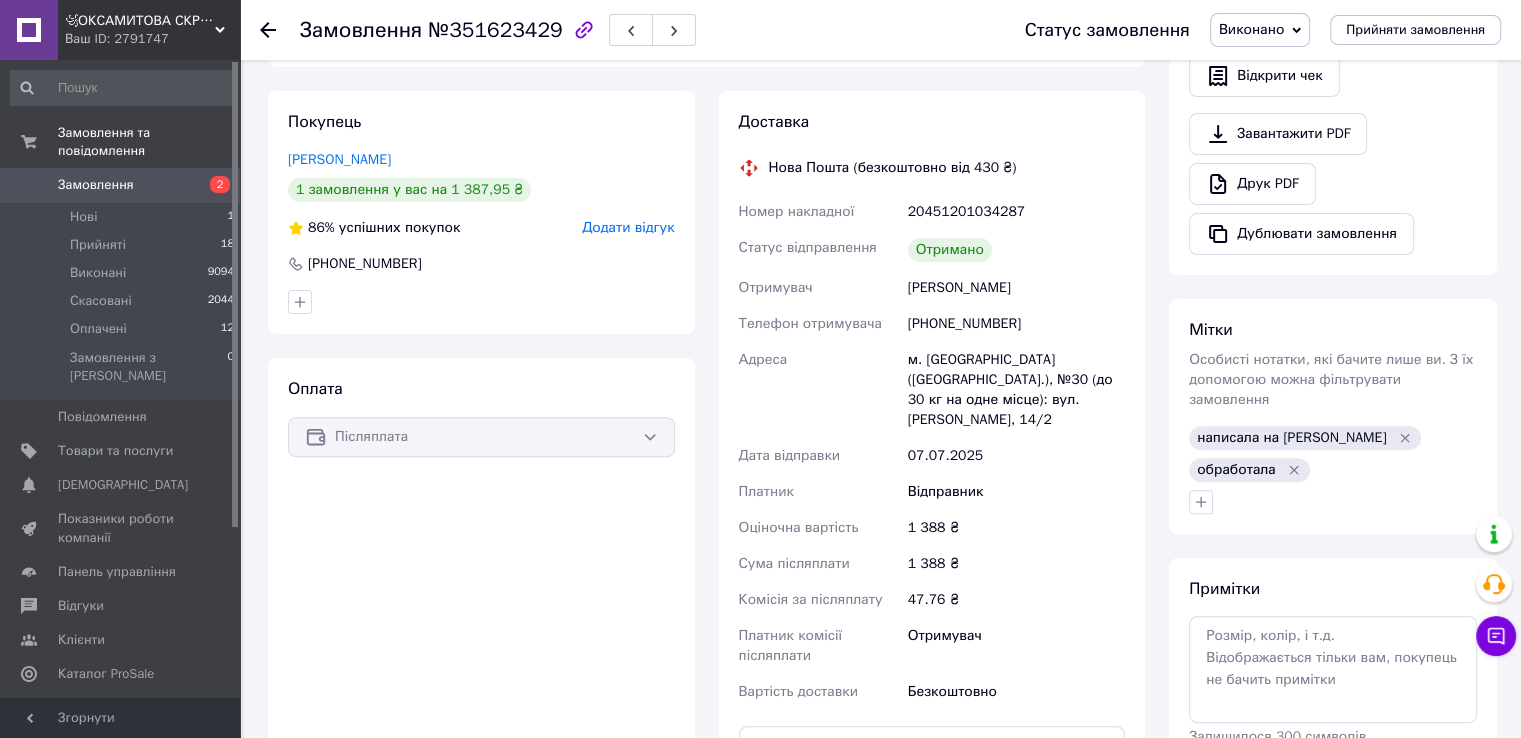 click on "Додати відгук" at bounding box center [628, 227] 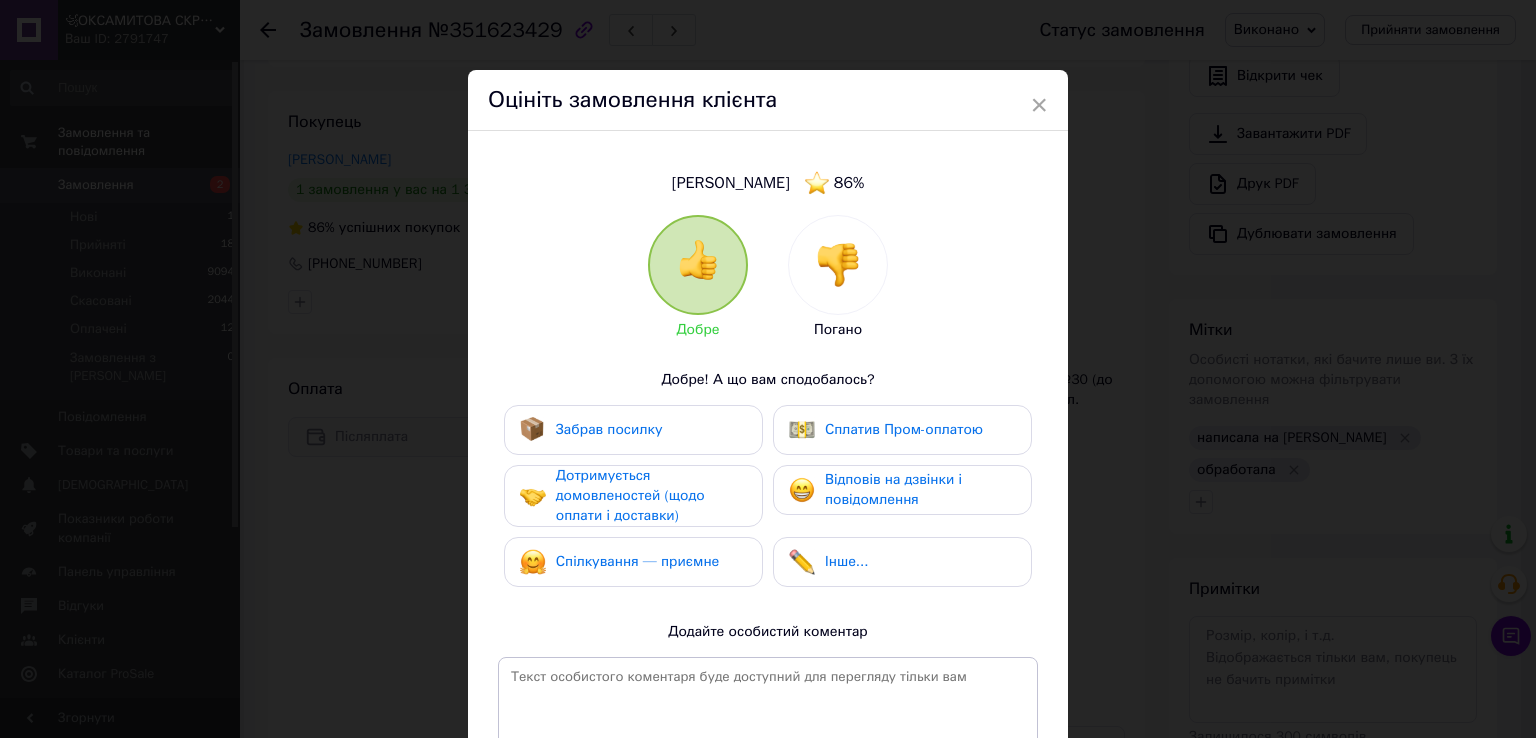 click on "Забрав посилку" at bounding box center [633, 430] 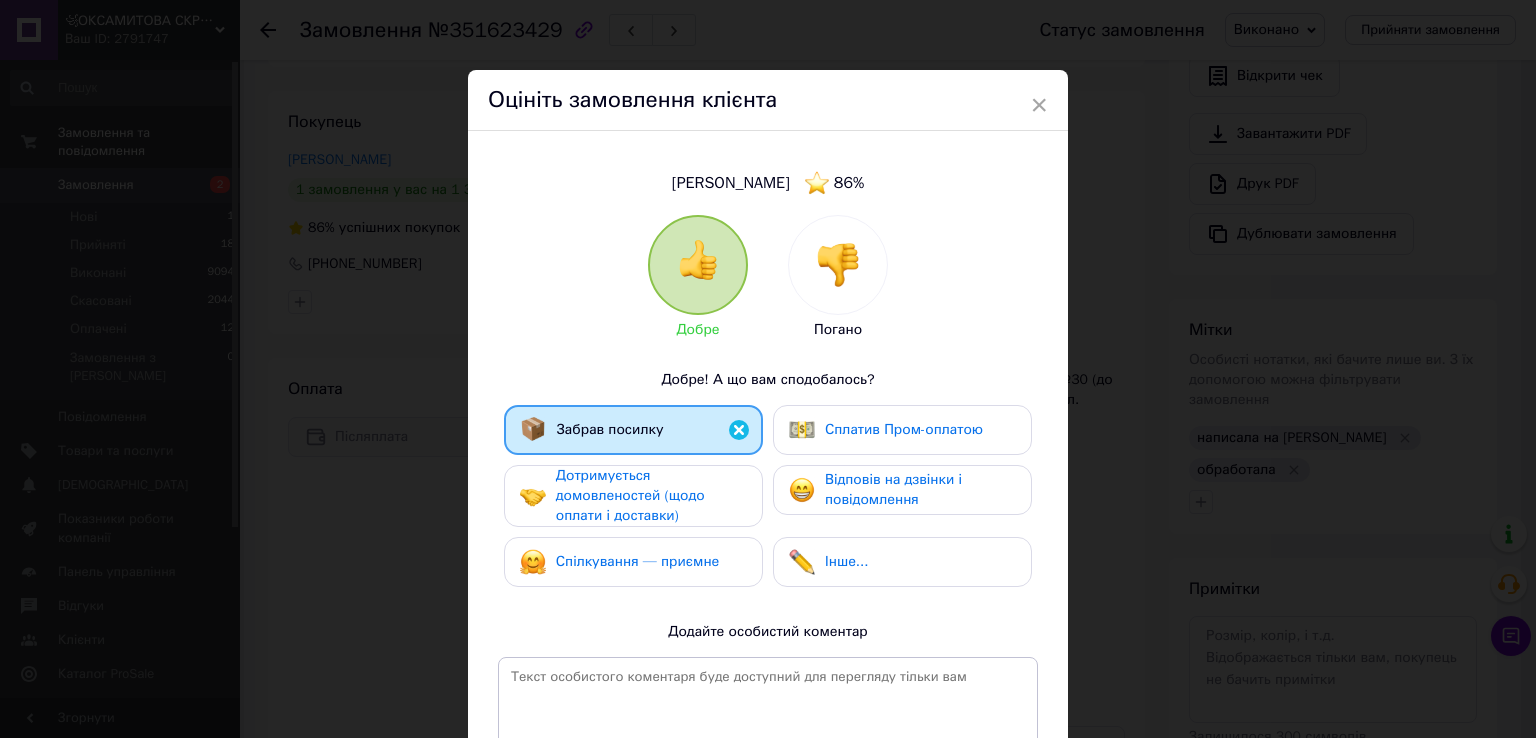 click on "Дотримується домовленостей (щодо оплати і доставки)" at bounding box center [630, 495] 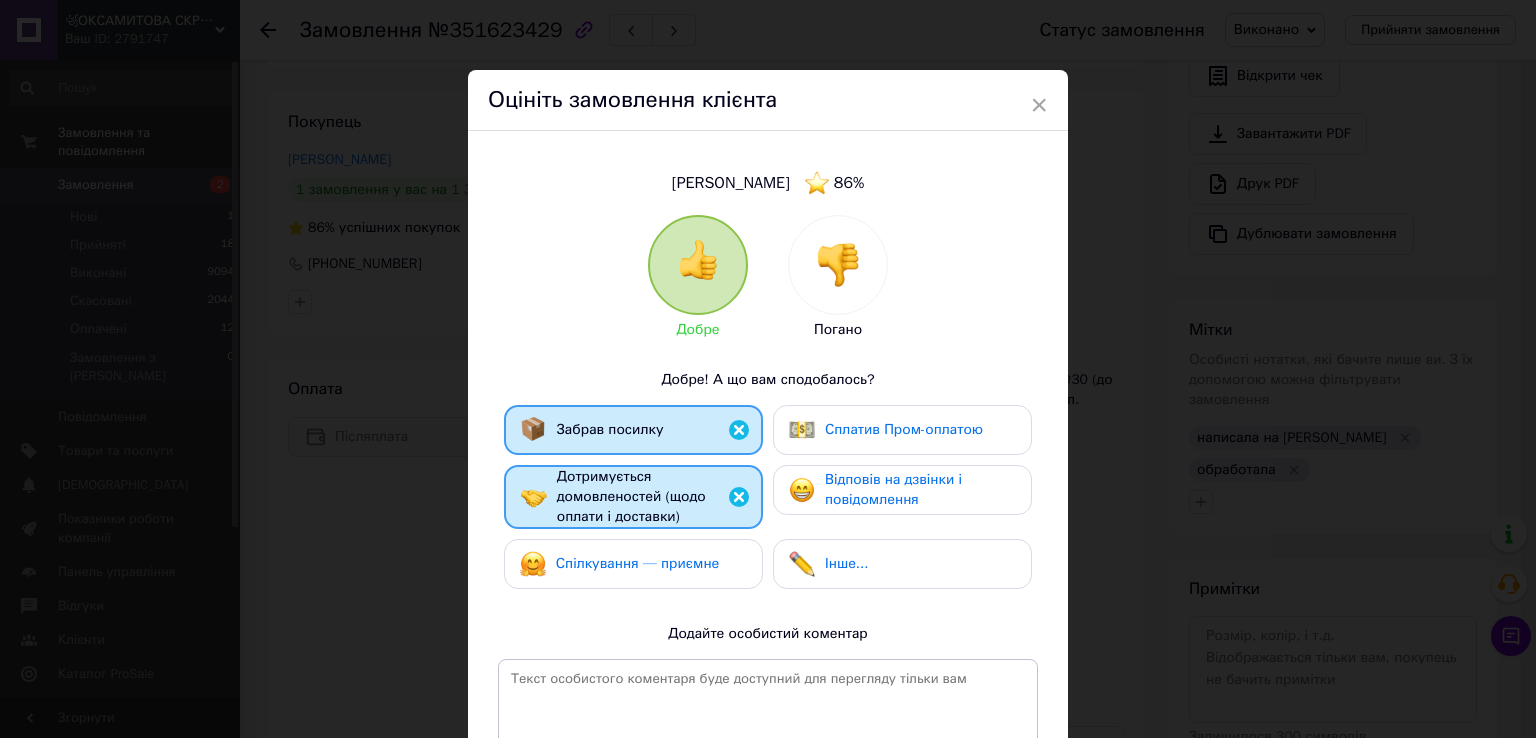 drag, startPoint x: 653, startPoint y: 582, endPoint x: 900, endPoint y: 512, distance: 256.72748 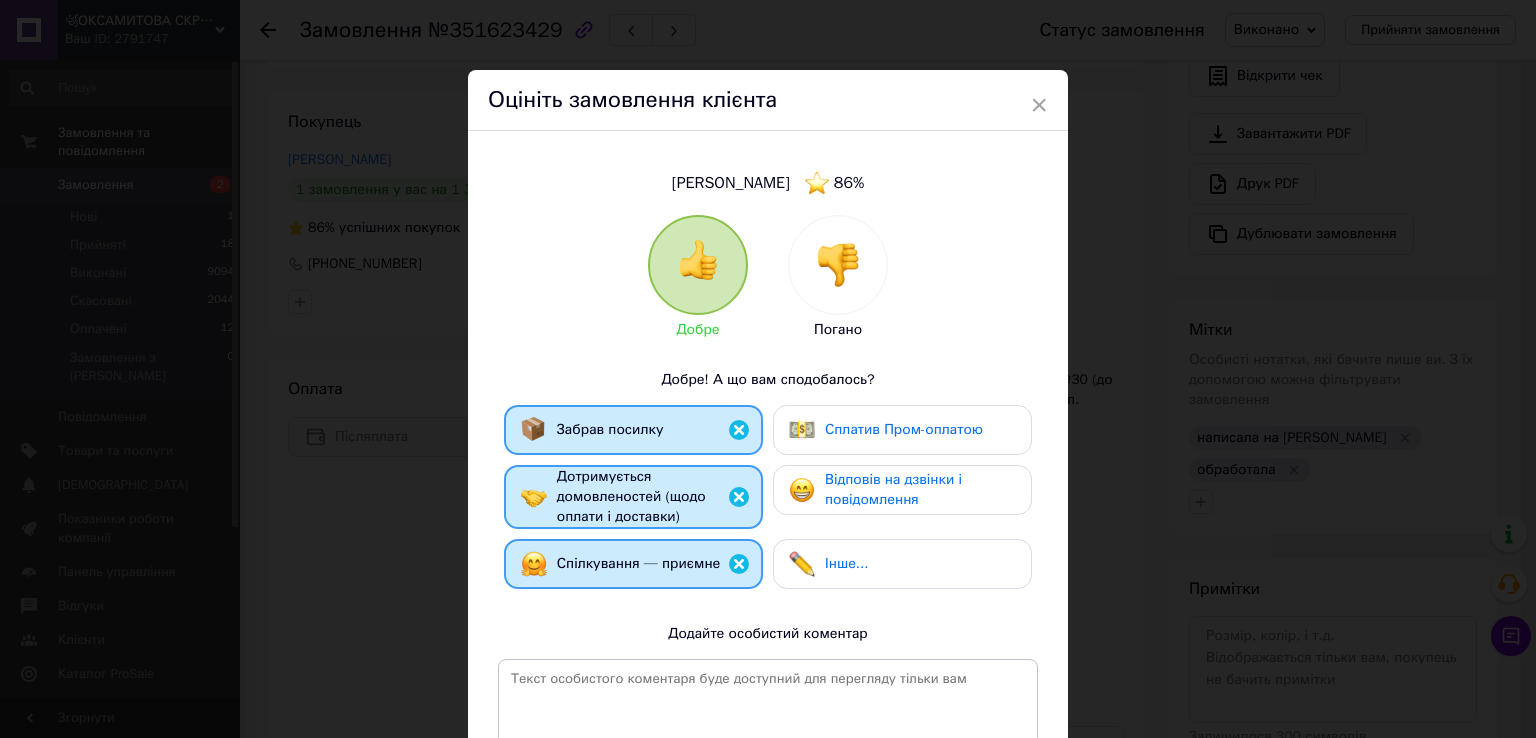 drag, startPoint x: 906, startPoint y: 512, endPoint x: 897, endPoint y: 464, distance: 48.83646 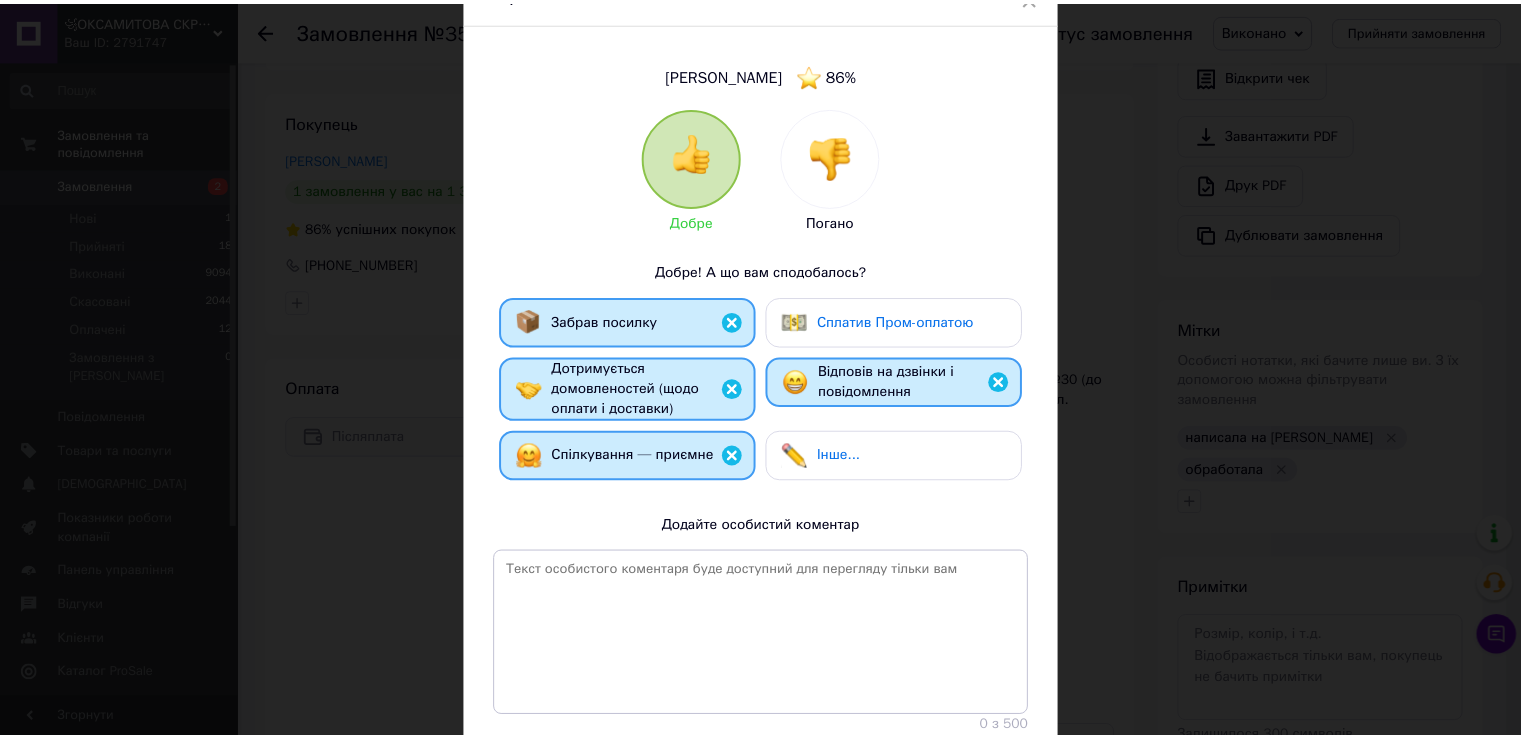 scroll, scrollTop: 254, scrollLeft: 0, axis: vertical 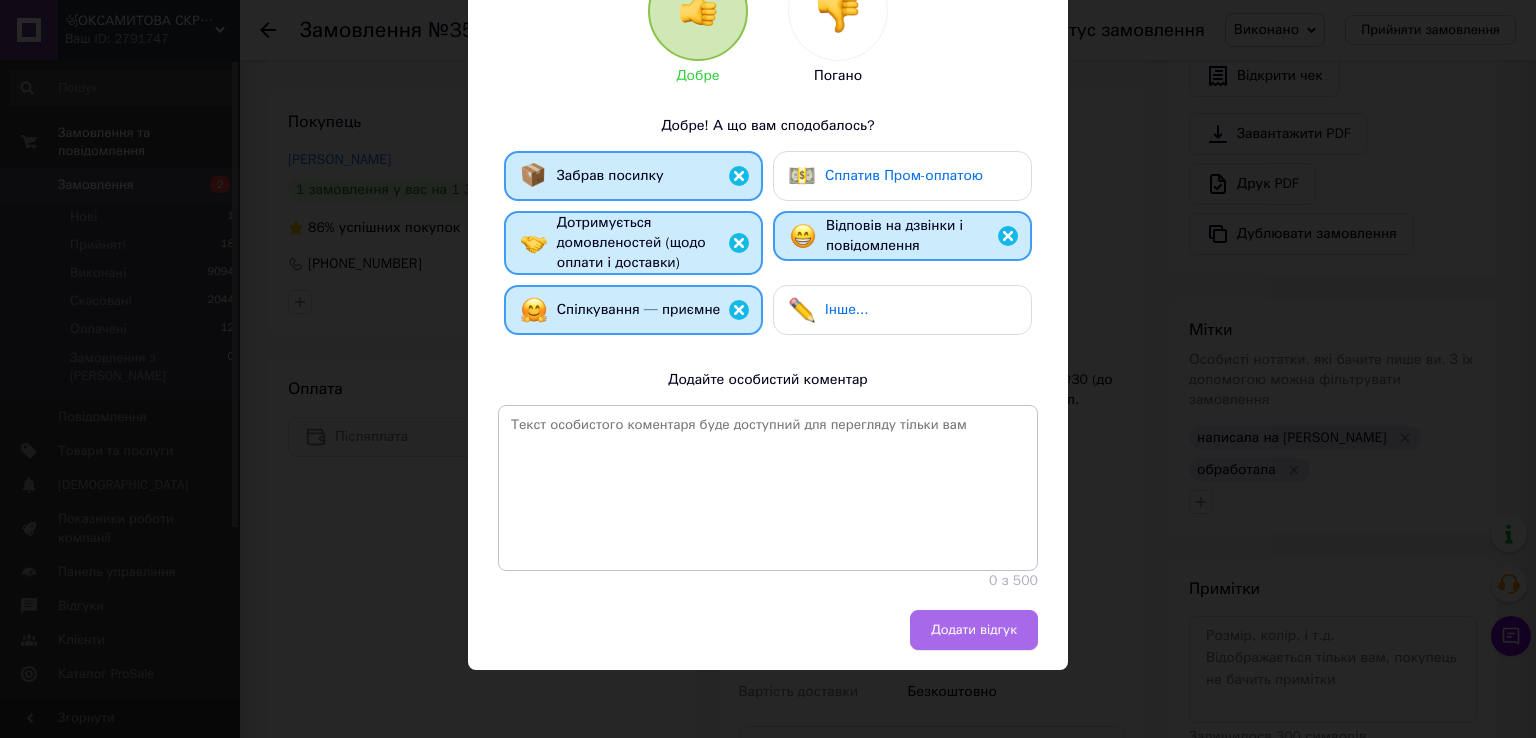 click on "Додати відгук" at bounding box center [974, 630] 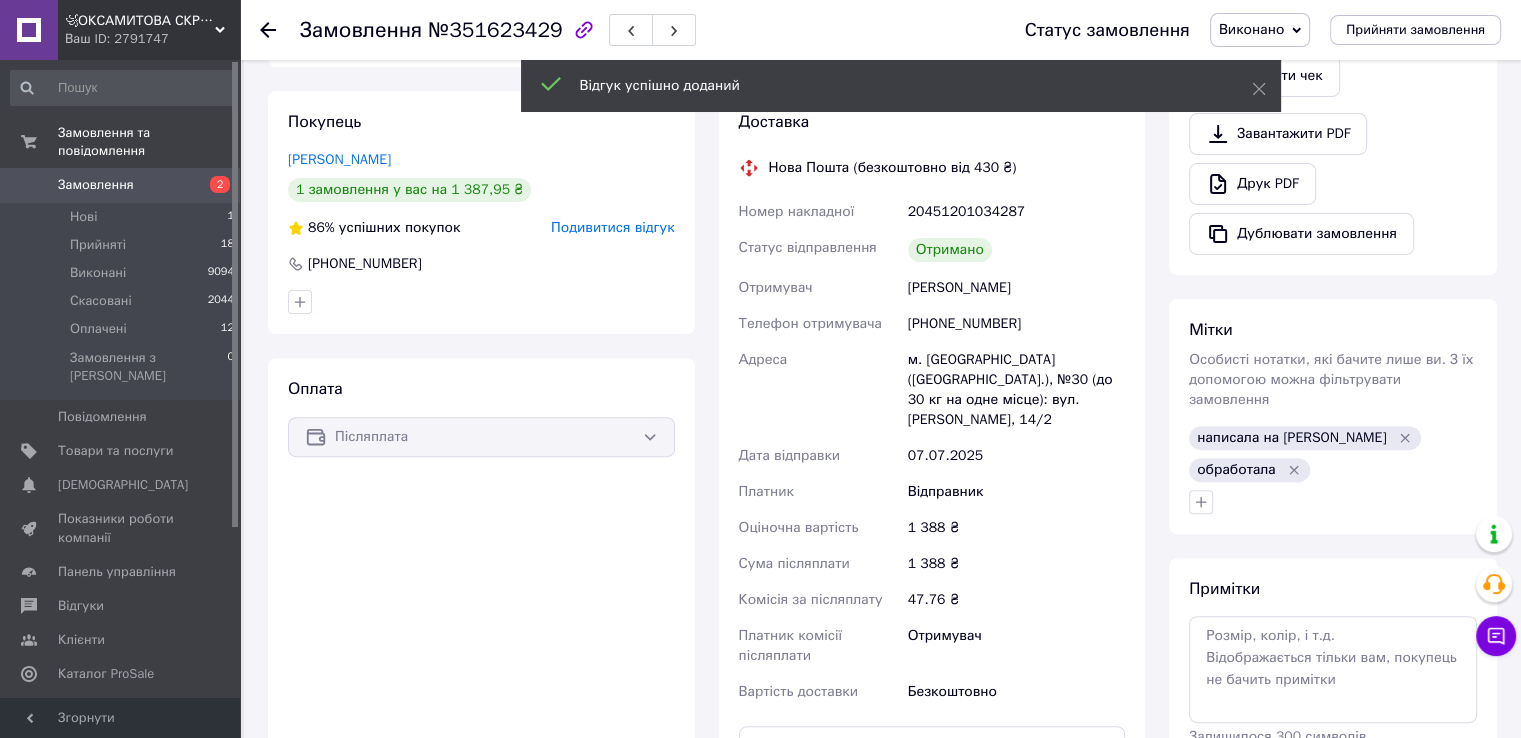click 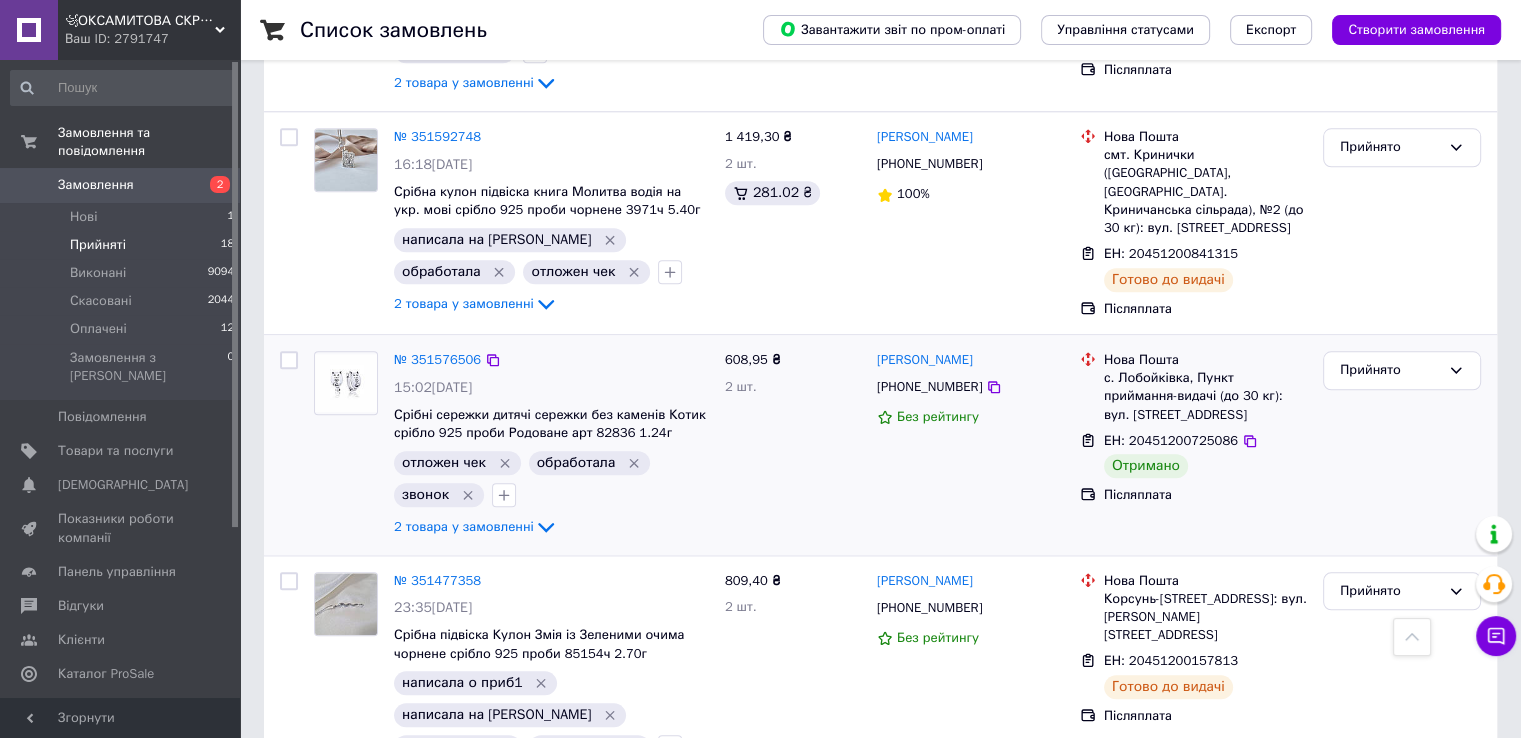 scroll, scrollTop: 2200, scrollLeft: 0, axis: vertical 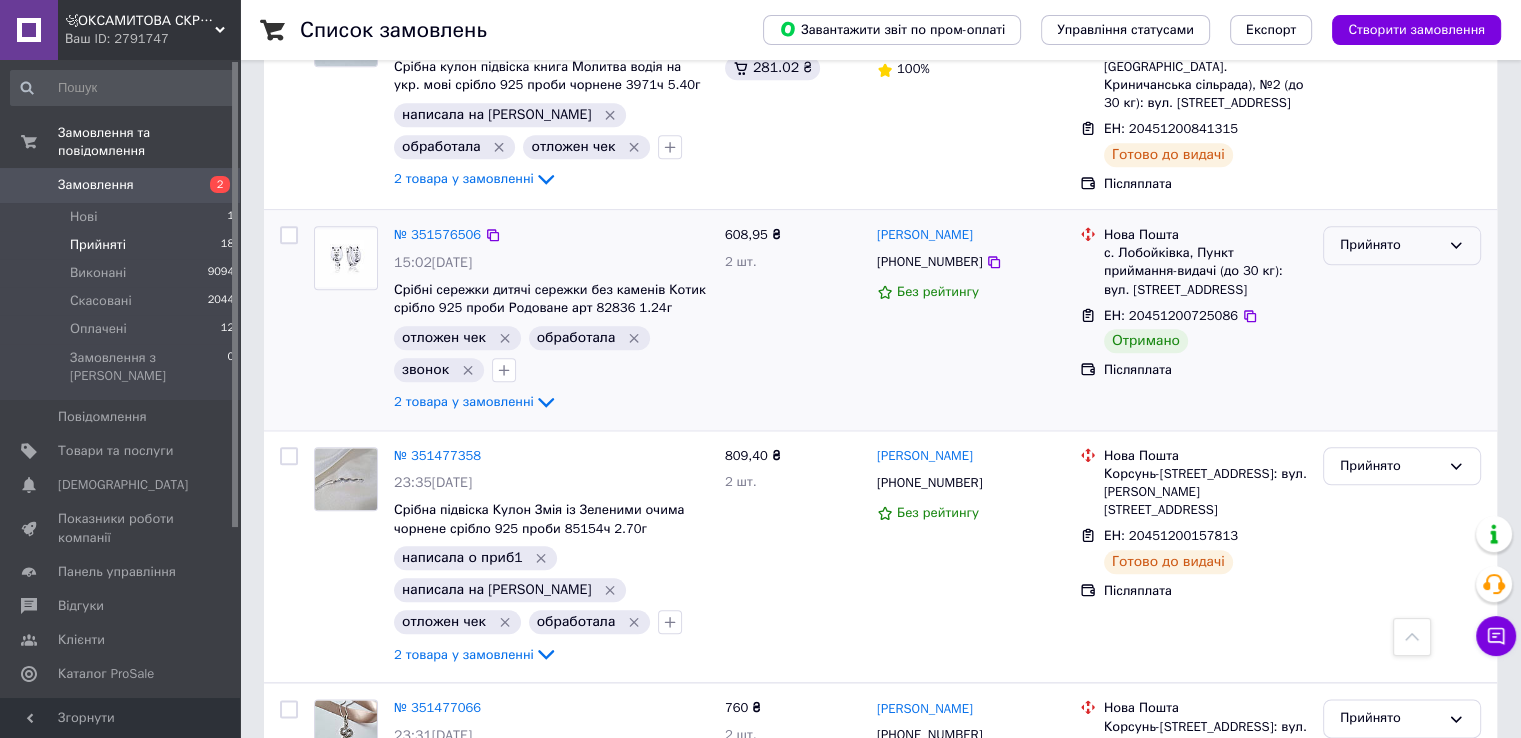click on "Прийнято" at bounding box center [1402, 245] 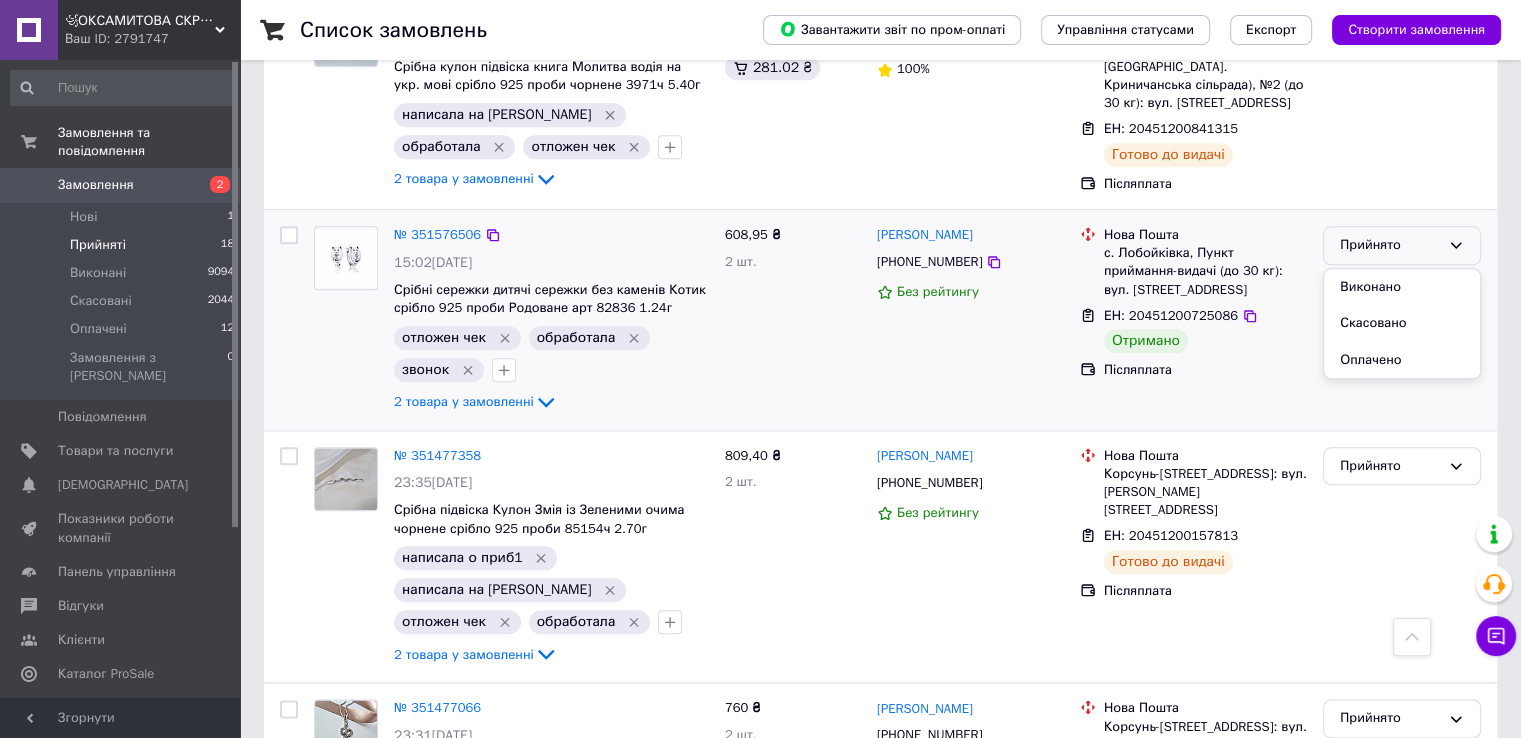 click on "Виконано" at bounding box center (1402, 287) 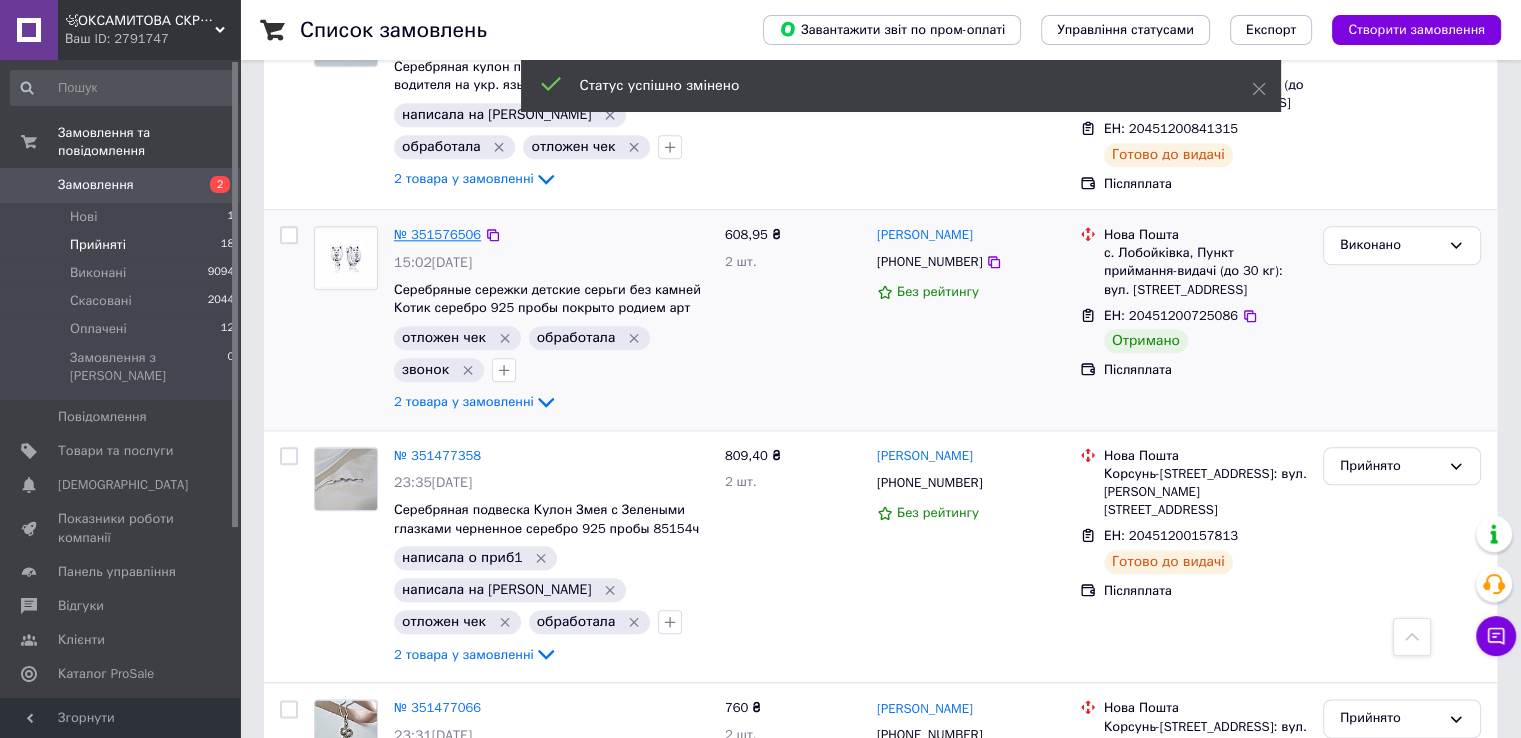 click on "№ 351576506" at bounding box center (437, 234) 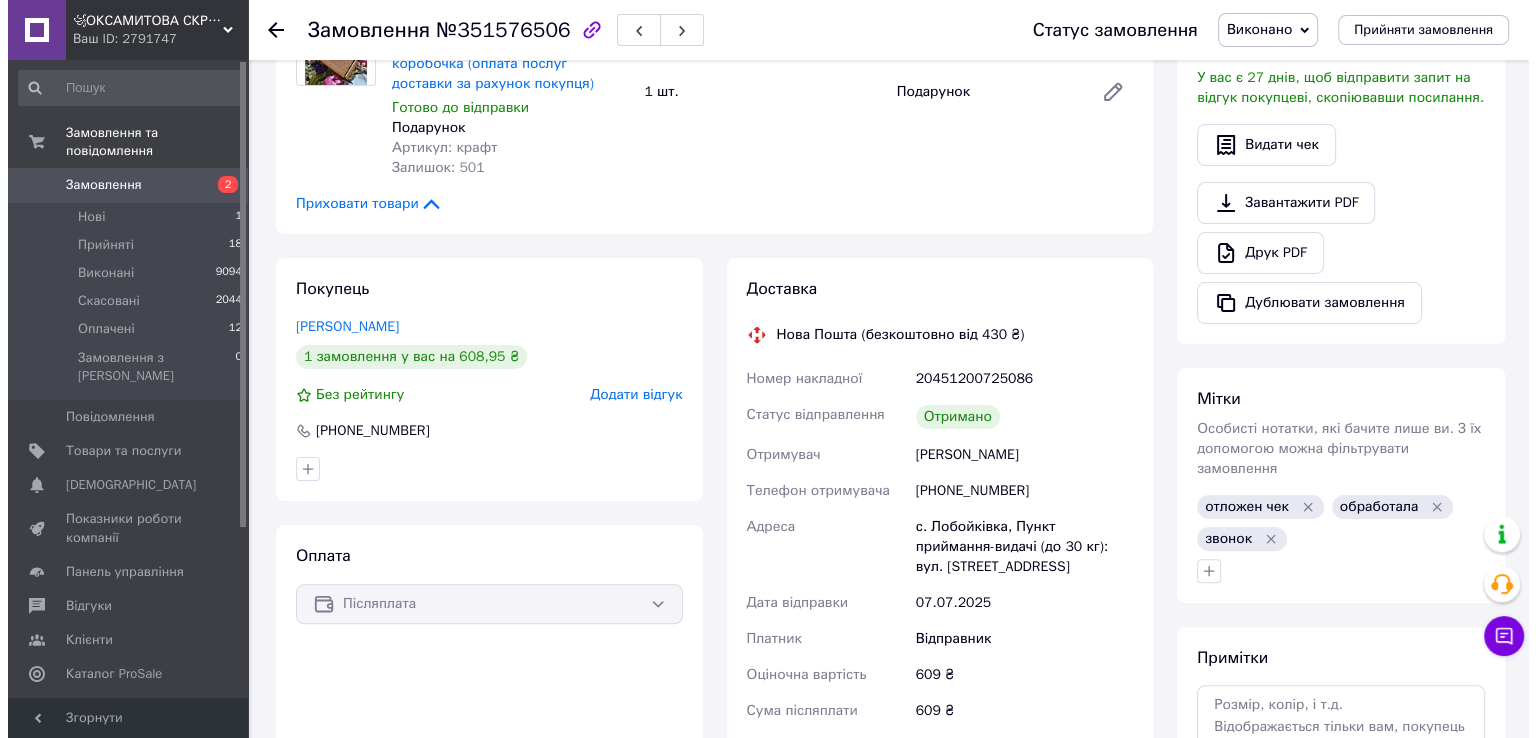scroll, scrollTop: 392, scrollLeft: 0, axis: vertical 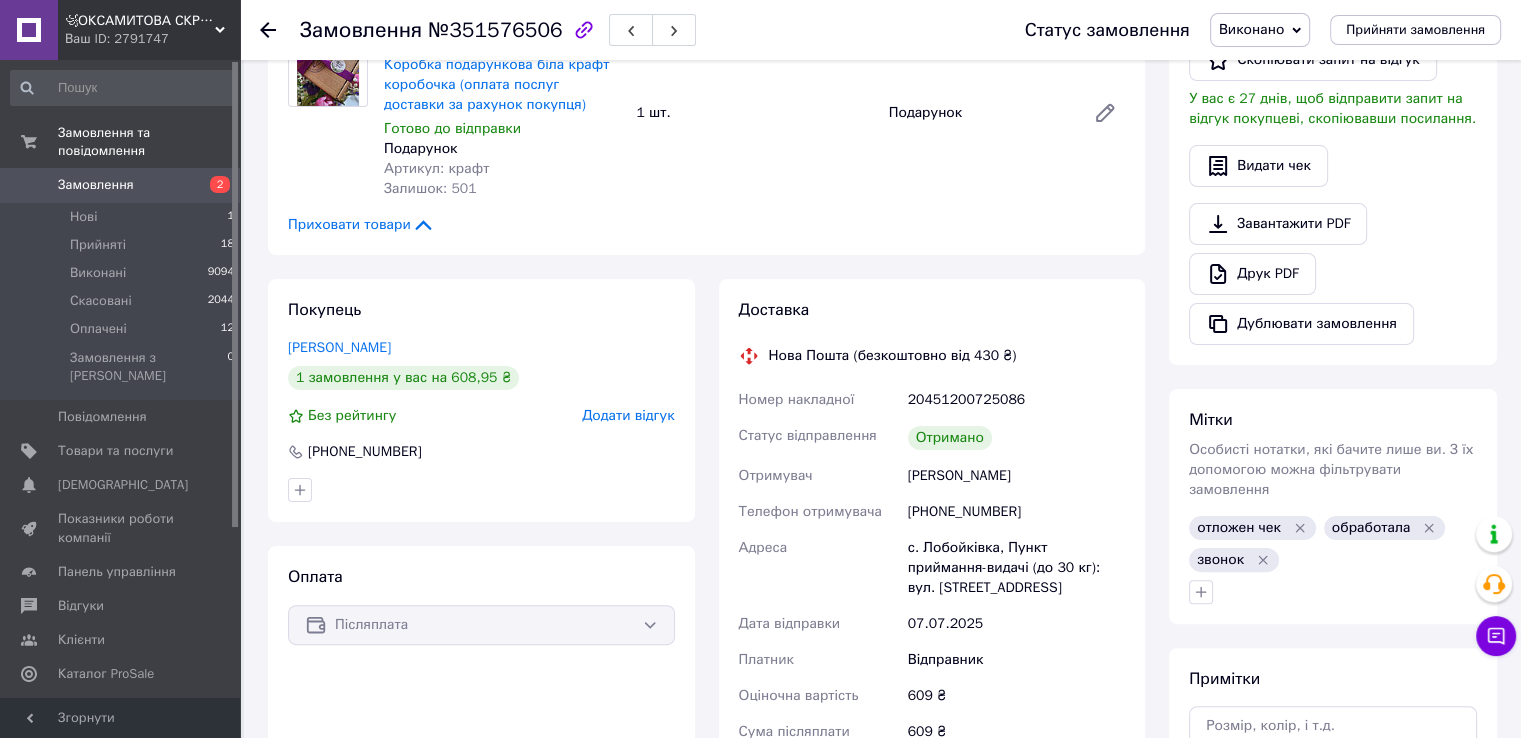click on "Додати відгук" at bounding box center (628, 415) 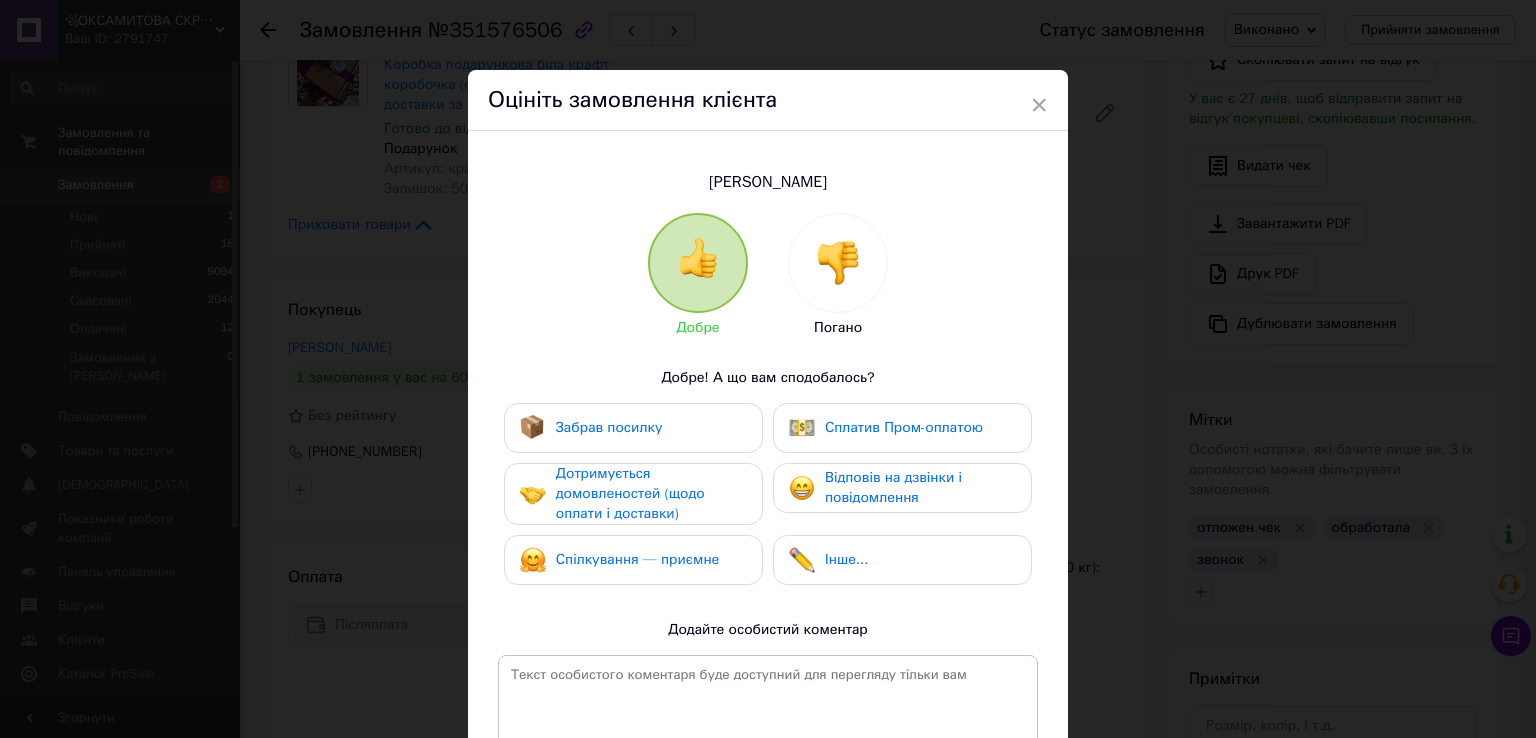click on "Забрав посилку" at bounding box center [633, 428] 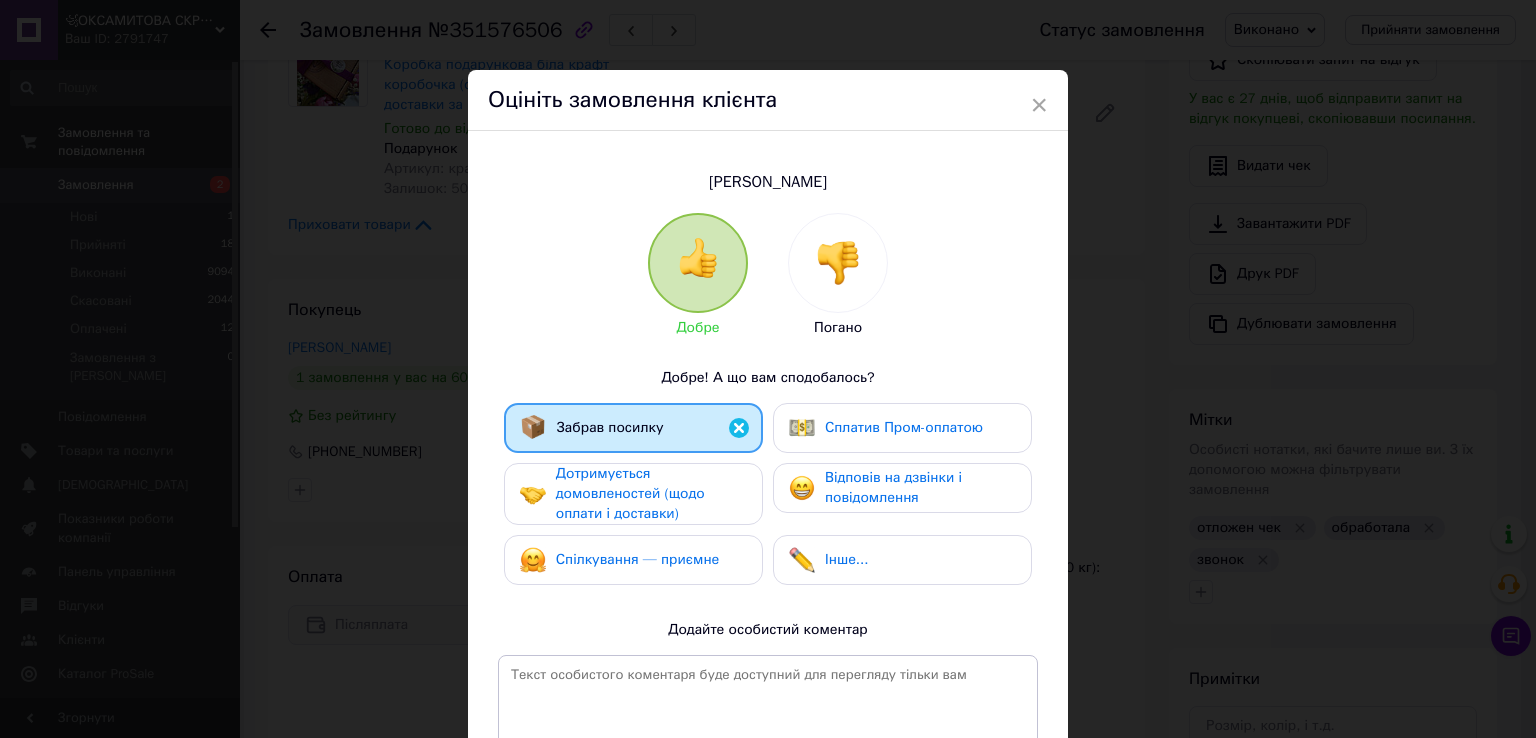 click on "Забрав посилку Сплатив Пром-оплатою Дотримується домовленостей (щодо оплати і доставки) Відповів на дзвінки і повідомлення Спілкування — приємне Інше..." at bounding box center (768, 499) 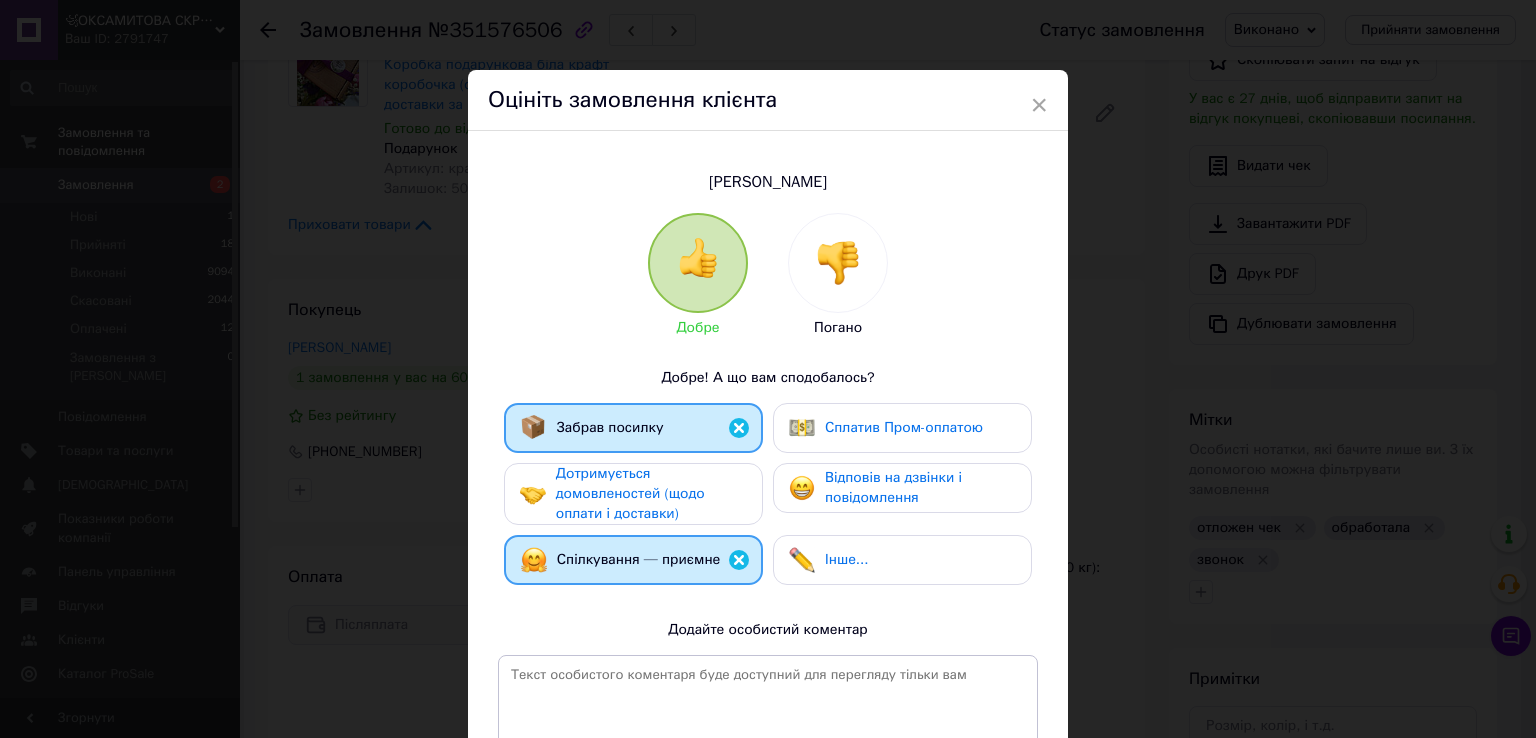click on "Дотримується домовленостей (щодо оплати і доставки)" at bounding box center (630, 493) 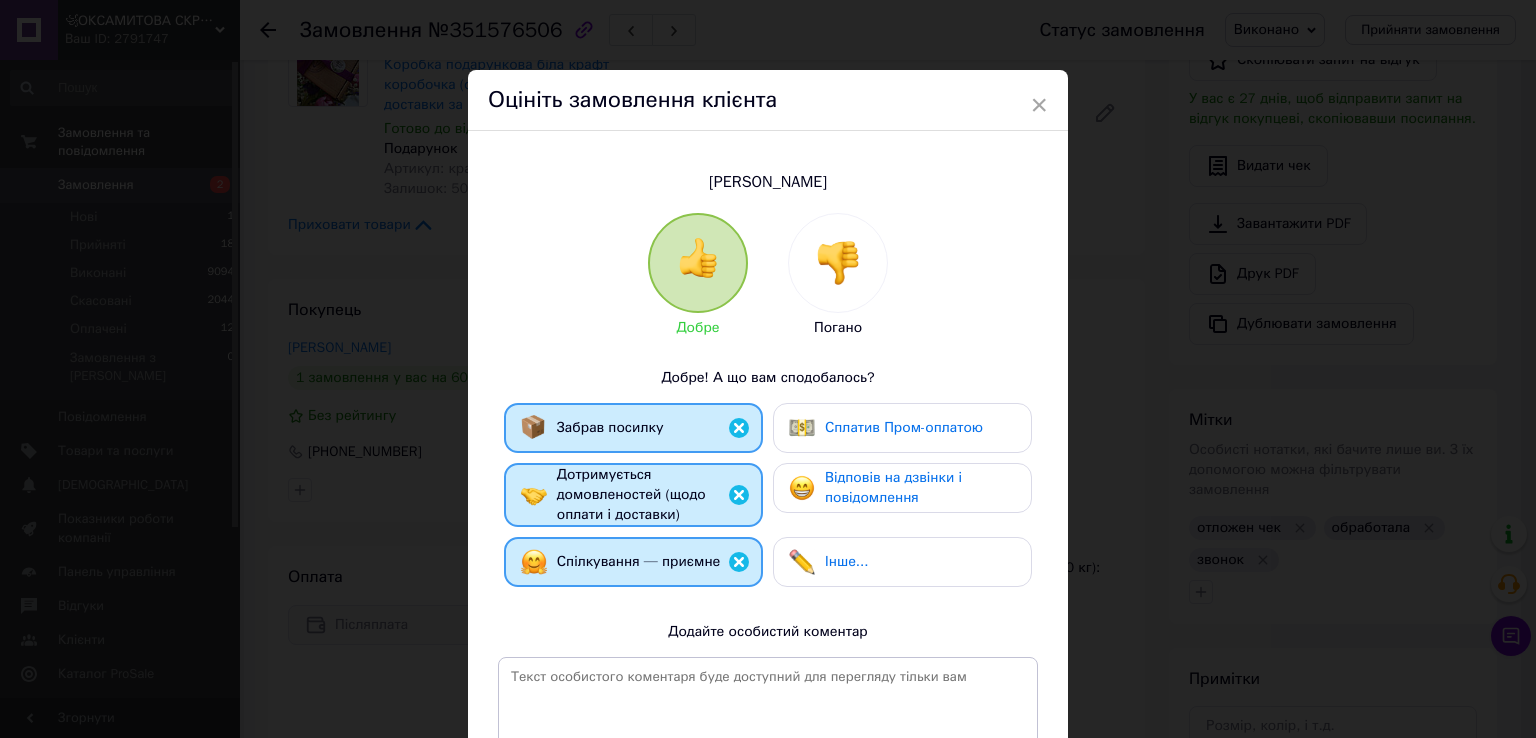 click on "Відповів на дзвінки і повідомлення" at bounding box center [893, 487] 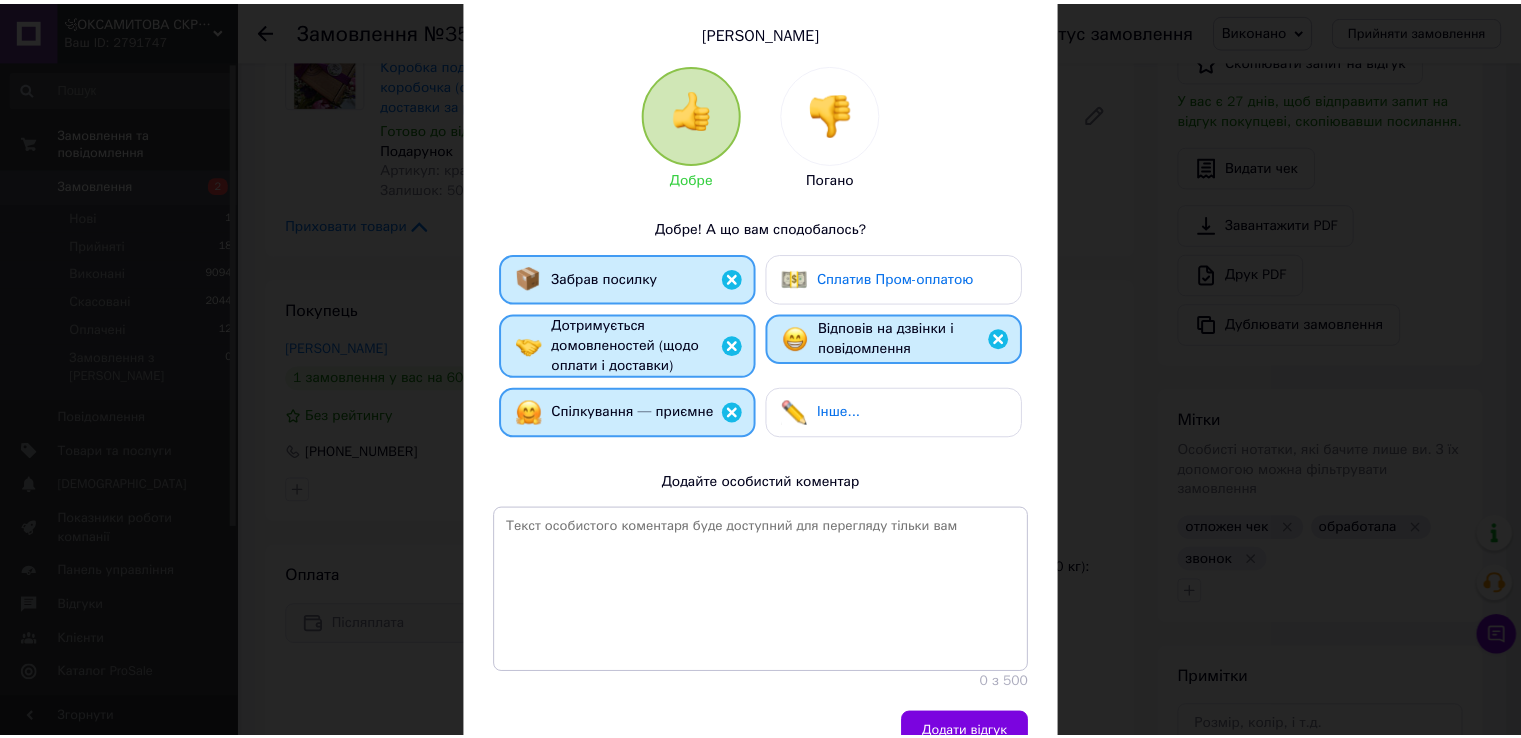 scroll, scrollTop: 252, scrollLeft: 0, axis: vertical 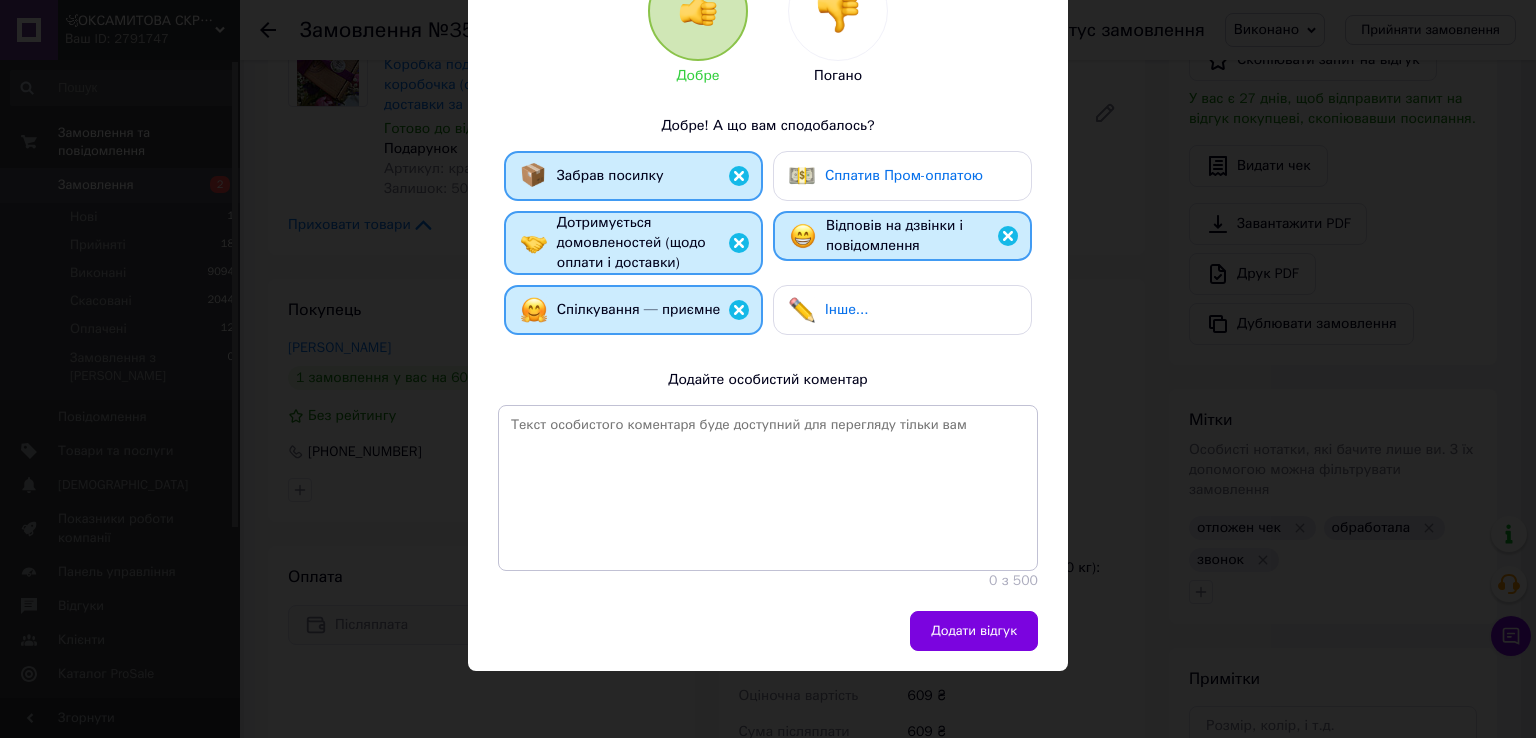 click on "Додати відгук" at bounding box center (974, 631) 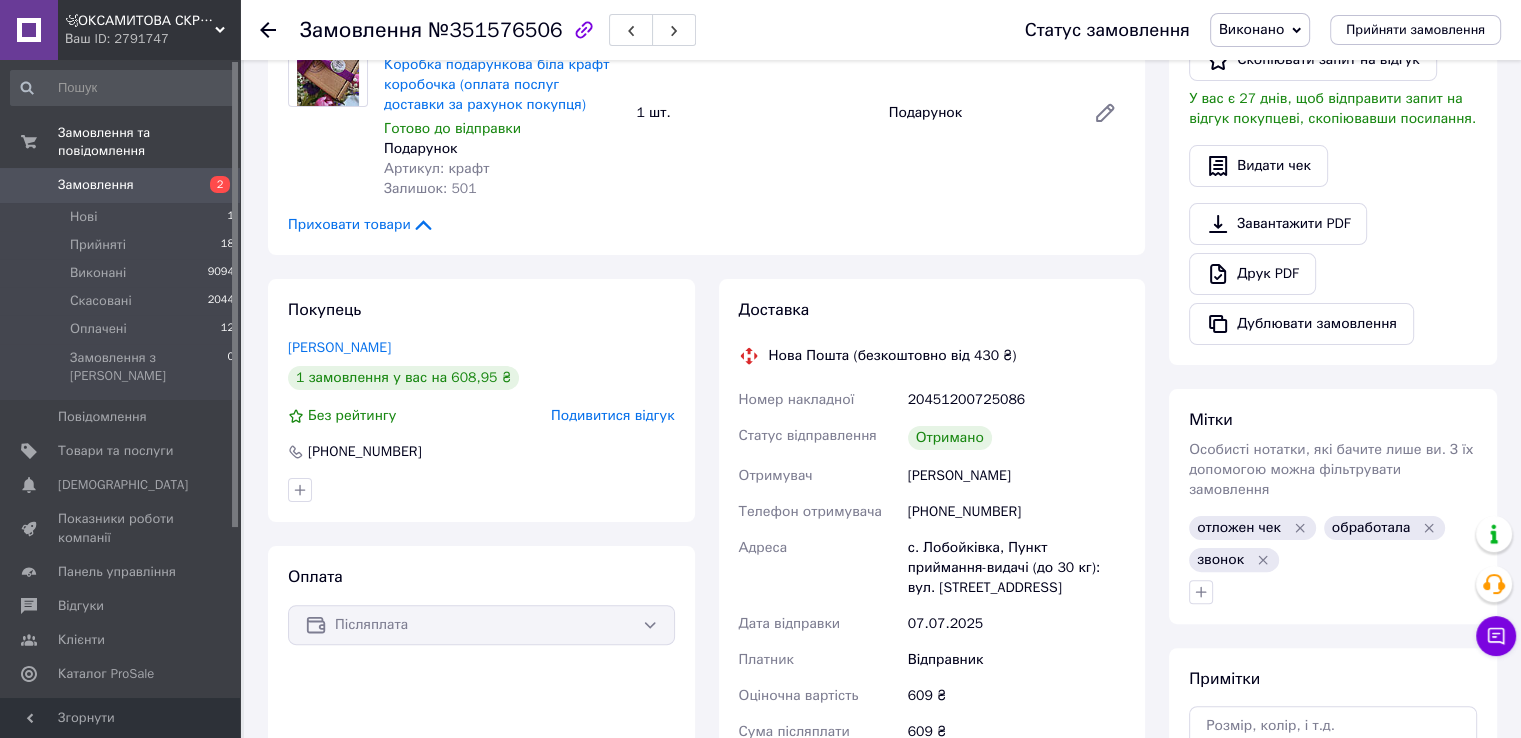 click 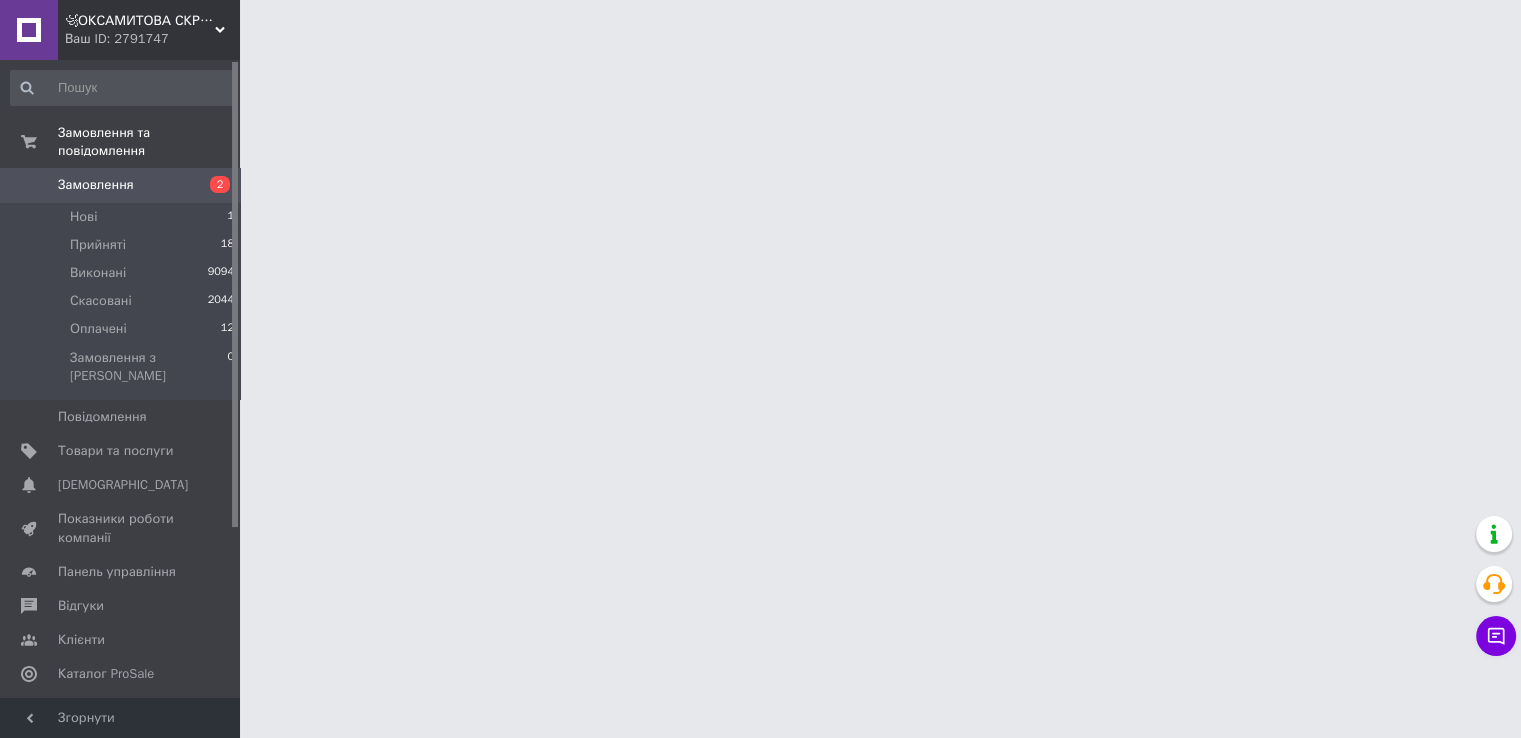 scroll, scrollTop: 0, scrollLeft: 0, axis: both 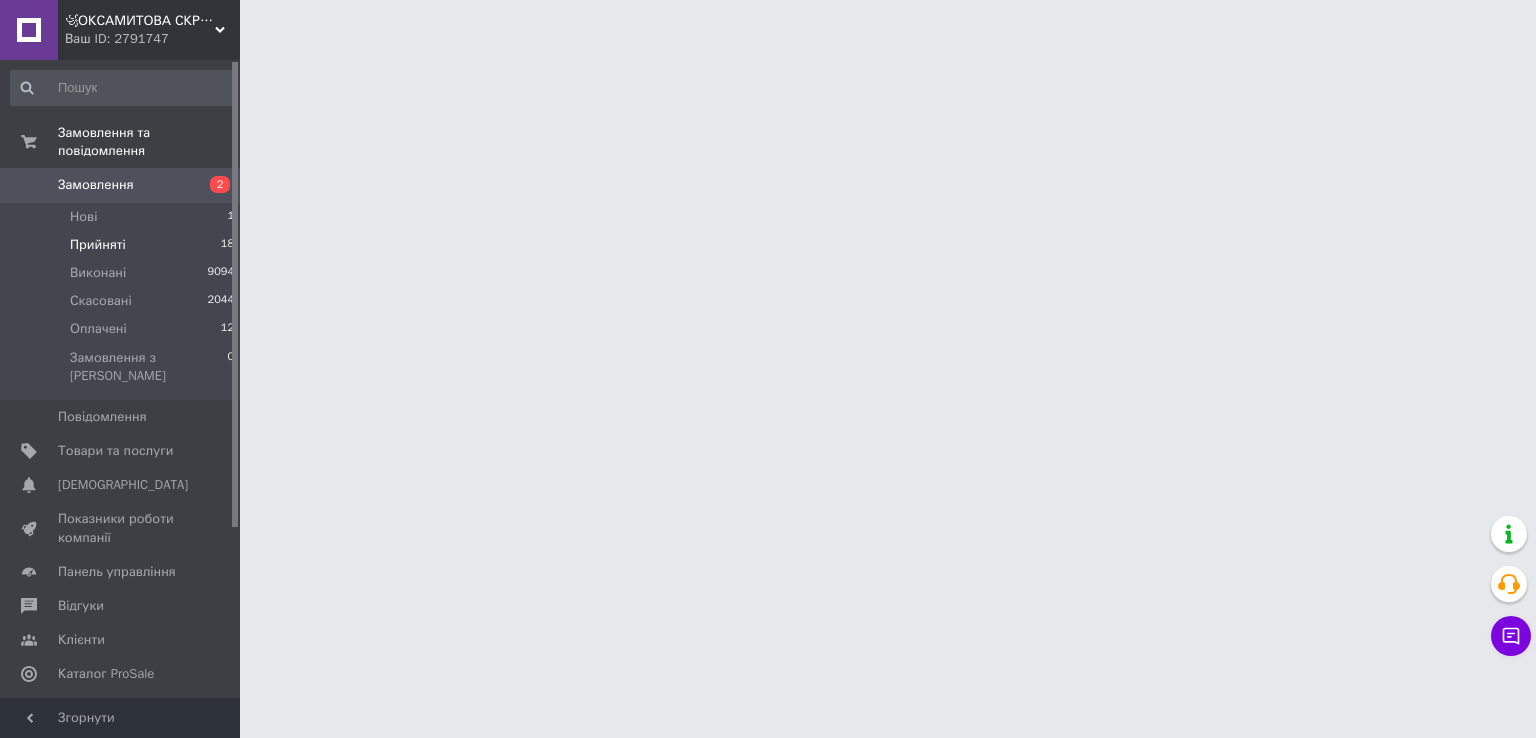 click on "Прийняті" at bounding box center [98, 245] 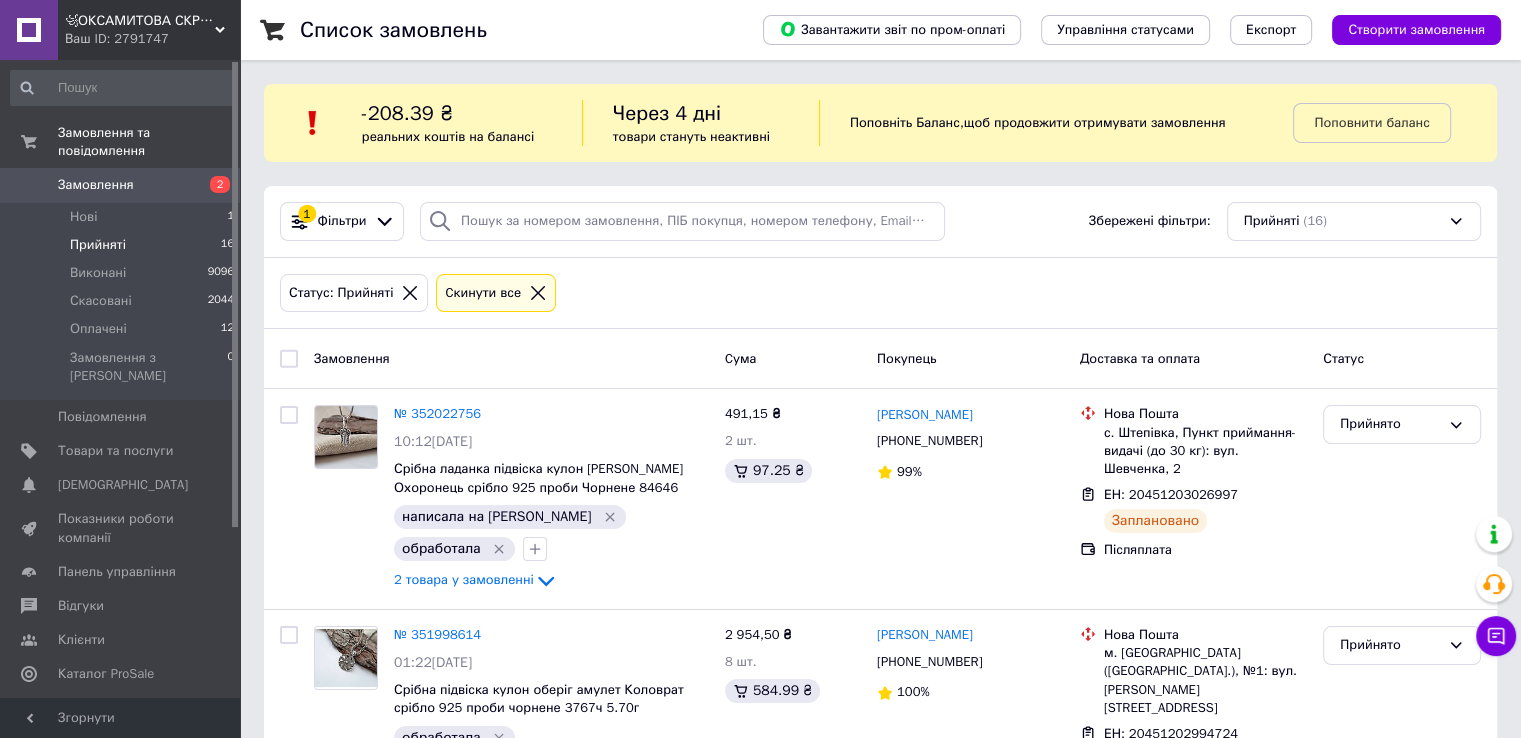 click on "Прийняті" at bounding box center [98, 245] 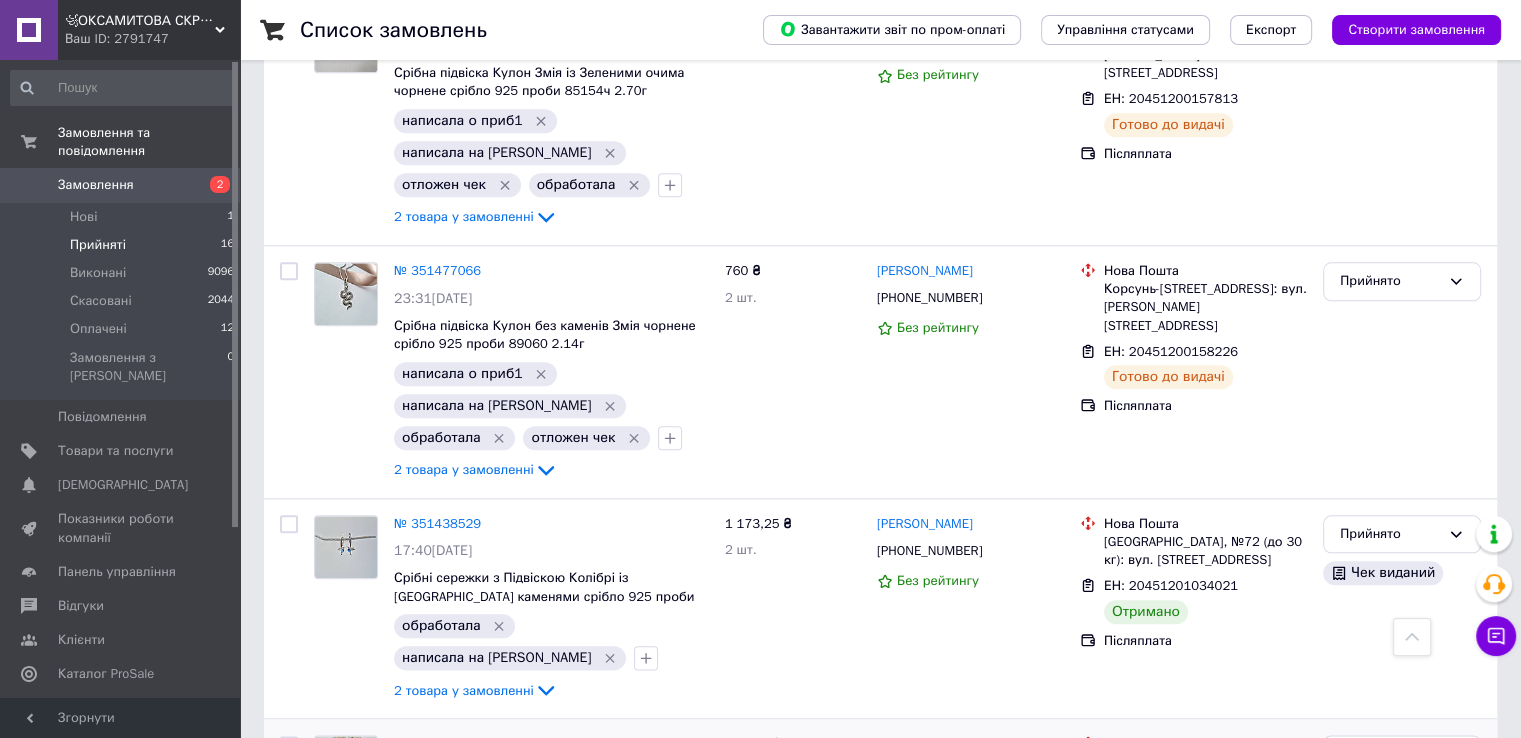 scroll, scrollTop: 2300, scrollLeft: 0, axis: vertical 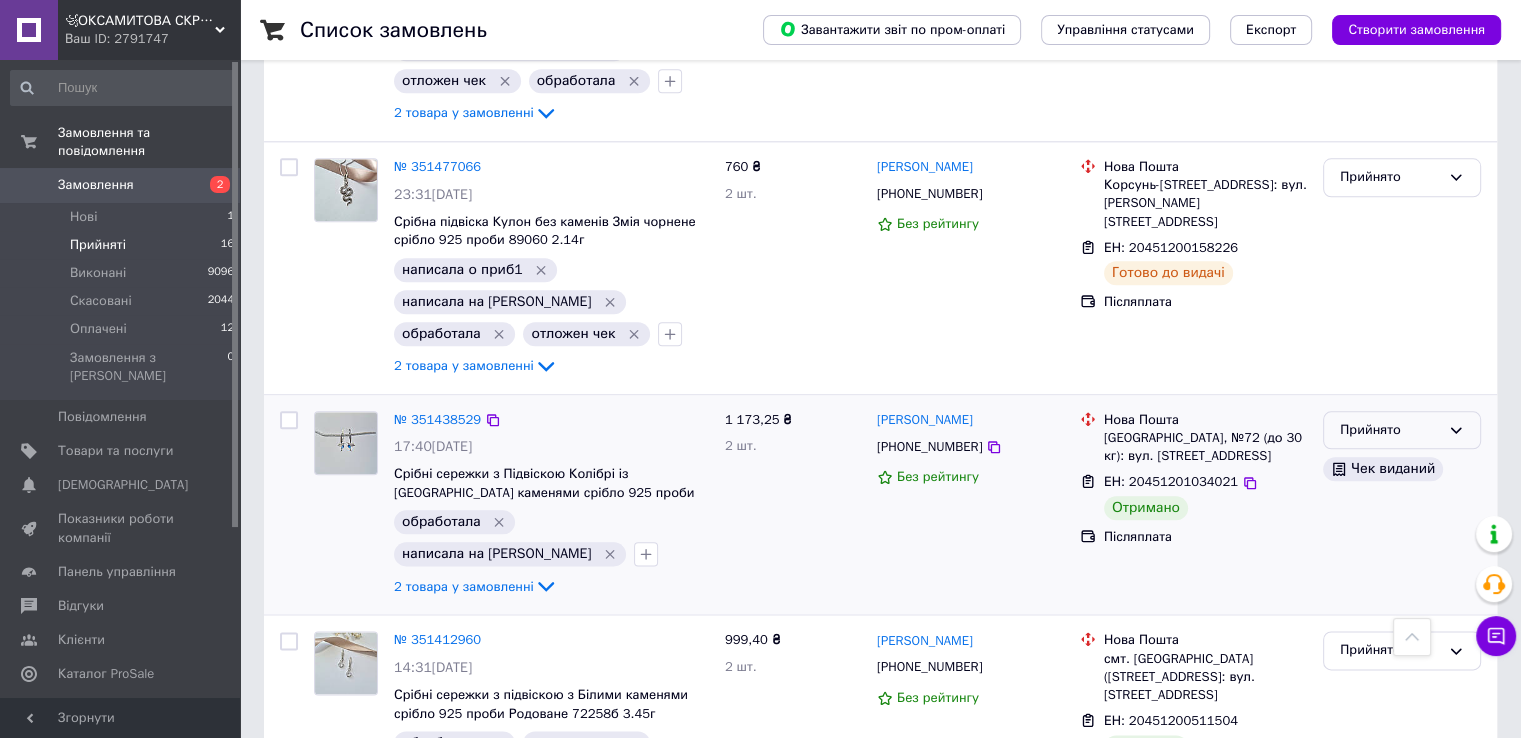 click on "Прийнято" at bounding box center [1390, 430] 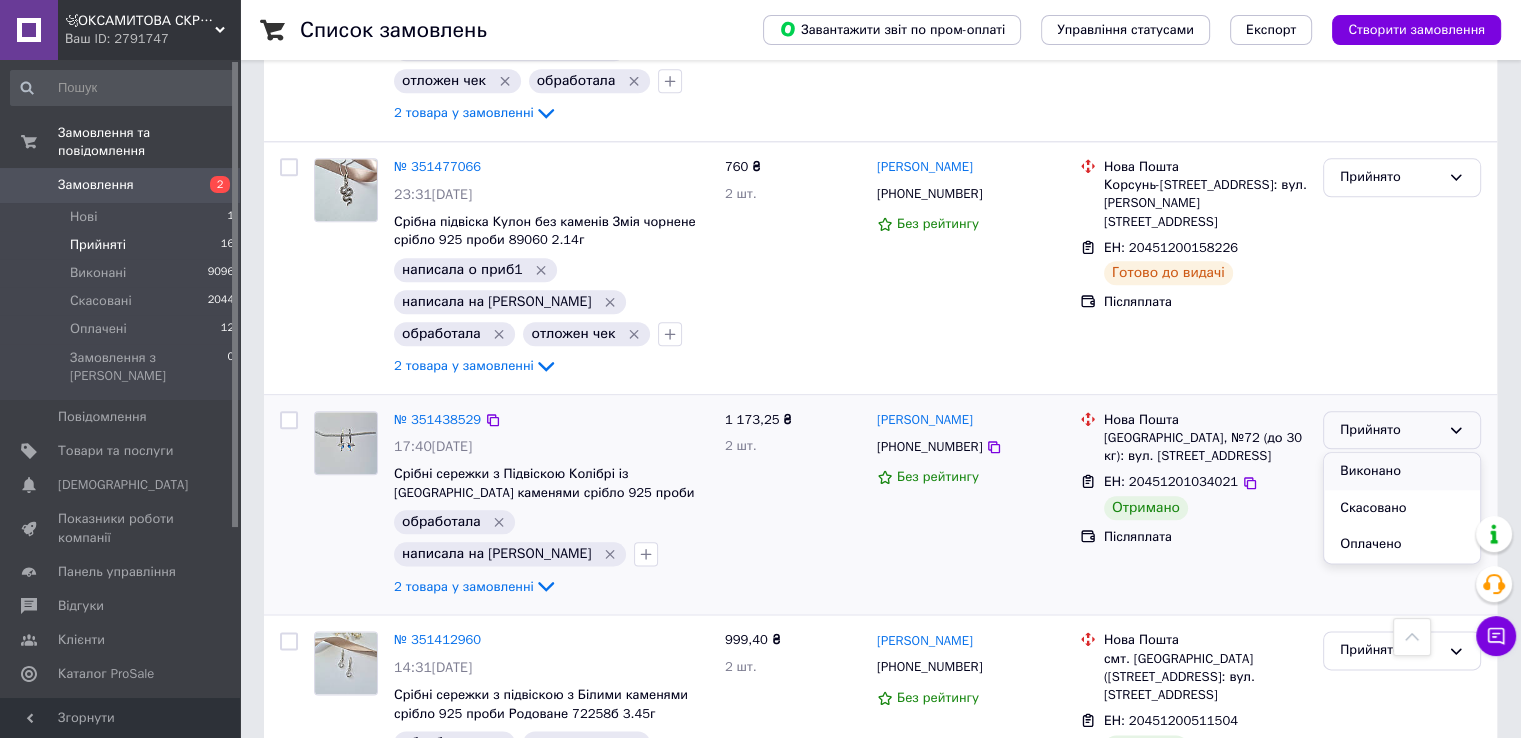 click on "Виконано" at bounding box center (1402, 471) 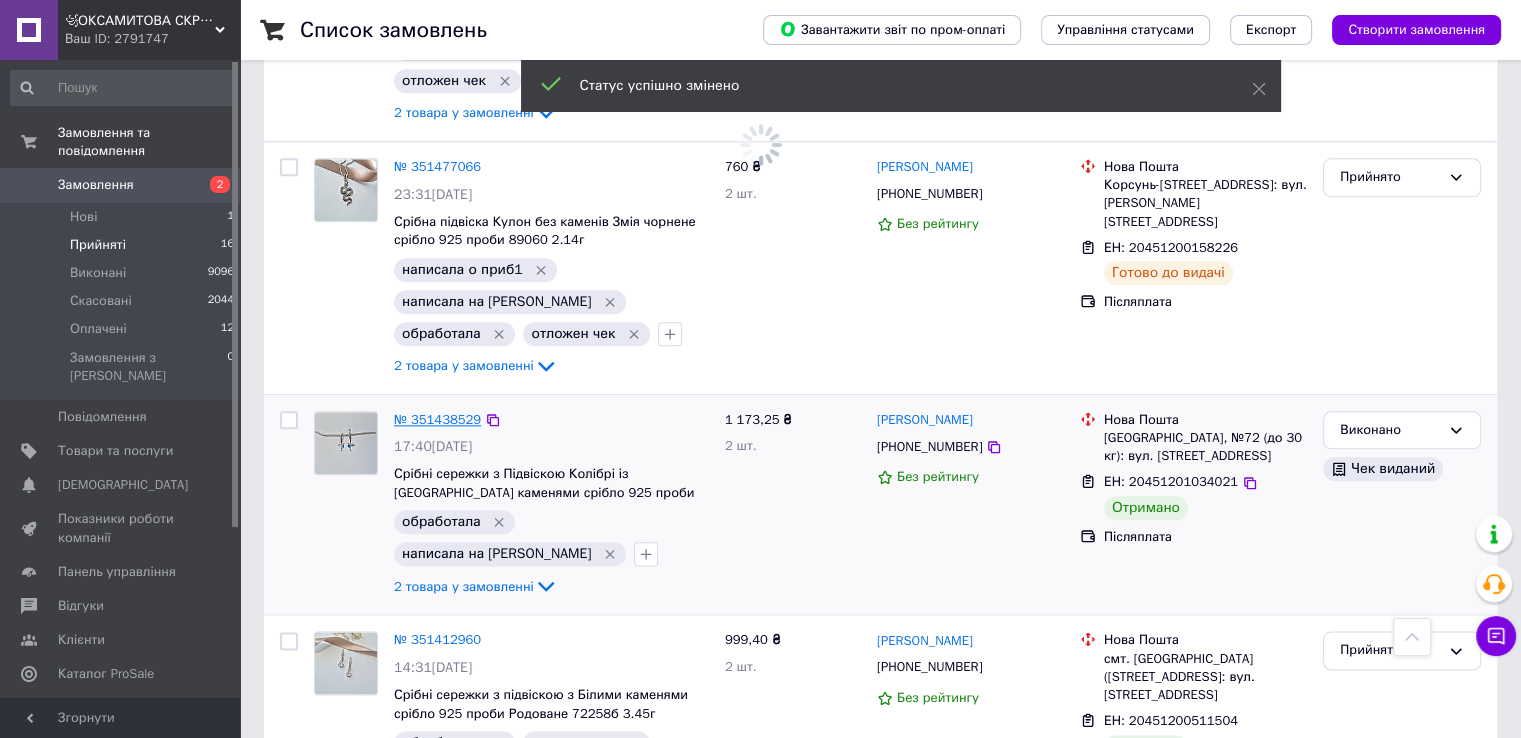click on "№ 351438529" at bounding box center (437, 419) 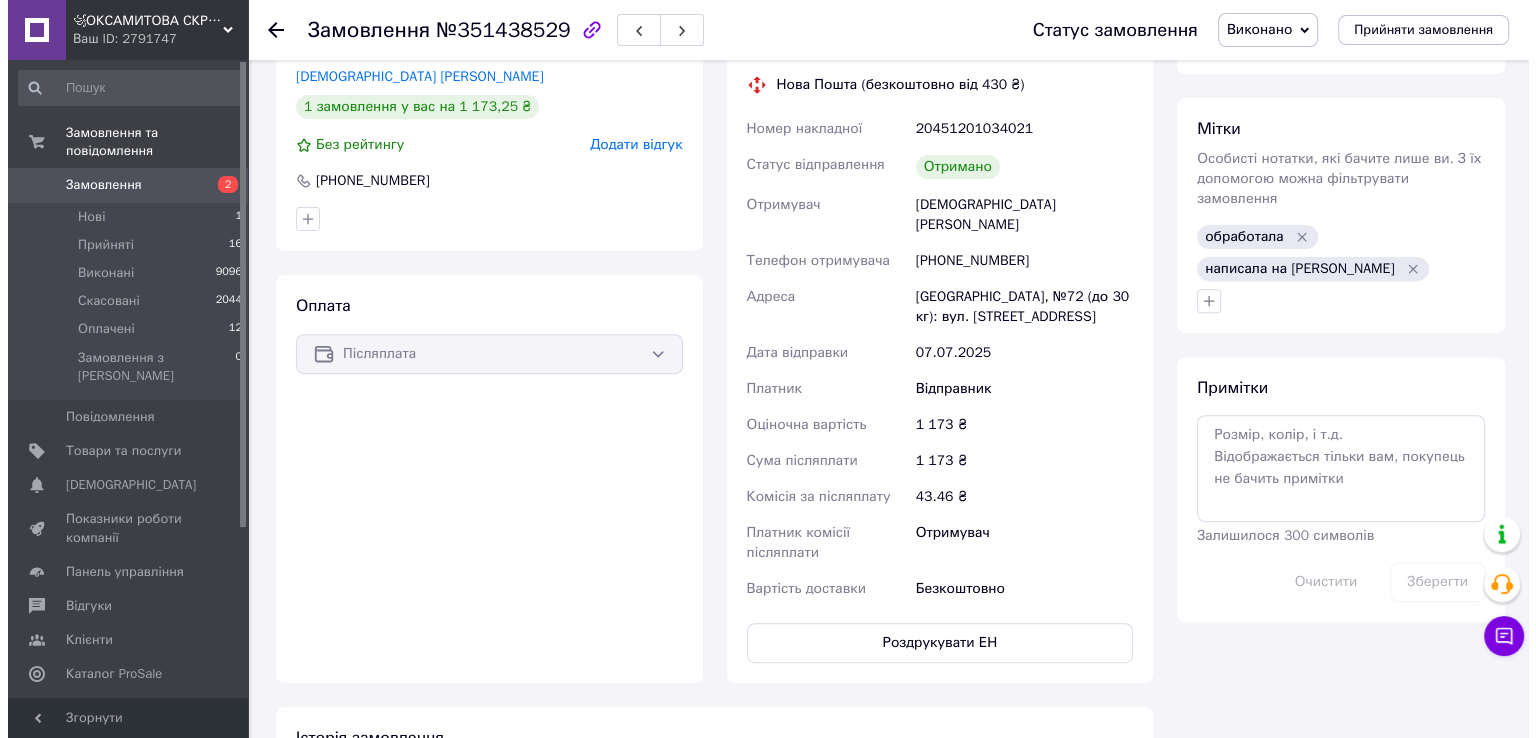 scroll, scrollTop: 624, scrollLeft: 0, axis: vertical 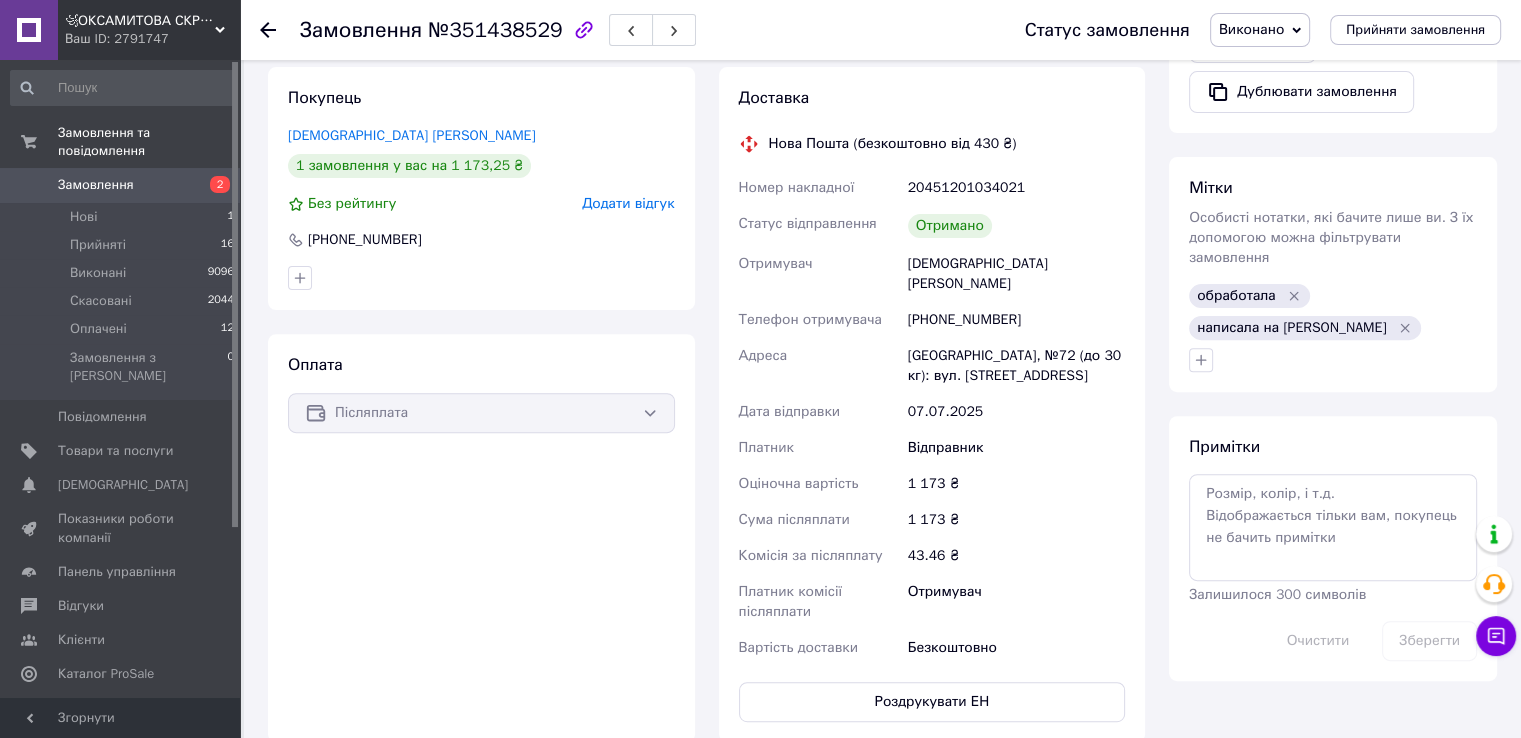 click on "Додати відгук" at bounding box center (628, 203) 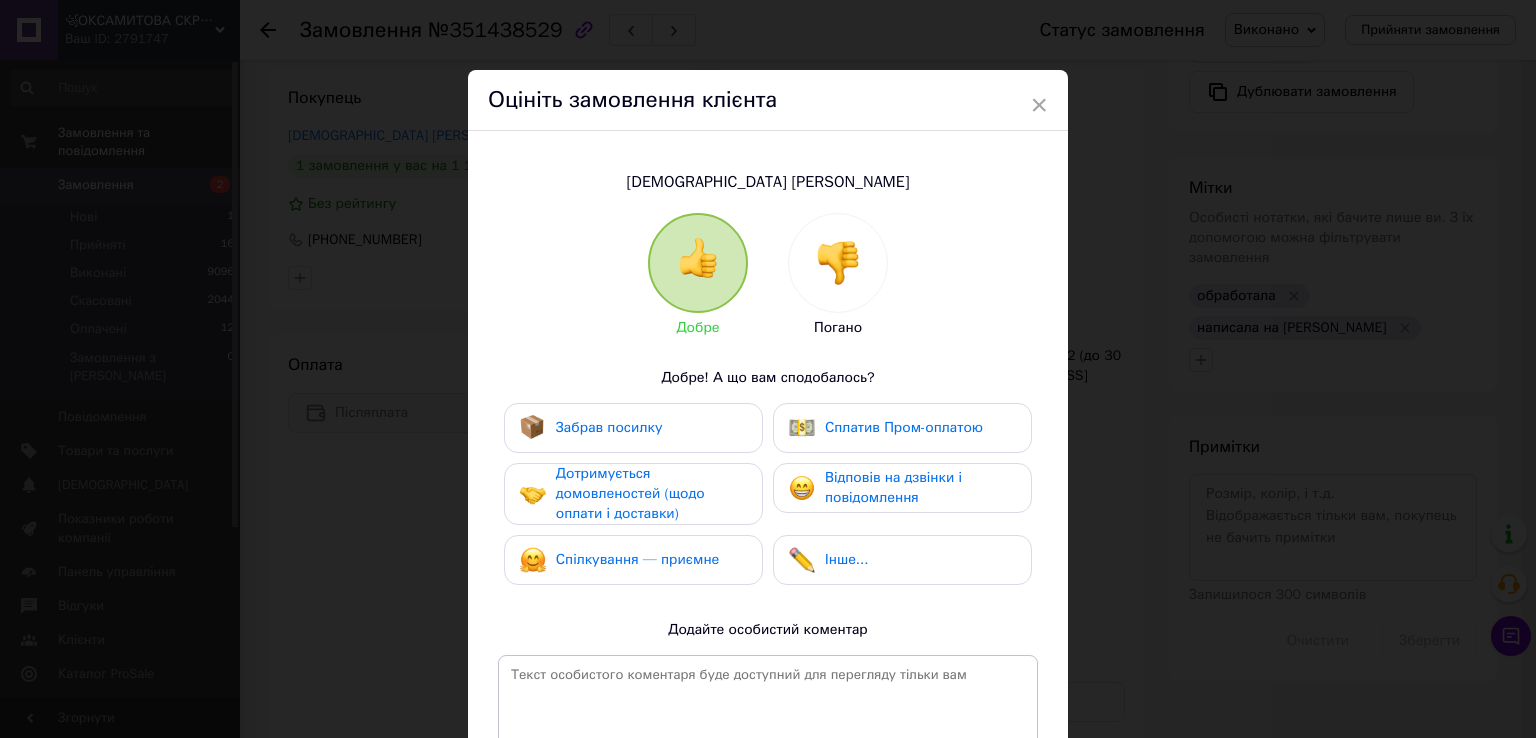 click on "Забрав посилку" at bounding box center [633, 428] 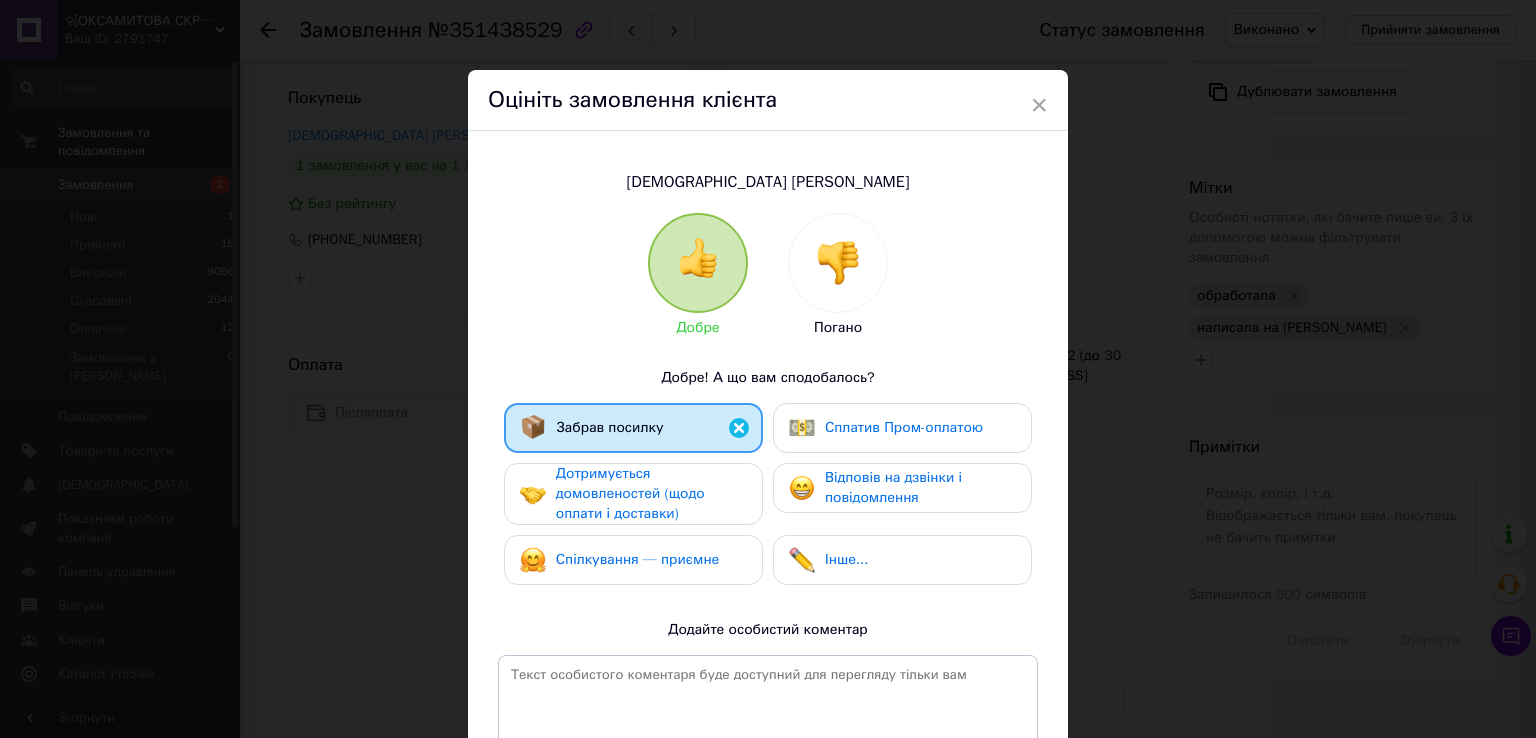click on "Дотримується домовленостей (щодо оплати і доставки)" at bounding box center (651, 494) 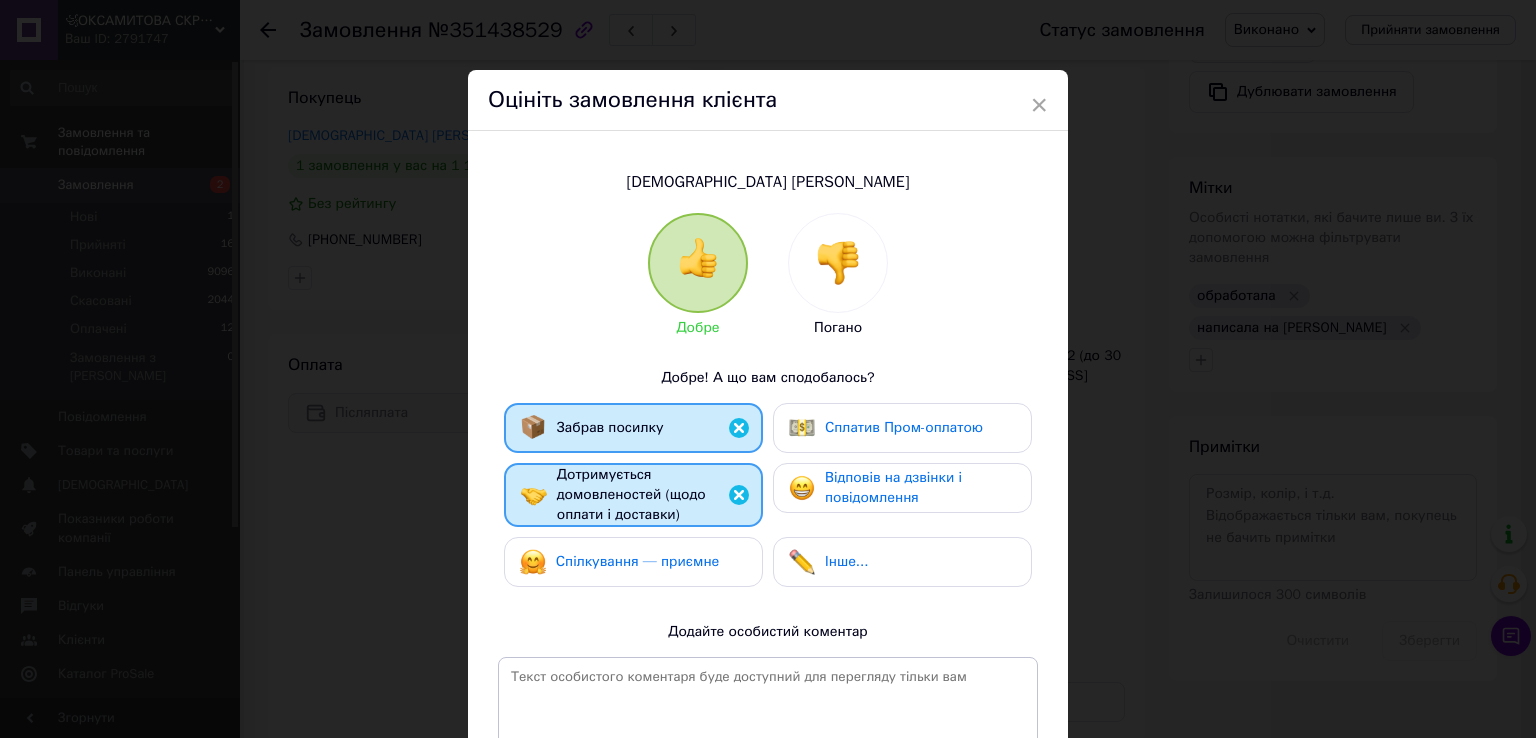 click on "Спілкування — приємне" at bounding box center (633, 562) 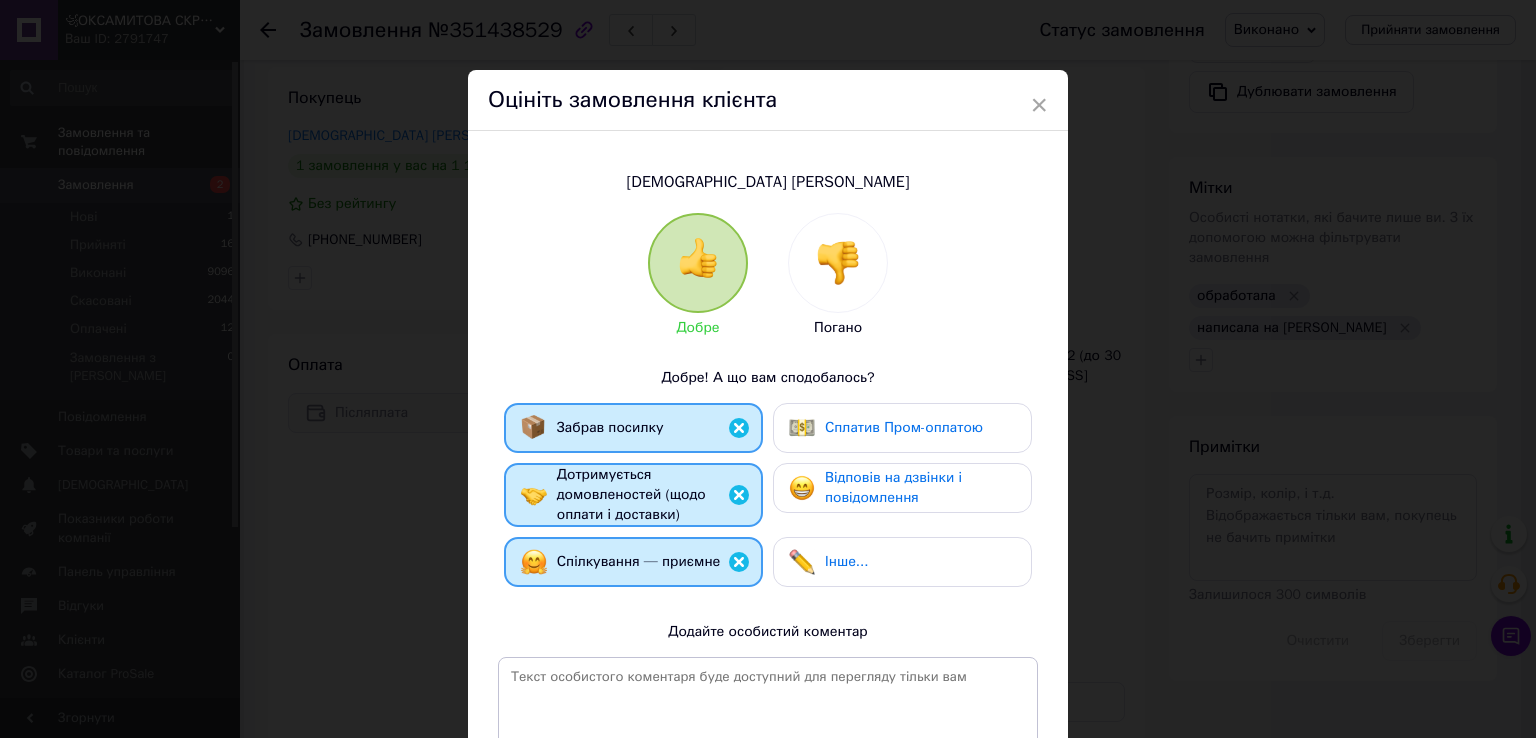 drag, startPoint x: 810, startPoint y: 513, endPoint x: 807, endPoint y: 454, distance: 59.07622 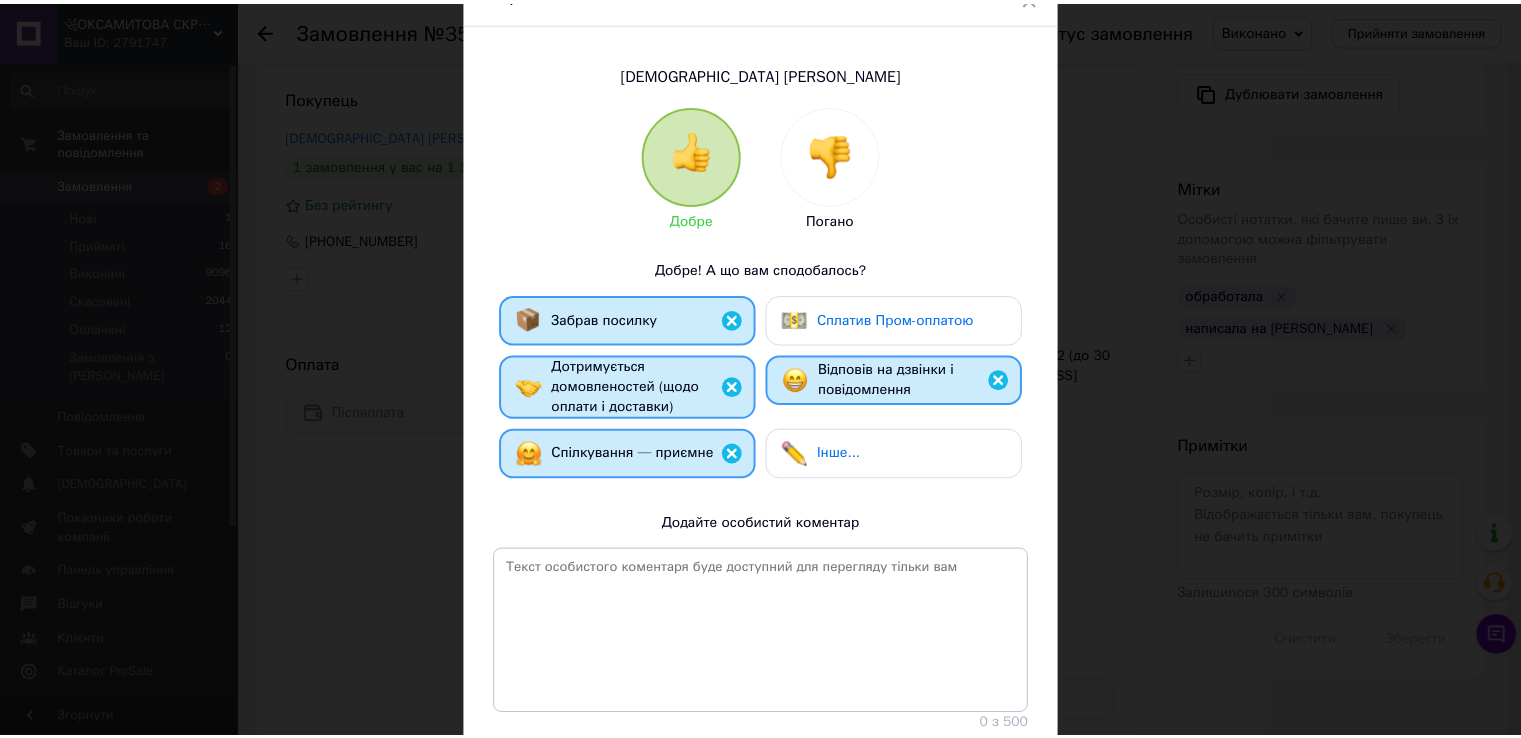 scroll, scrollTop: 200, scrollLeft: 0, axis: vertical 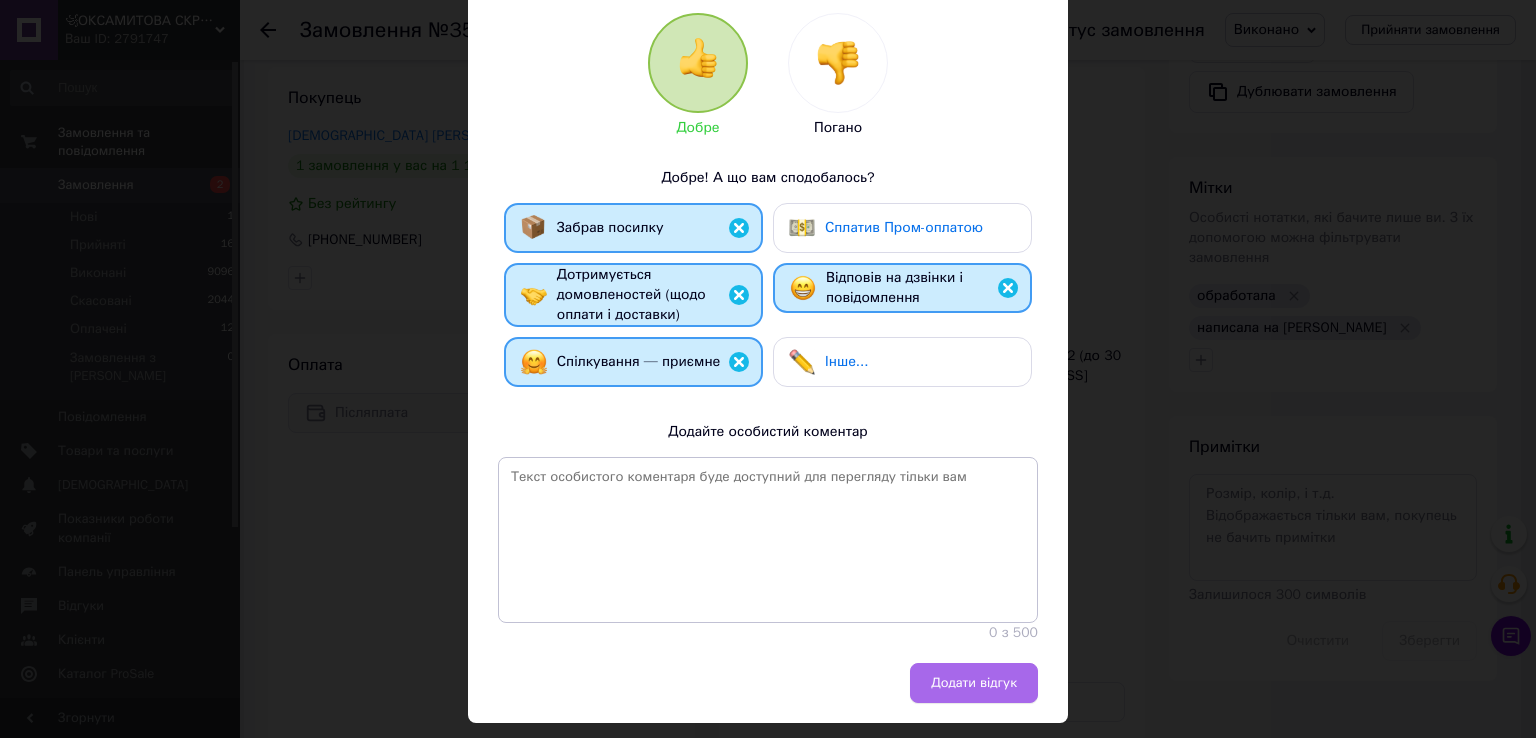click on "Додати відгук" at bounding box center (974, 683) 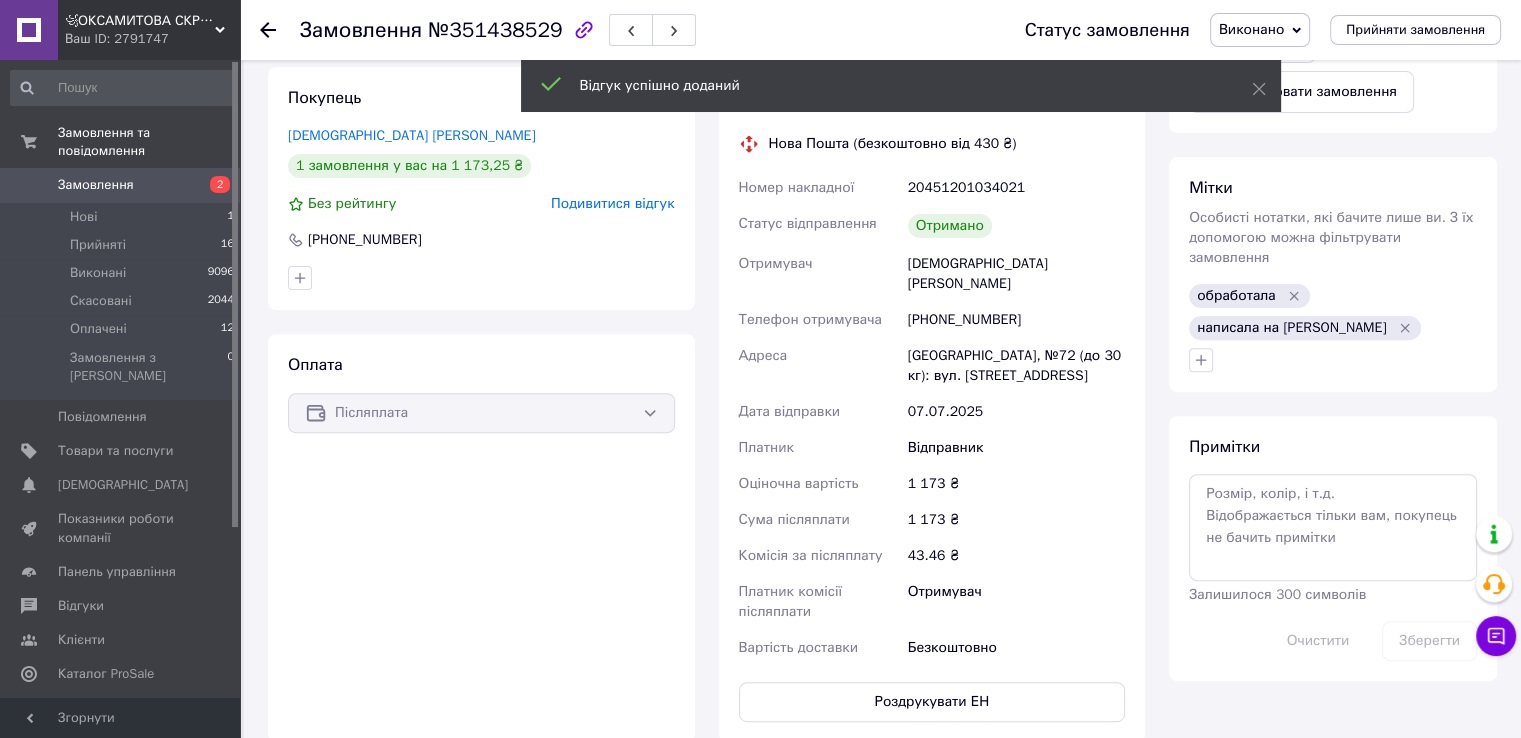 click 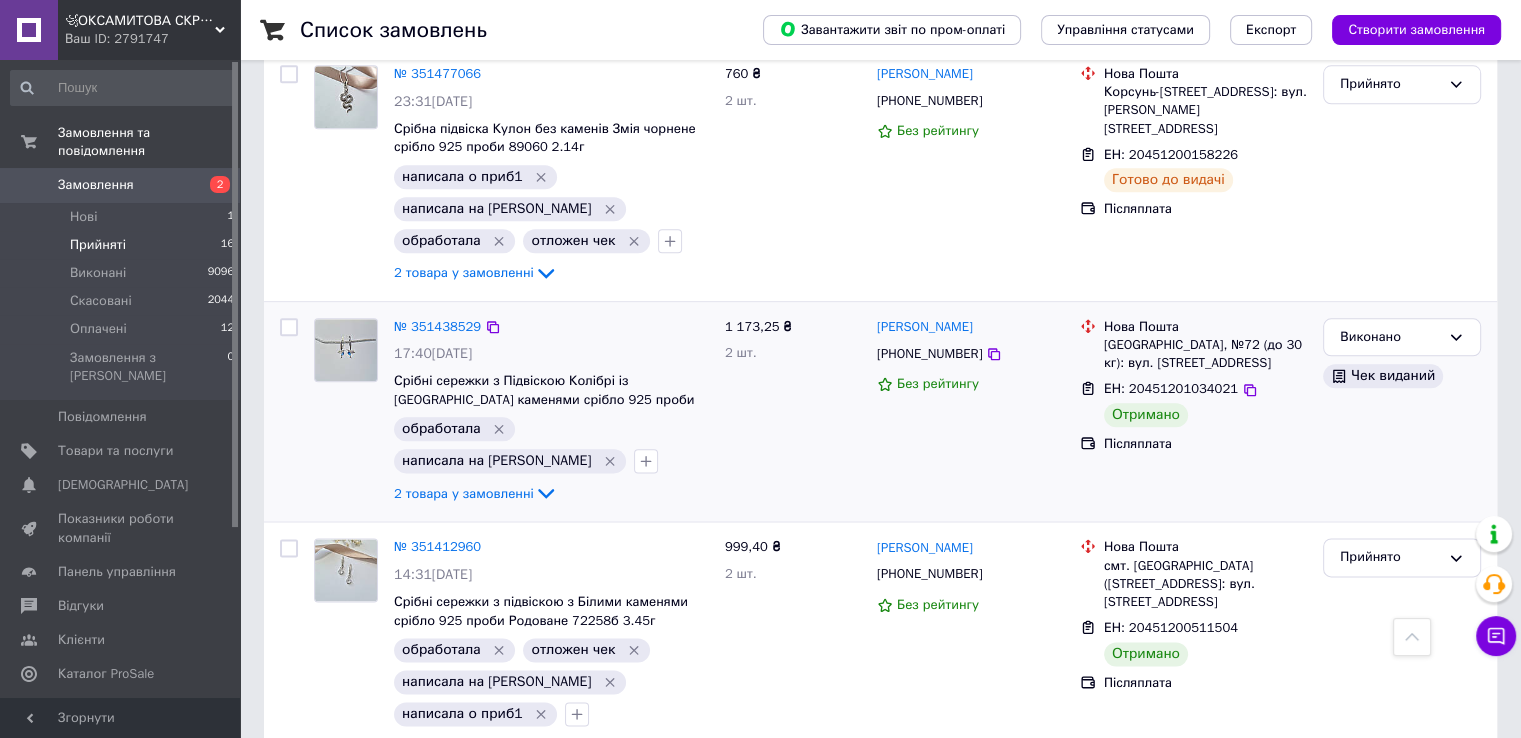 scroll, scrollTop: 2600, scrollLeft: 0, axis: vertical 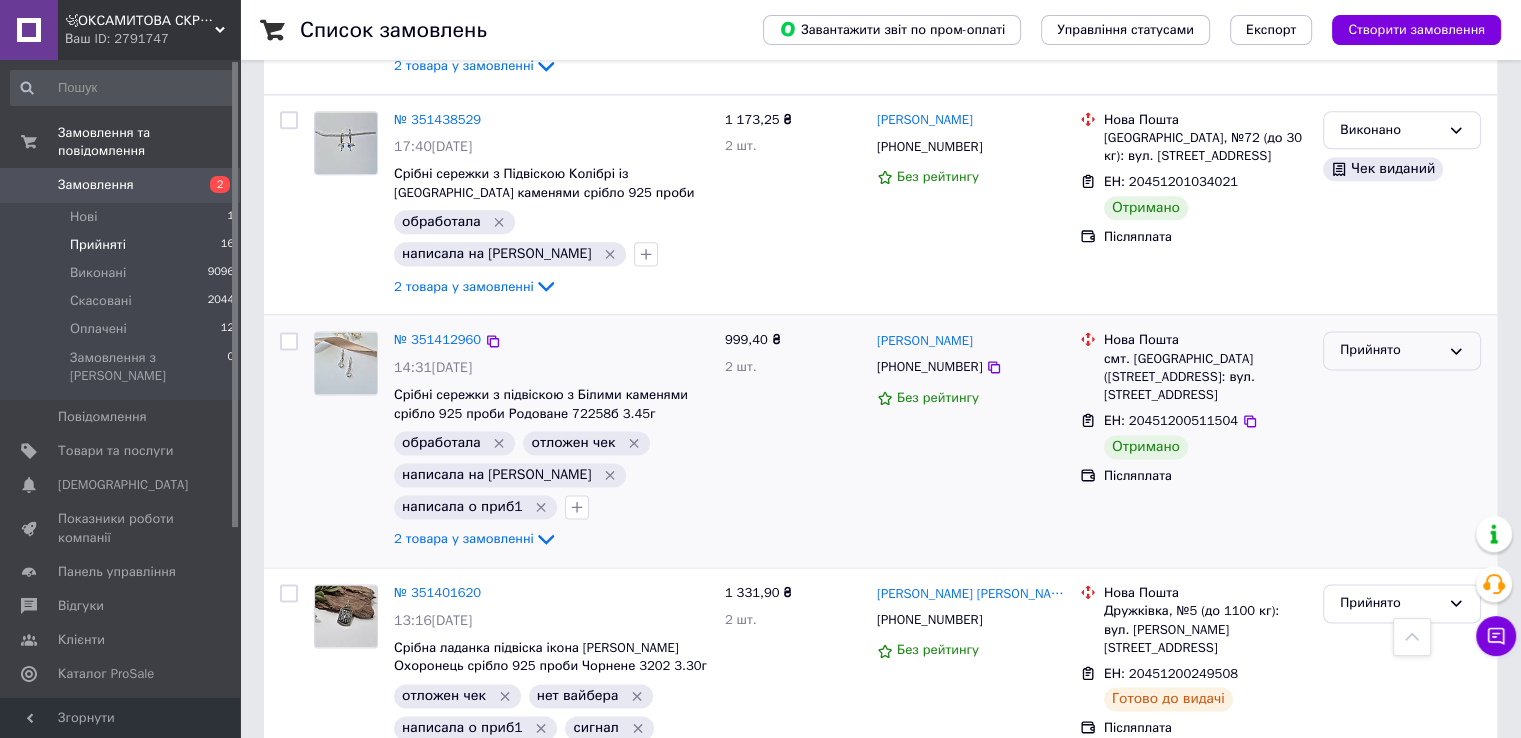 click on "Прийнято" at bounding box center [1390, 350] 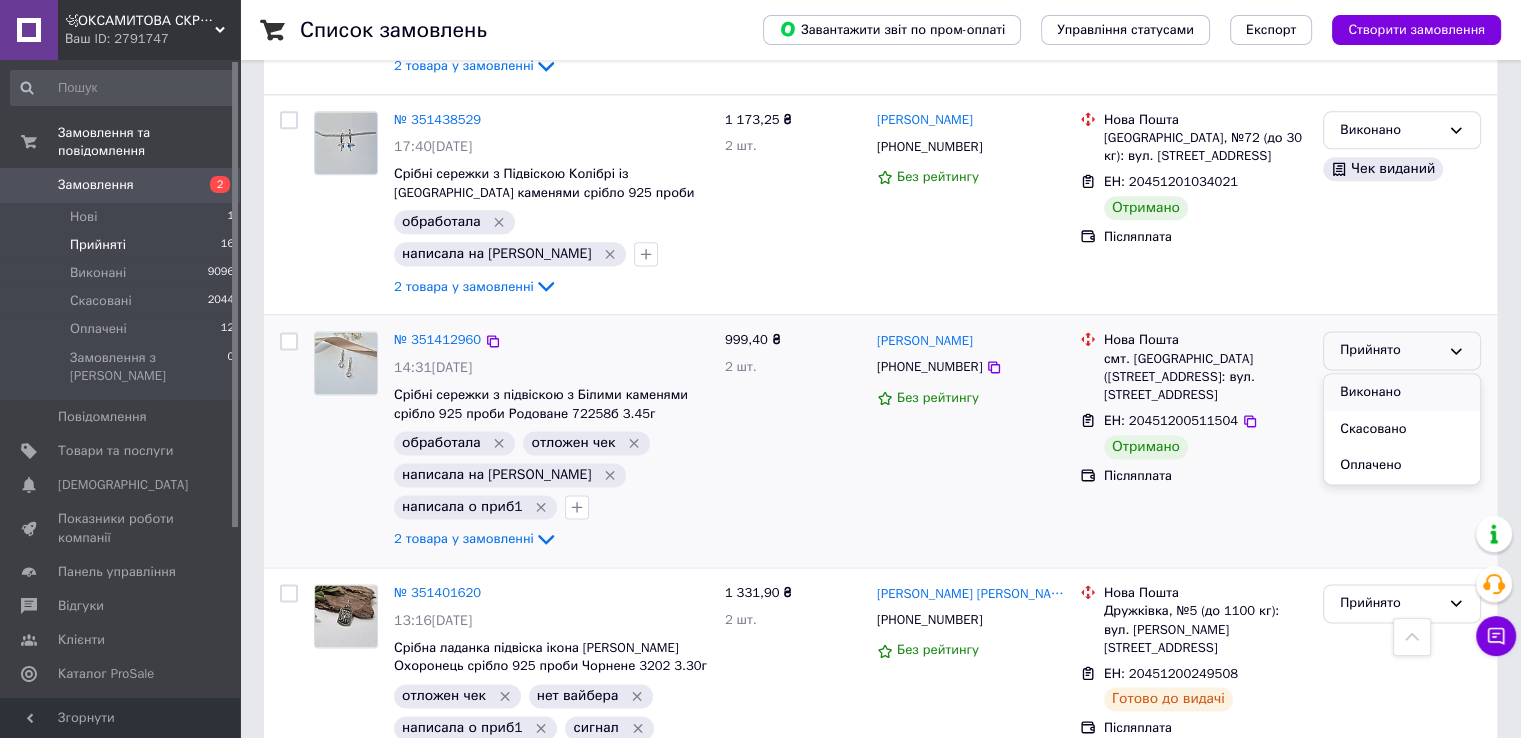 click on "Виконано" at bounding box center [1402, 392] 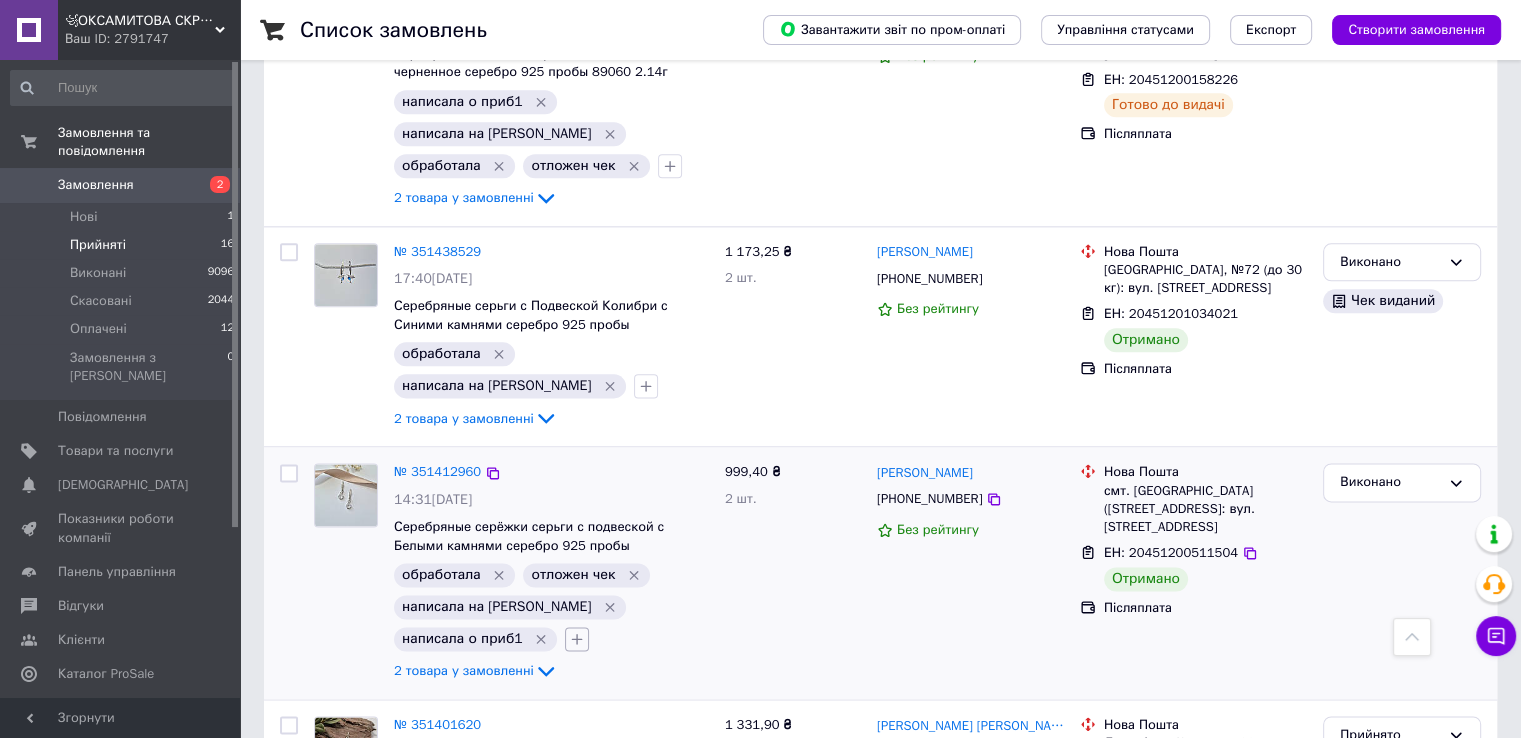 scroll, scrollTop: 2500, scrollLeft: 0, axis: vertical 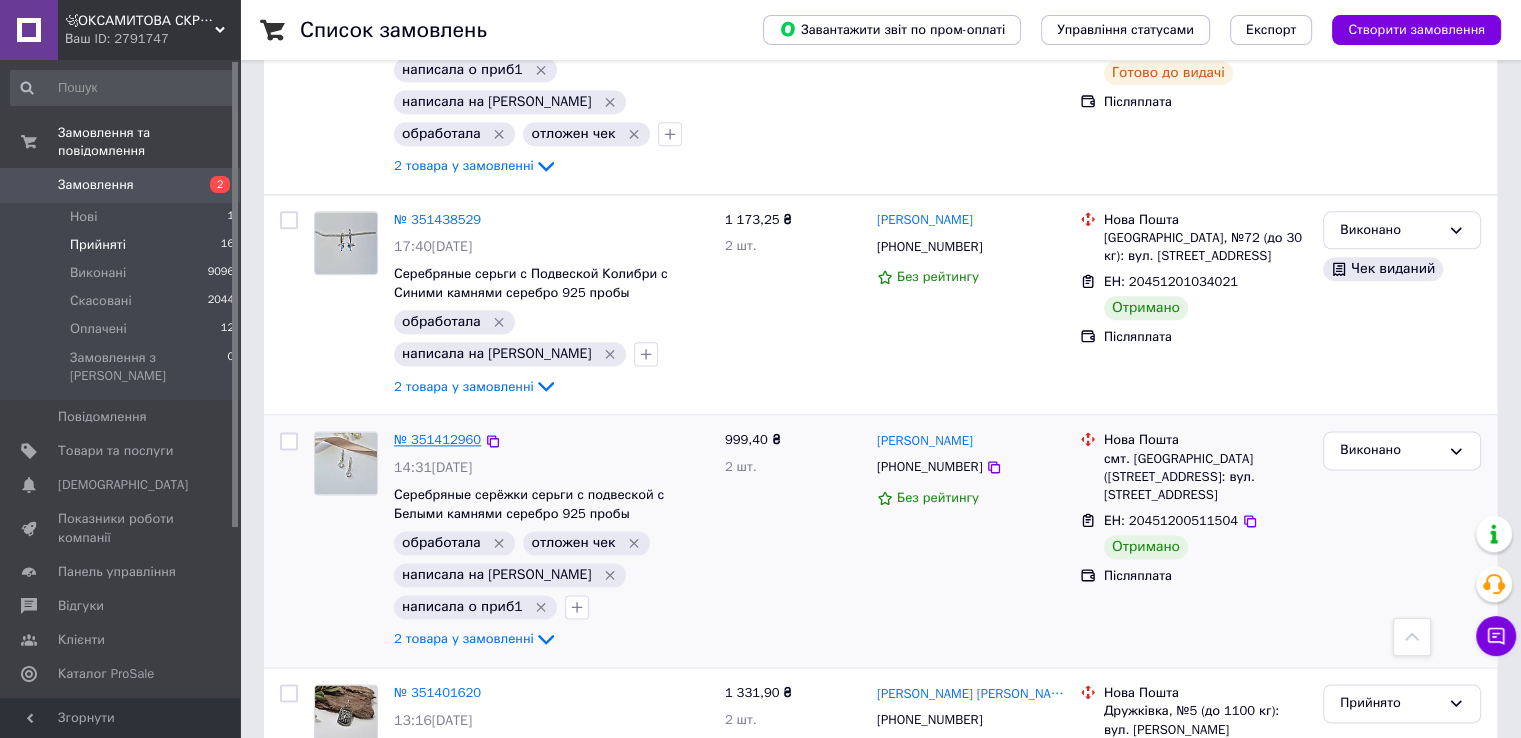 click on "№ 351412960" at bounding box center [437, 439] 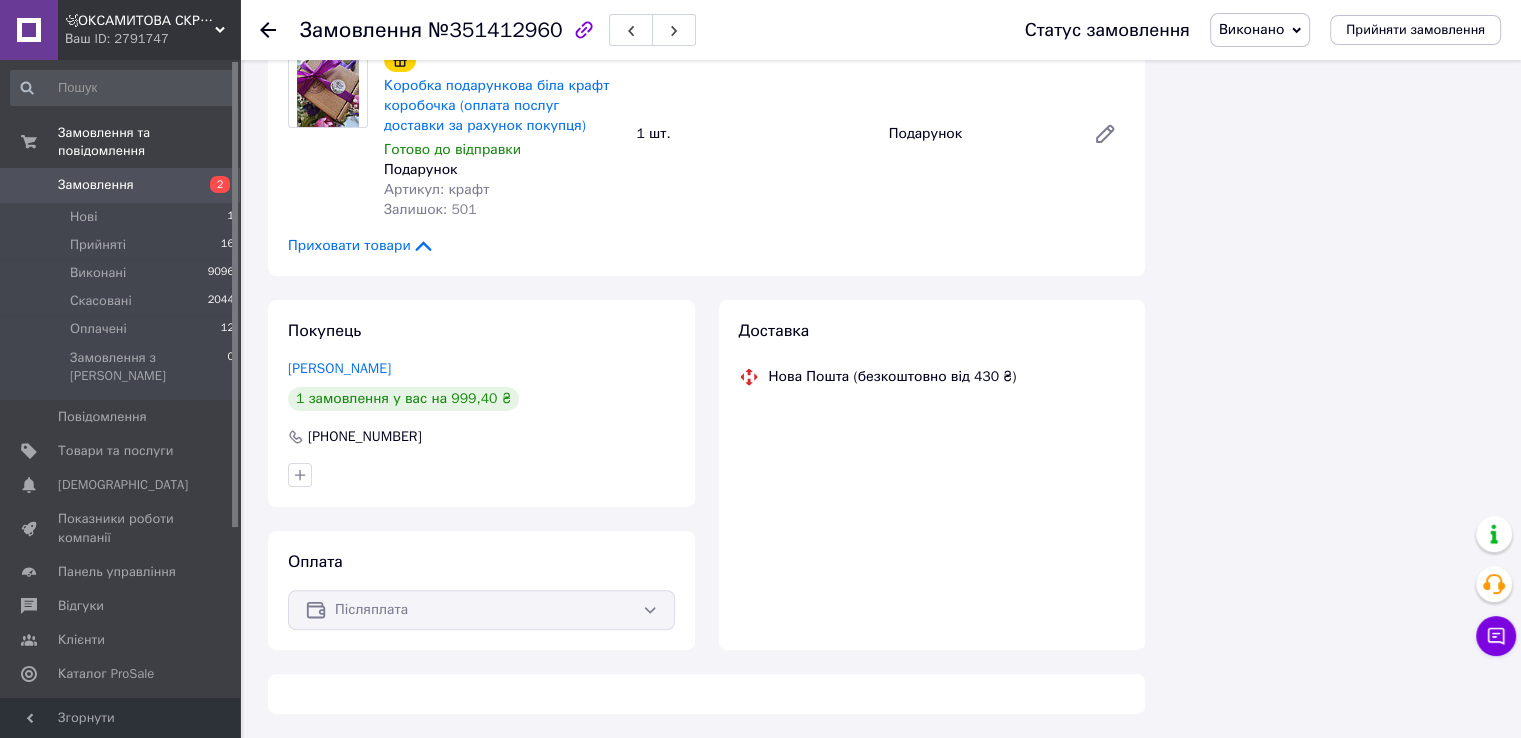 scroll, scrollTop: 1316, scrollLeft: 0, axis: vertical 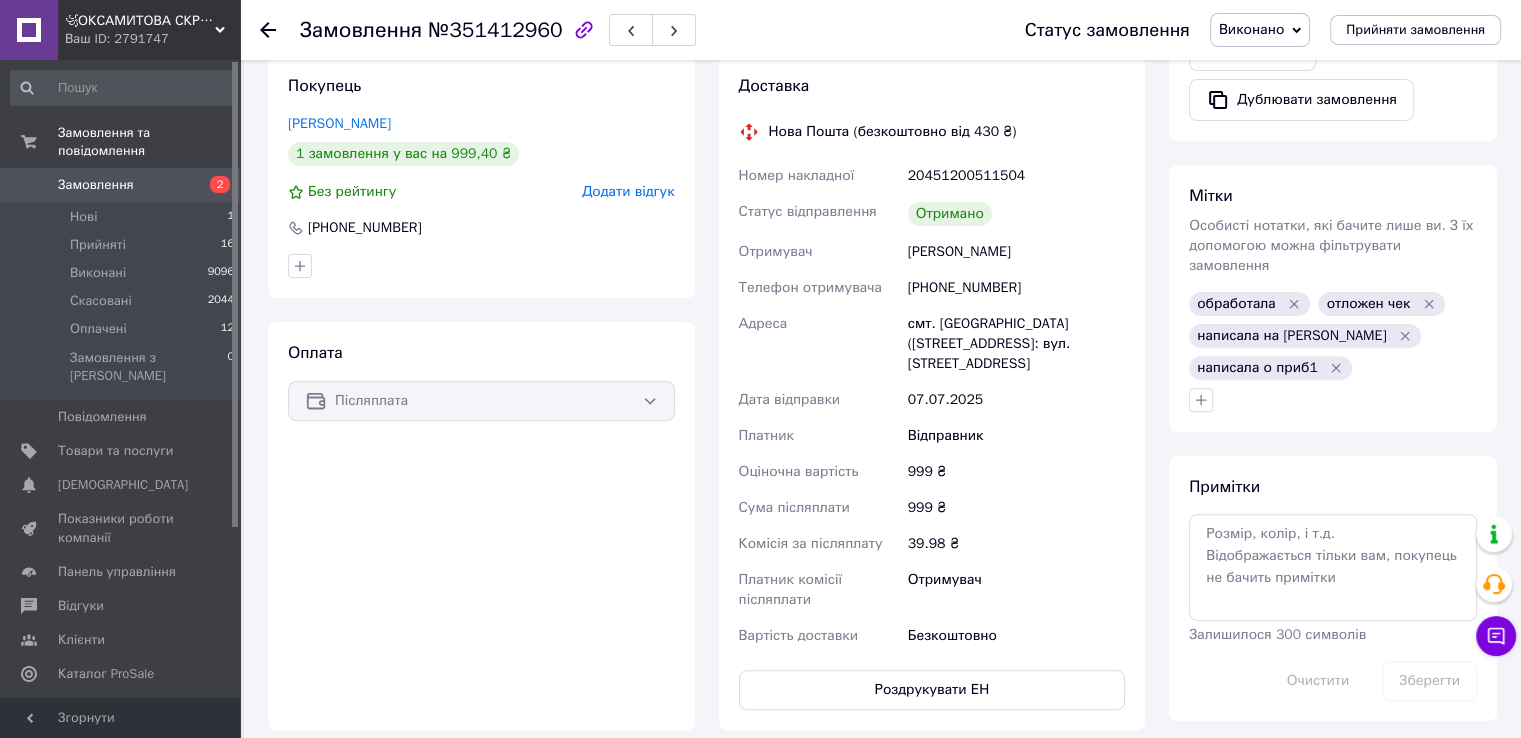 click on "Додати відгук" at bounding box center (628, 191) 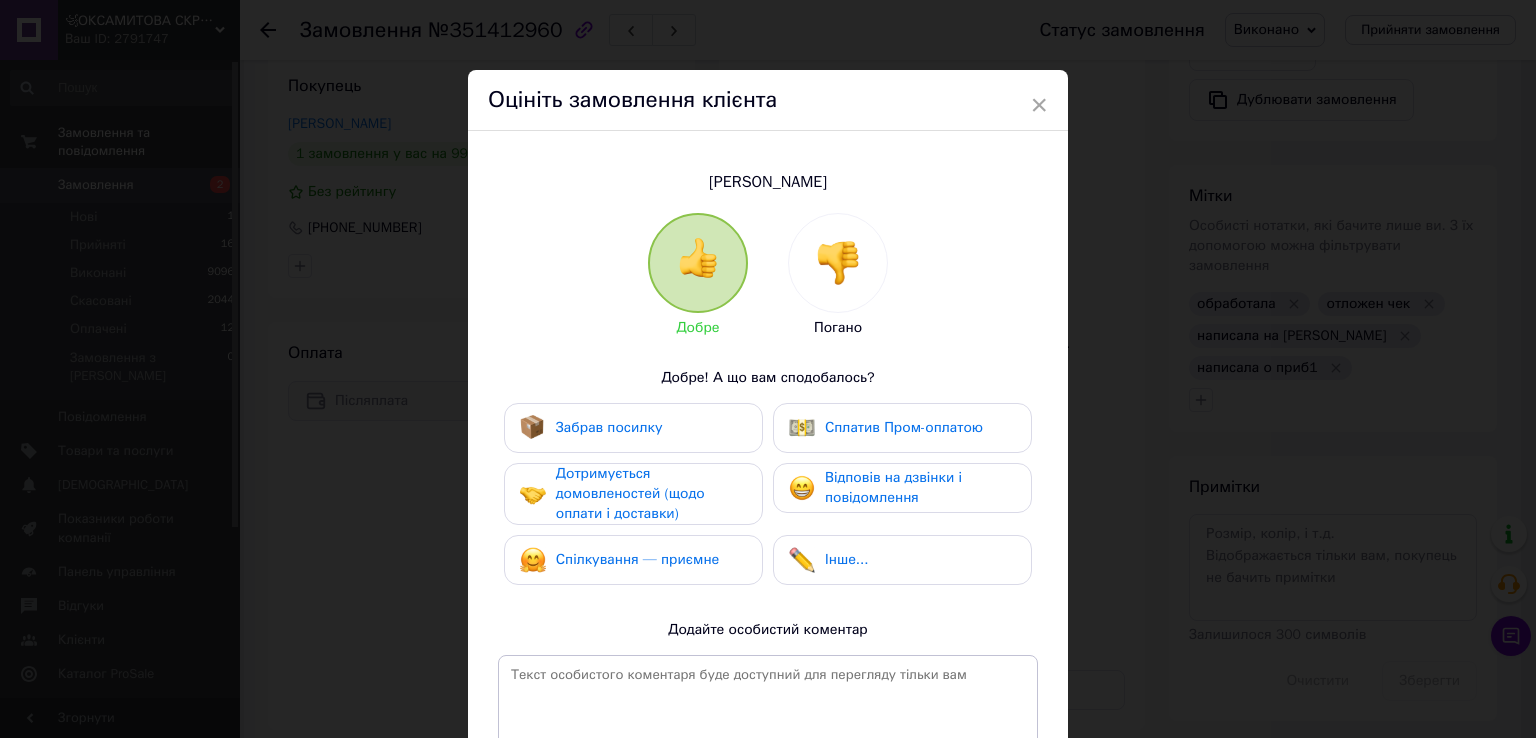 click on "Забрав посилку" at bounding box center [609, 427] 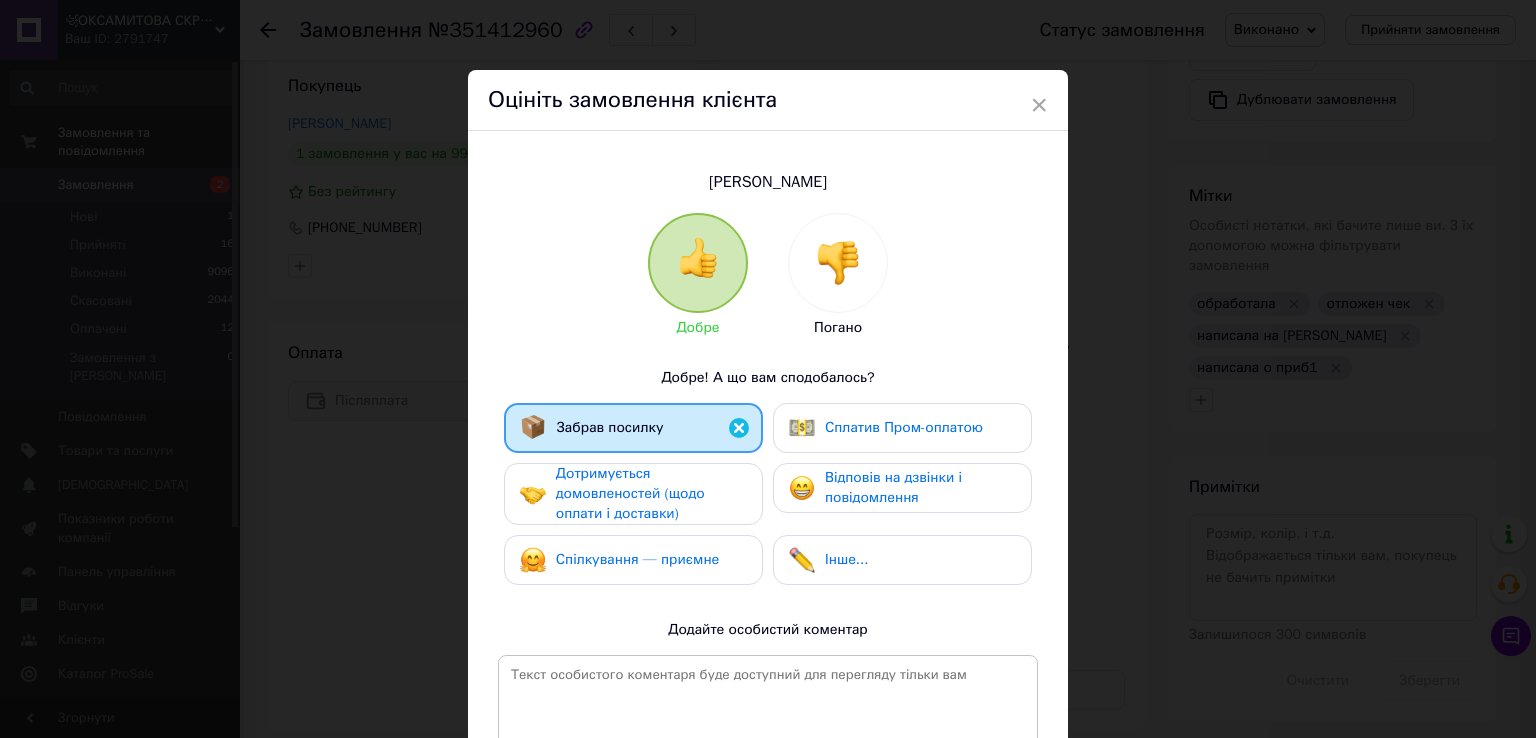 click on "Дотримується домовленостей (щодо оплати і доставки)" at bounding box center (651, 494) 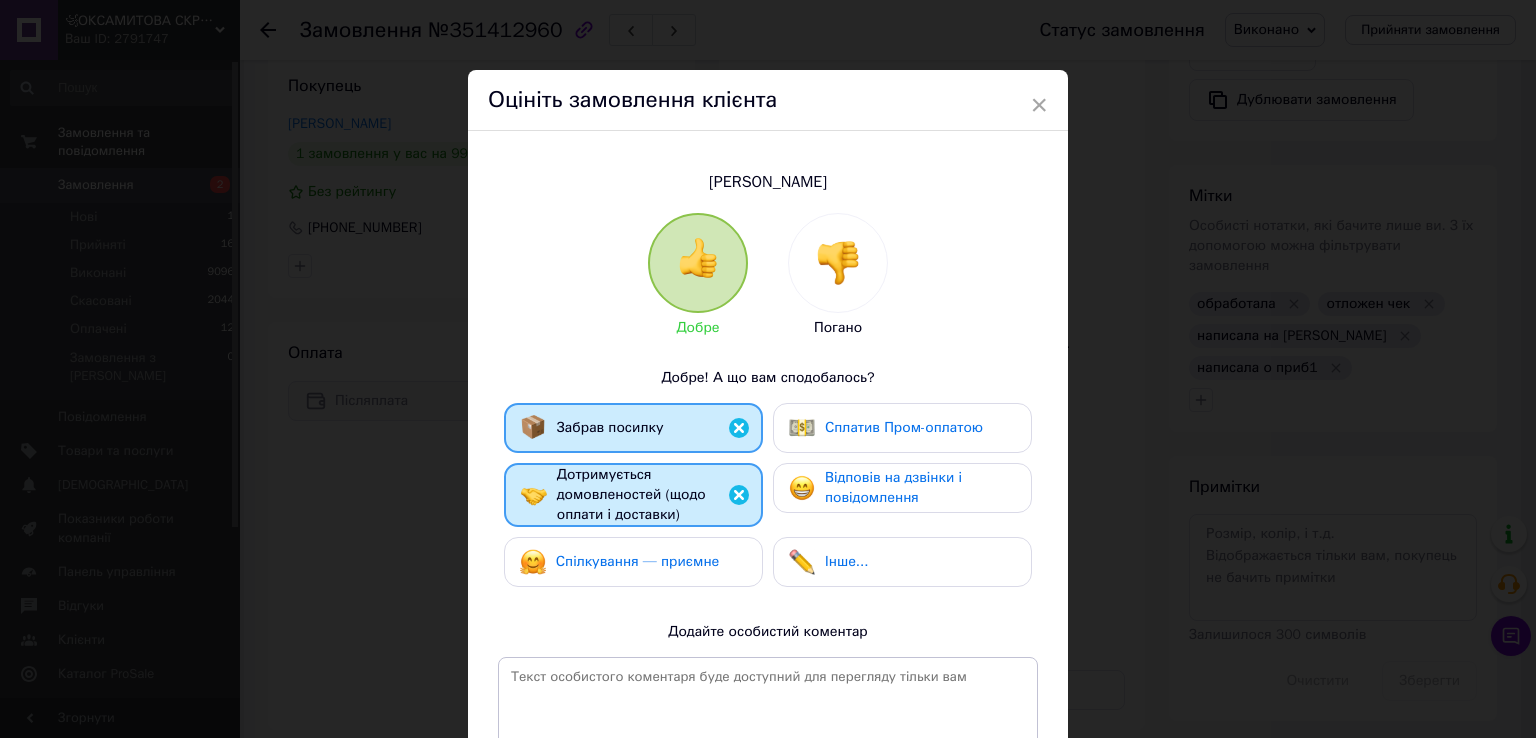 click on "Спілкування — приємне" at bounding box center [638, 561] 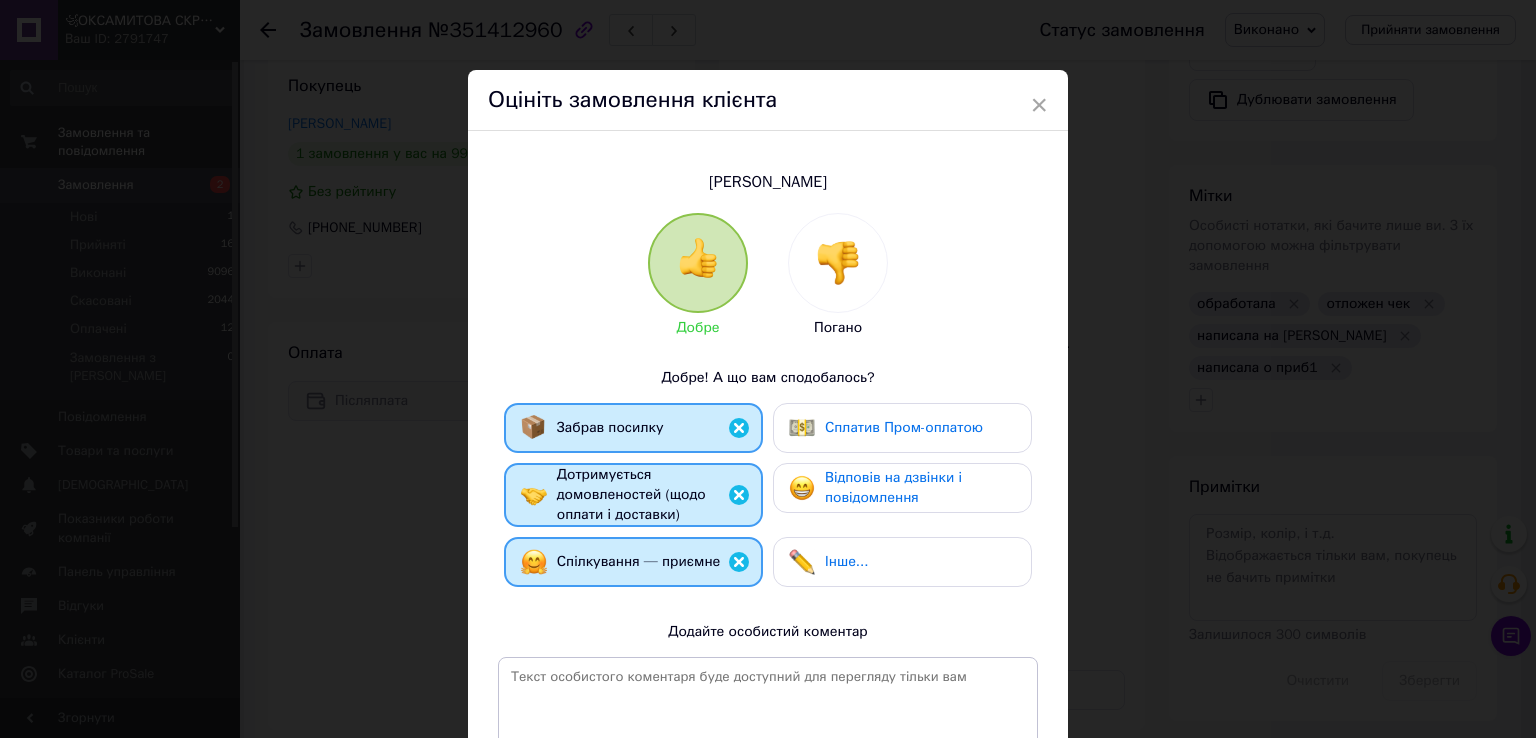 click on "Забрав посилку Сплатив Пром-оплатою Дотримується домовленостей (щодо оплати і доставки) Відповів на дзвінки і повідомлення Спілкування — приємне Інше..." at bounding box center [768, 500] 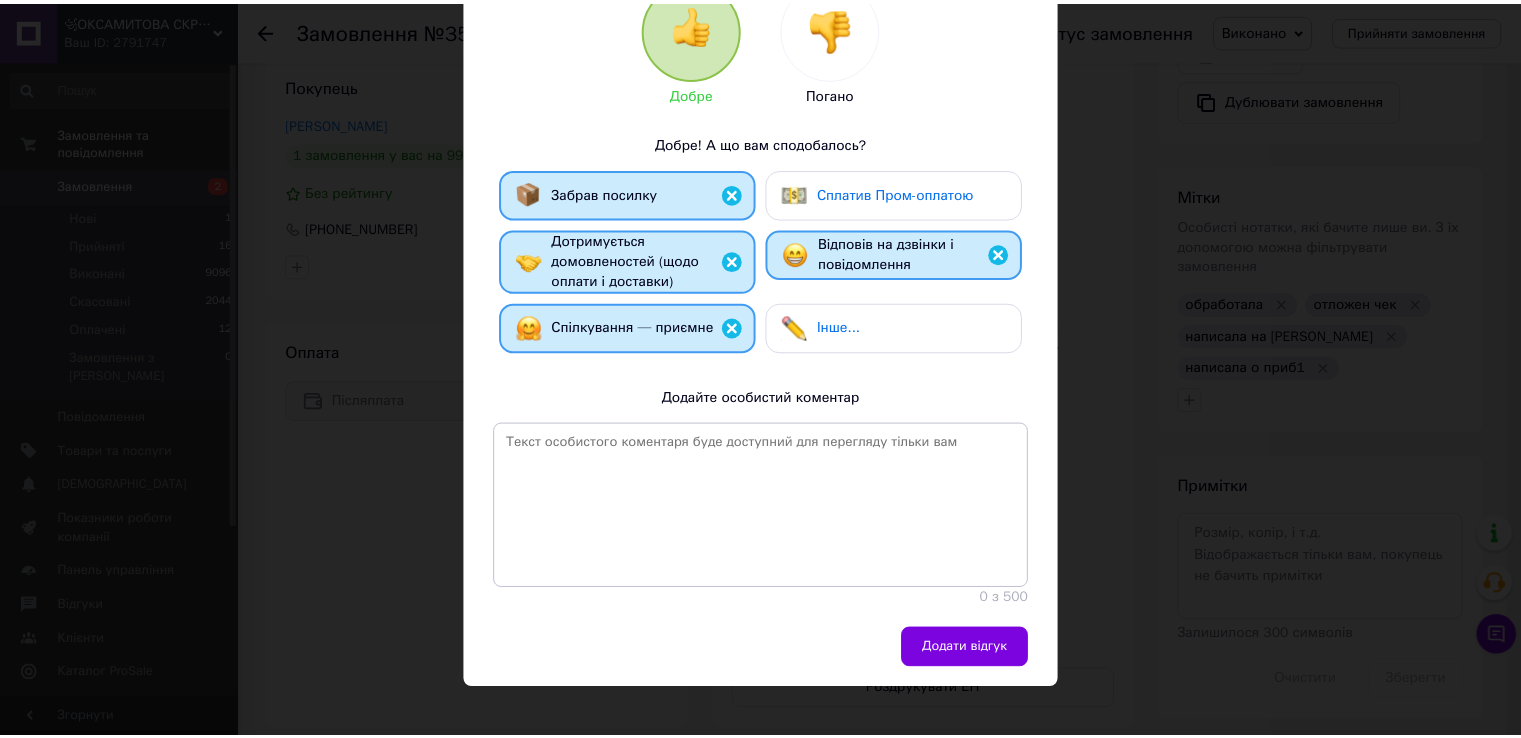 scroll, scrollTop: 252, scrollLeft: 0, axis: vertical 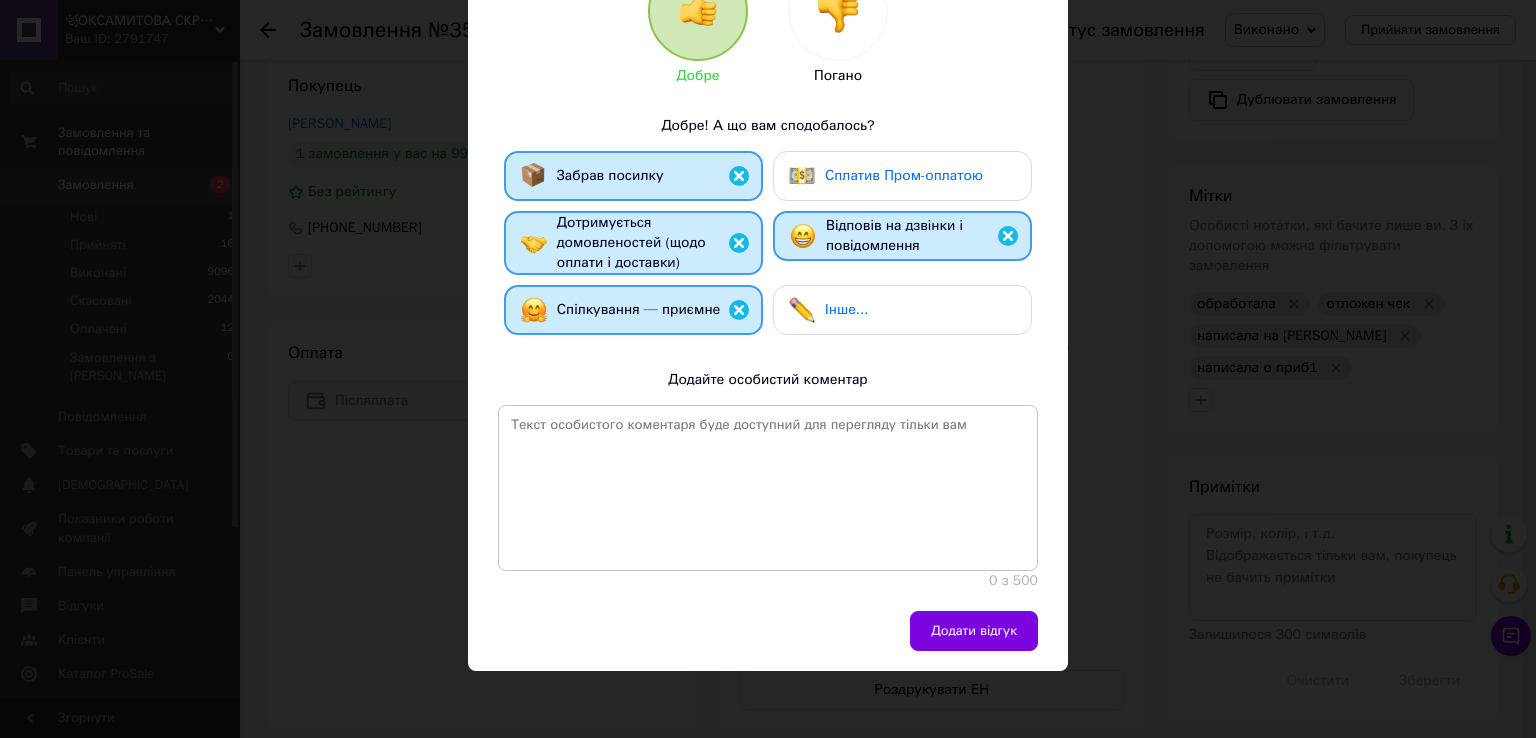click on "Додати відгук" at bounding box center (974, 631) 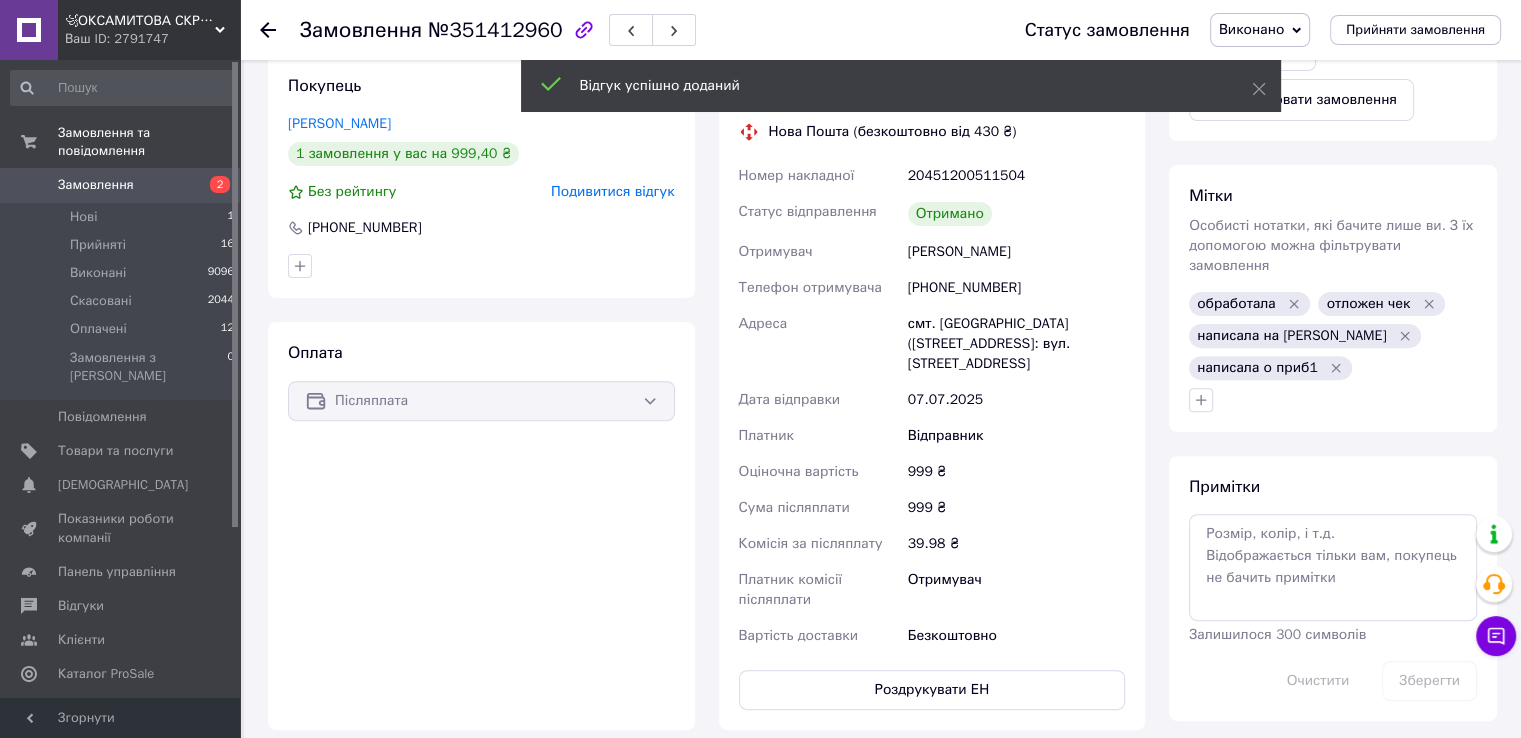 click 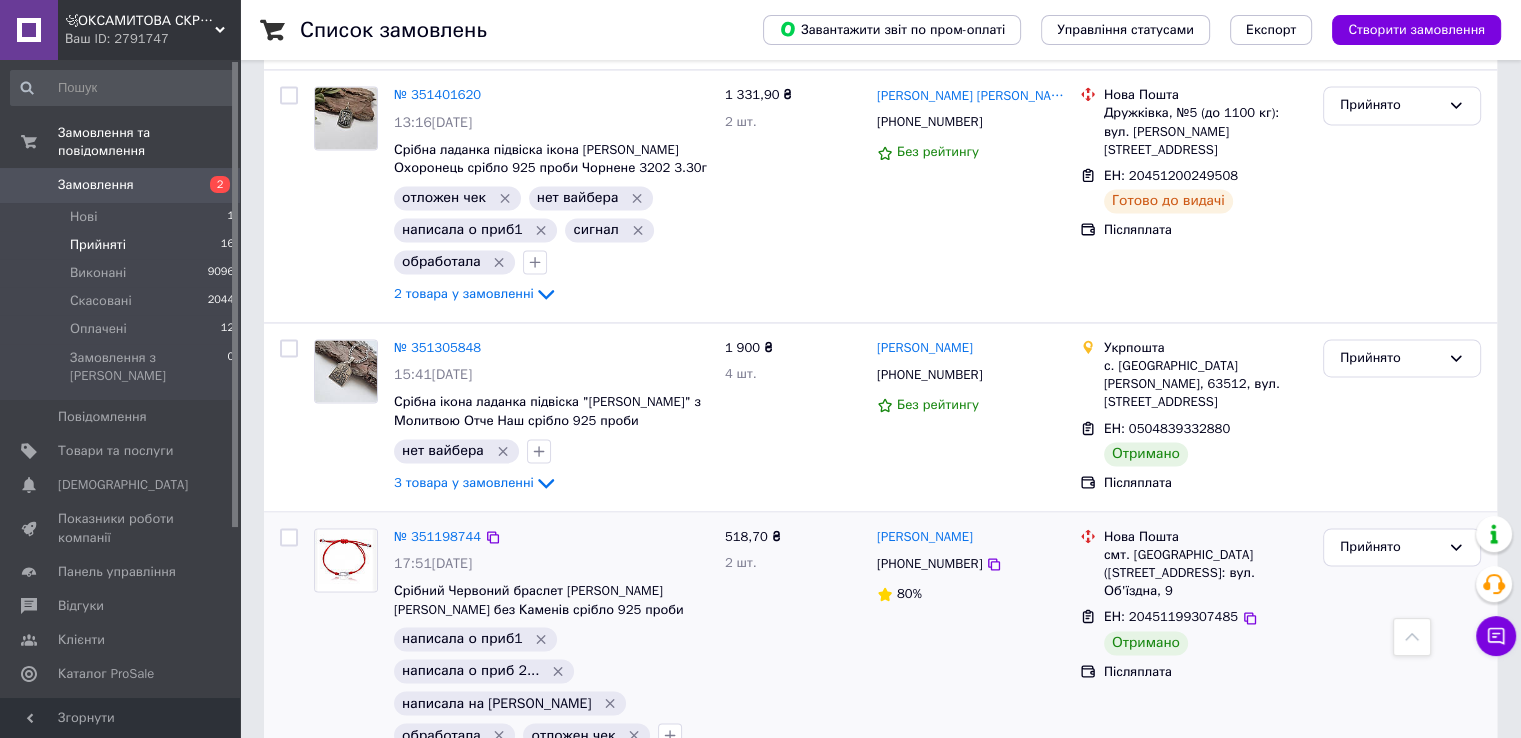 scroll, scrollTop: 3100, scrollLeft: 0, axis: vertical 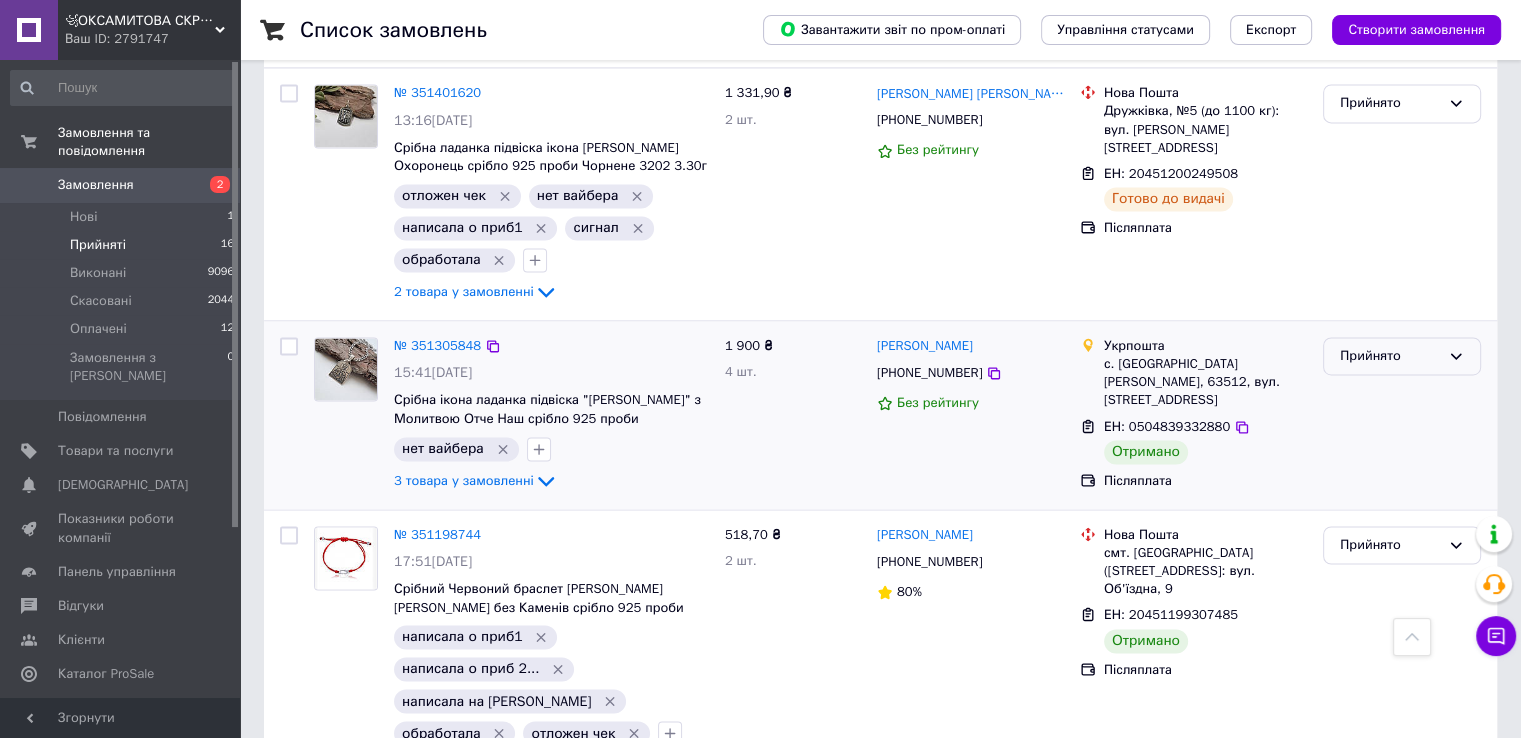 click on "Прийнято" at bounding box center (1402, 356) 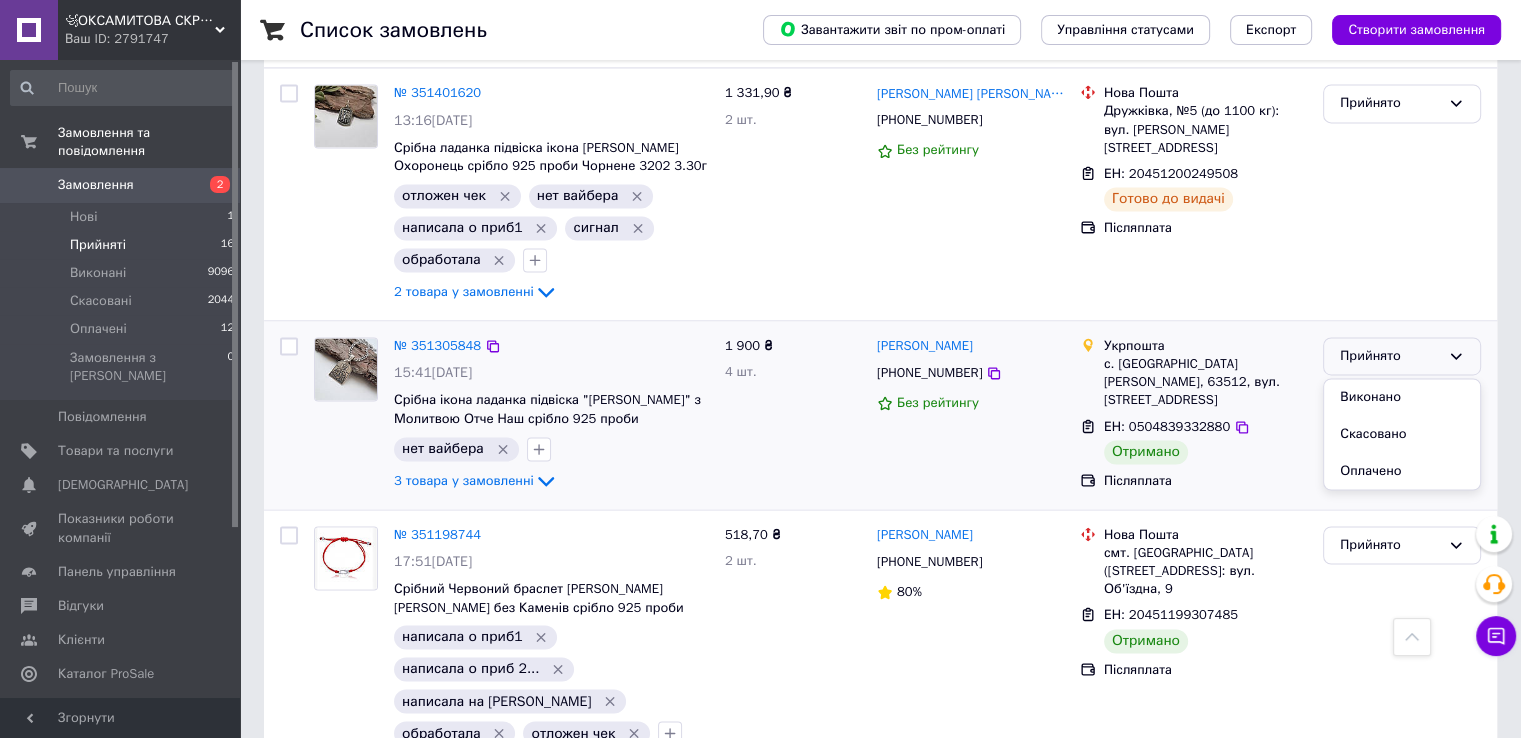 click on "Виконано" at bounding box center (1402, 397) 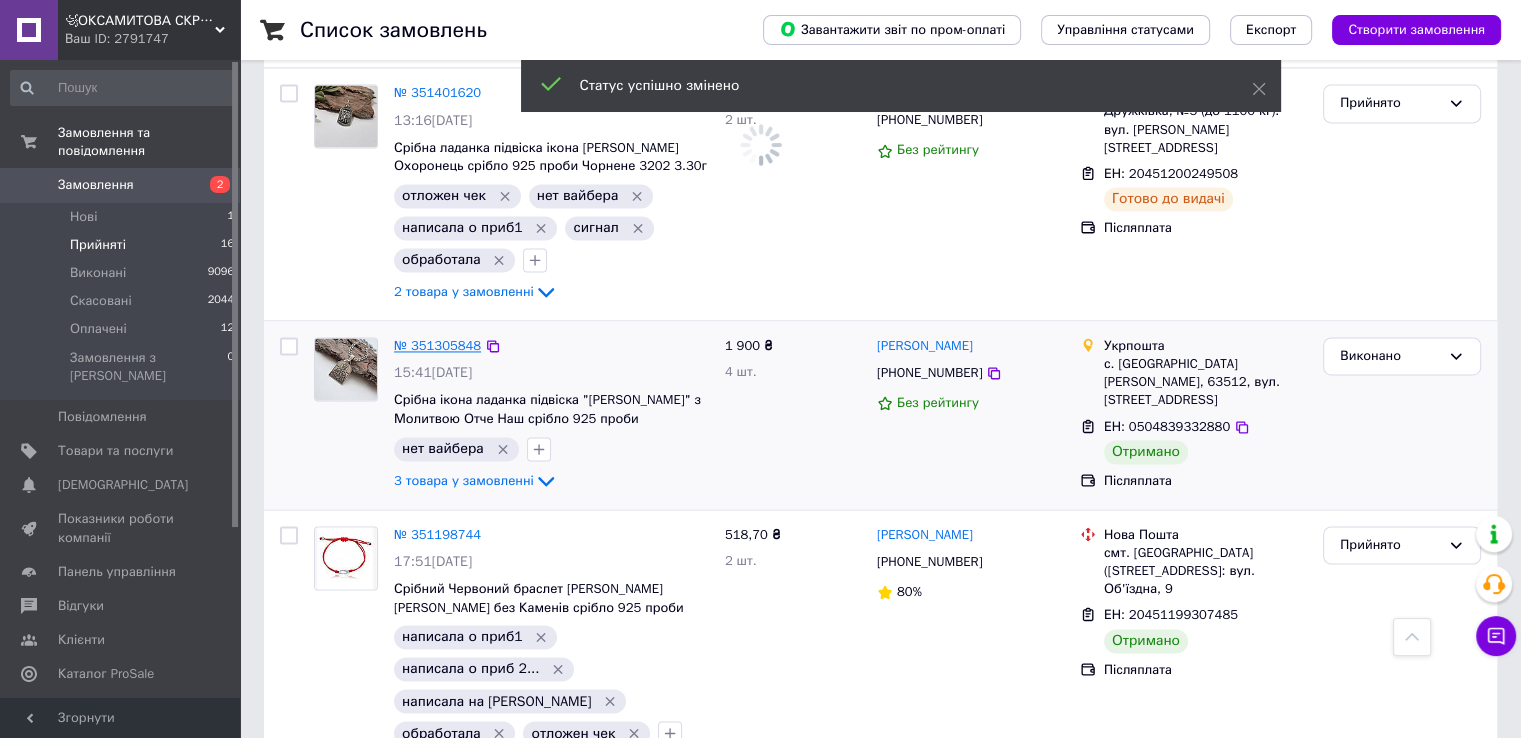 click on "№ 351305848" at bounding box center [437, 345] 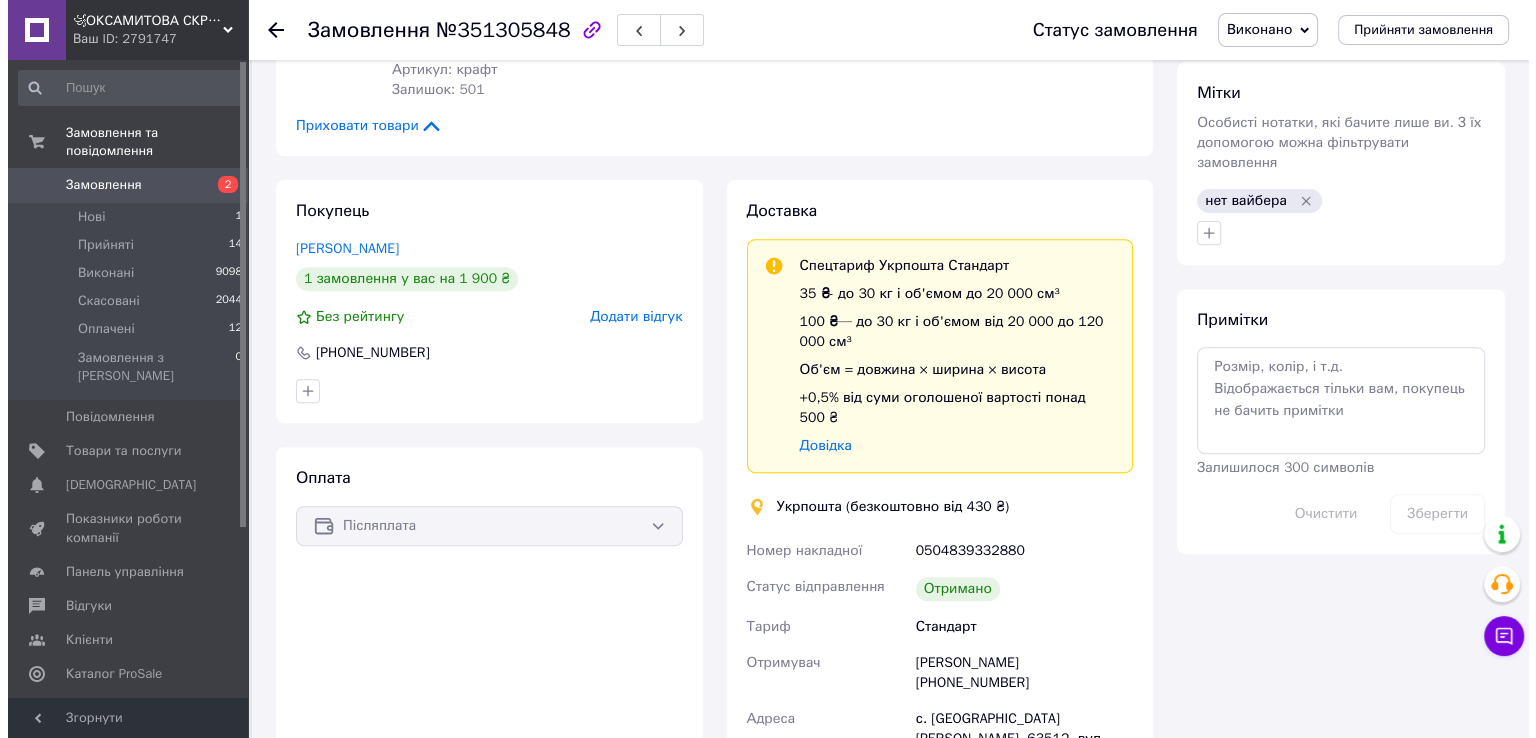 scroll, scrollTop: 519, scrollLeft: 0, axis: vertical 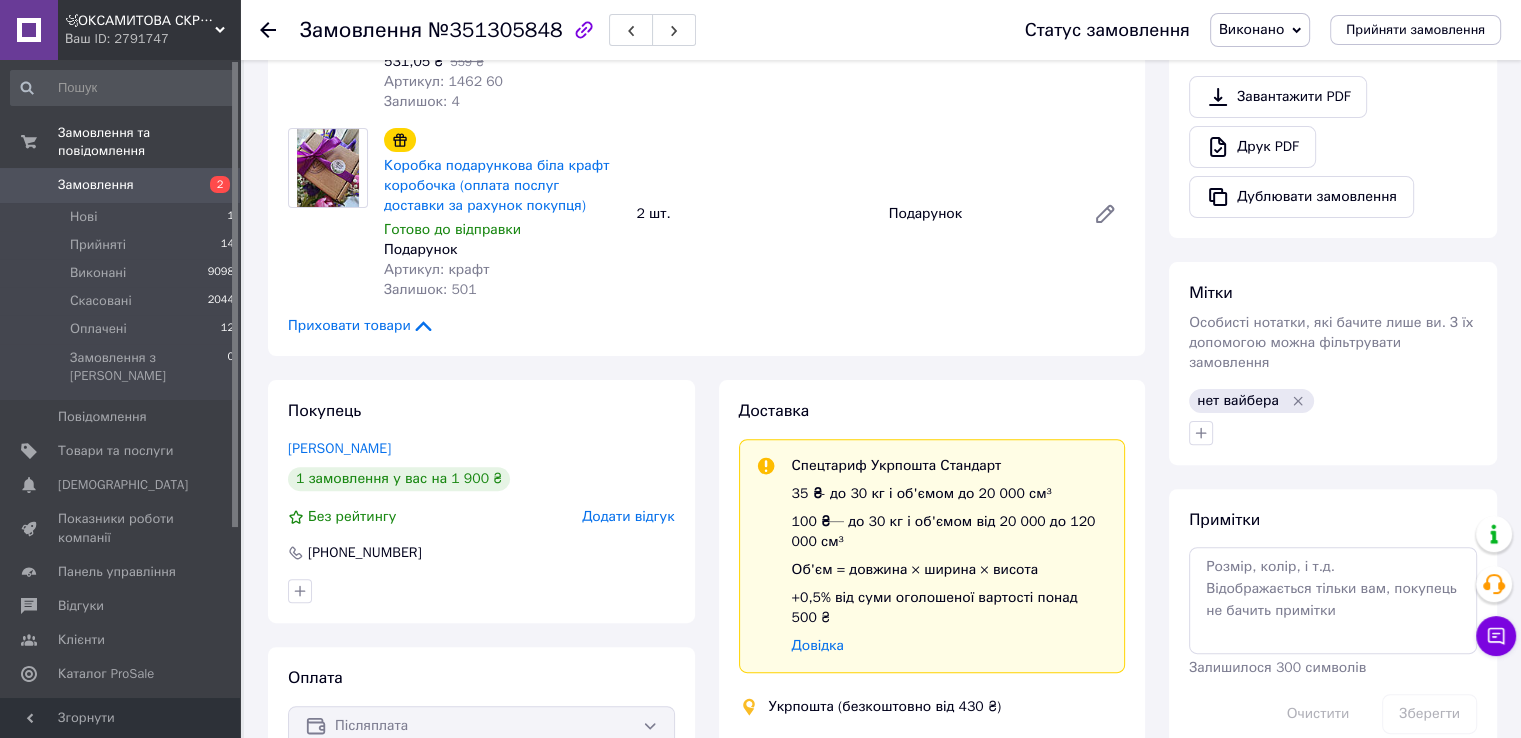 click on "Додати відгук" at bounding box center [628, 516] 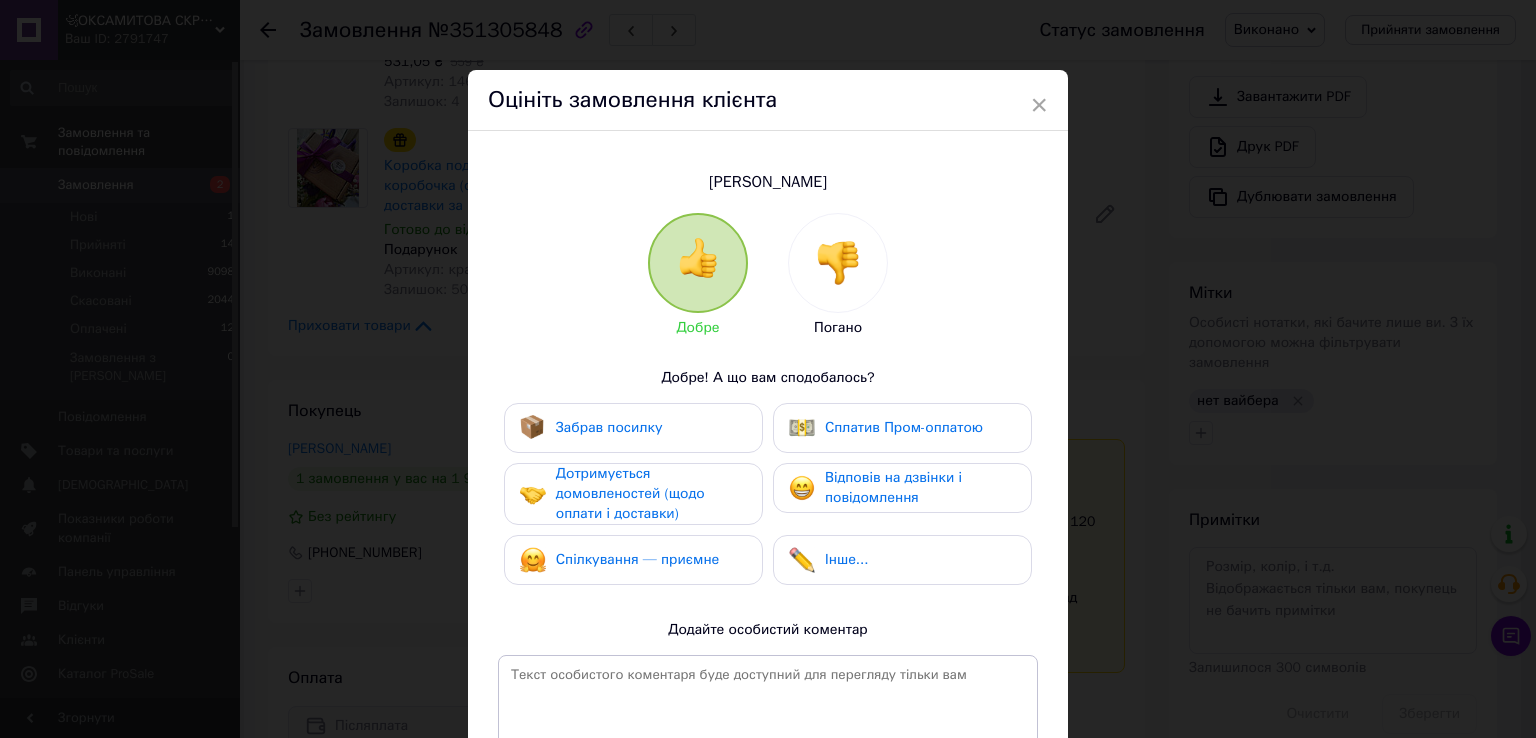 click on "Забрав посилку" at bounding box center (633, 428) 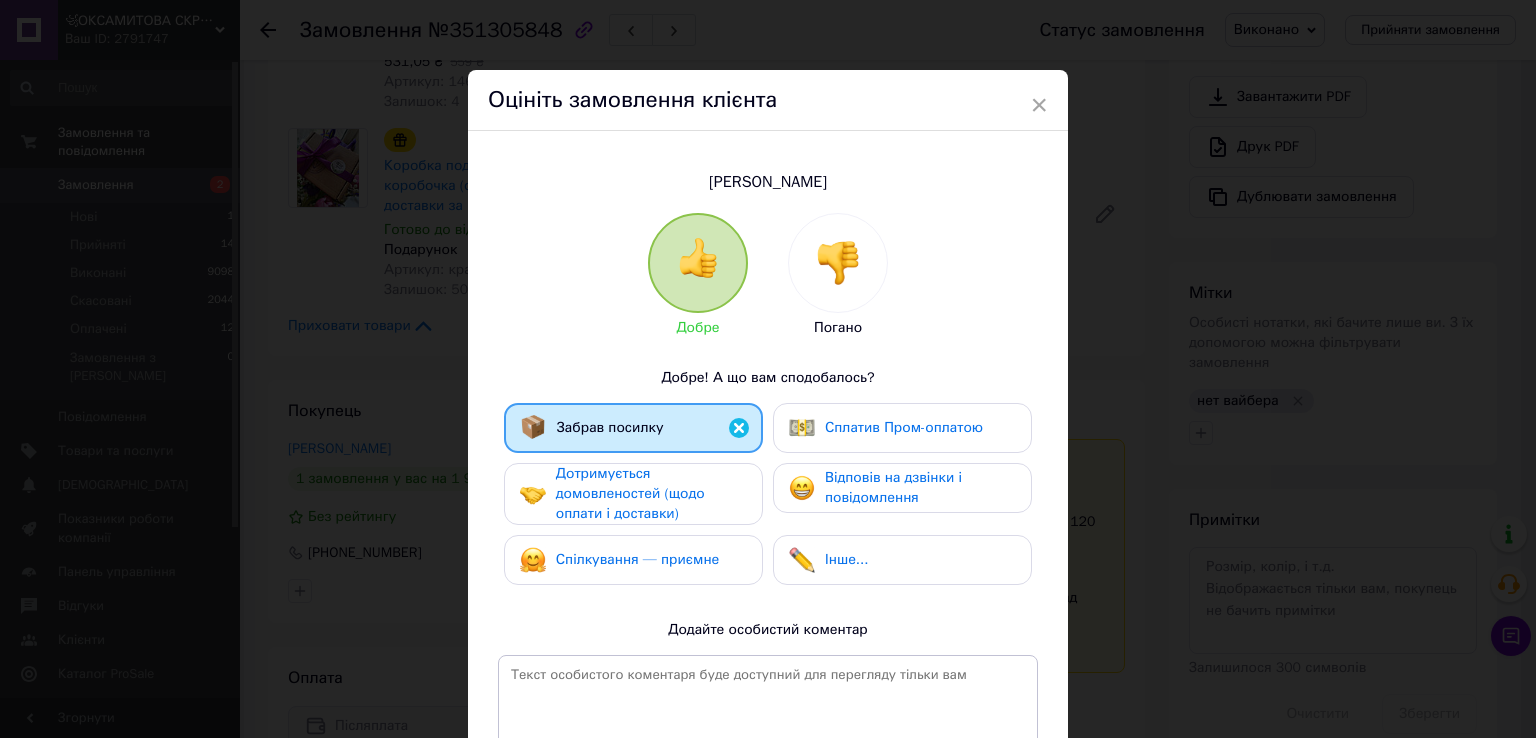 click on "Дотримується домовленостей (щодо оплати і доставки)" at bounding box center (630, 493) 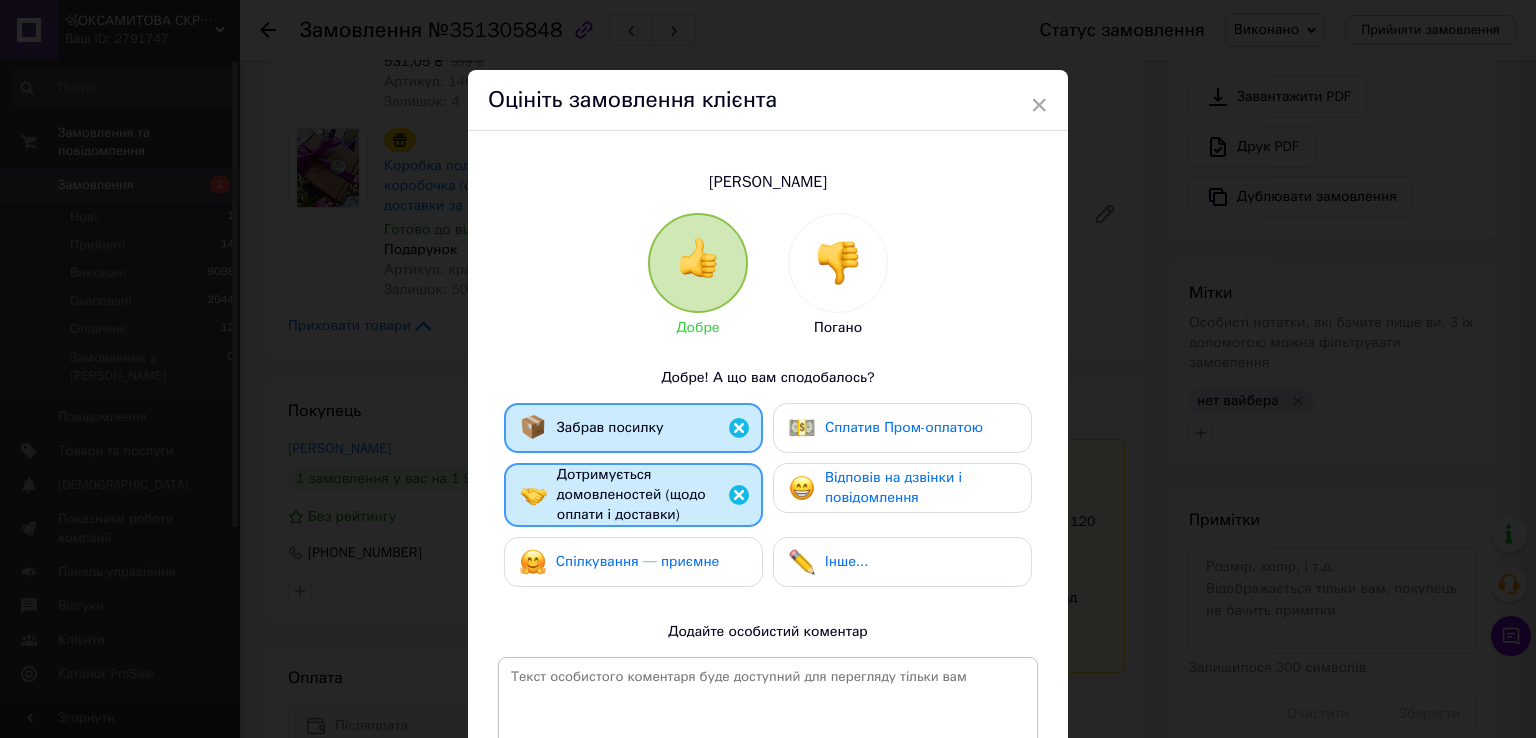 drag, startPoint x: 682, startPoint y: 542, endPoint x: 698, endPoint y: 545, distance: 16.27882 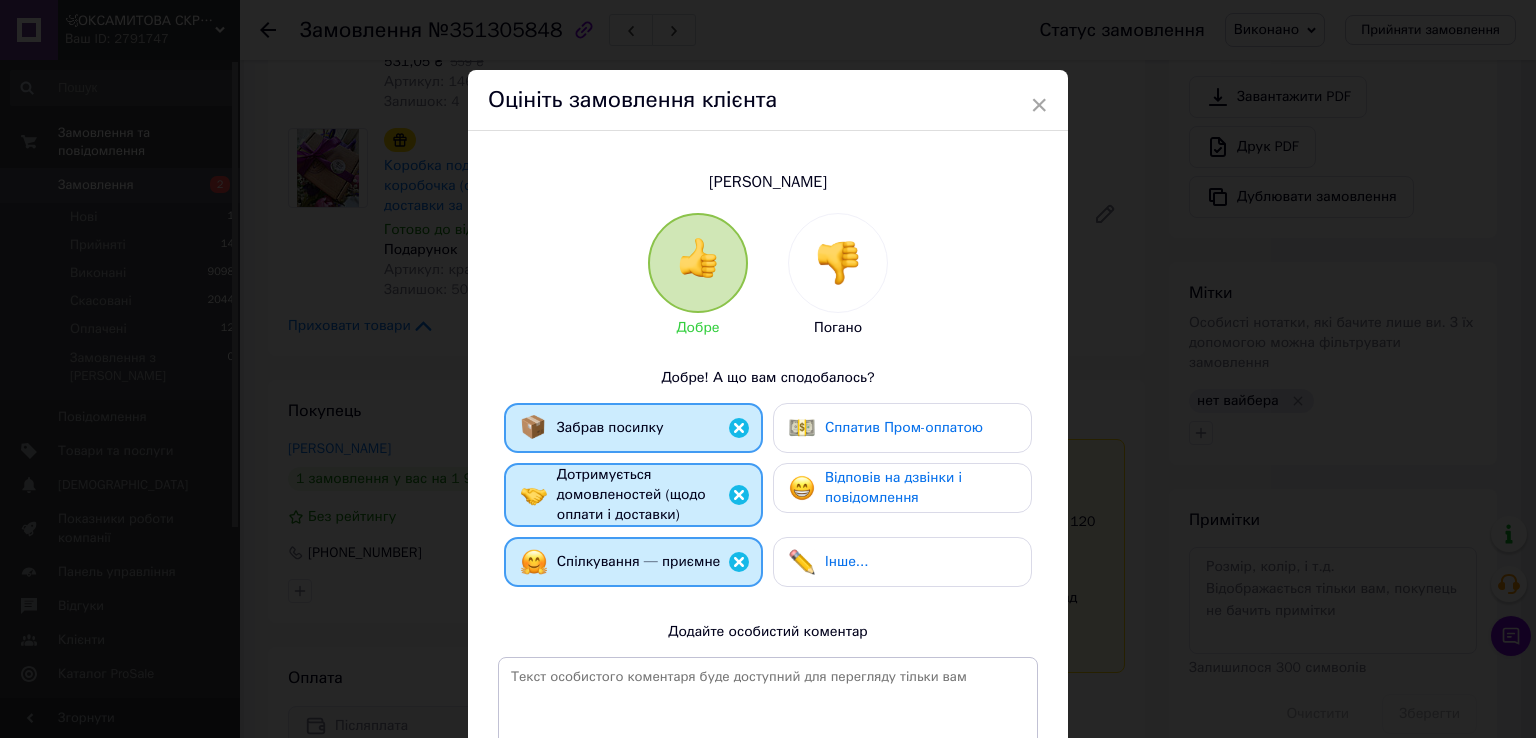 click on "Забрав посилку Сплатив Пром-оплатою Дотримується домовленостей (щодо оплати і доставки) Відповів на дзвінки і повідомлення Спілкування — приємне Інше..." at bounding box center [768, 500] 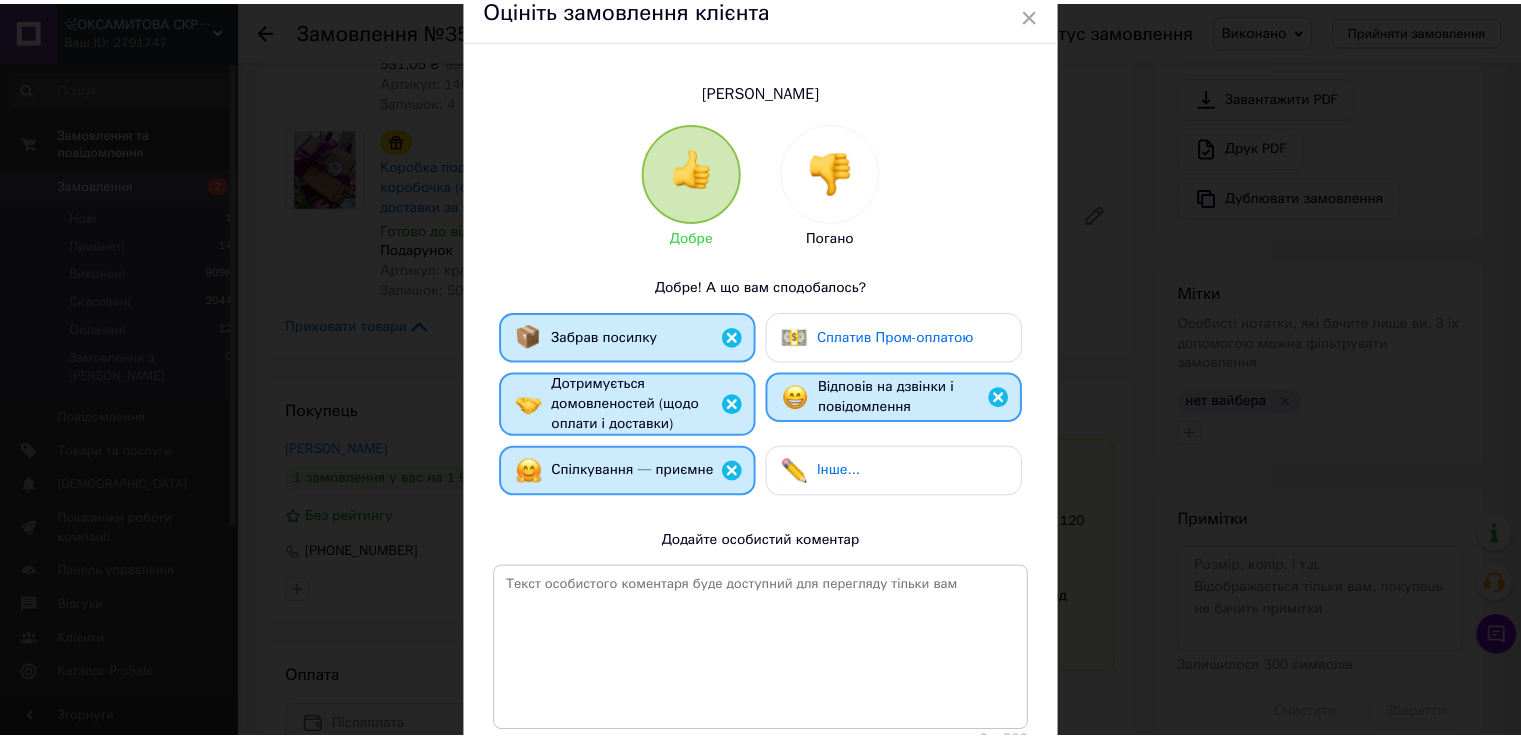 scroll, scrollTop: 200, scrollLeft: 0, axis: vertical 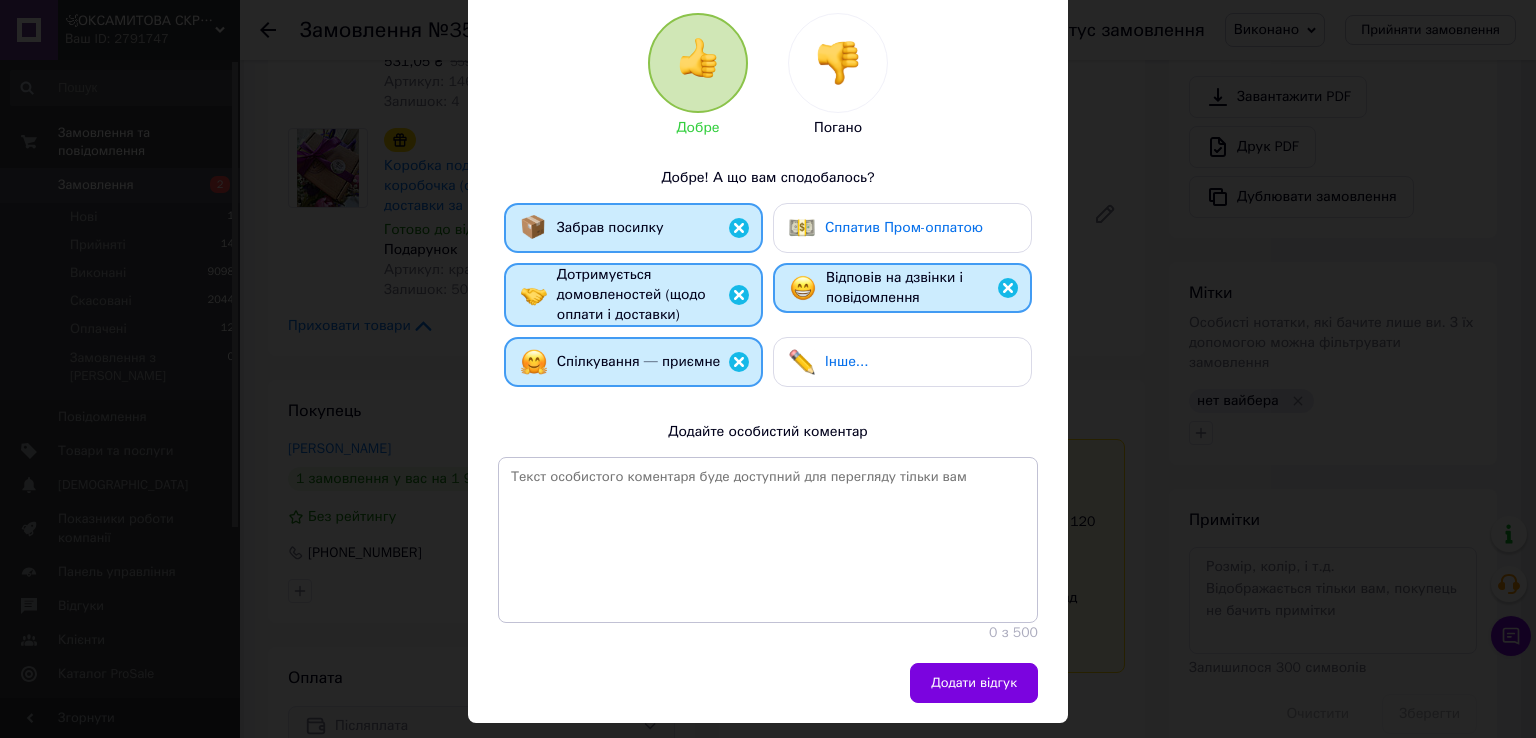 click on "Додати відгук" at bounding box center [974, 683] 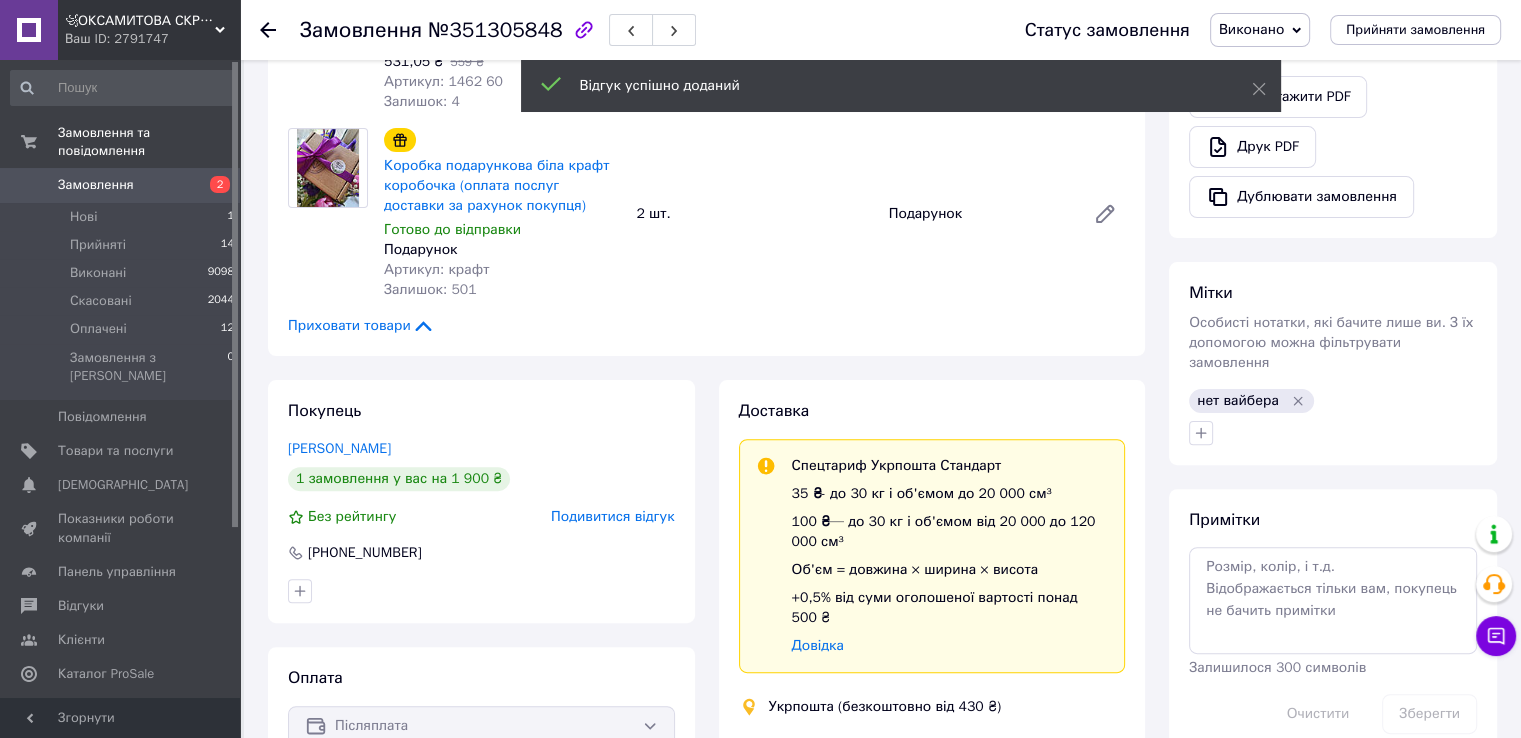 click 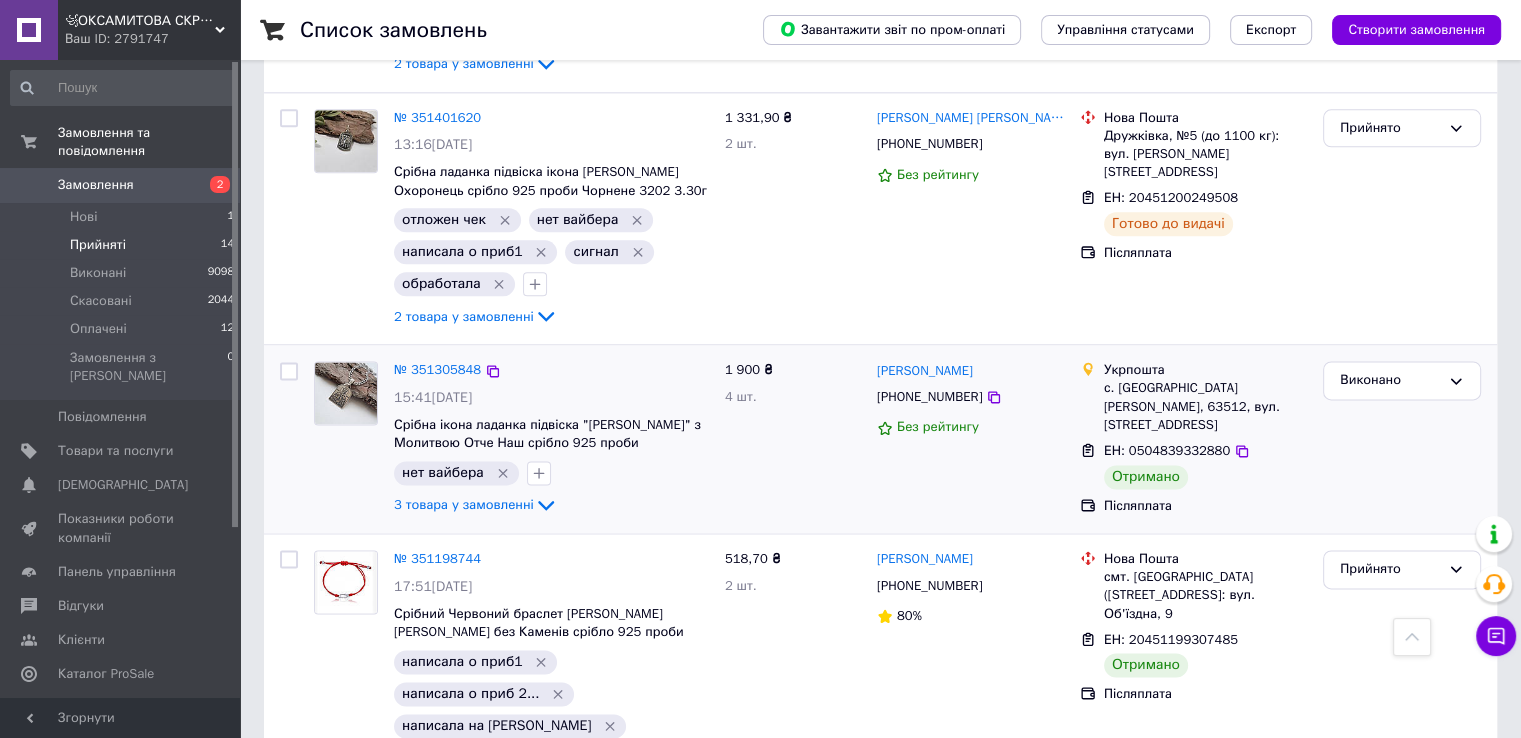 scroll, scrollTop: 2600, scrollLeft: 0, axis: vertical 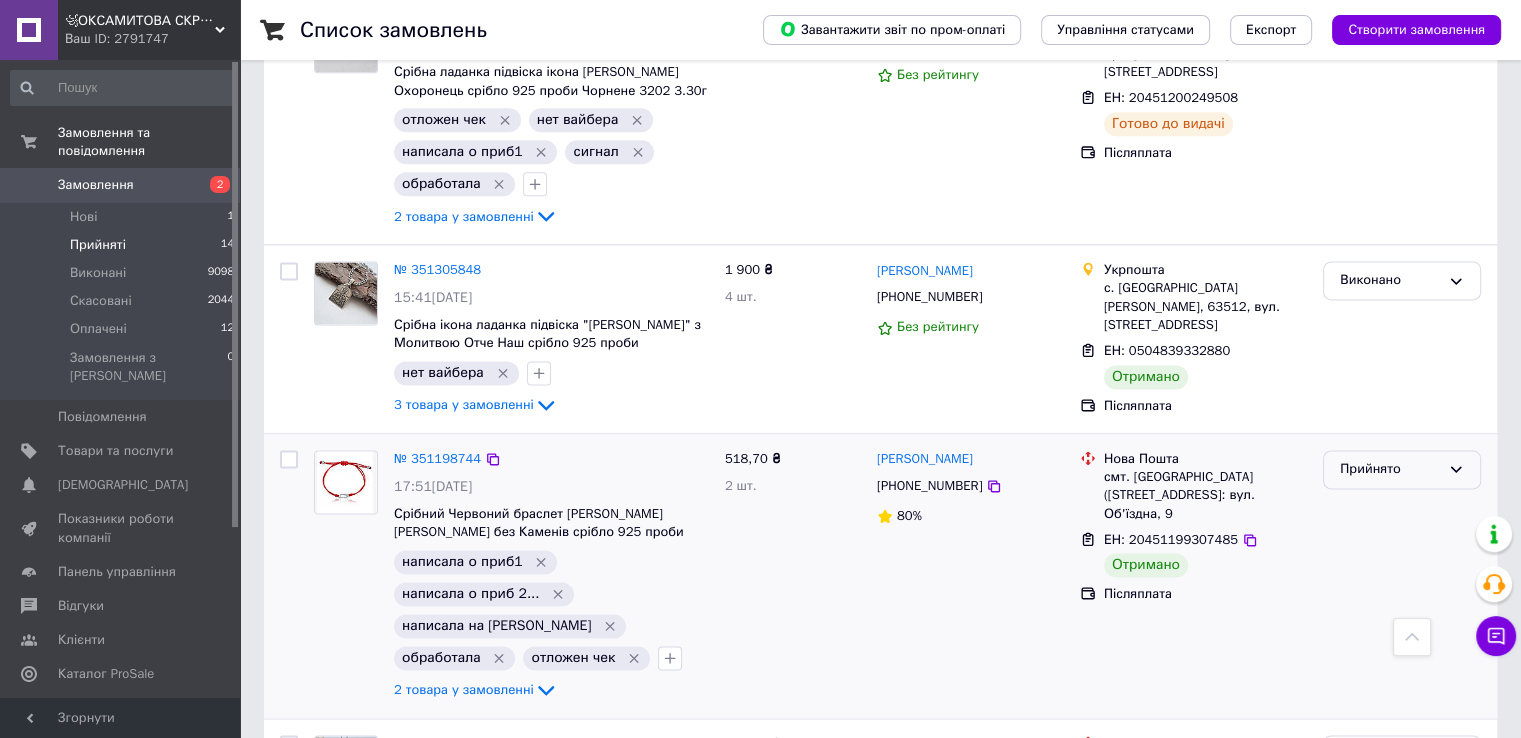 click on "Прийнято" at bounding box center [1390, 469] 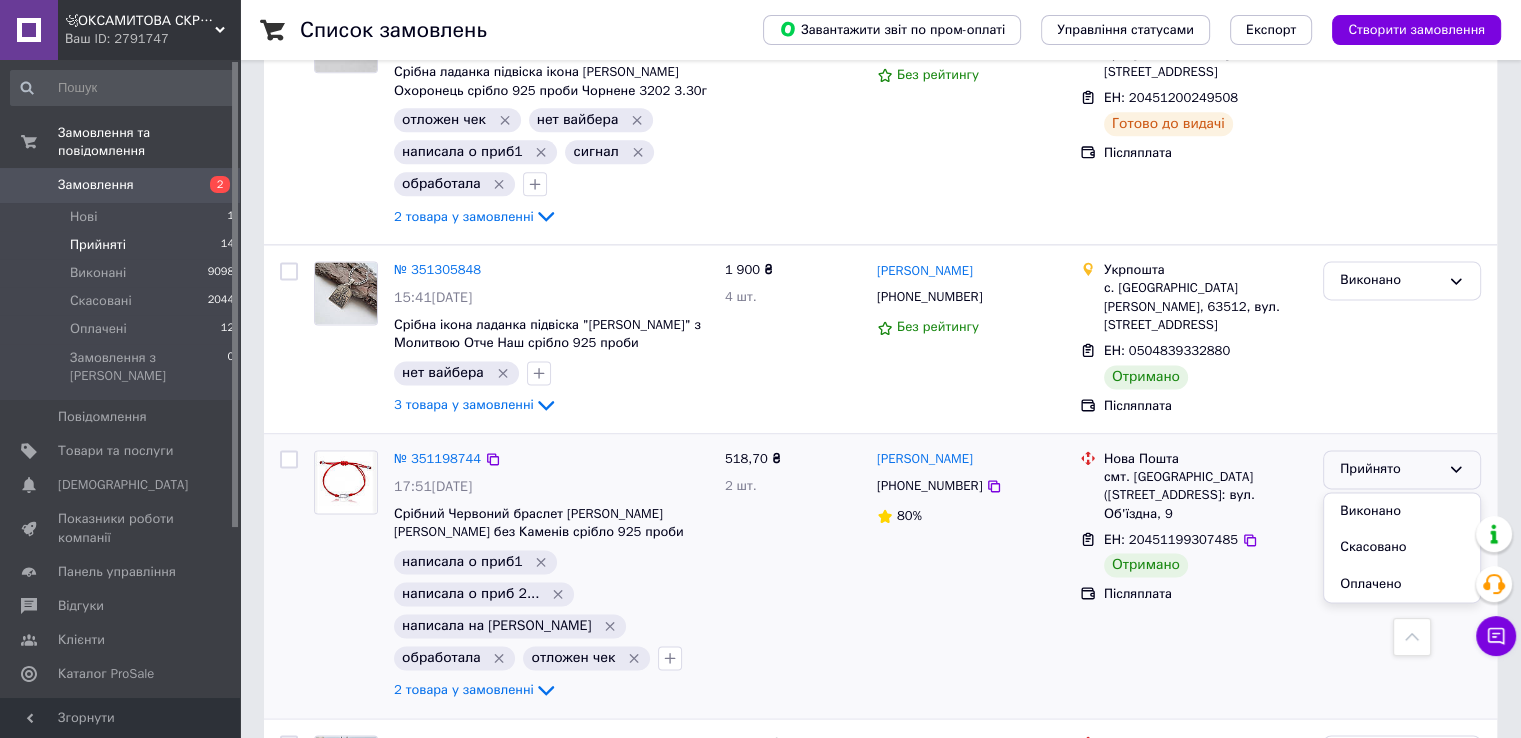 click on "Виконано" at bounding box center (1402, 511) 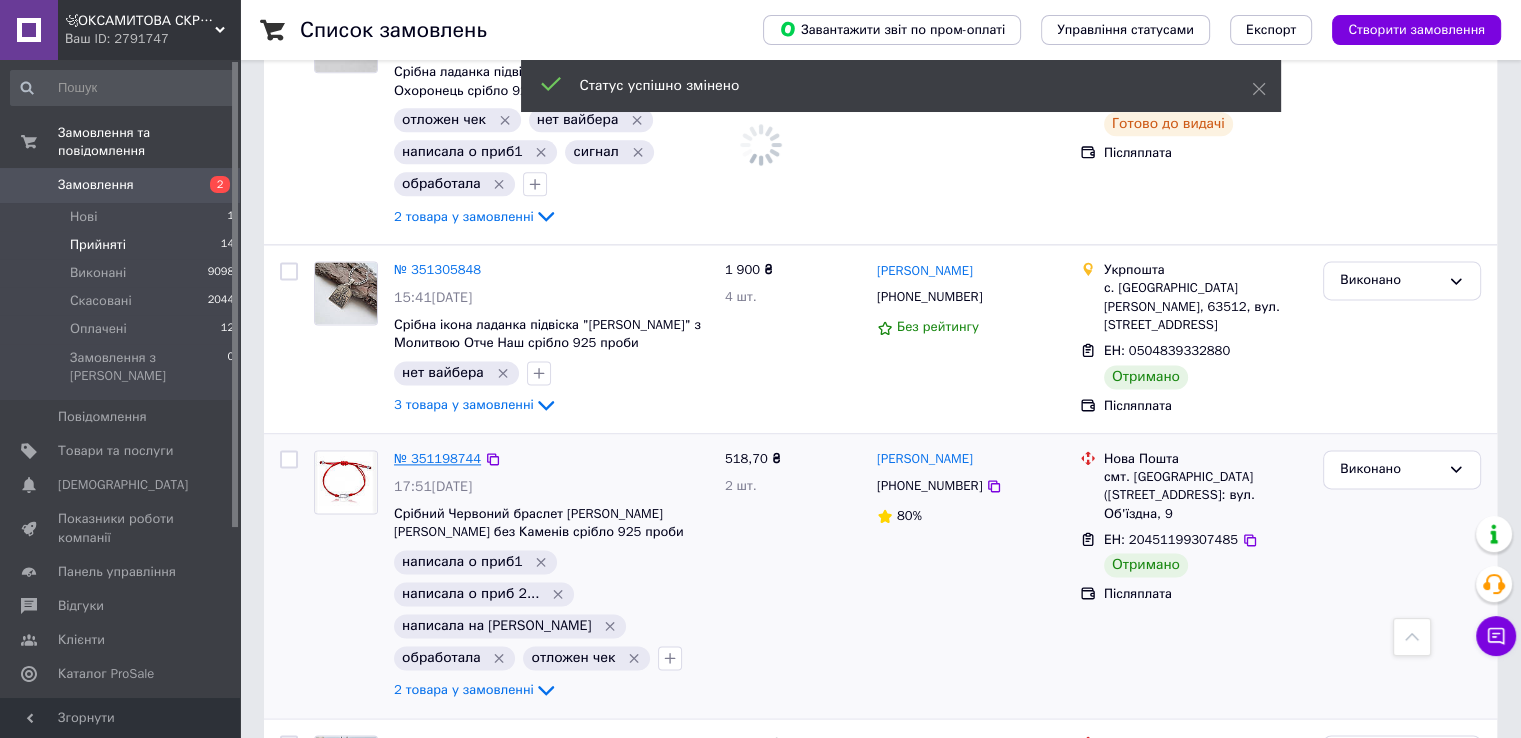 click on "№ 351198744" at bounding box center (437, 458) 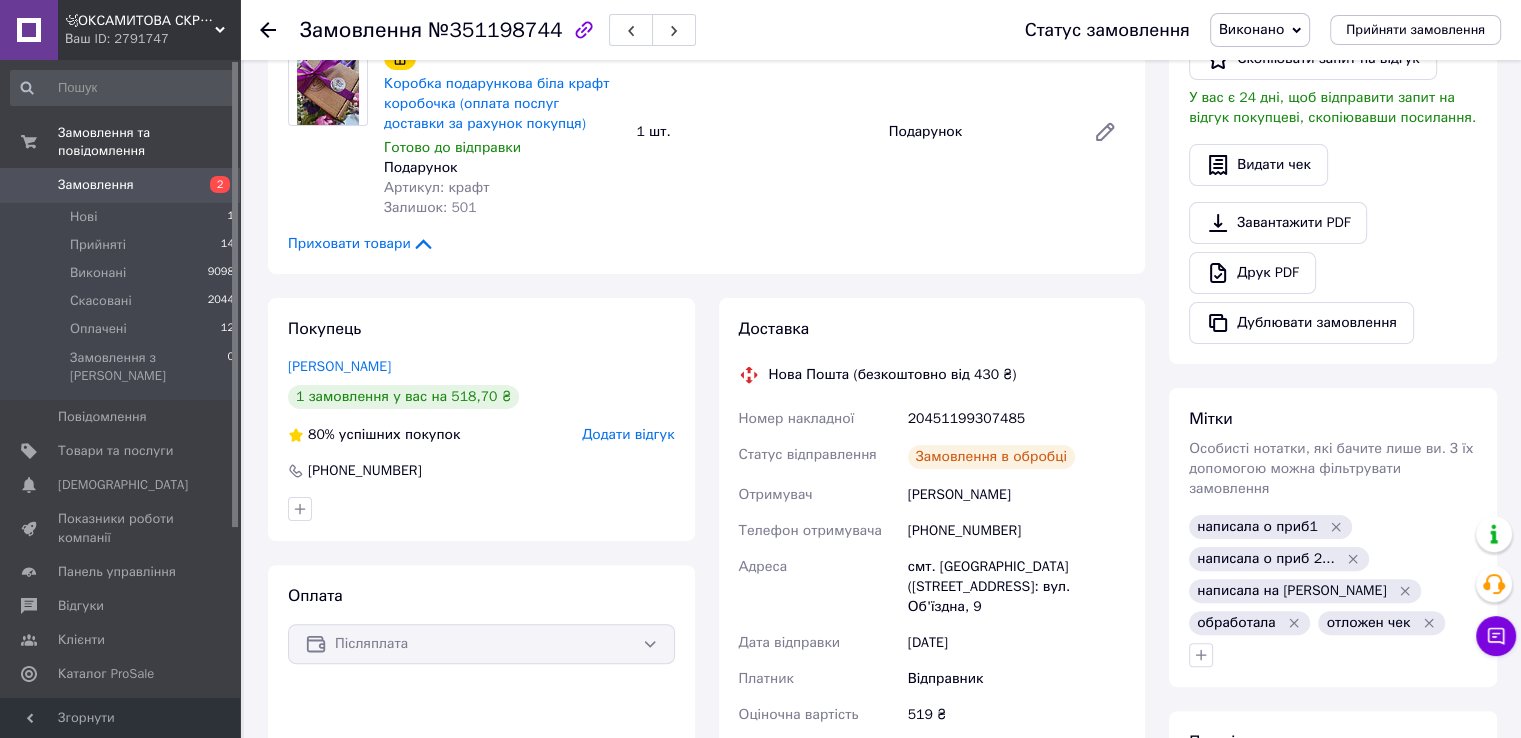 scroll, scrollTop: 1068, scrollLeft: 0, axis: vertical 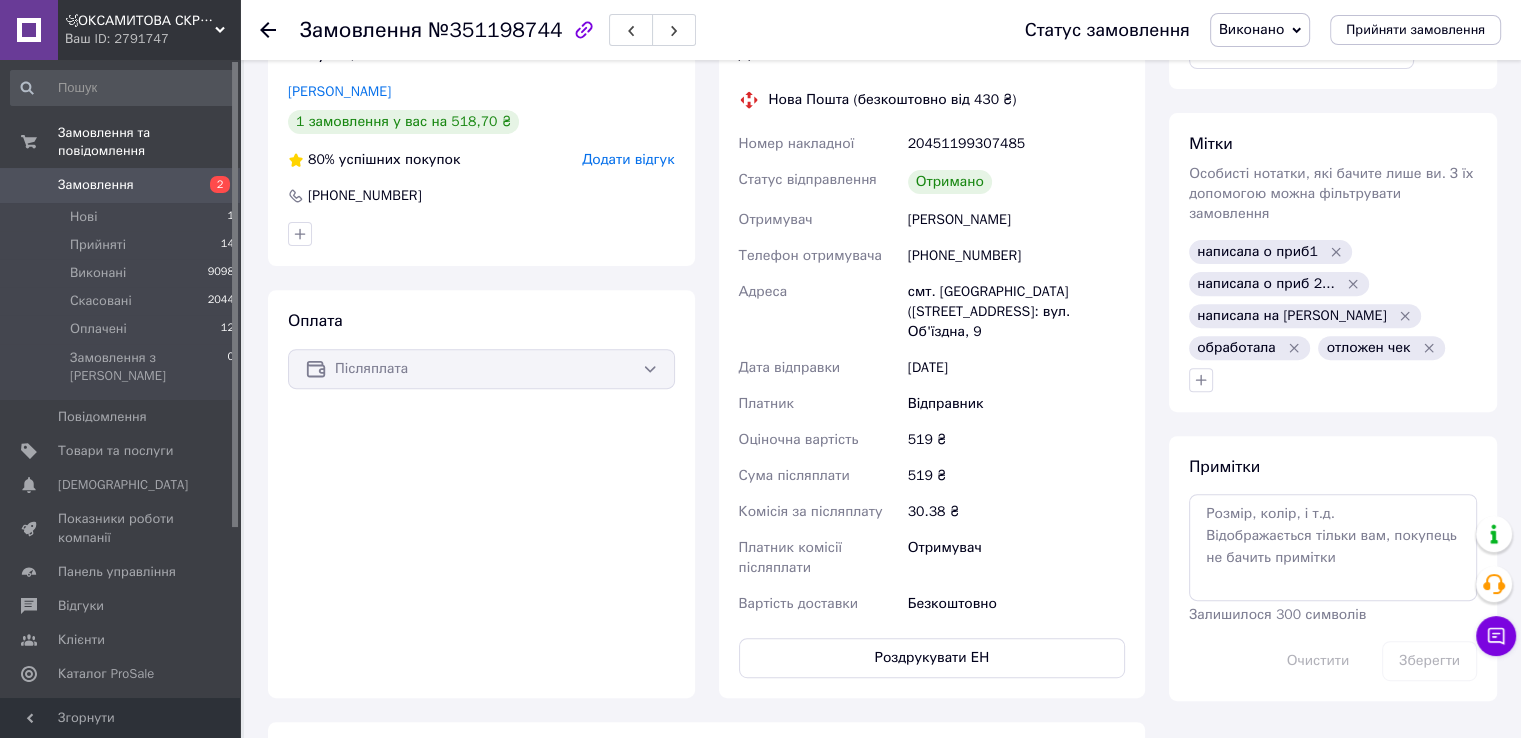 click on "Додати відгук" at bounding box center [628, 159] 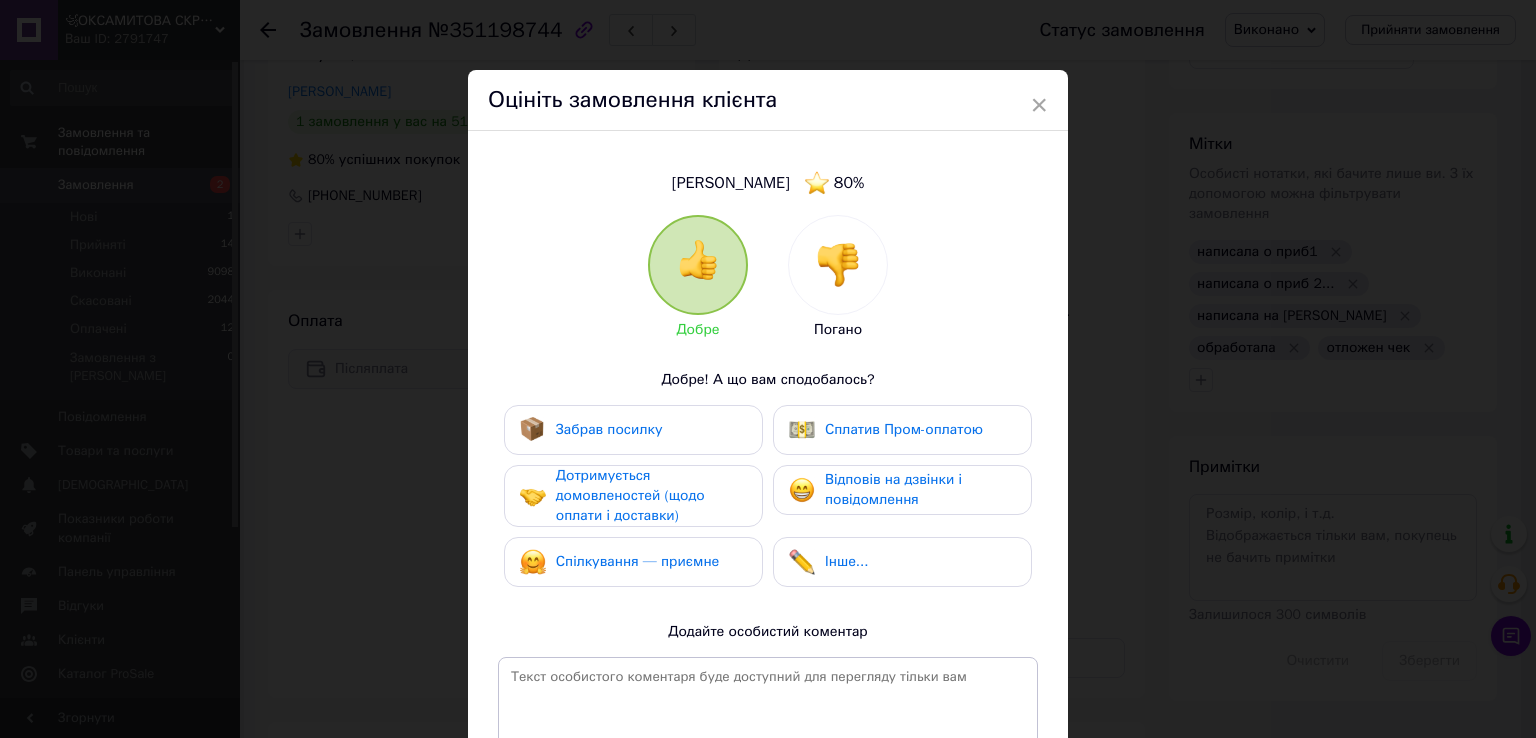 drag, startPoint x: 625, startPoint y: 428, endPoint x: 636, endPoint y: 446, distance: 21.095022 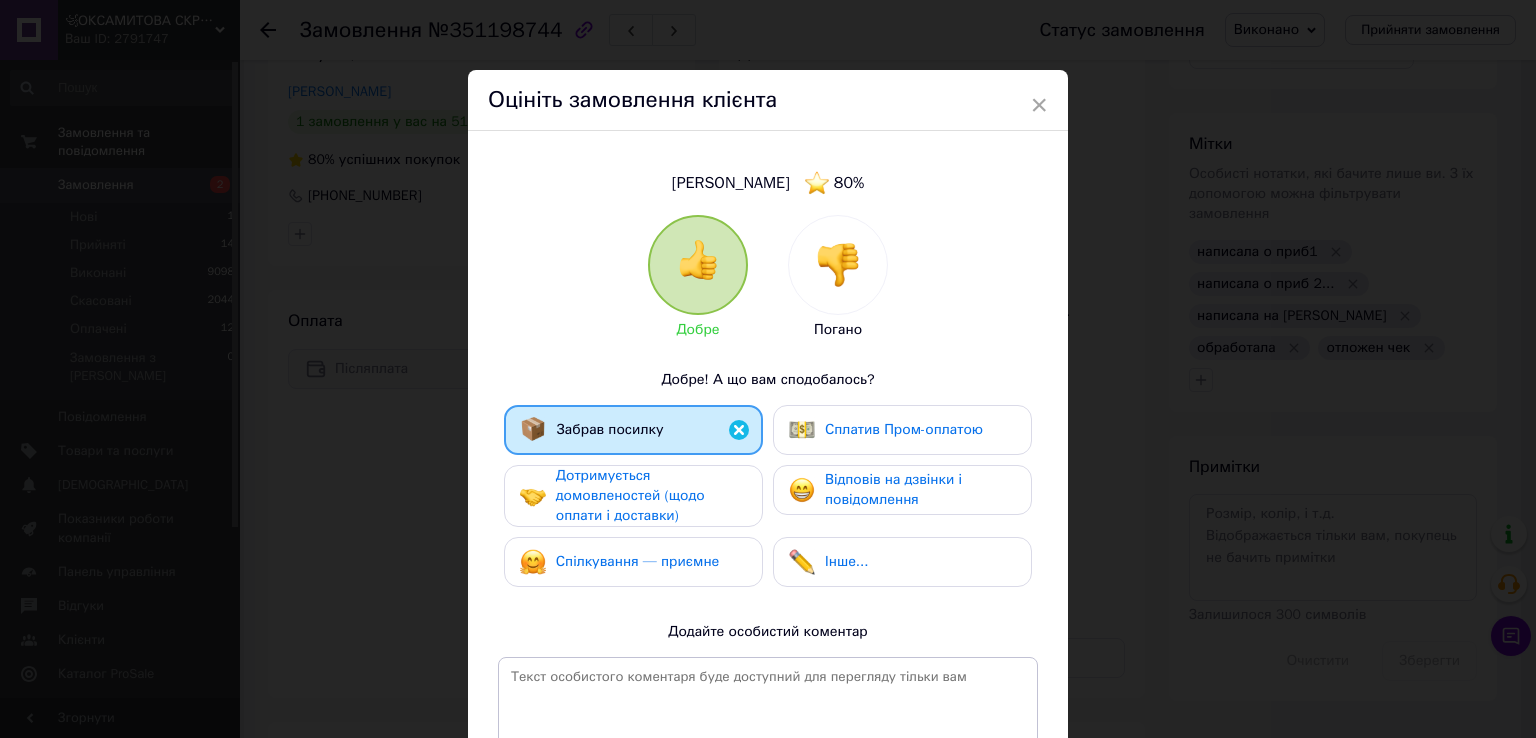 drag, startPoint x: 653, startPoint y: 517, endPoint x: 658, endPoint y: 553, distance: 36.345562 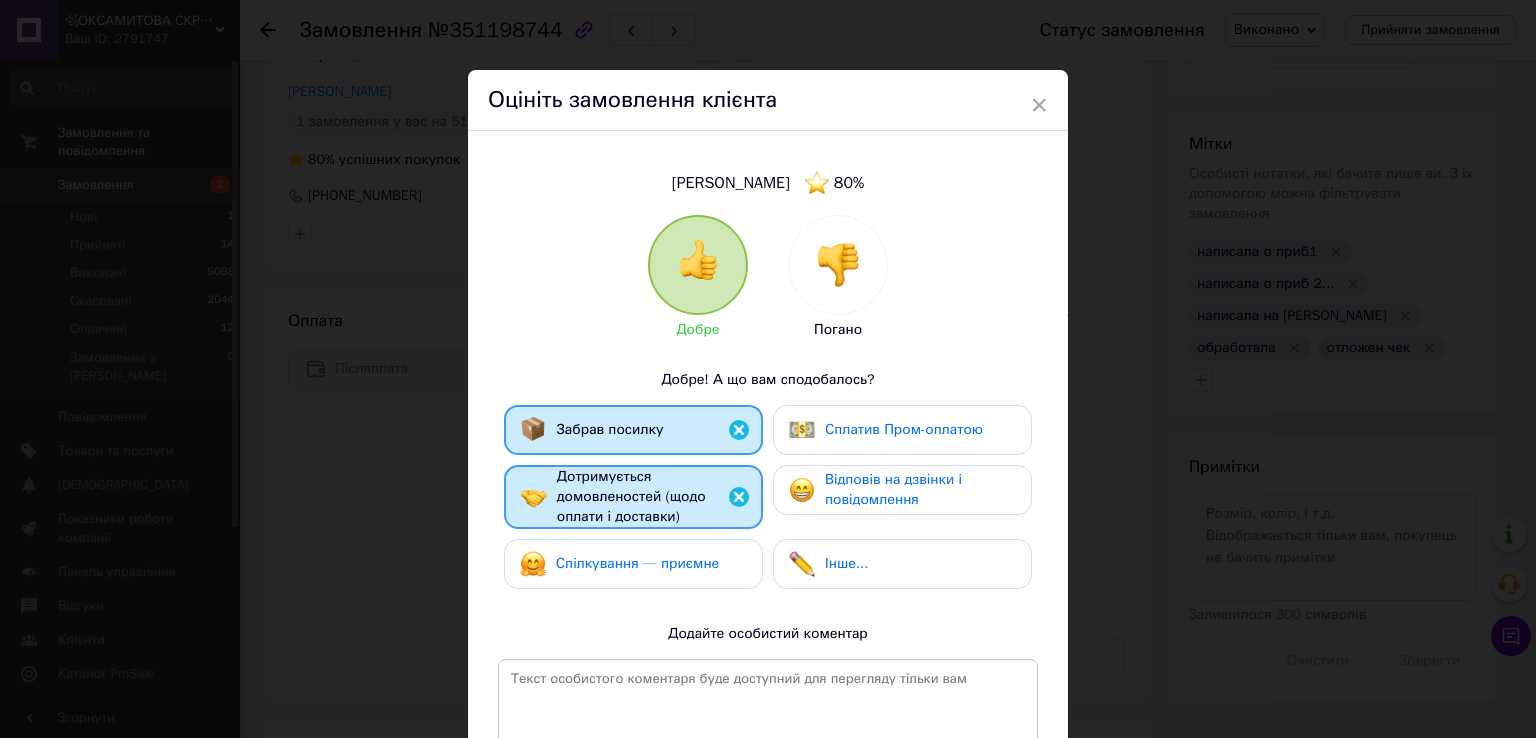click on "Спілкування — приємне" at bounding box center (638, 563) 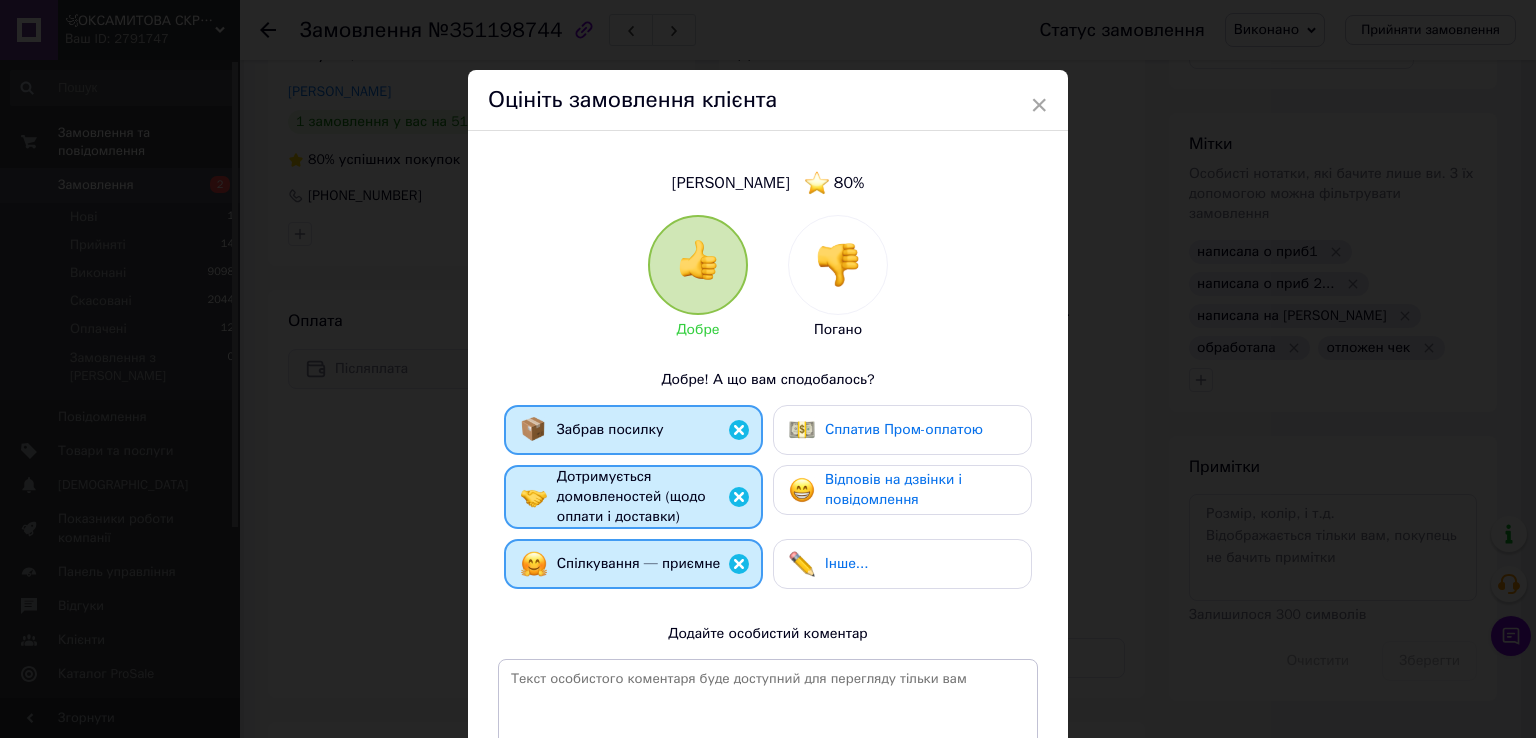 click on "Відповів на дзвінки і повідомлення" at bounding box center (920, 490) 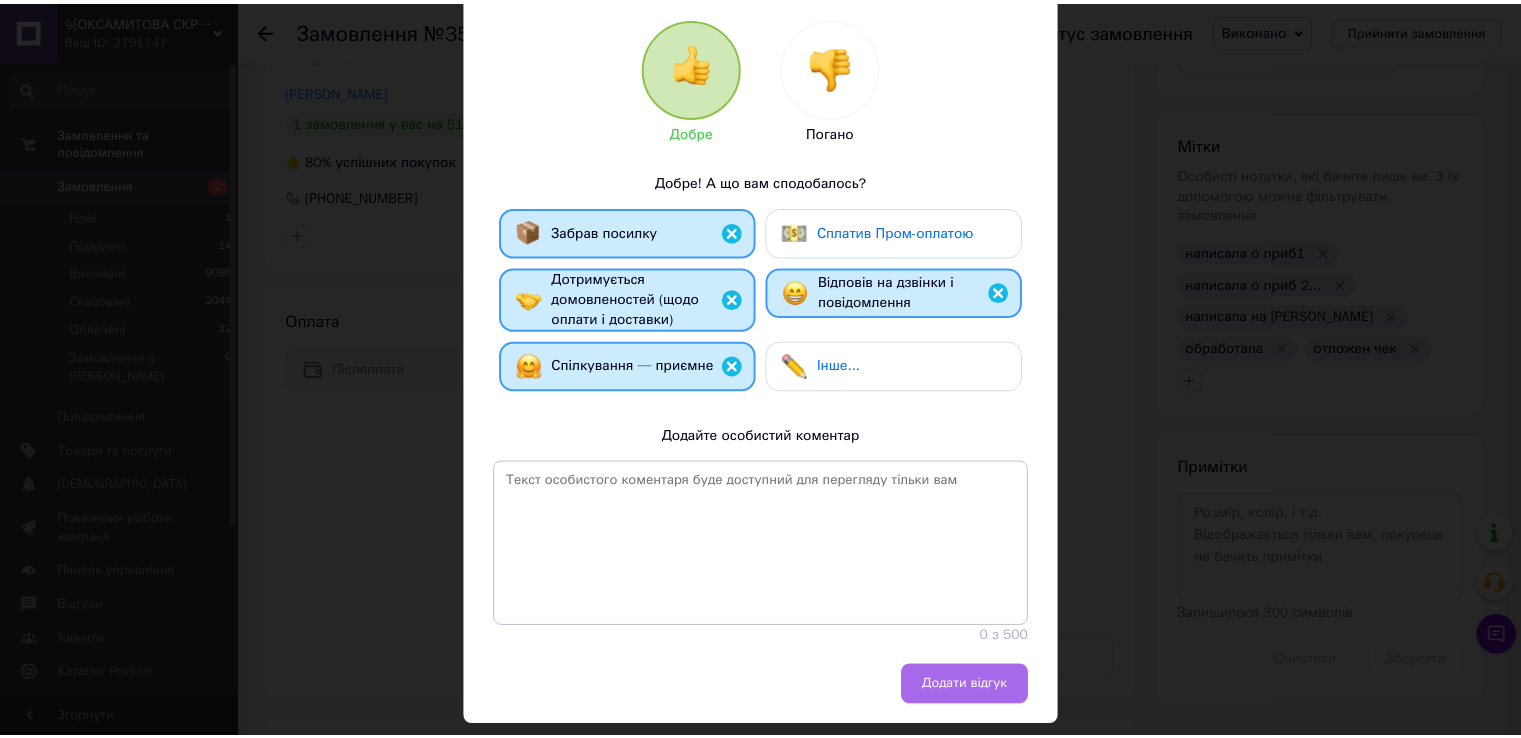 scroll, scrollTop: 254, scrollLeft: 0, axis: vertical 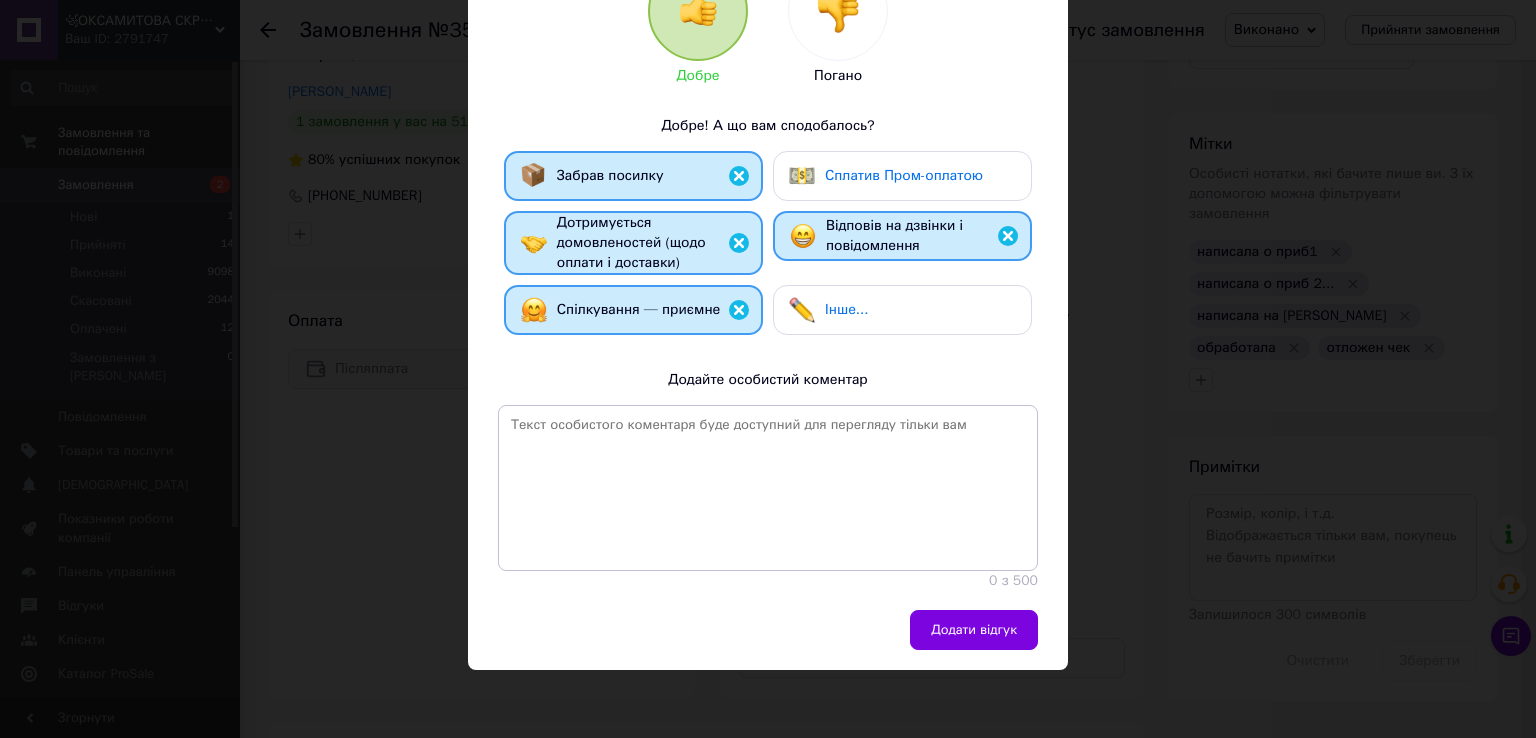 click on "Додати відгук" at bounding box center (974, 630) 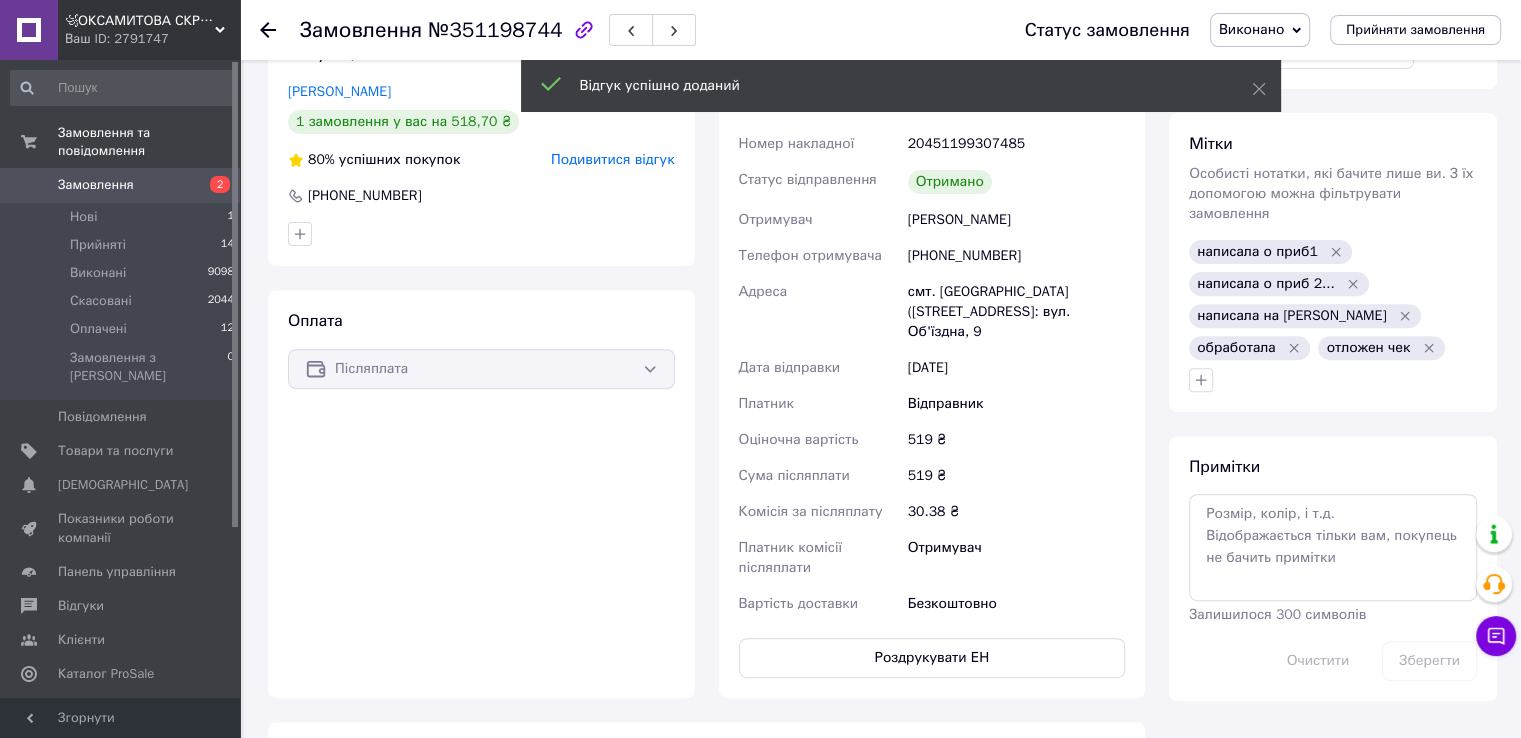 click 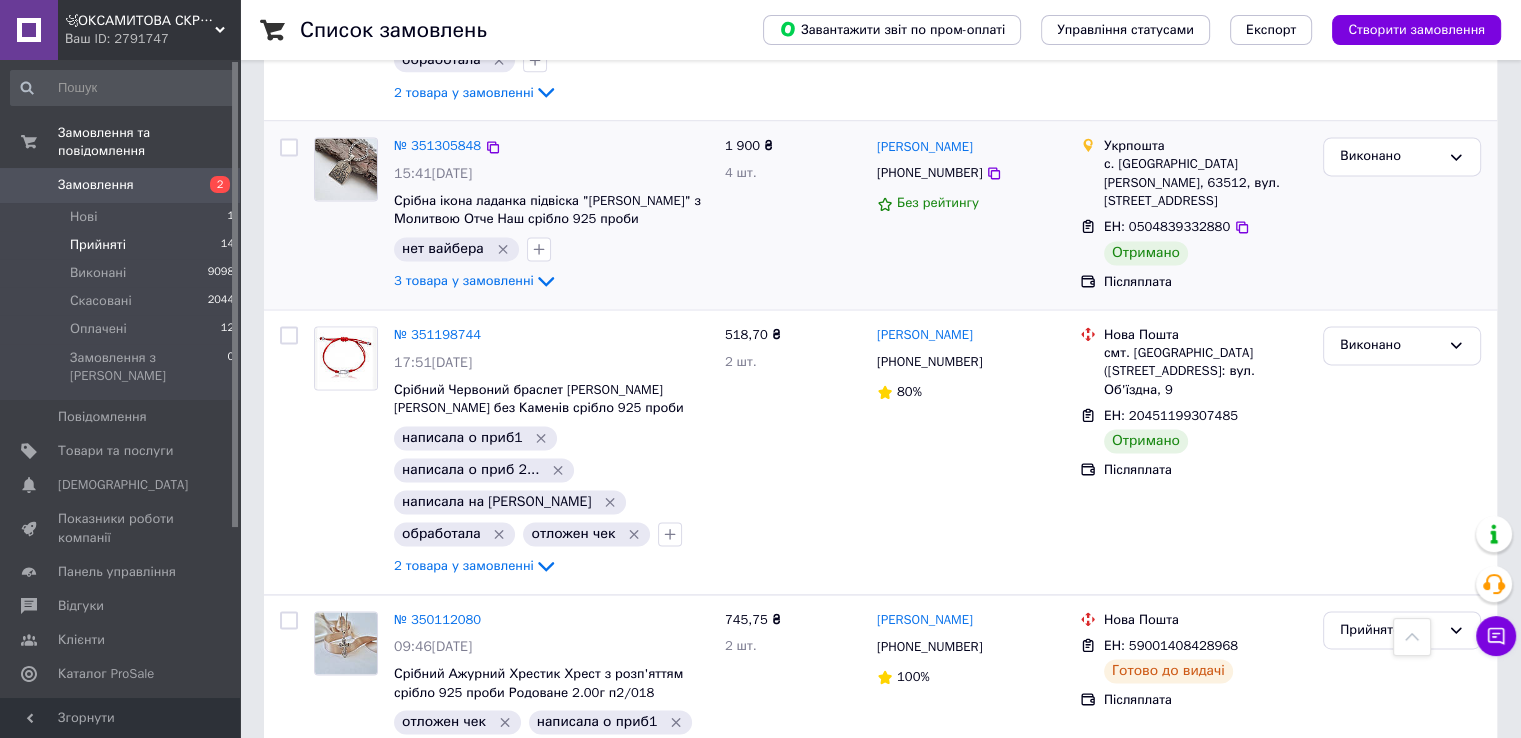 scroll, scrollTop: 2619, scrollLeft: 0, axis: vertical 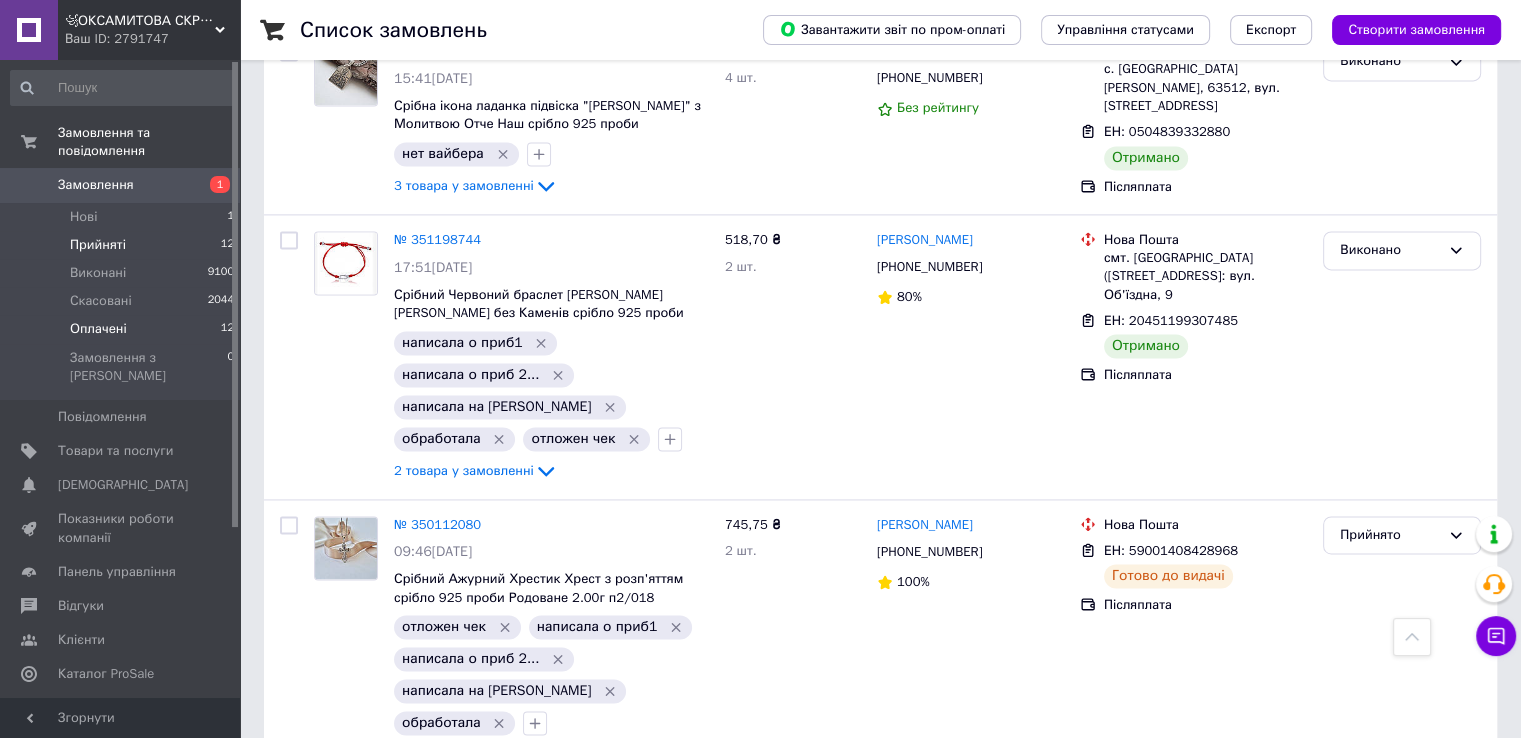 click on "Оплачені" at bounding box center [98, 329] 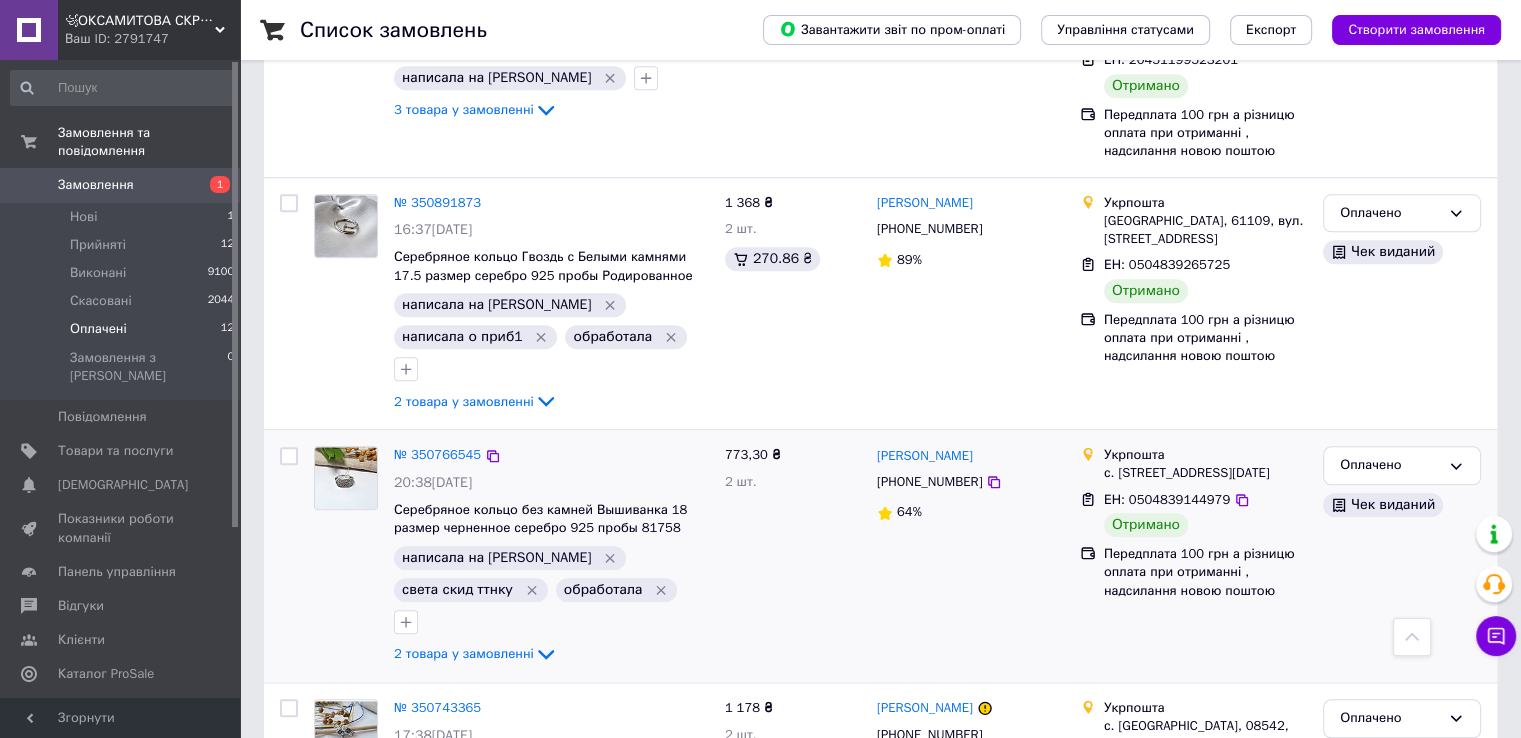 scroll, scrollTop: 2260, scrollLeft: 0, axis: vertical 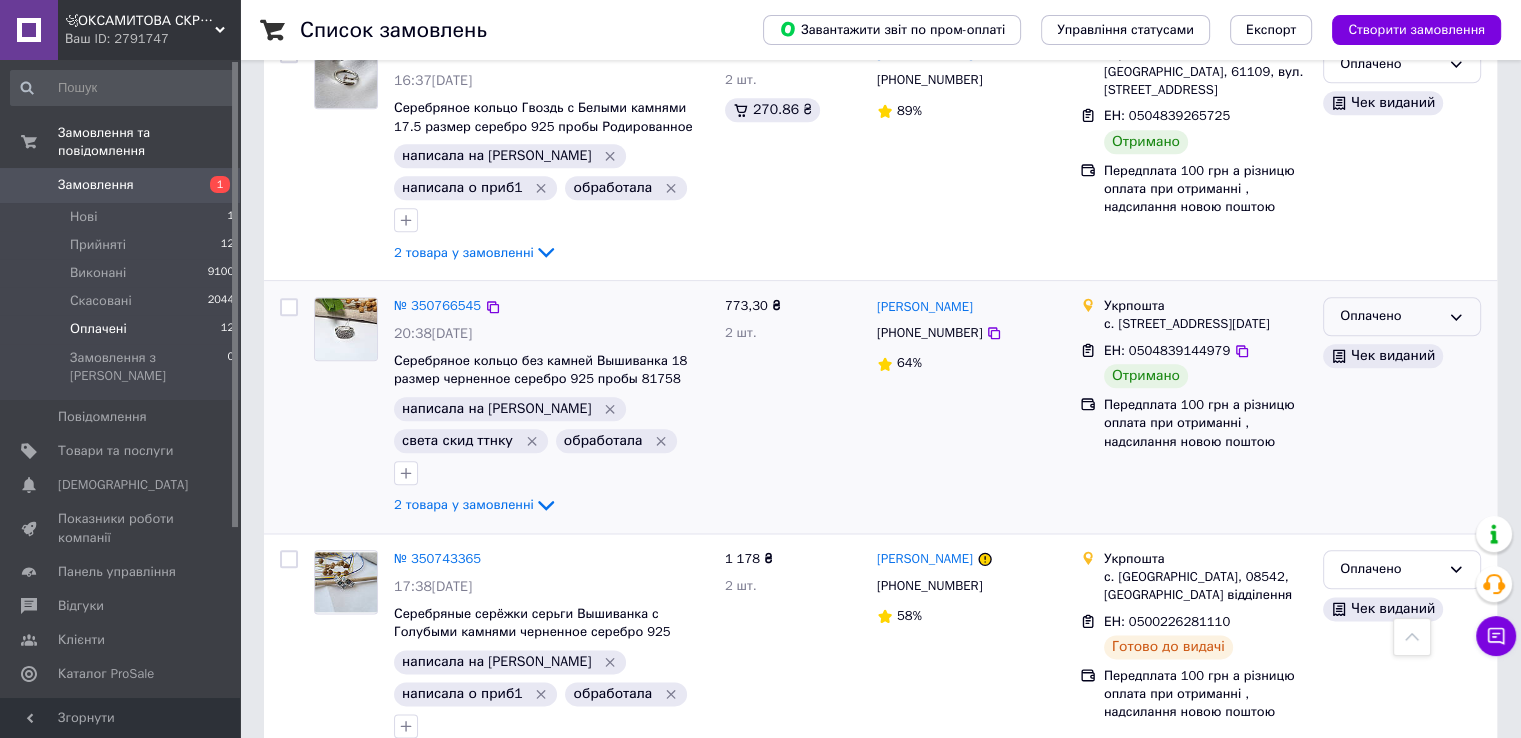 click on "Оплачено" at bounding box center (1402, 316) 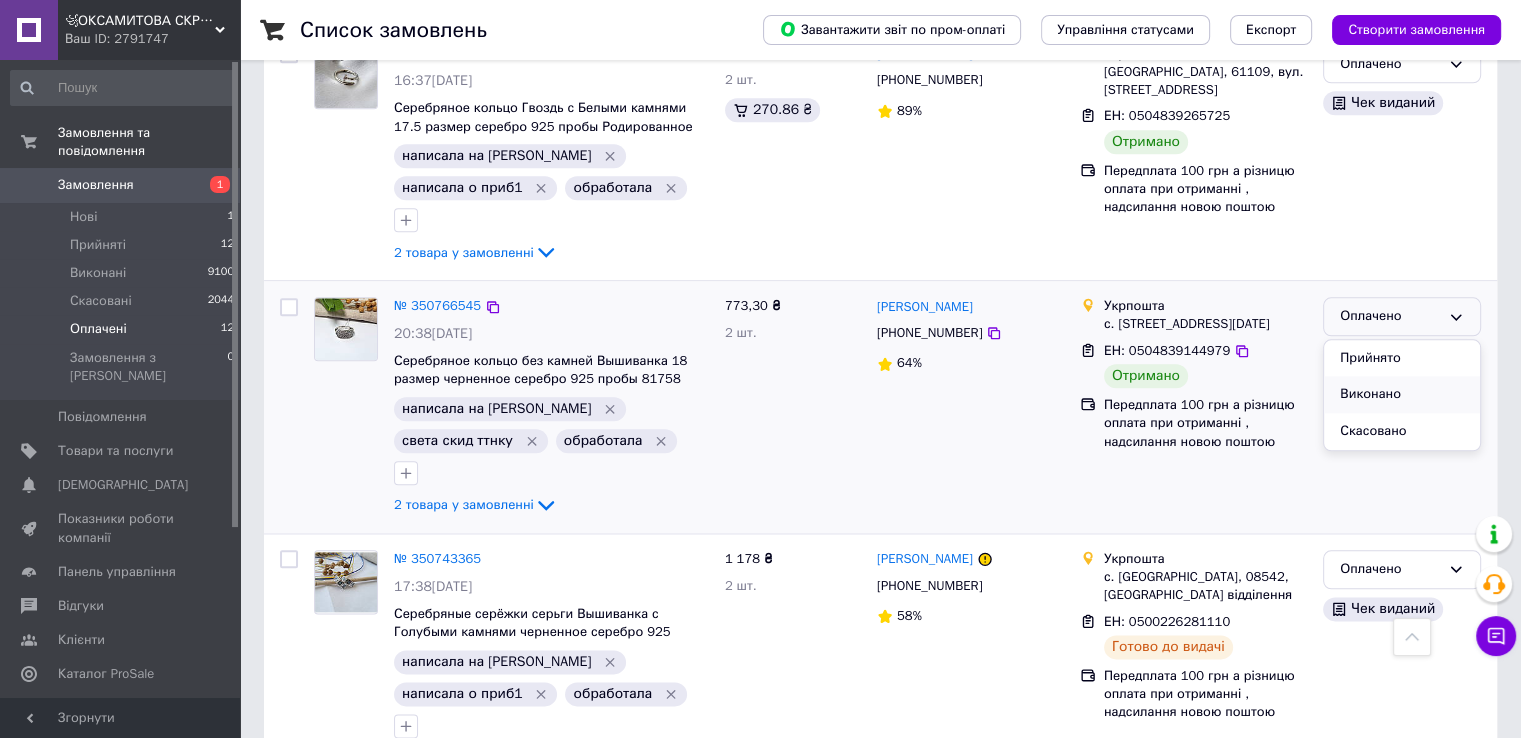 click on "Виконано" at bounding box center [1402, 394] 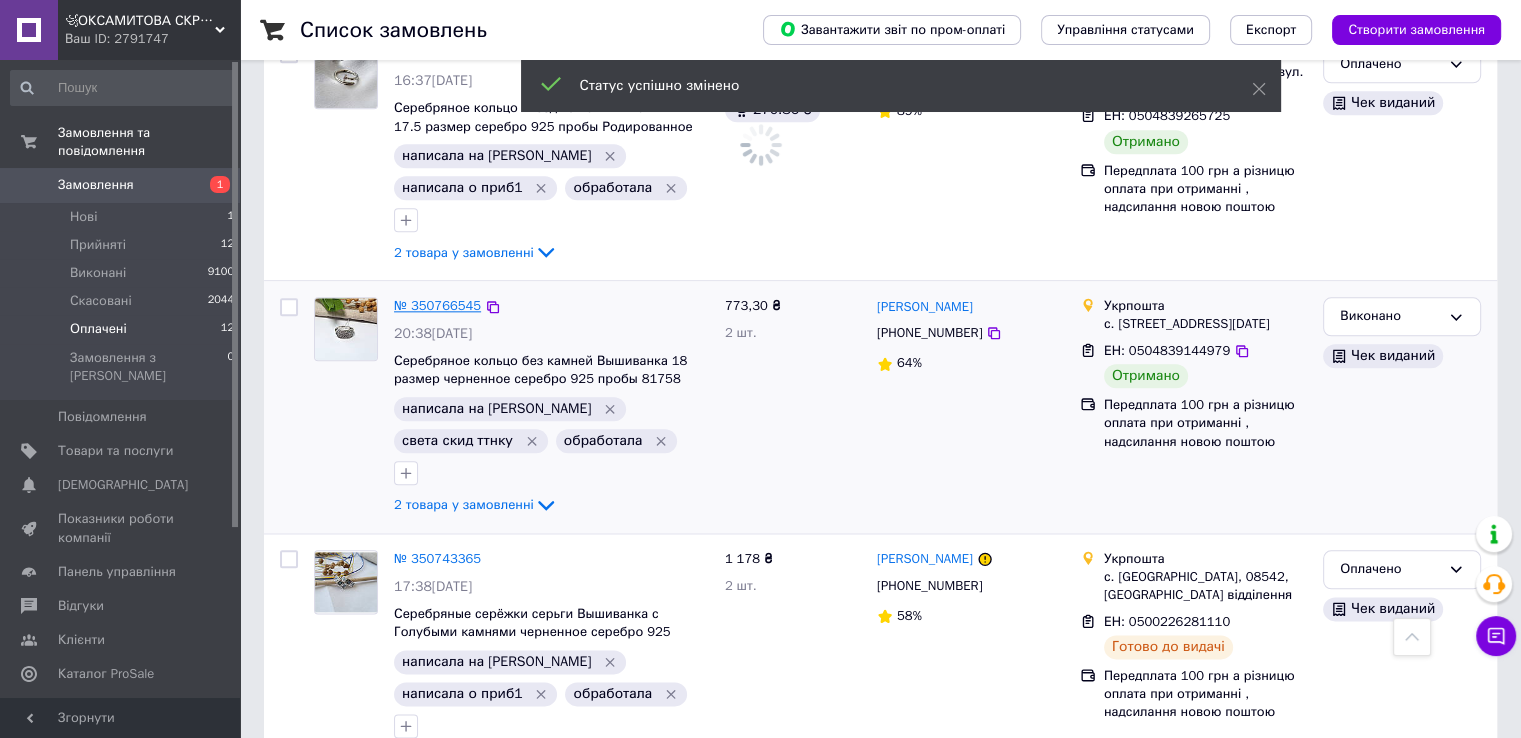 click on "№ 350766545" at bounding box center (437, 305) 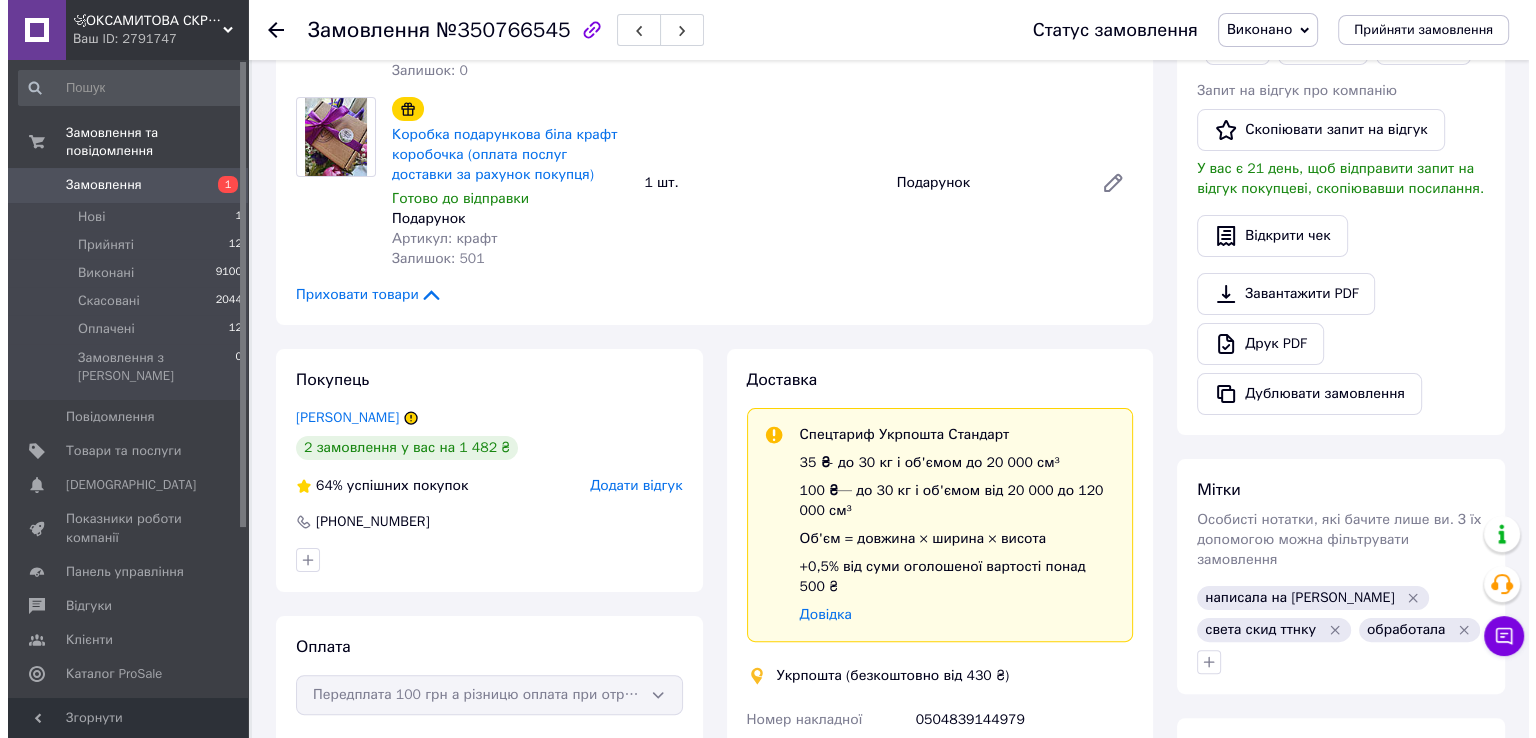 scroll, scrollTop: 400, scrollLeft: 0, axis: vertical 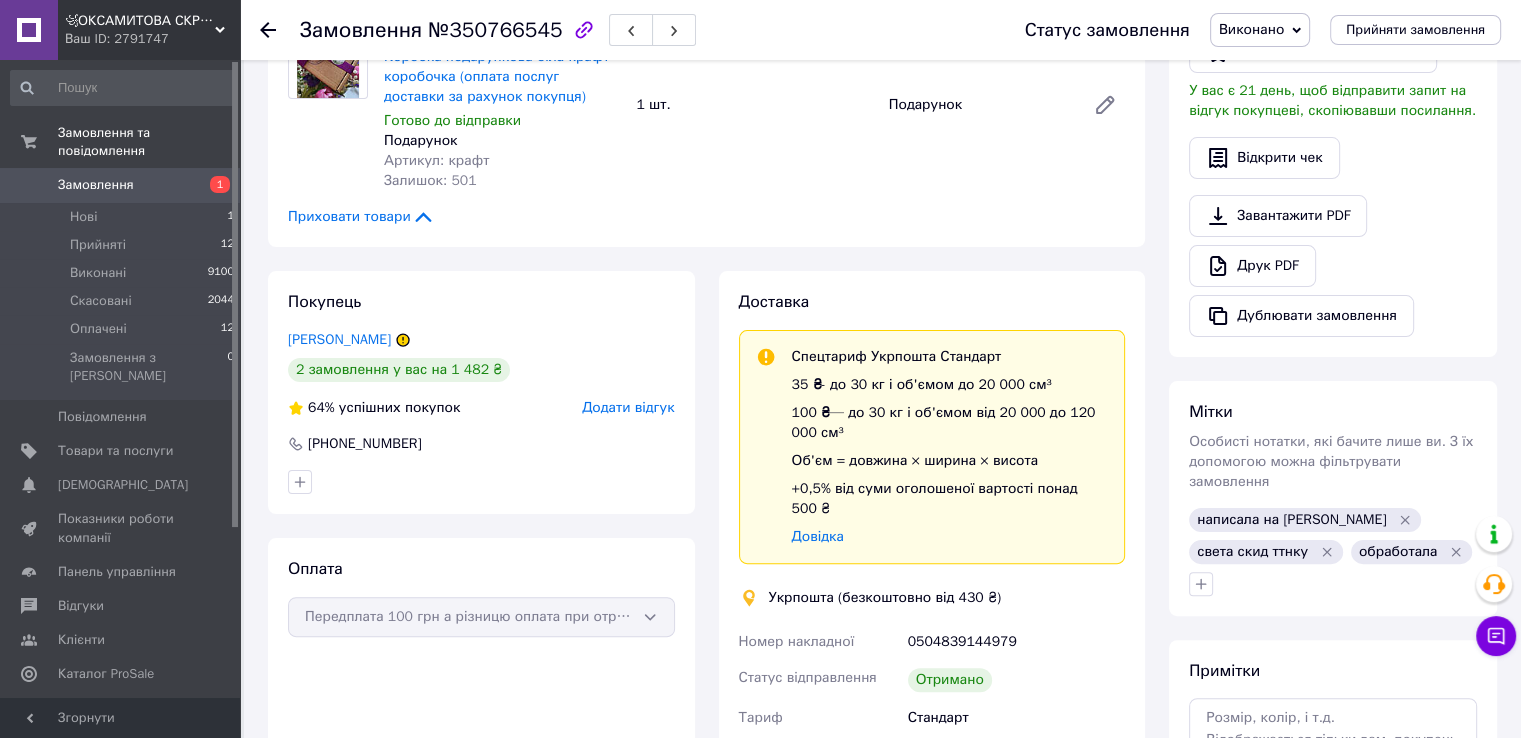 click on "Додати відгук" at bounding box center (628, 407) 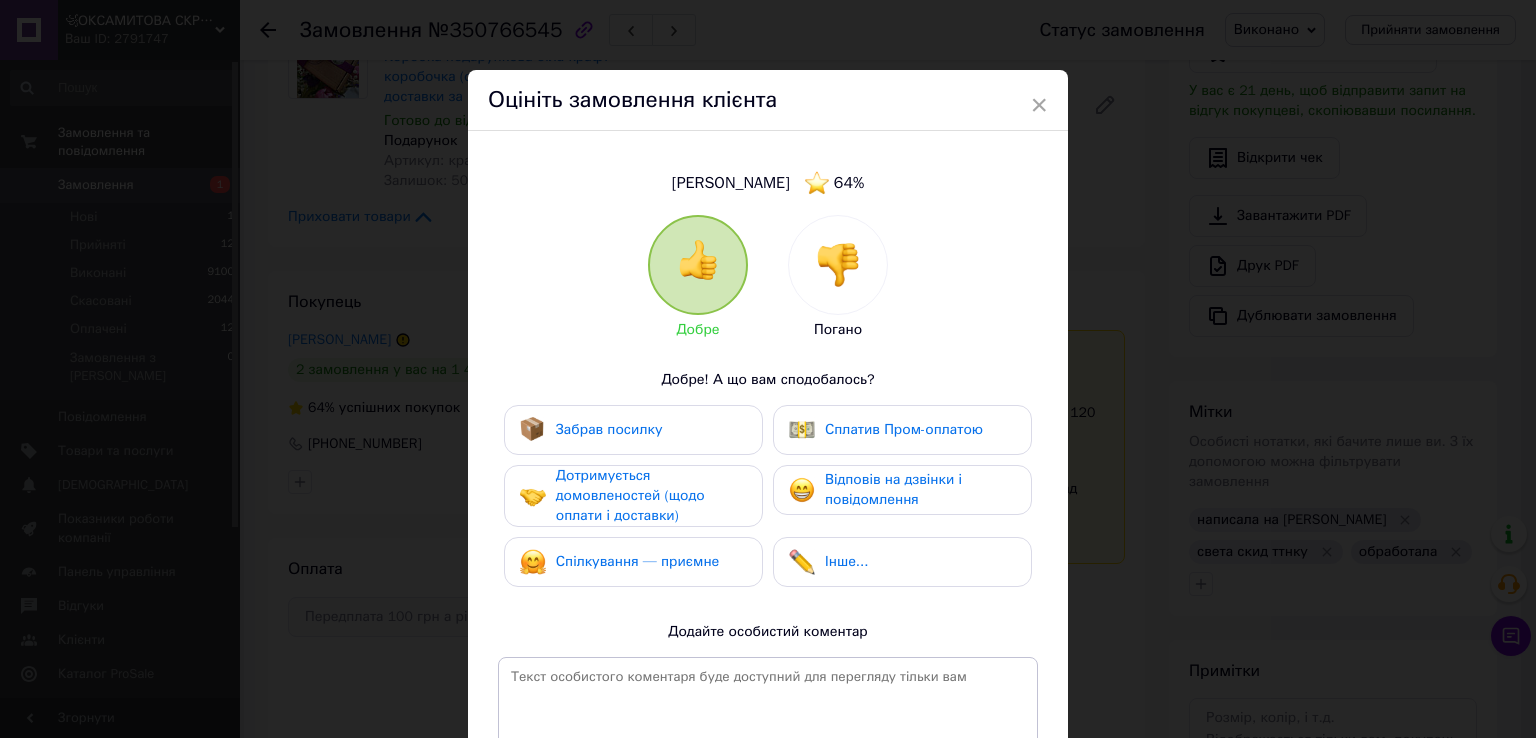 drag, startPoint x: 624, startPoint y: 448, endPoint x: 640, endPoint y: 466, distance: 24.083189 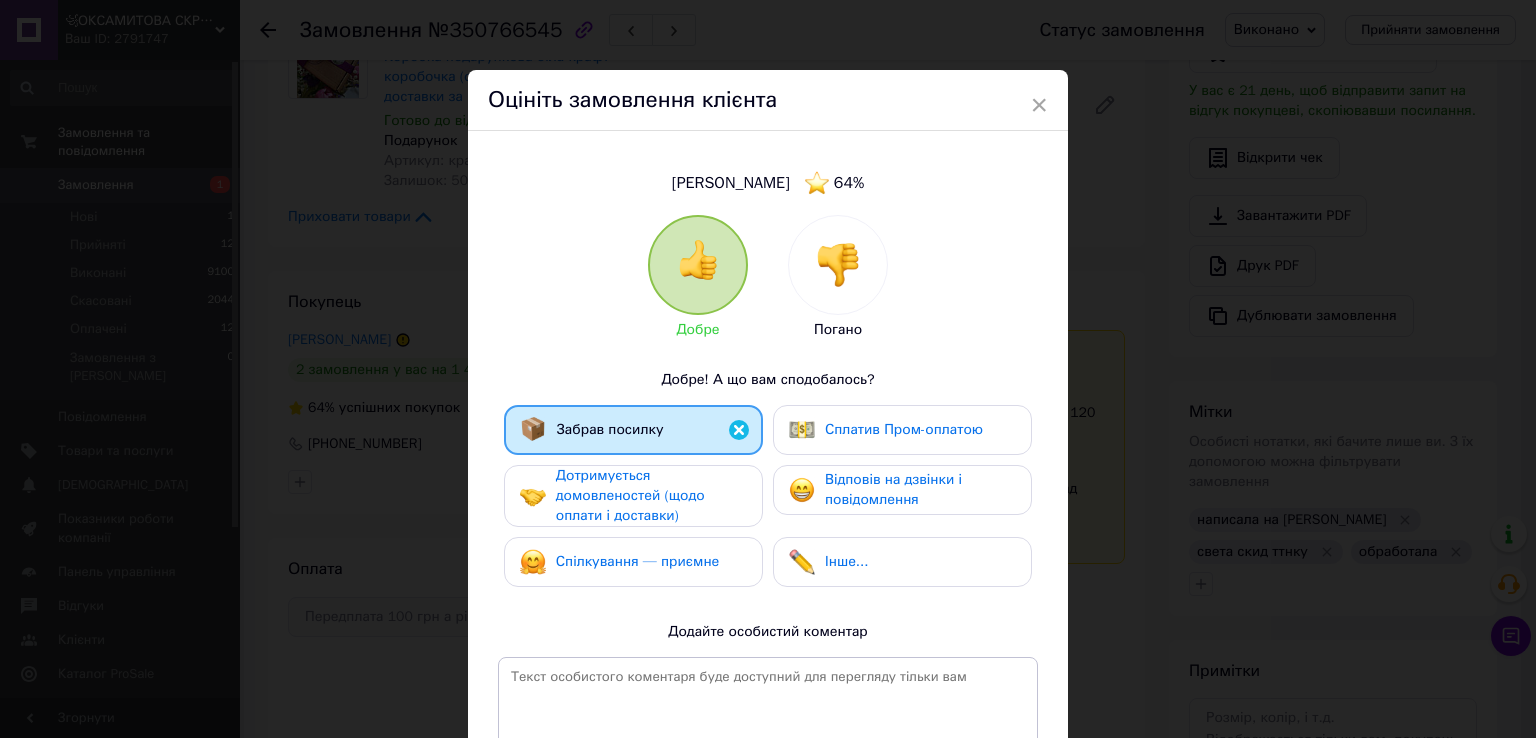 click on "Дотримується домовленостей (щодо оплати і доставки)" at bounding box center [651, 496] 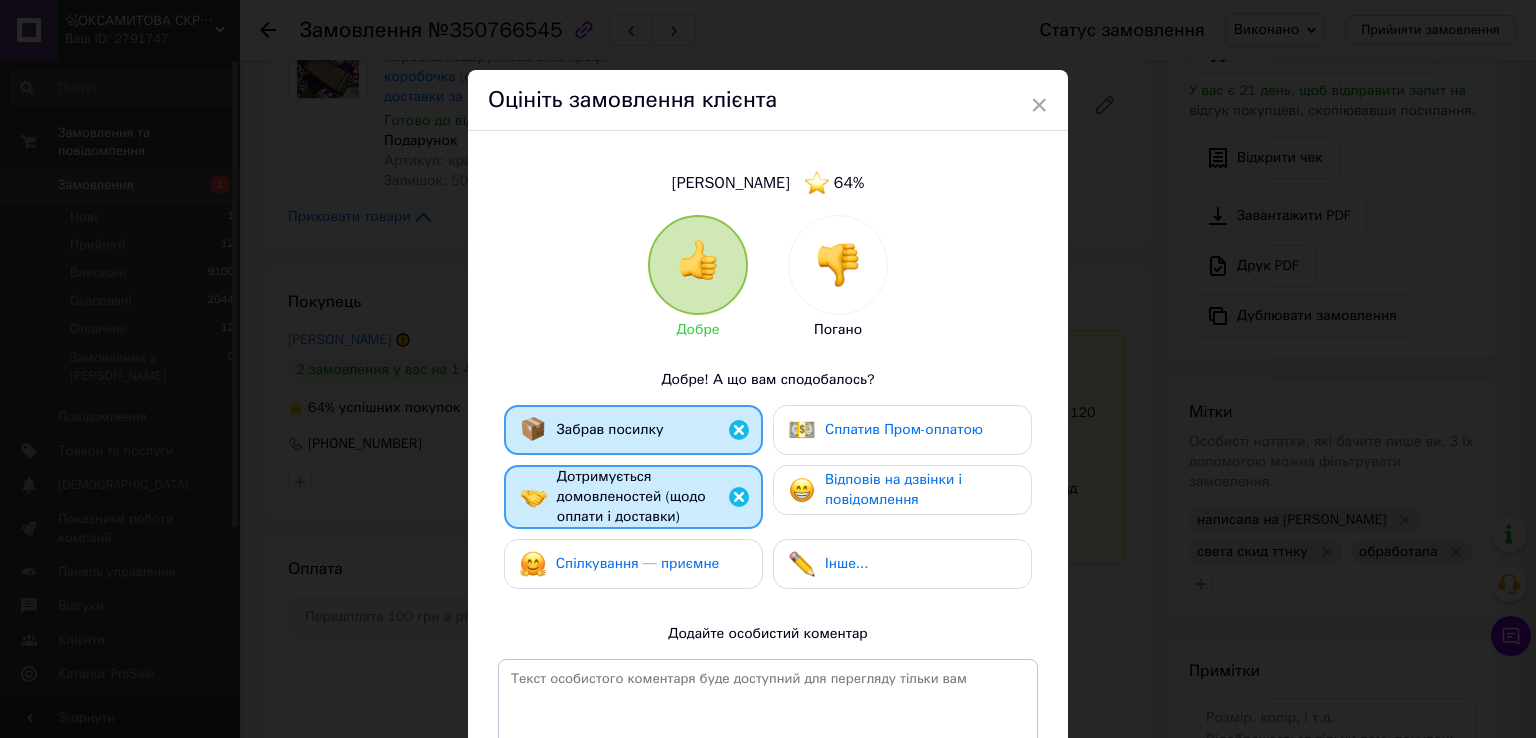drag, startPoint x: 633, startPoint y: 554, endPoint x: 852, endPoint y: 517, distance: 222.10358 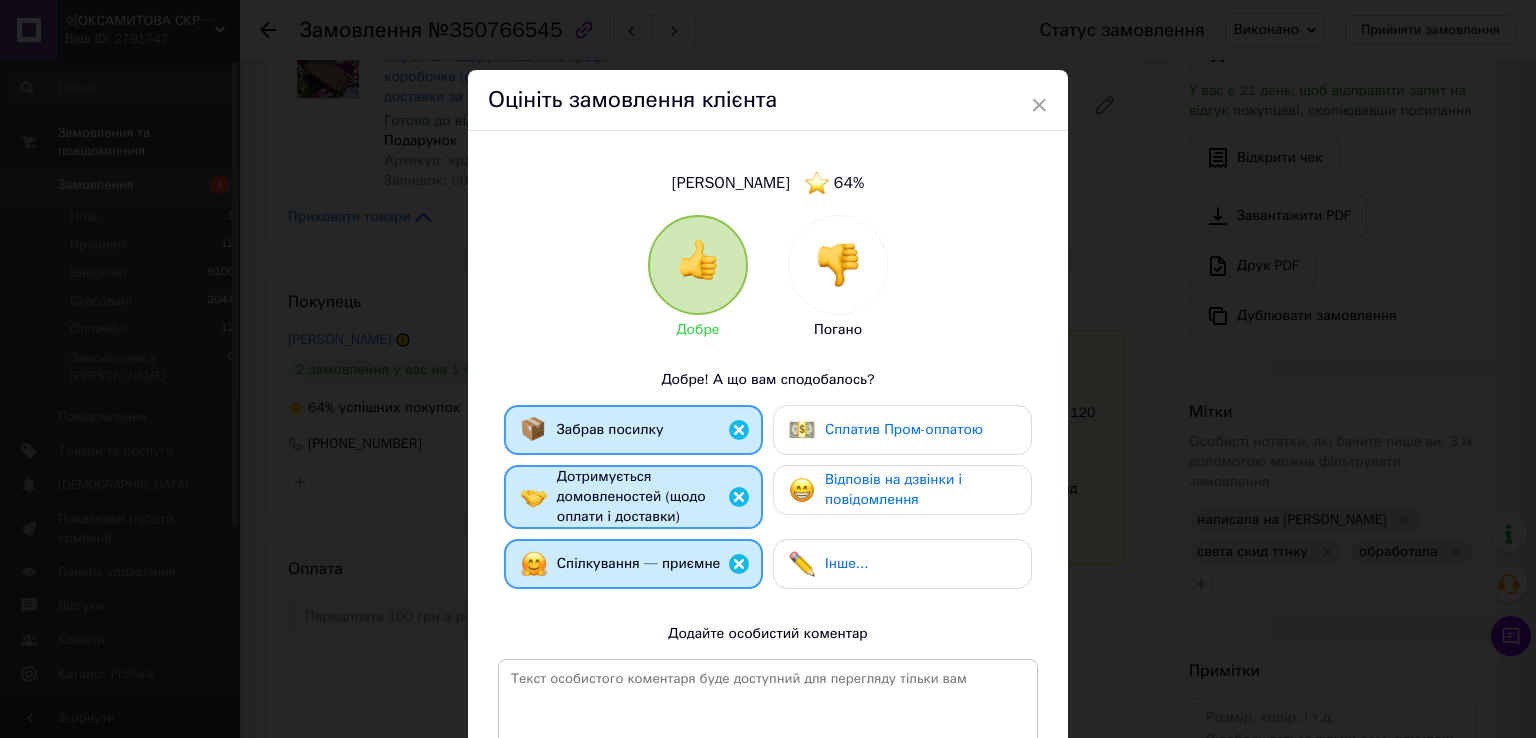 click on "Відповів на дзвінки і повідомлення" at bounding box center [893, 489] 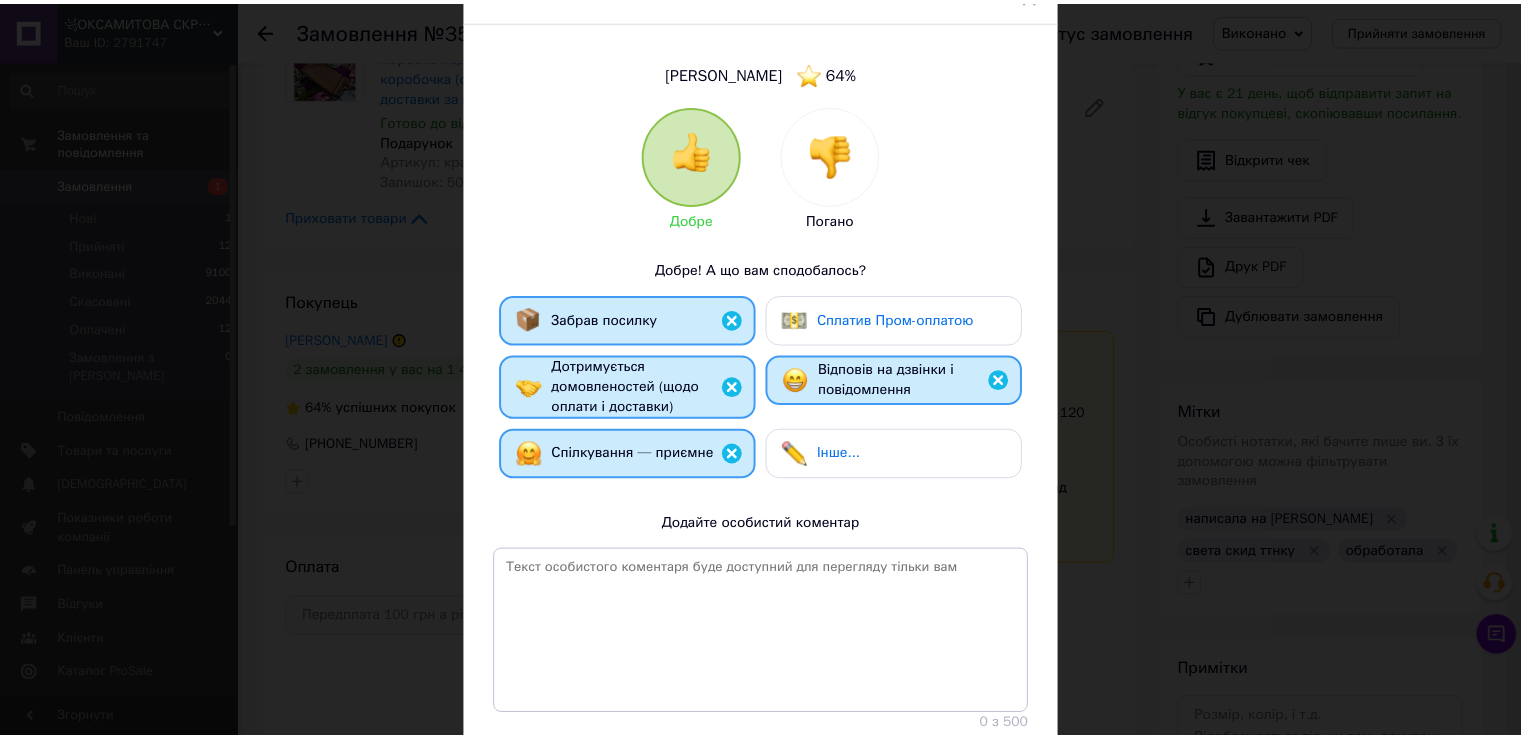scroll, scrollTop: 254, scrollLeft: 0, axis: vertical 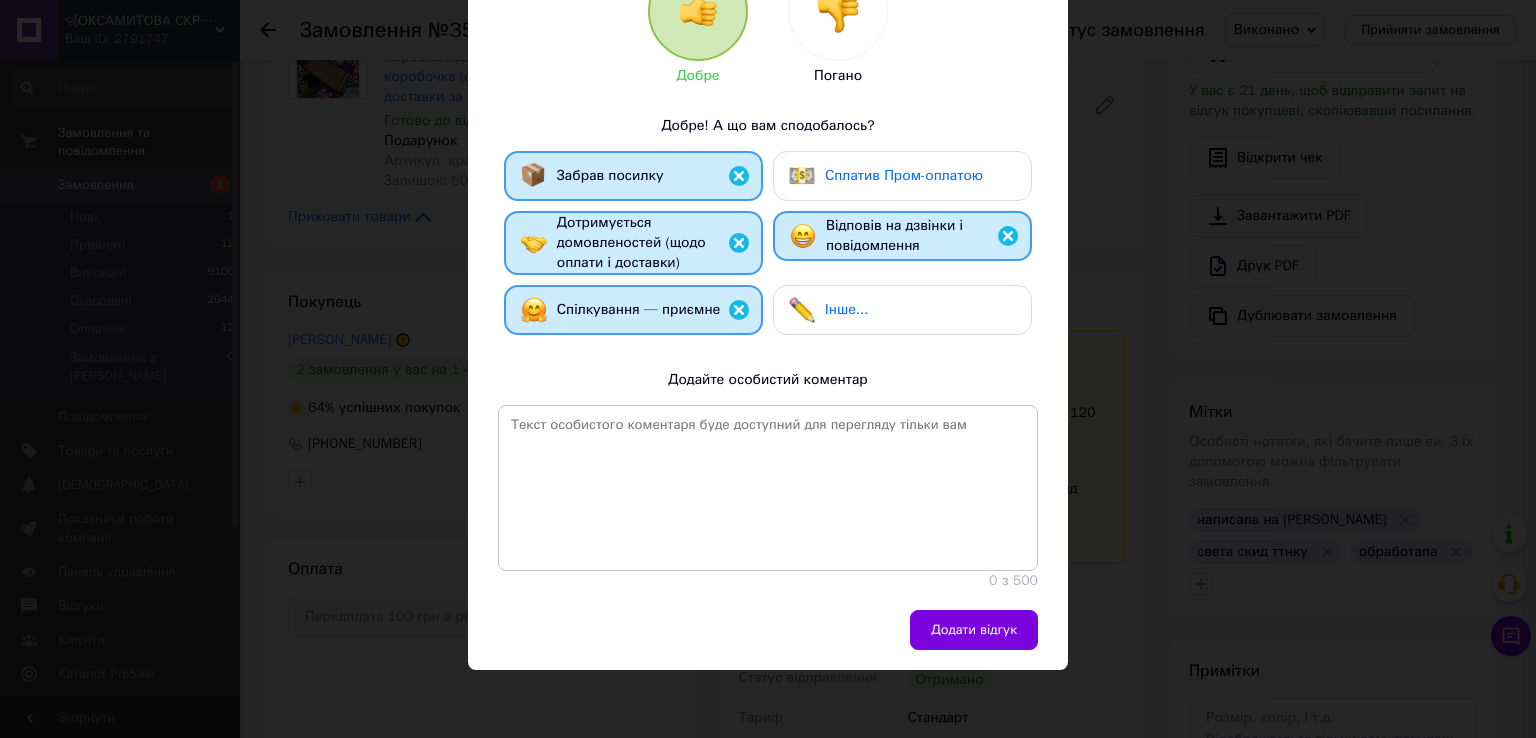 click on "Додати відгук" at bounding box center (974, 630) 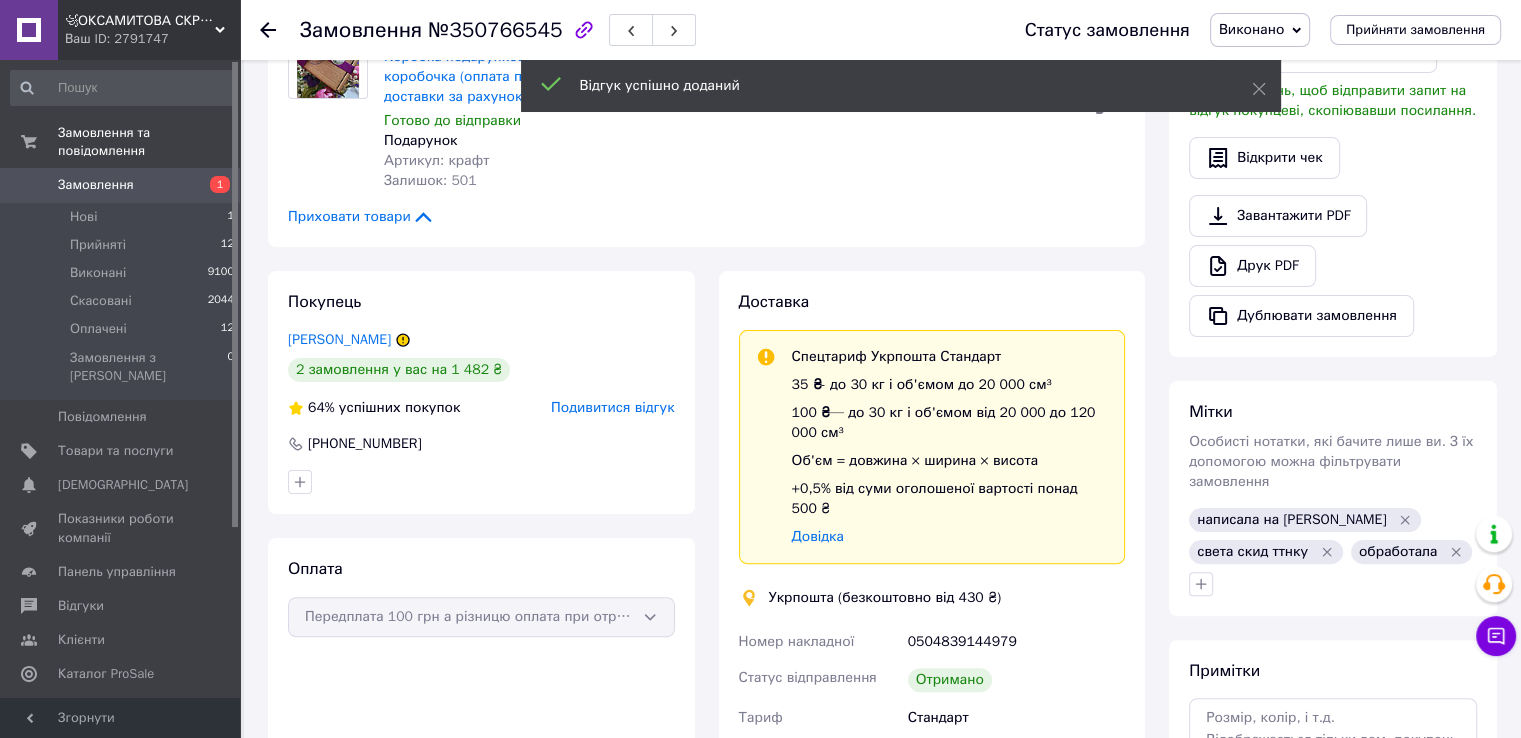 click 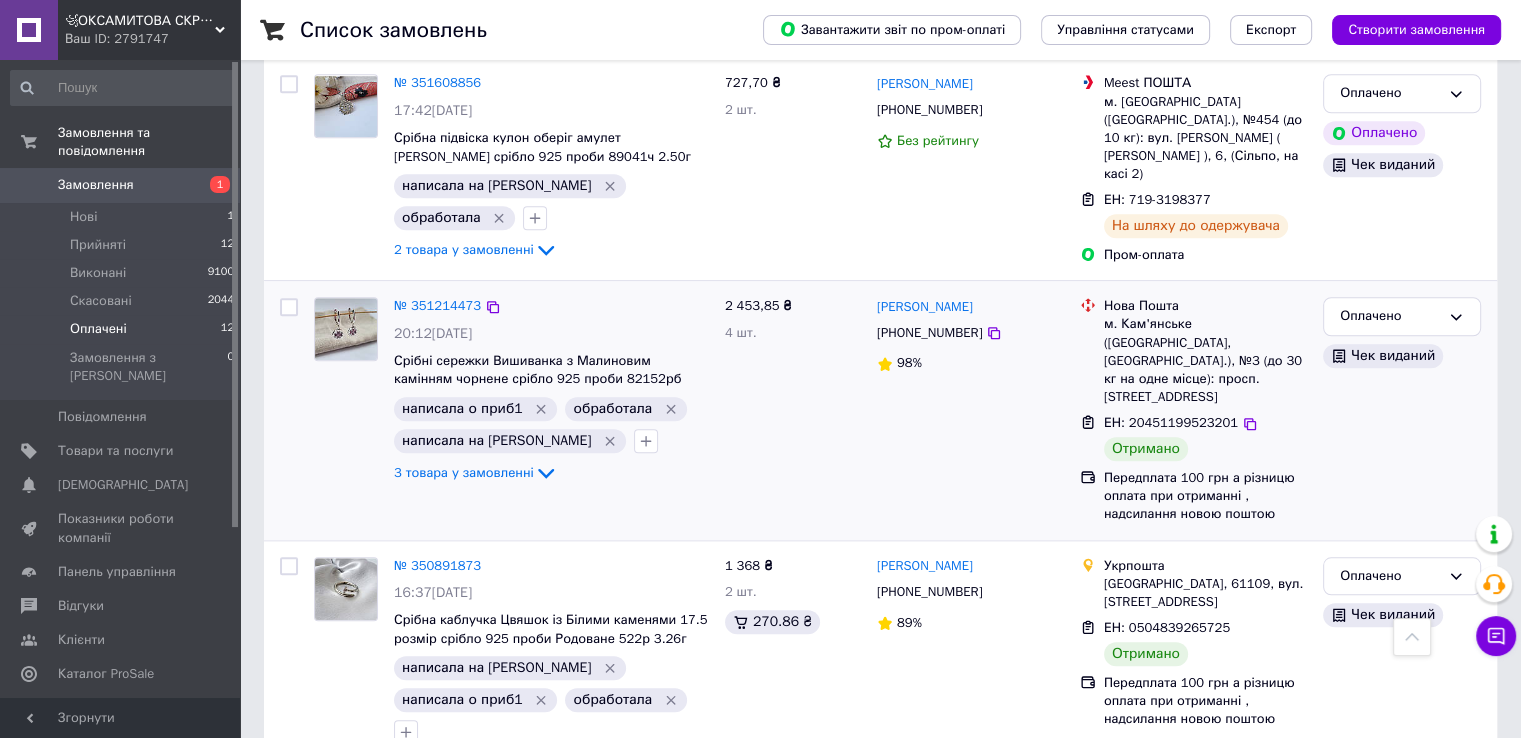 scroll, scrollTop: 1800, scrollLeft: 0, axis: vertical 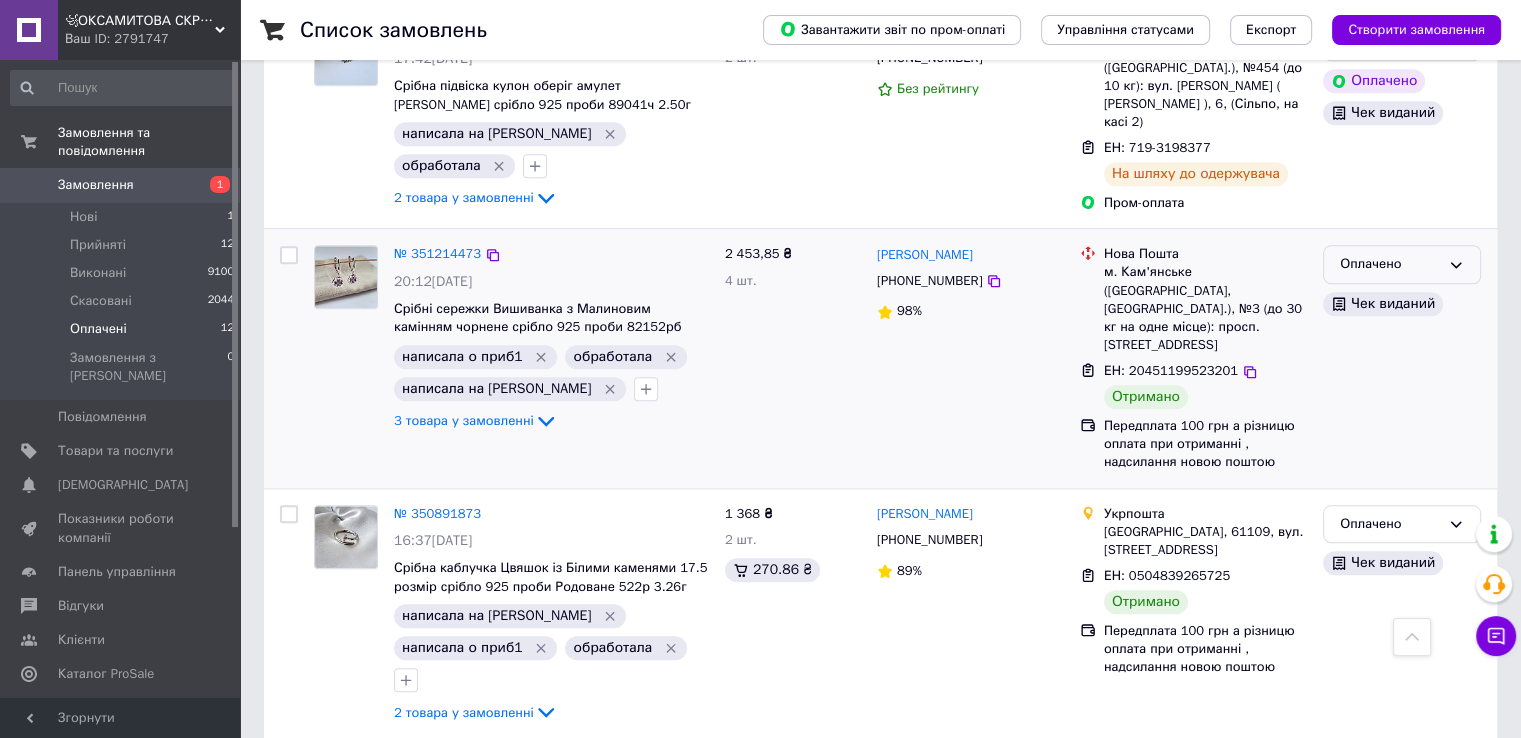 click on "Оплачено" at bounding box center (1390, 264) 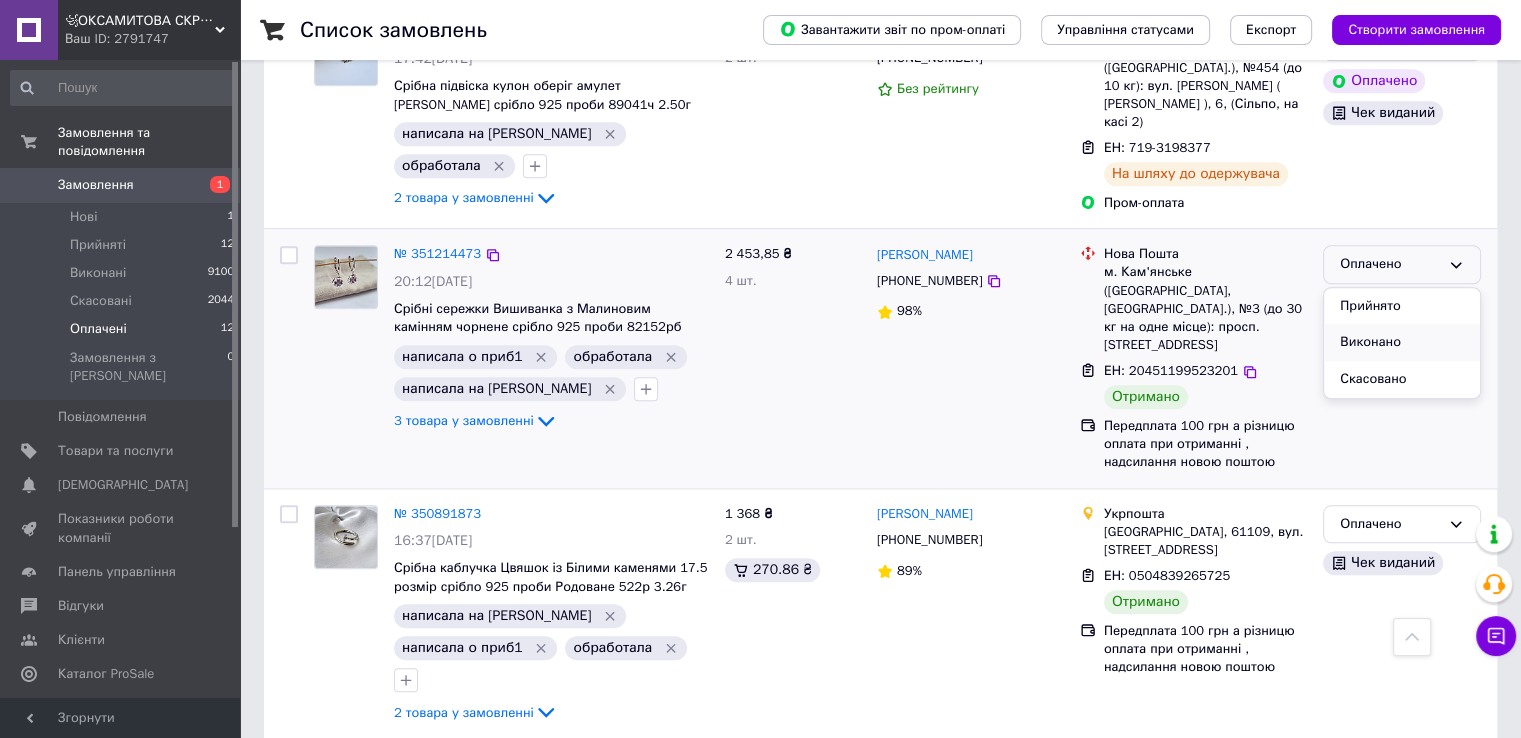 click on "Виконано" at bounding box center (1402, 342) 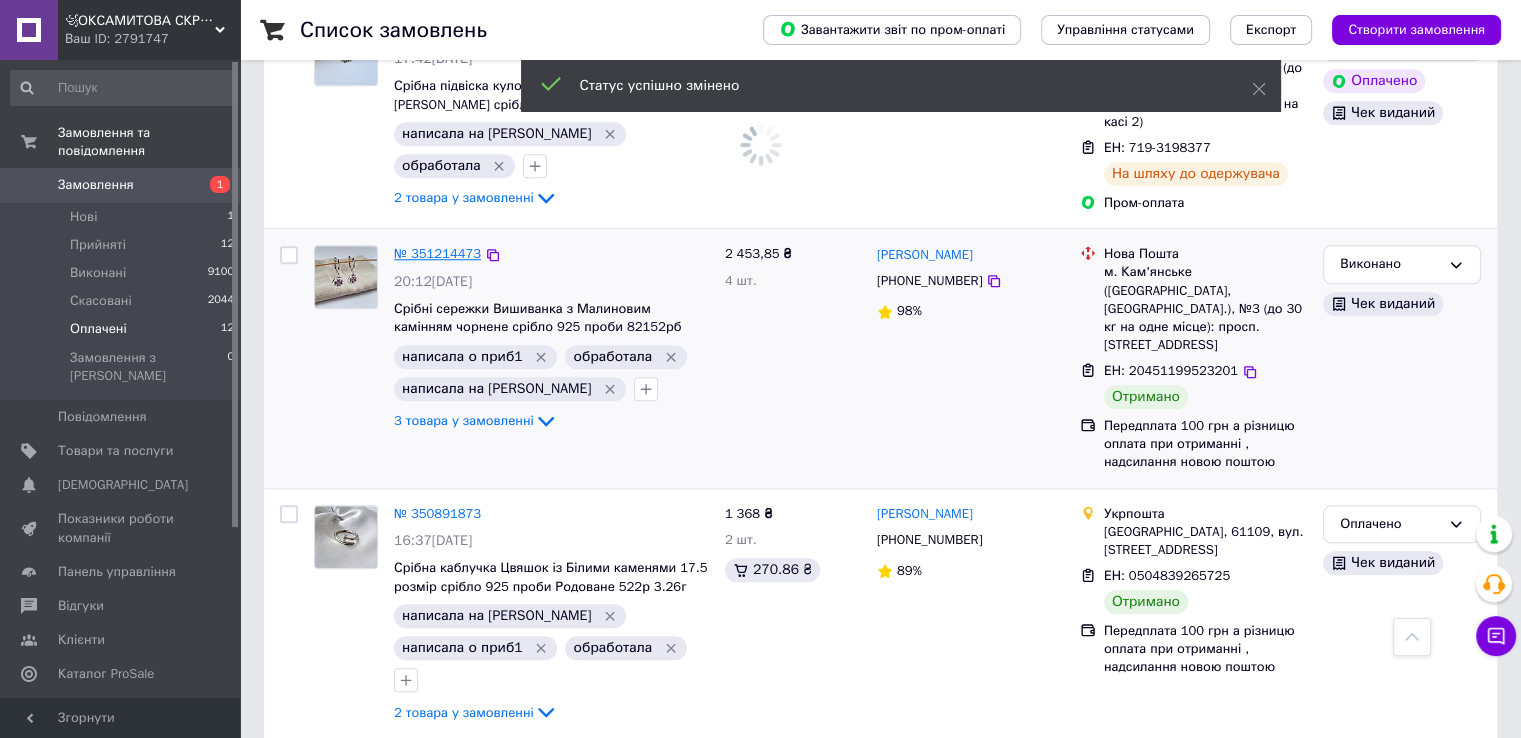 click on "№ 351214473" at bounding box center (437, 253) 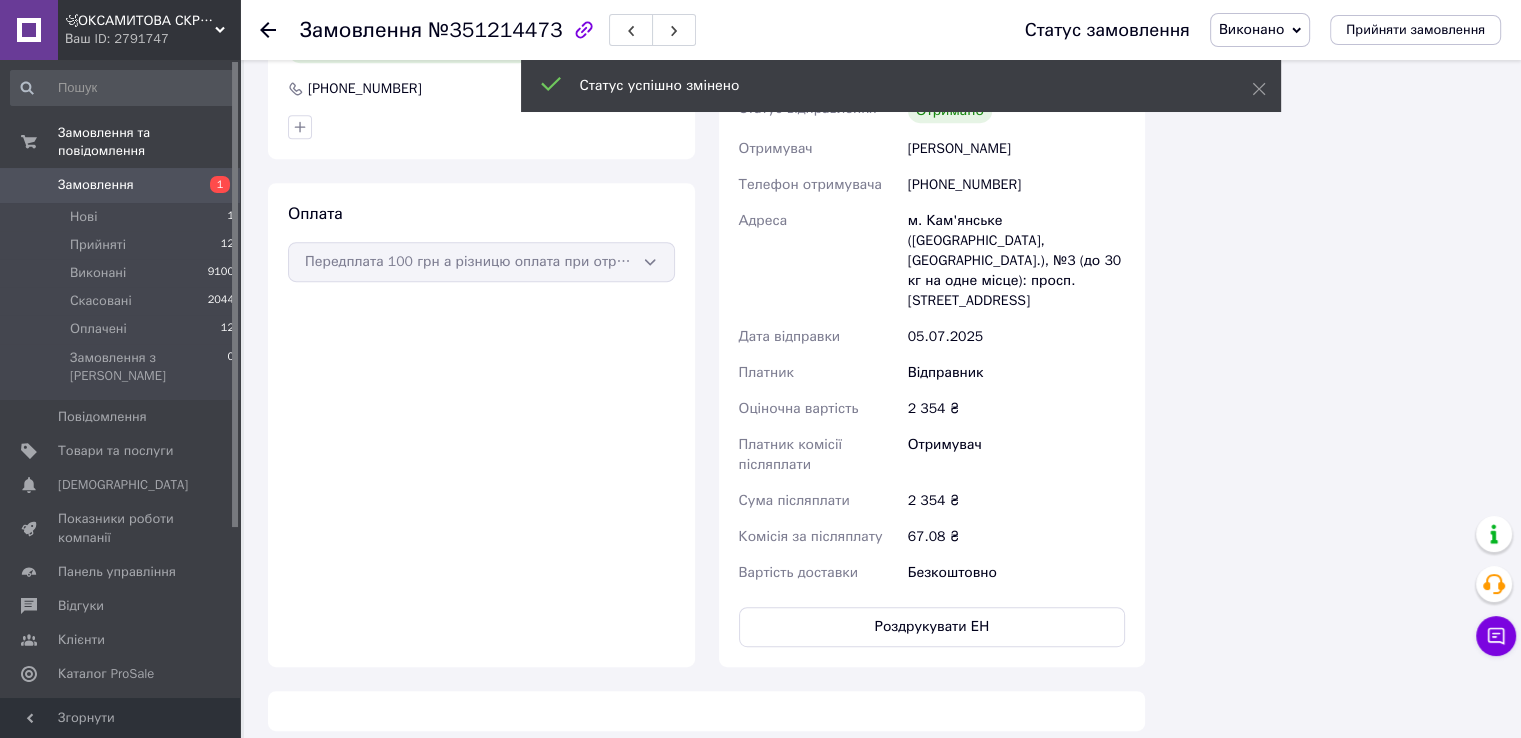scroll, scrollTop: 1565, scrollLeft: 0, axis: vertical 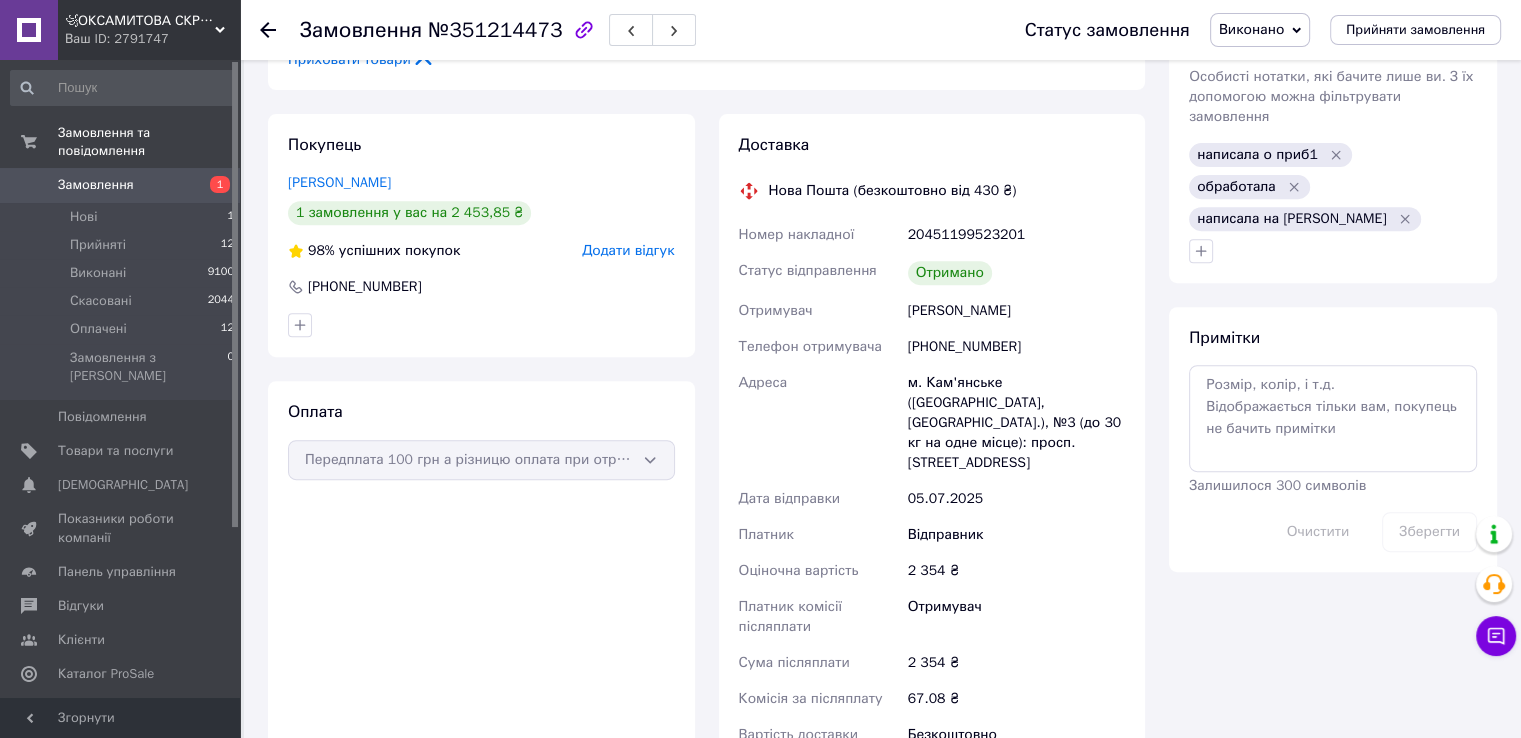 click on "Додати відгук" at bounding box center (628, 250) 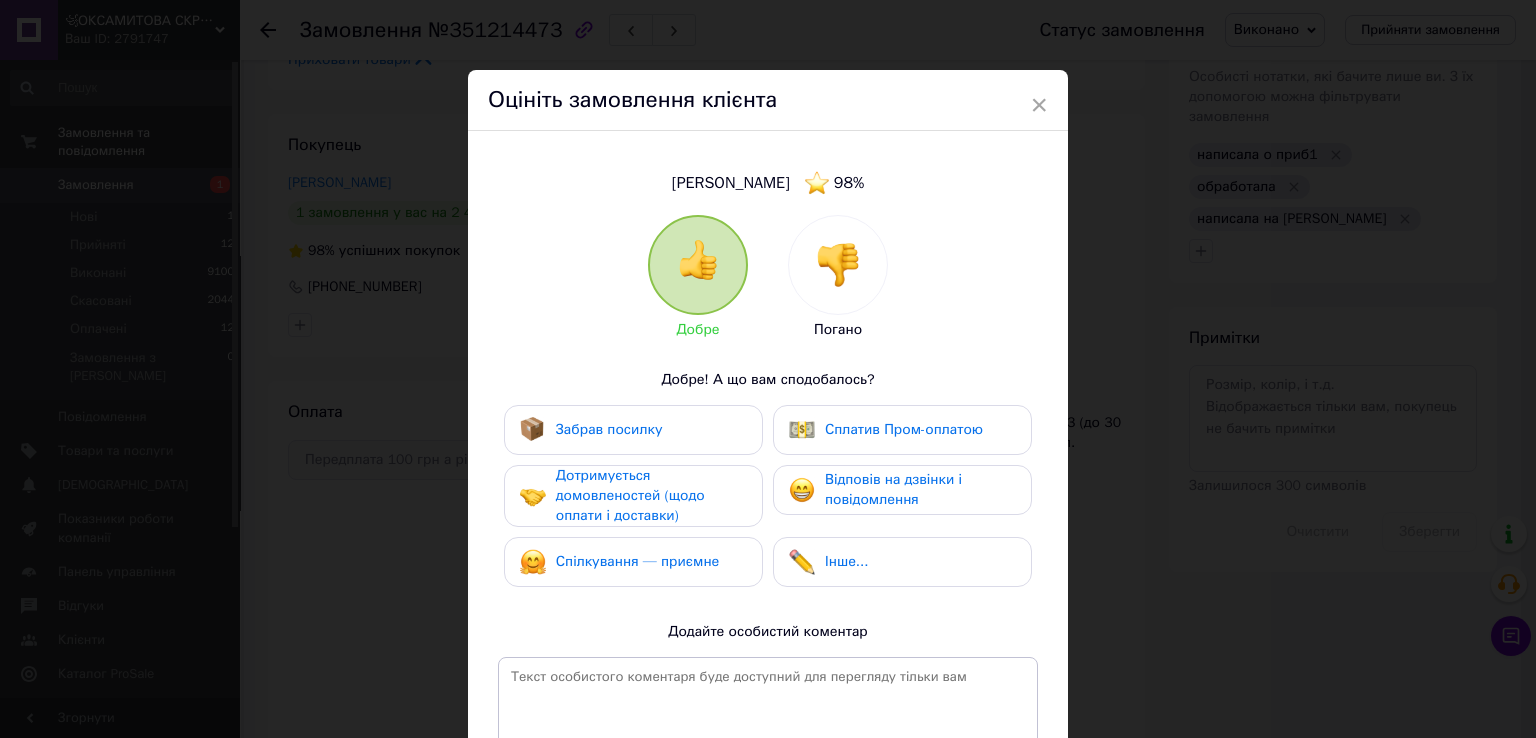 click on "Забрав посилку" at bounding box center [633, 430] 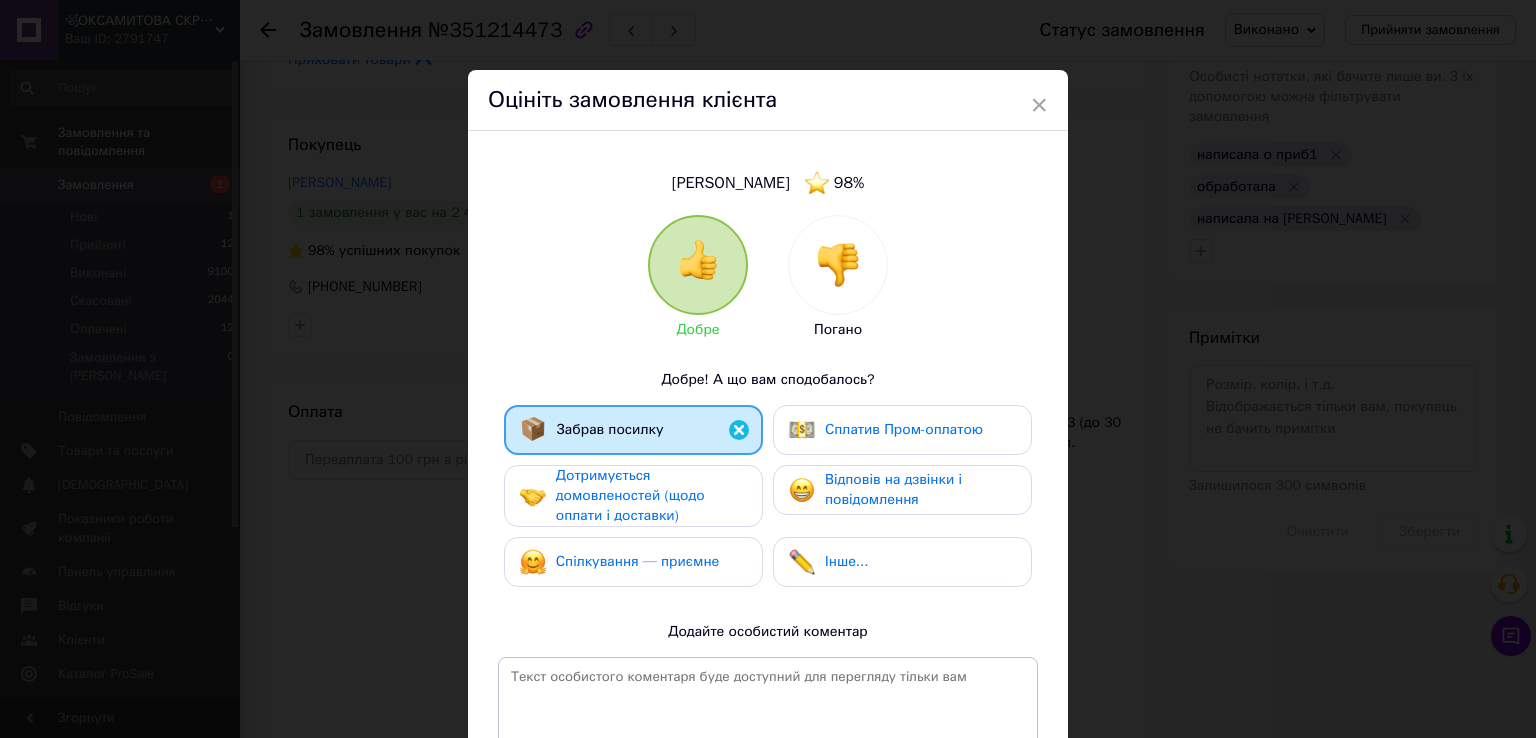 click on "Дотримується домовленостей (щодо оплати і доставки)" at bounding box center [651, 496] 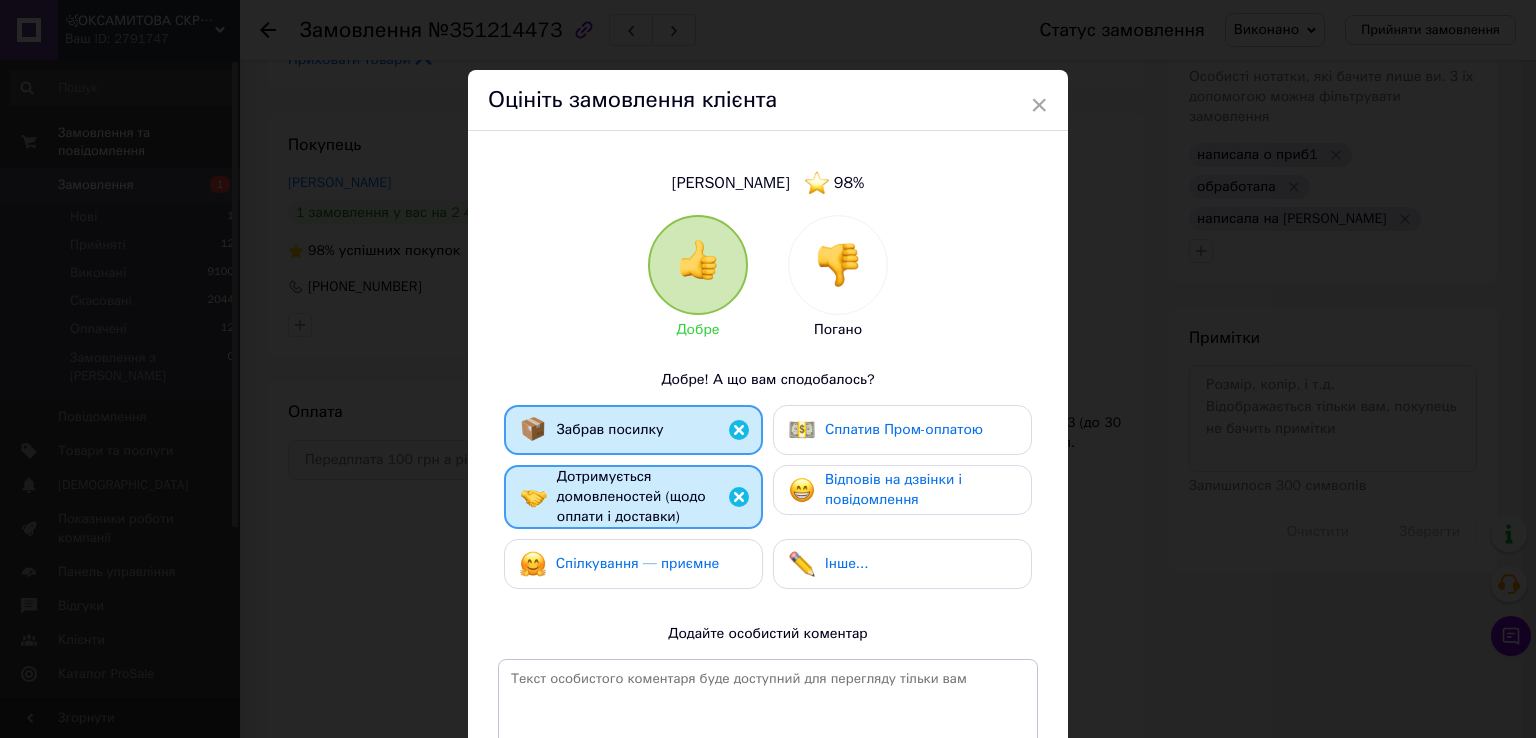 click on "Спілкування — приємне" at bounding box center (638, 563) 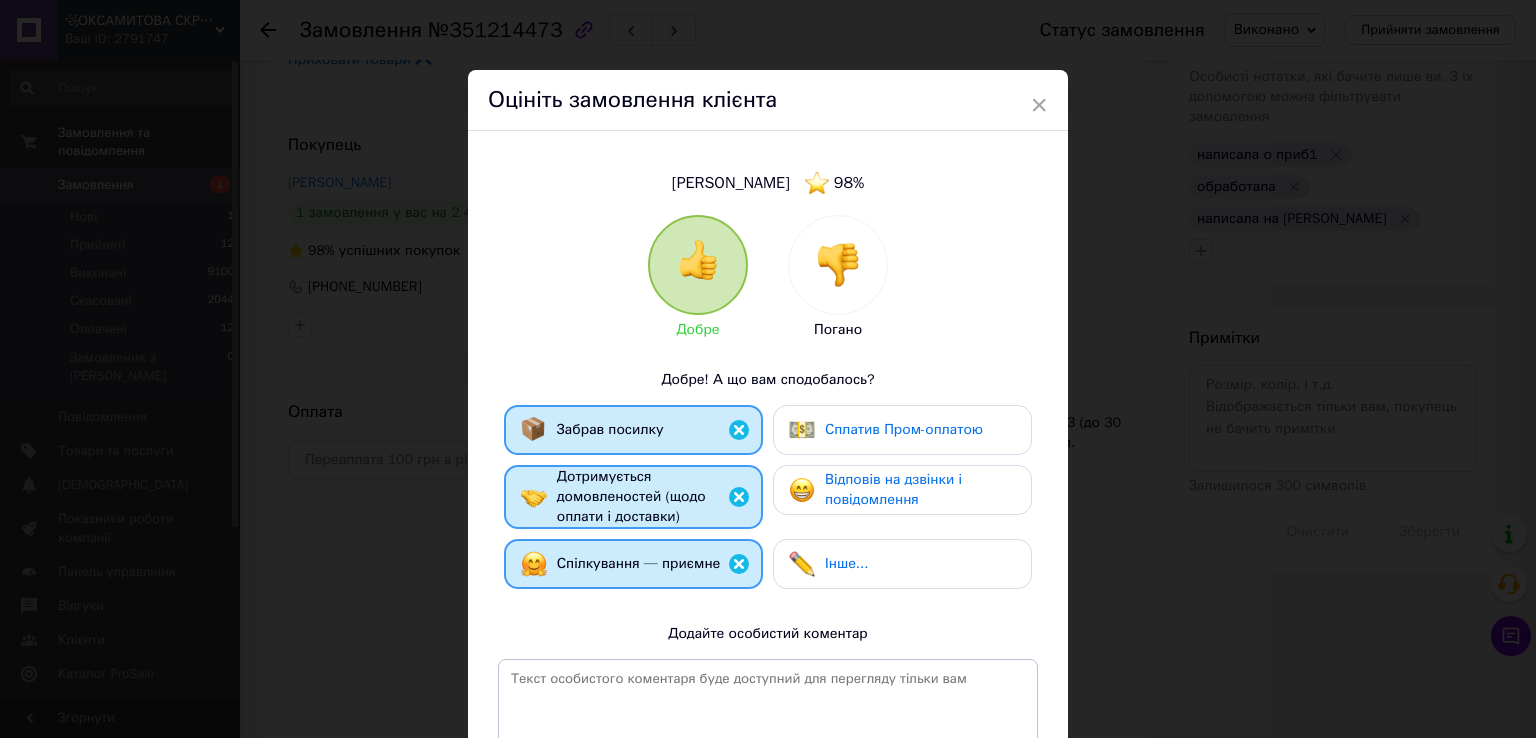 click on "Відповів на дзвінки і повідомлення" at bounding box center [893, 489] 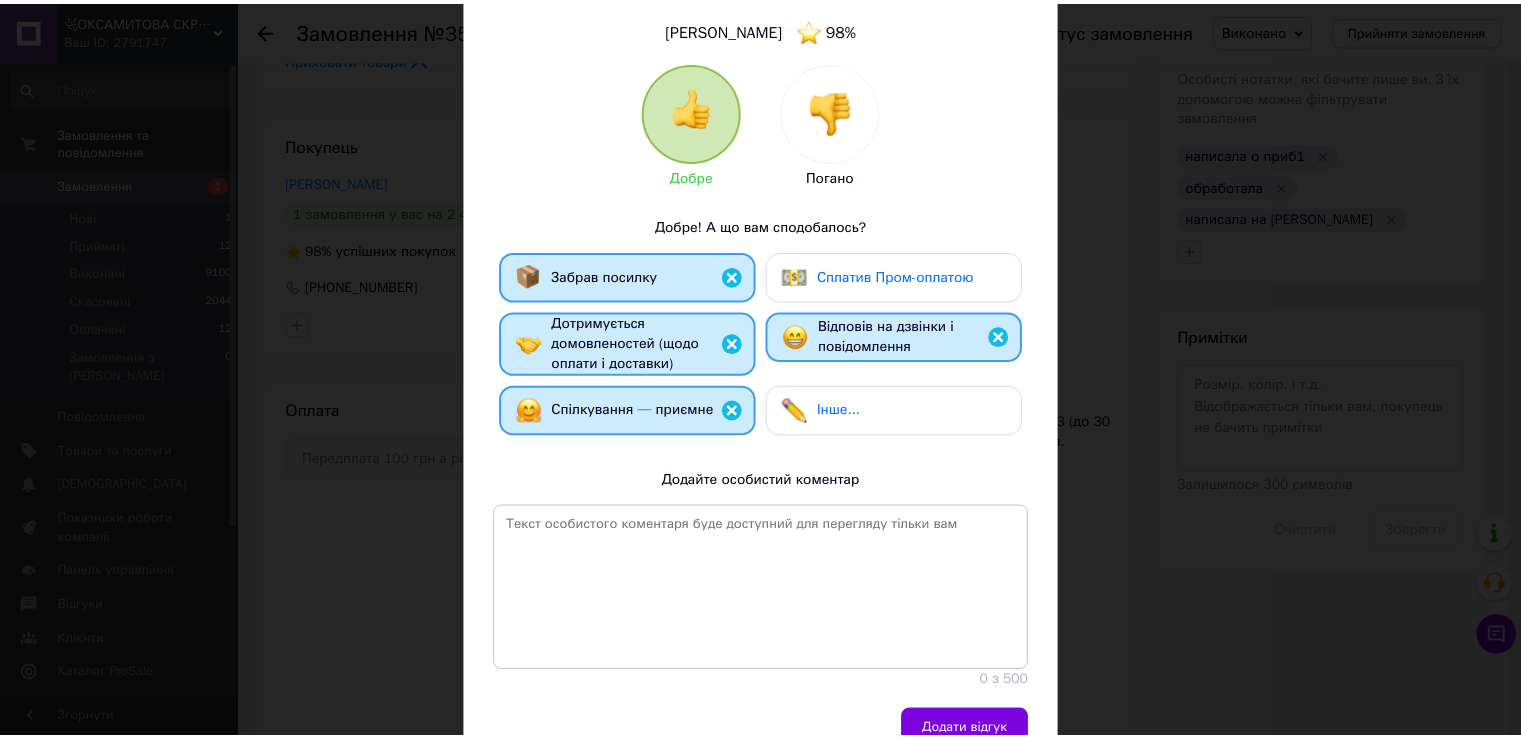 scroll, scrollTop: 200, scrollLeft: 0, axis: vertical 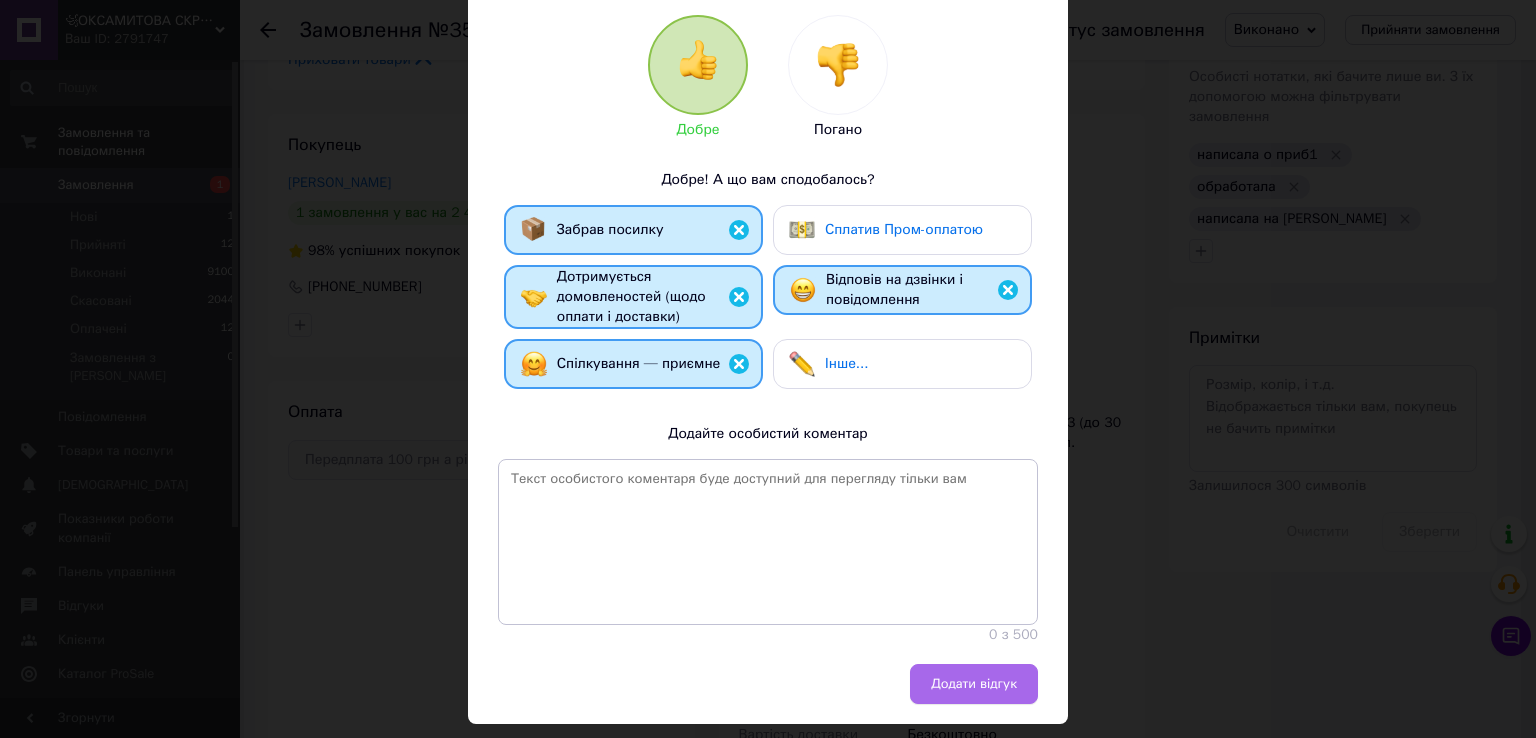 click on "Додати відгук" at bounding box center [974, 684] 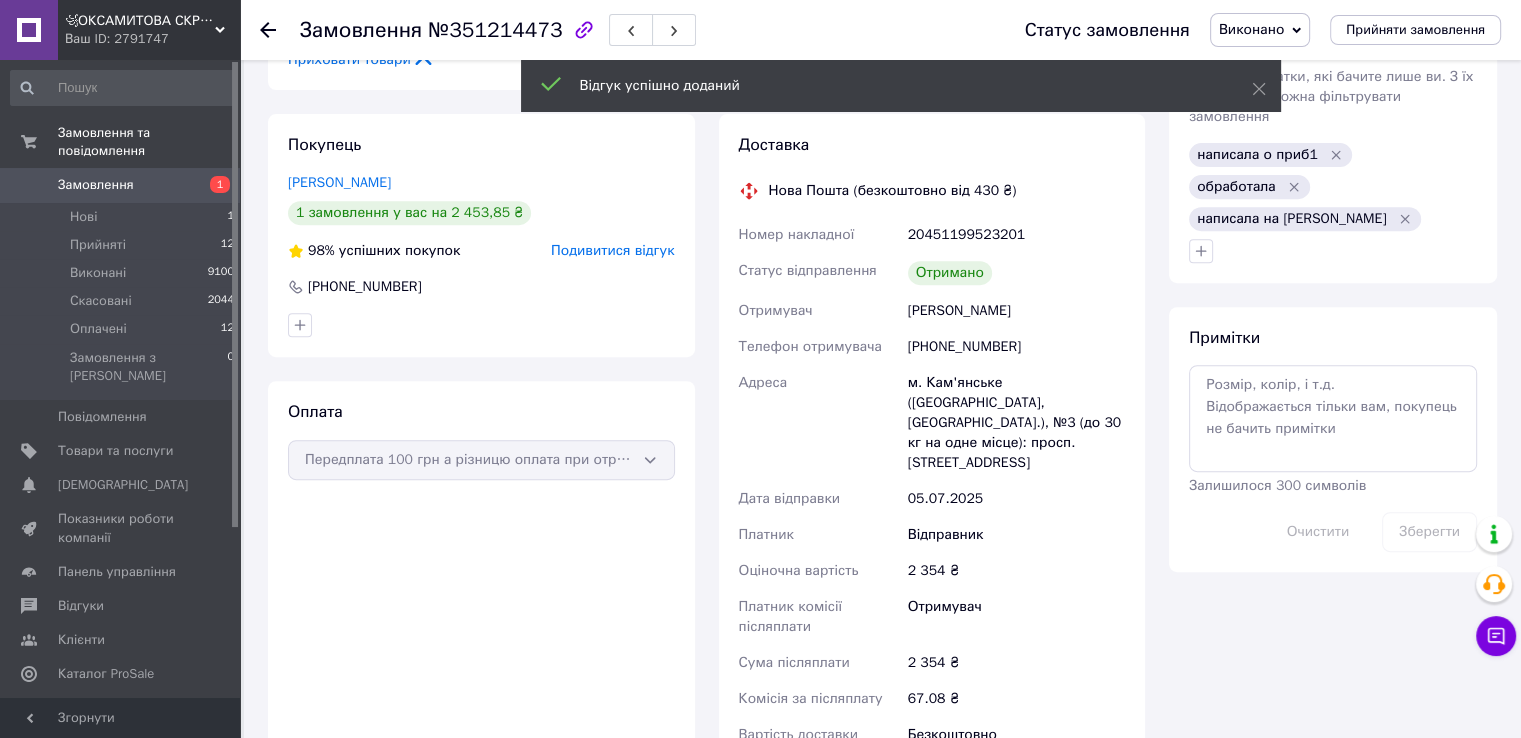 click 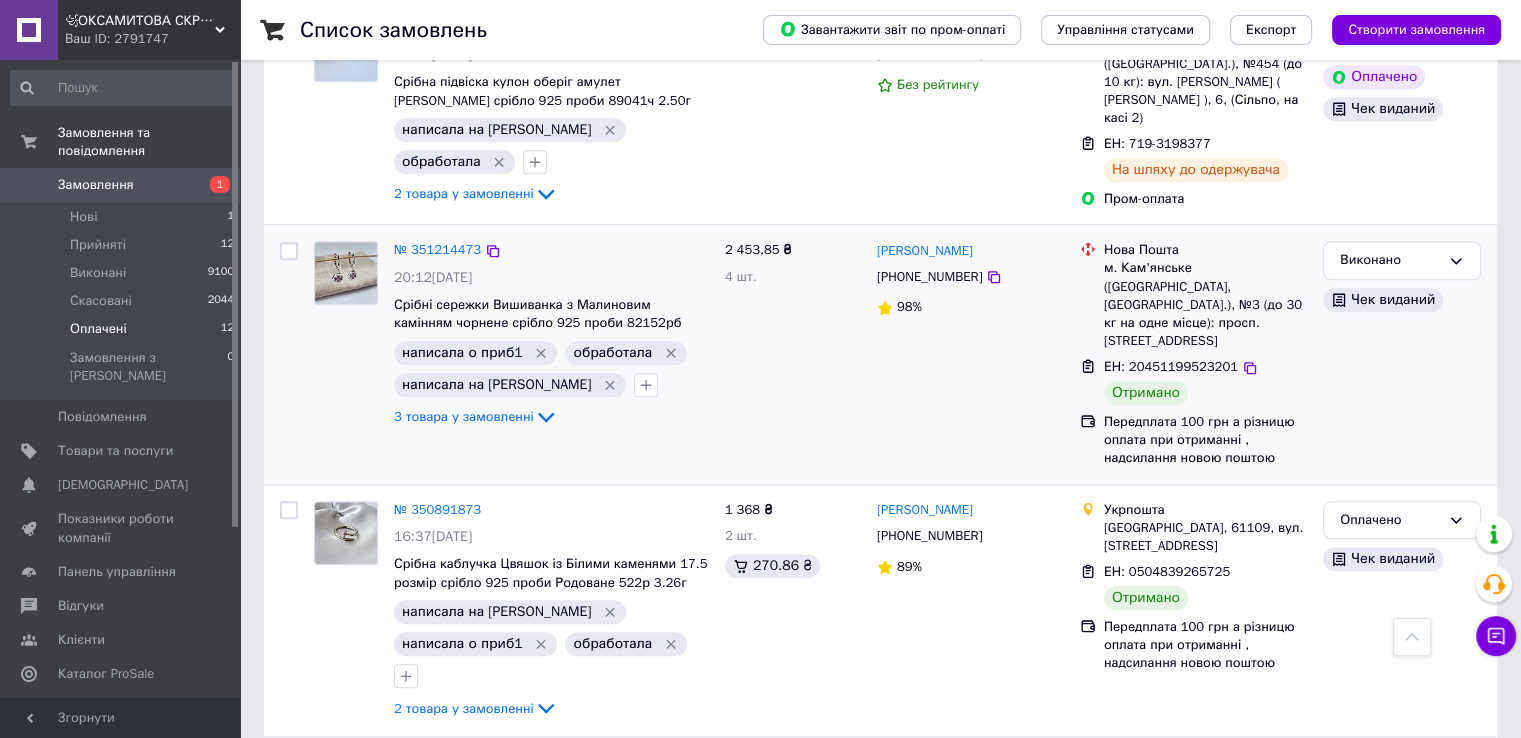 scroll, scrollTop: 1800, scrollLeft: 0, axis: vertical 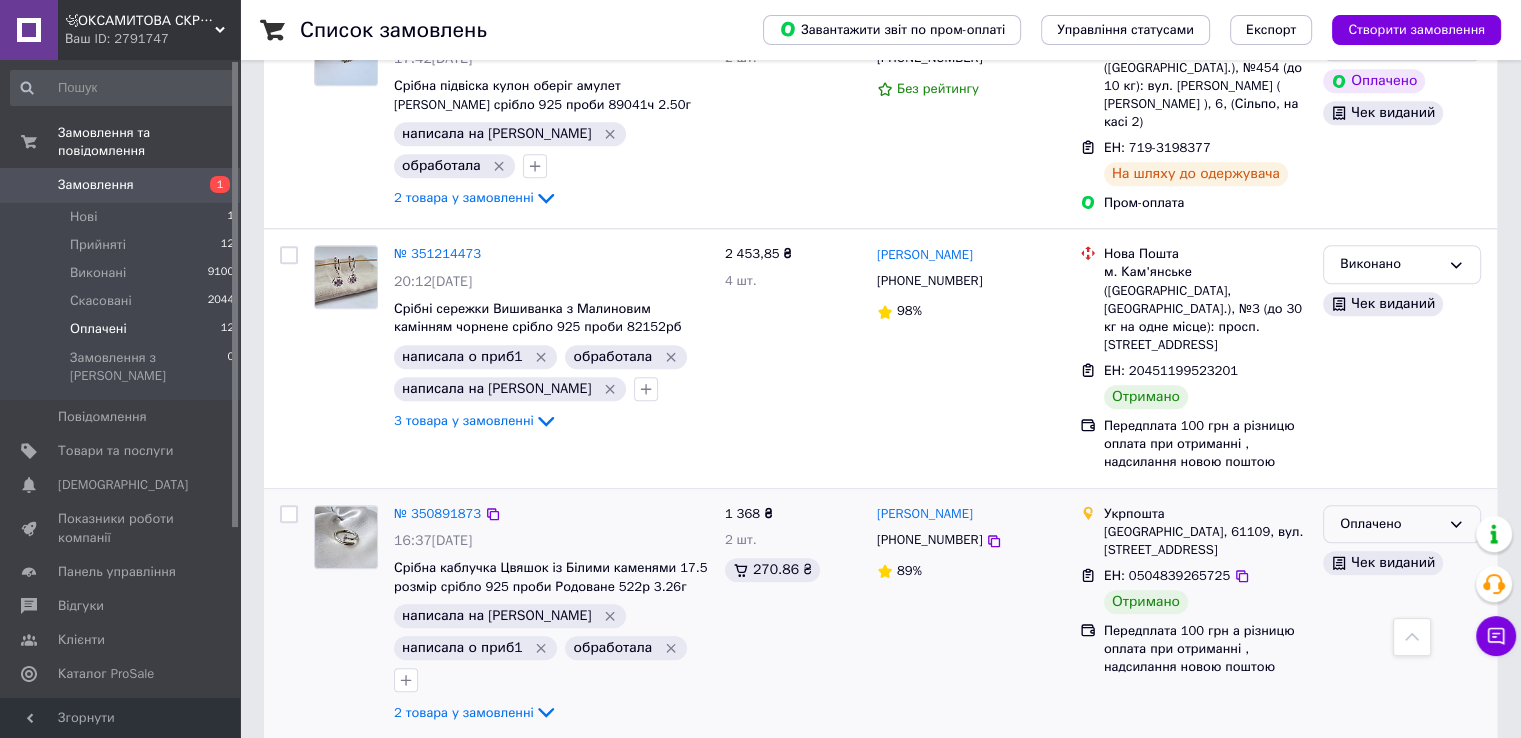 click on "Оплачено" at bounding box center (1402, 524) 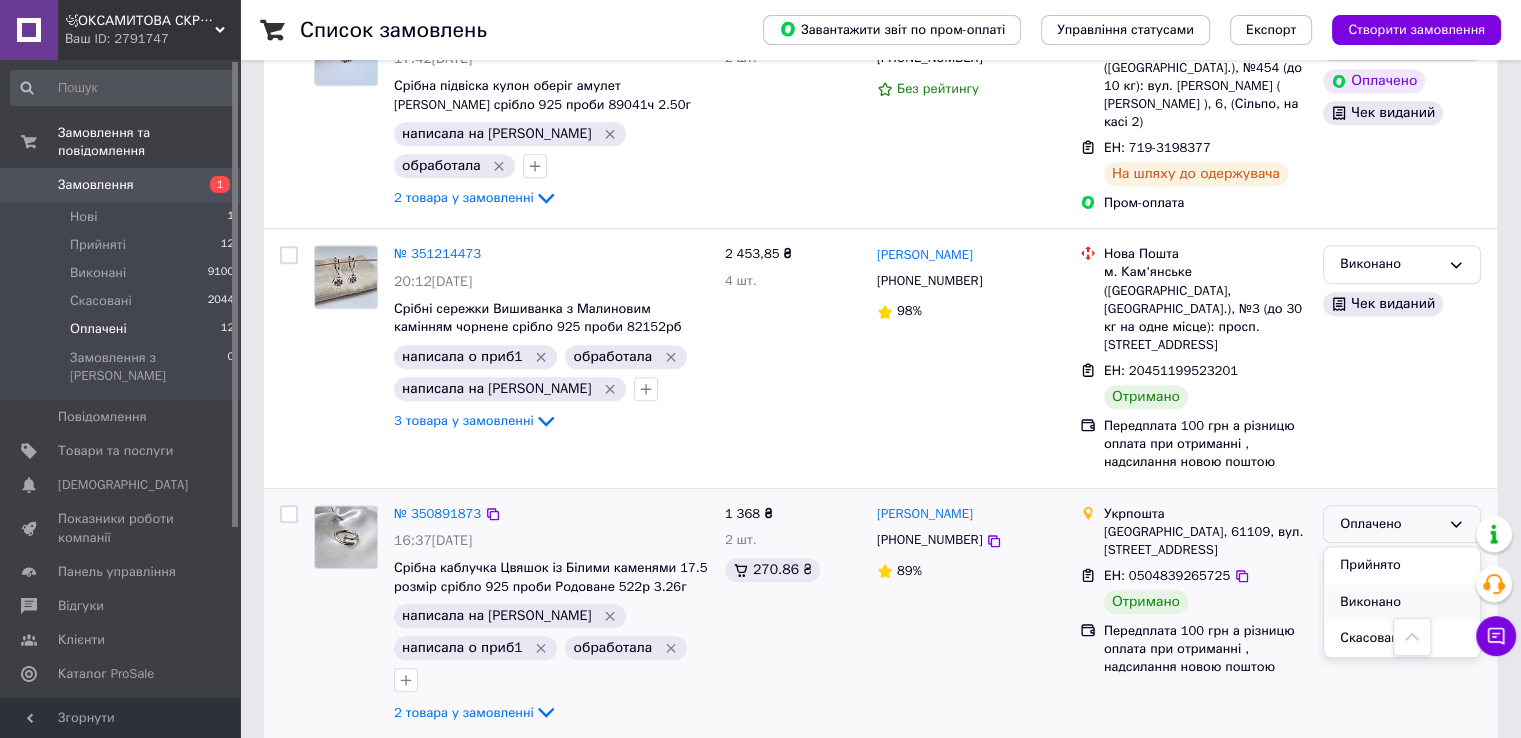 click on "Виконано" at bounding box center (1402, 602) 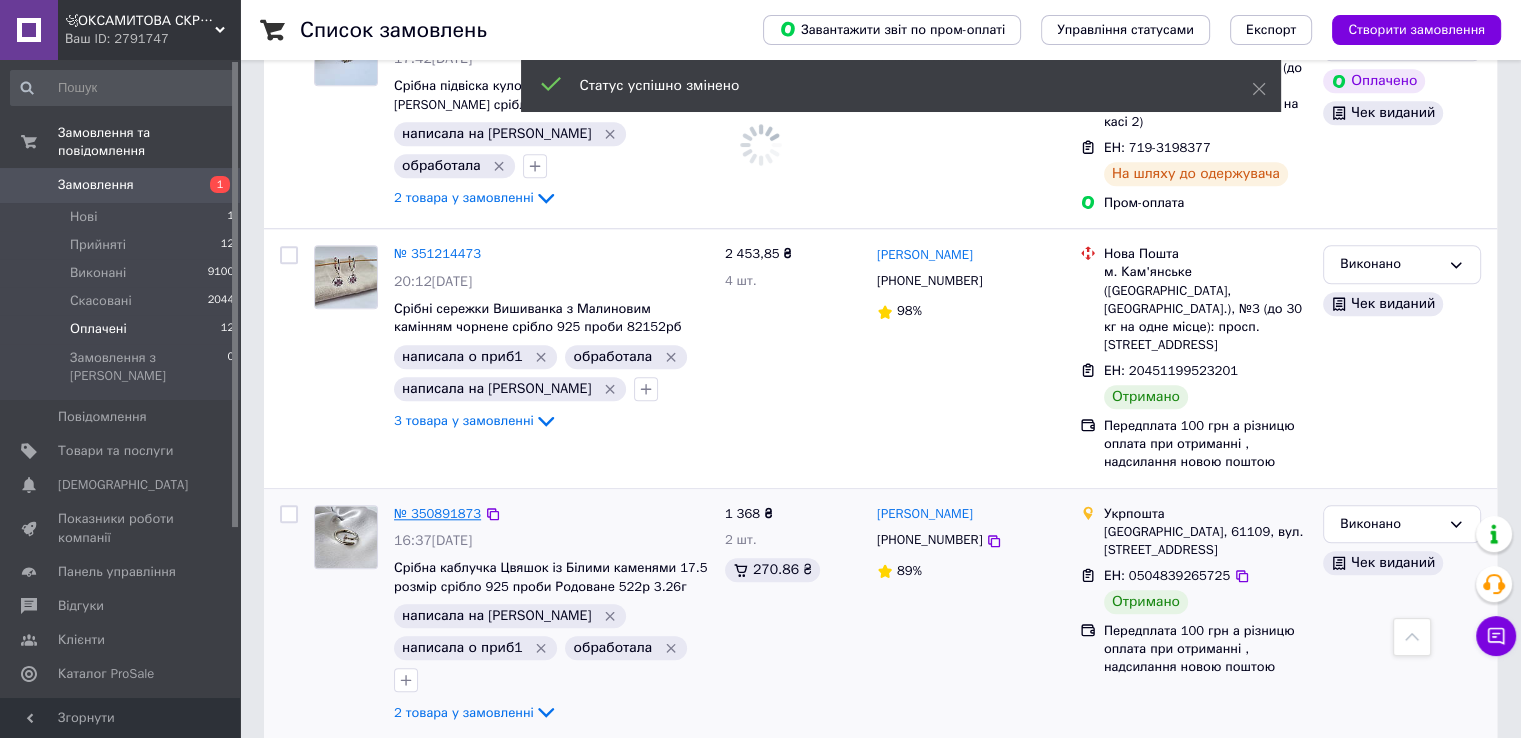 click on "№ 350891873" at bounding box center [437, 513] 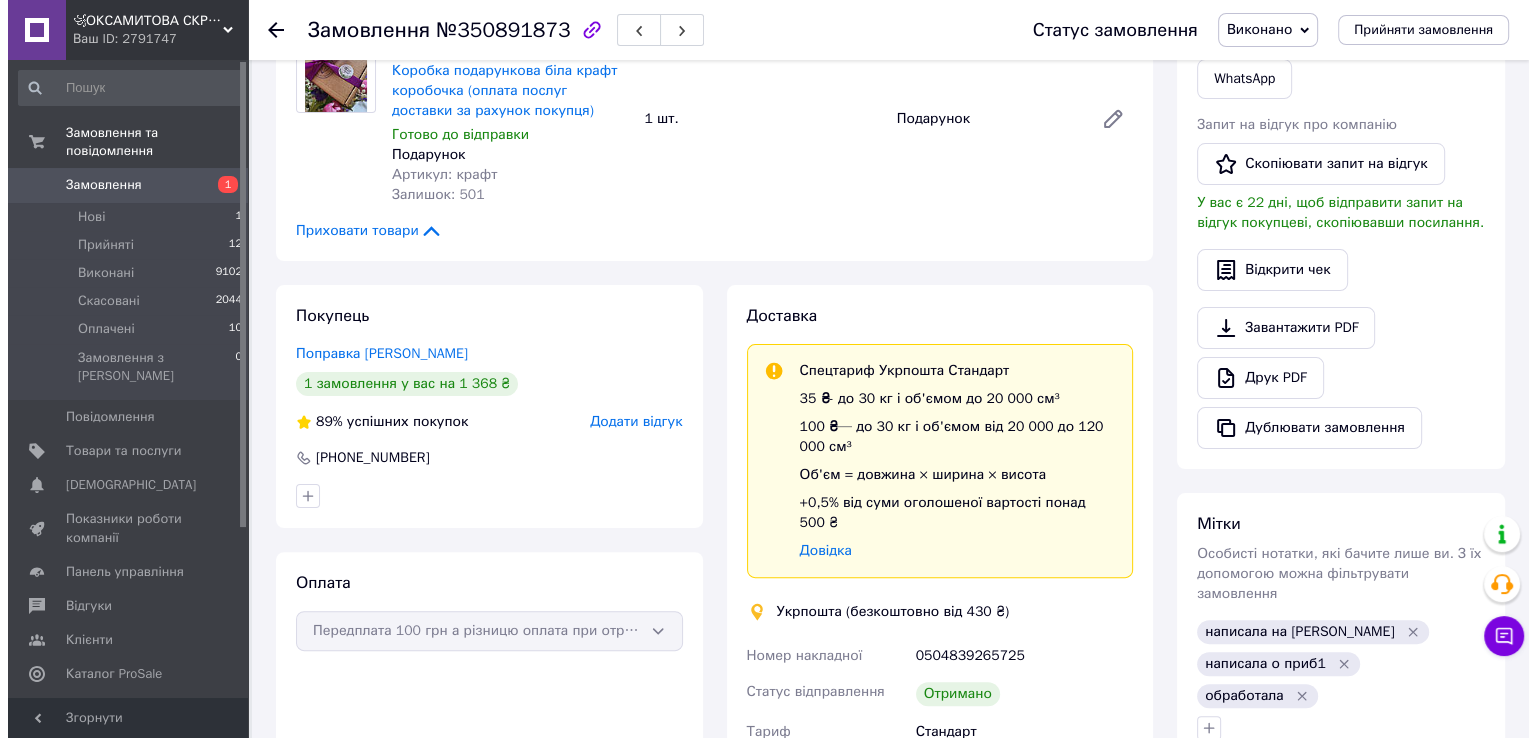 scroll, scrollTop: 492, scrollLeft: 0, axis: vertical 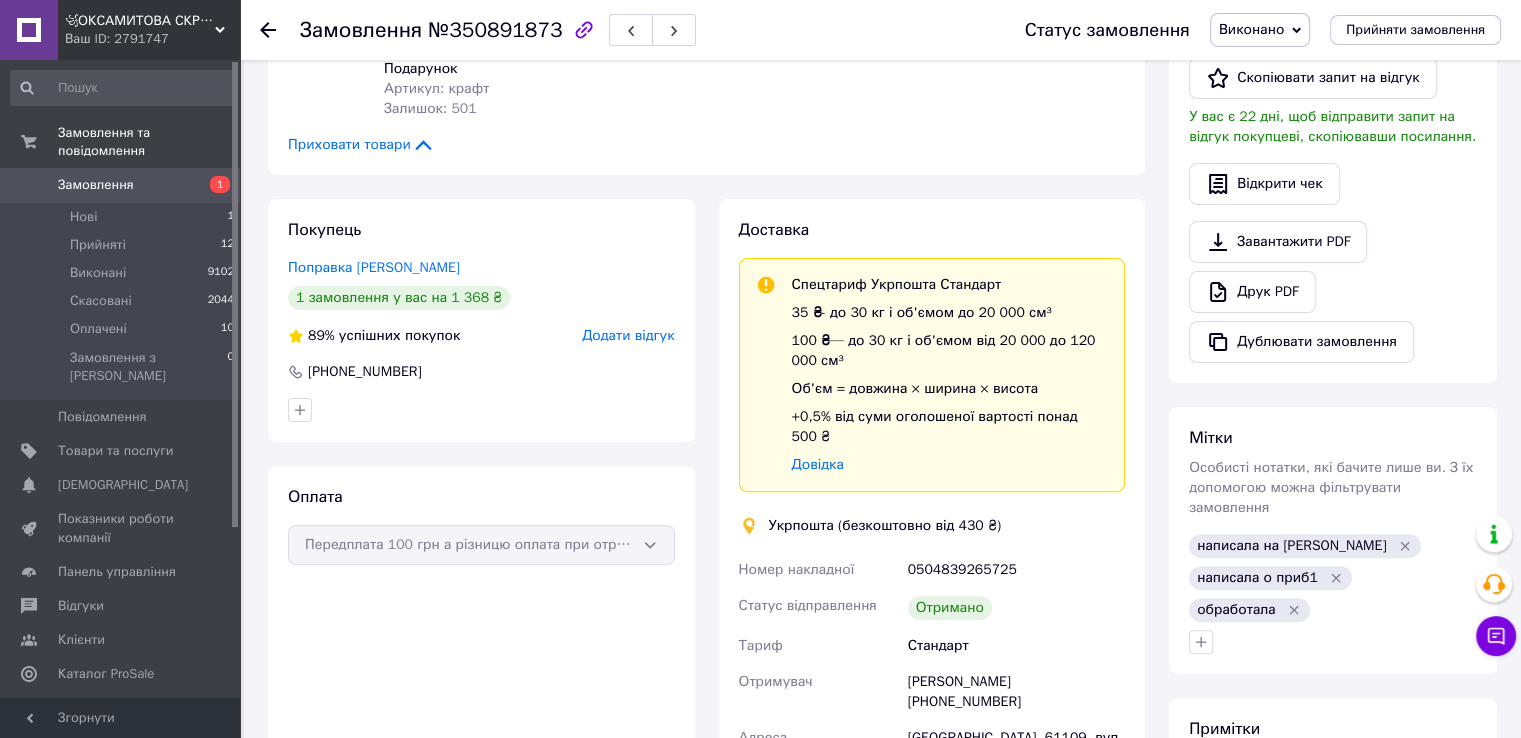 click on "Додати відгук" at bounding box center (628, 335) 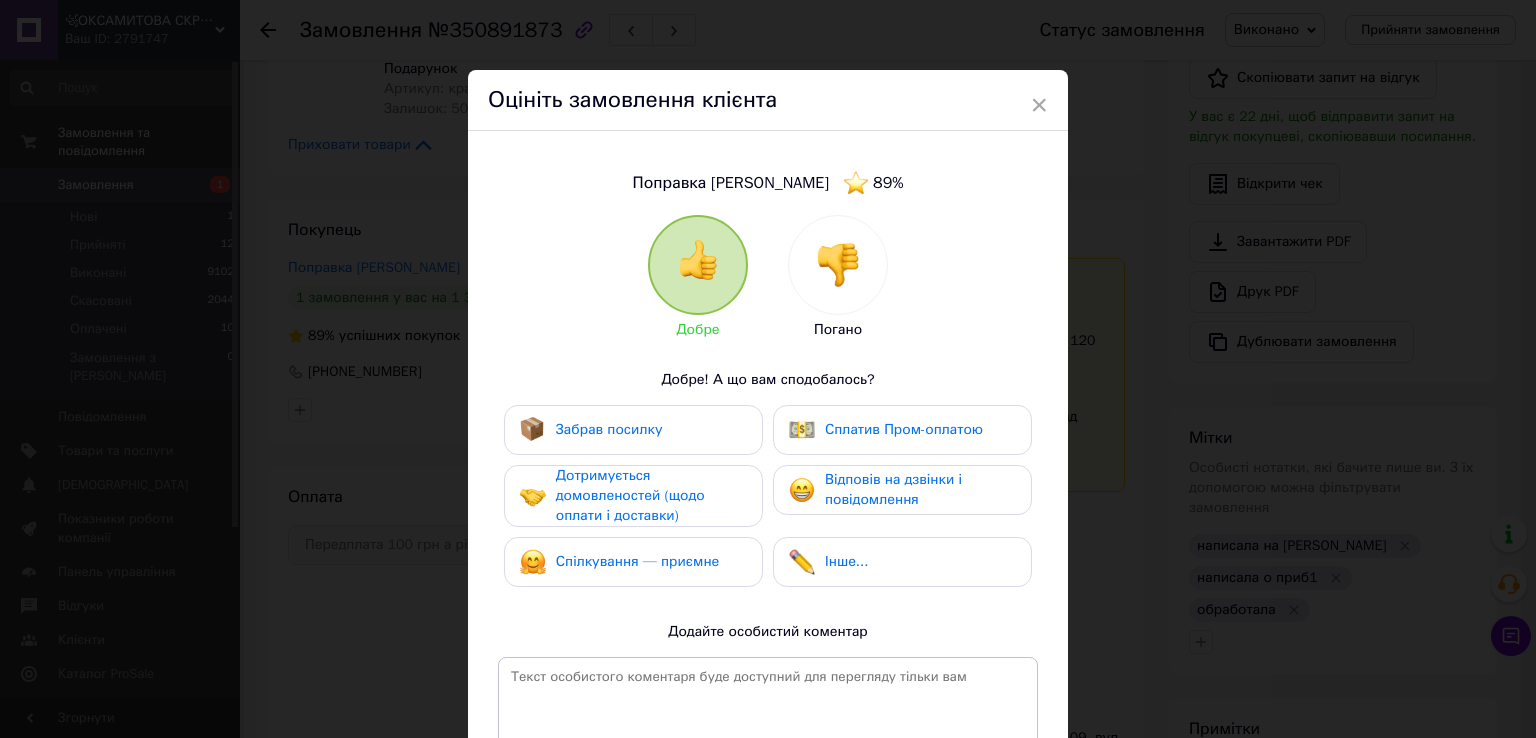 click on "Забрав посилку" at bounding box center (633, 430) 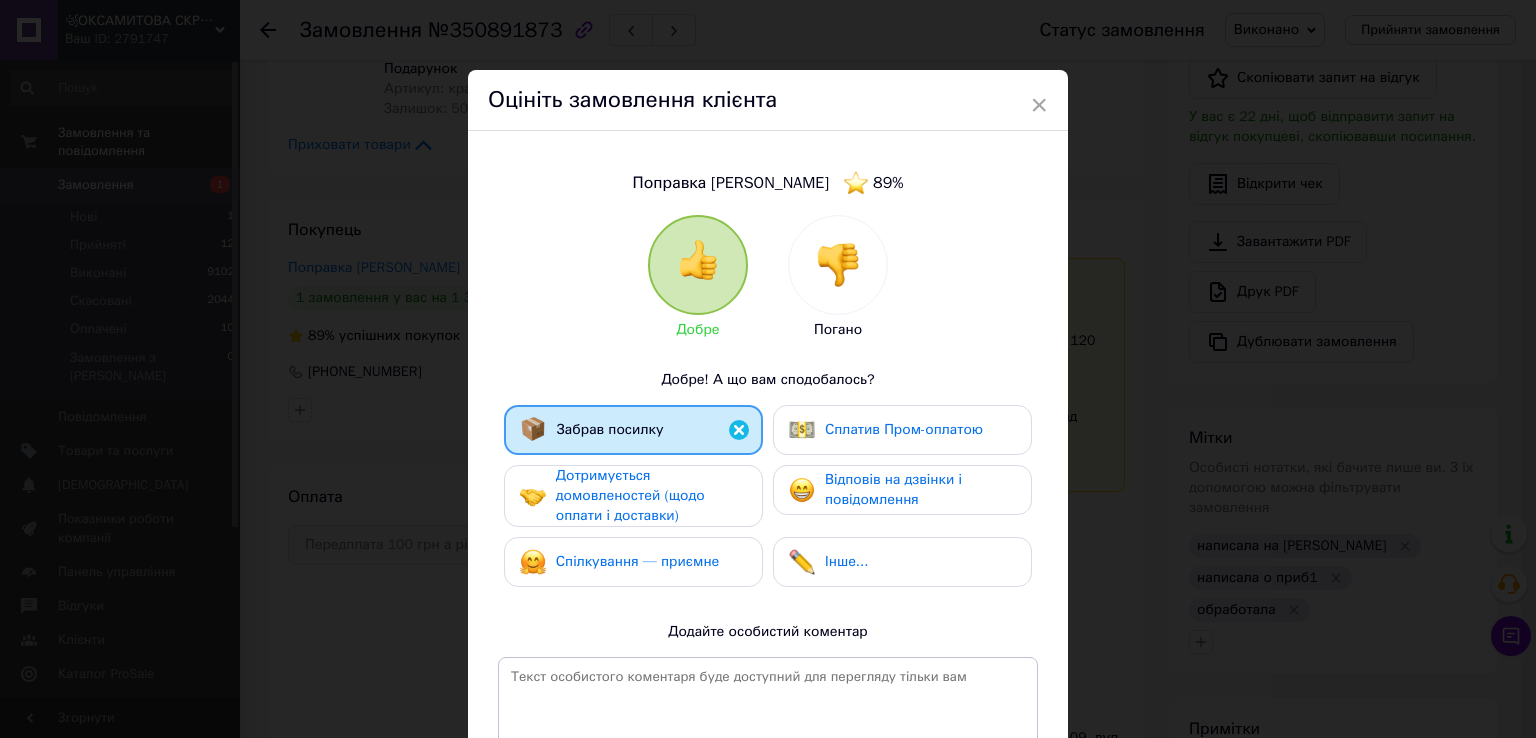 click on "Дотримується домовленостей (щодо оплати і доставки)" at bounding box center [630, 495] 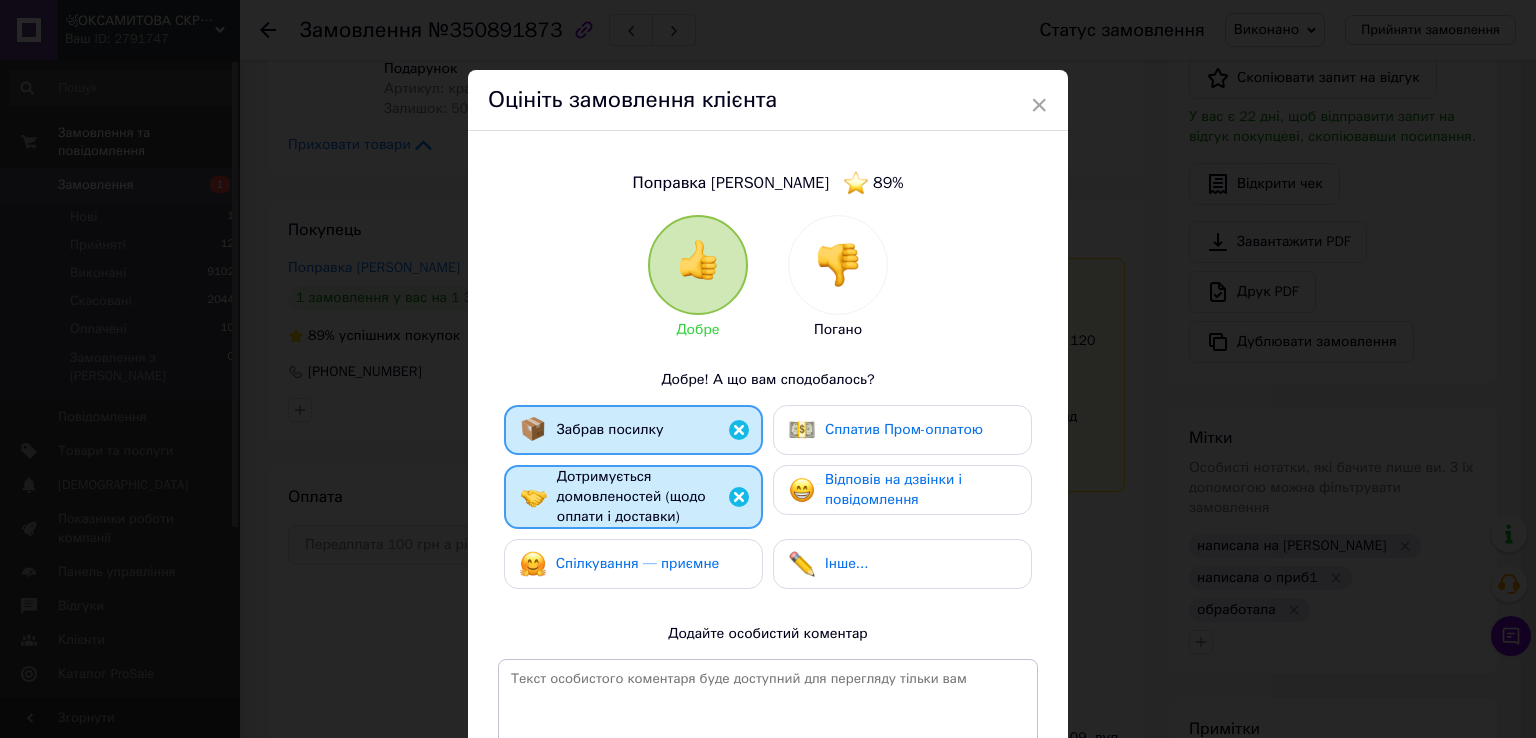 drag, startPoint x: 694, startPoint y: 567, endPoint x: 760, endPoint y: 563, distance: 66.1211 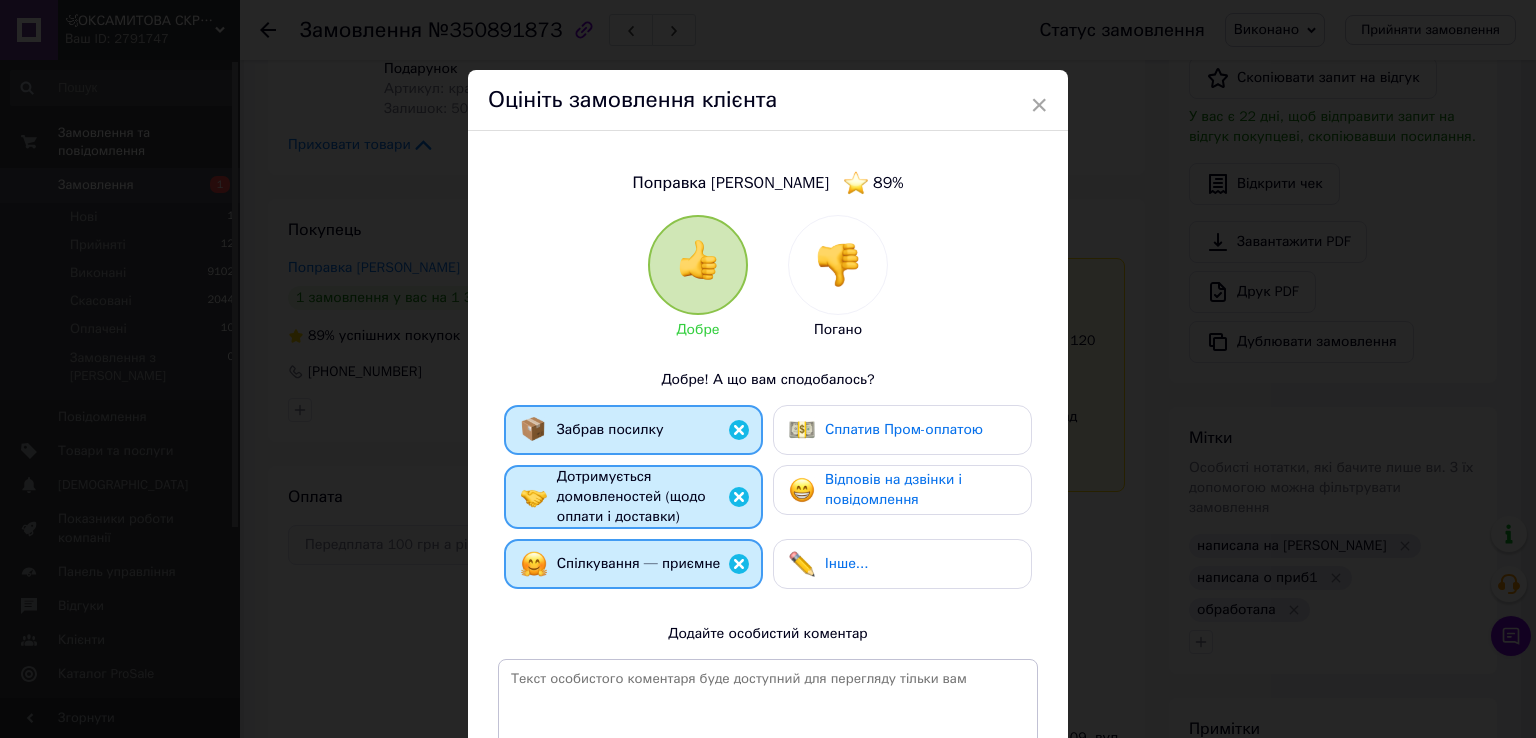 click on "Забрав посилку Сплатив Пром-оплатою Дотримується домовленостей (щодо оплати і доставки) Відповів на дзвінки і повідомлення Спілкування — приємне Інше..." at bounding box center (768, 502) 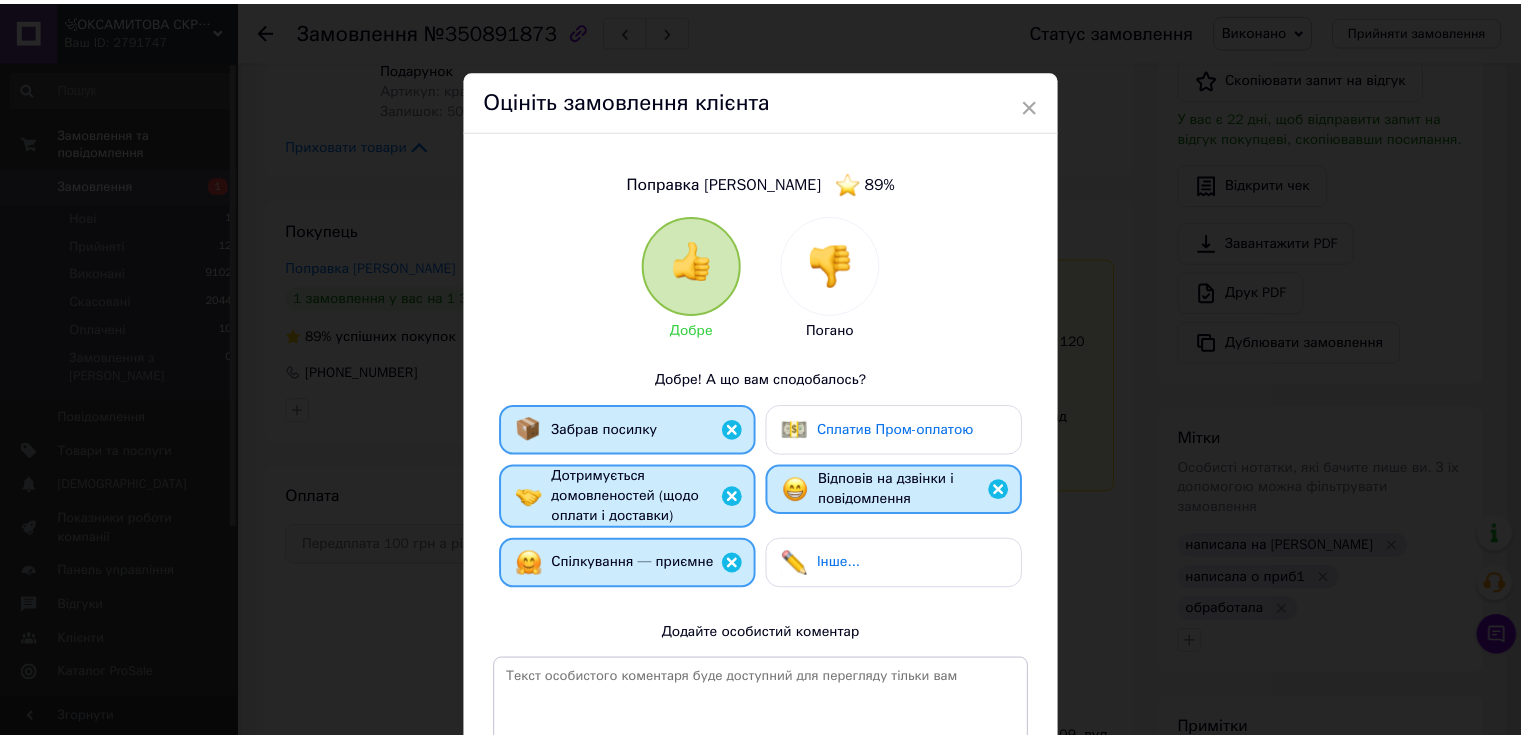 scroll, scrollTop: 254, scrollLeft: 0, axis: vertical 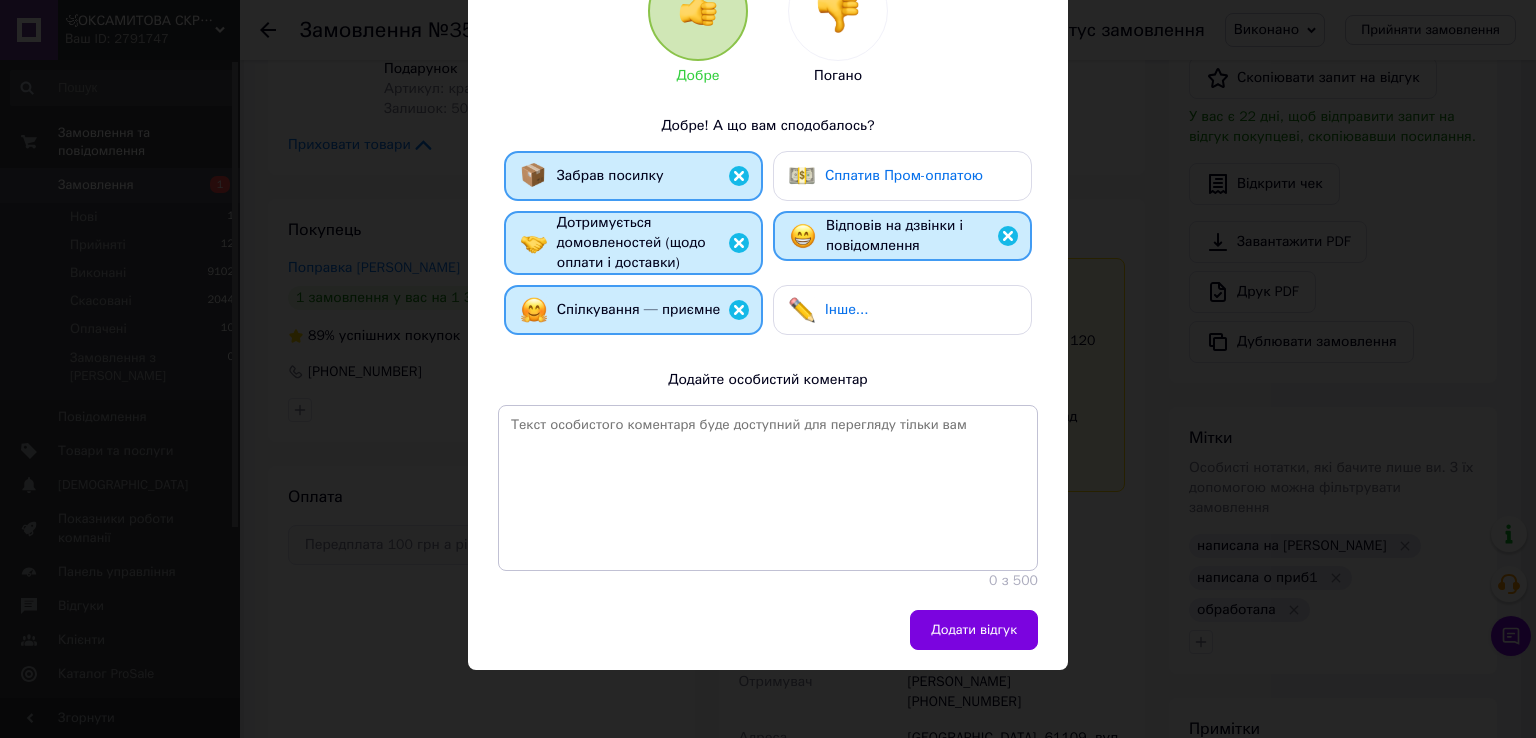 drag, startPoint x: 970, startPoint y: 643, endPoint x: 831, endPoint y: 582, distance: 151.79591 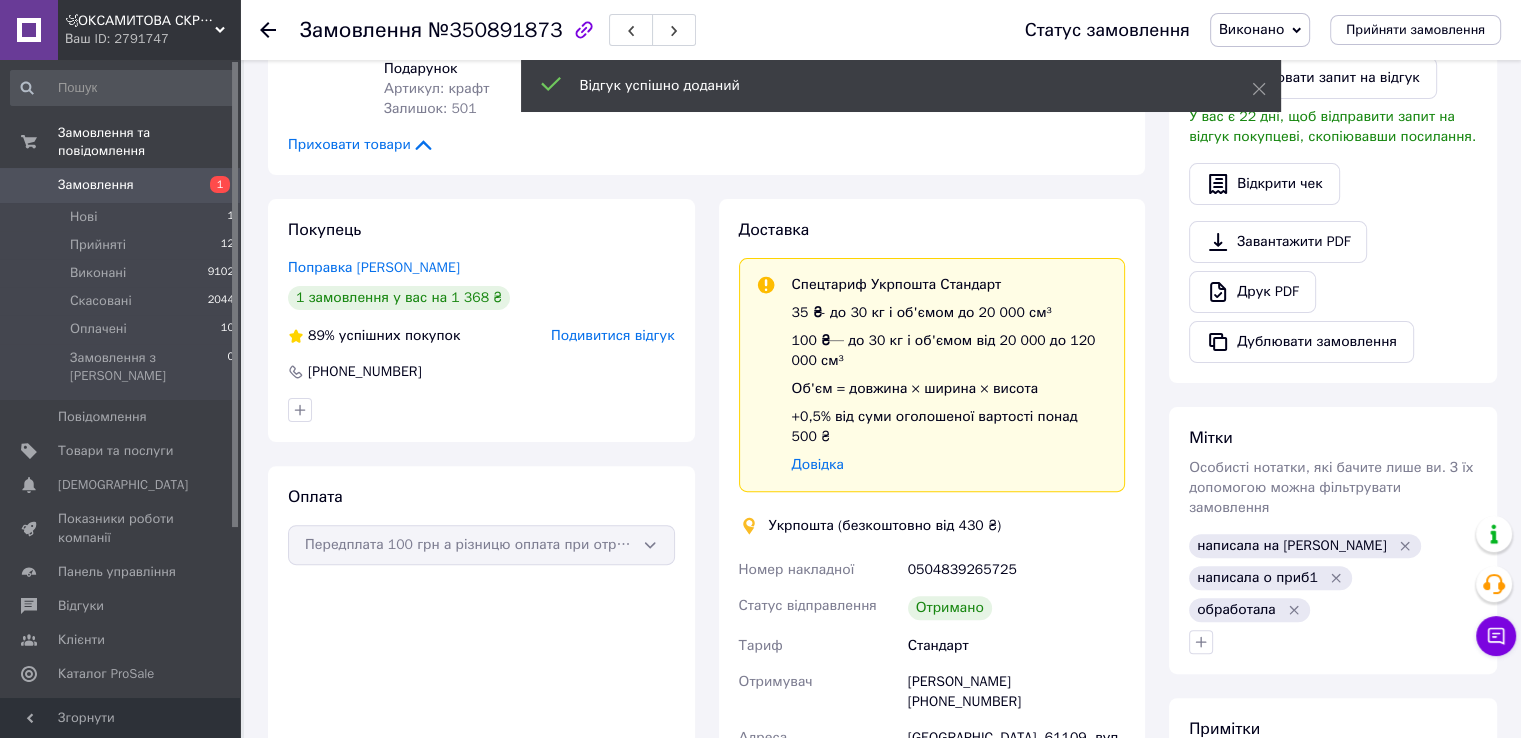 click 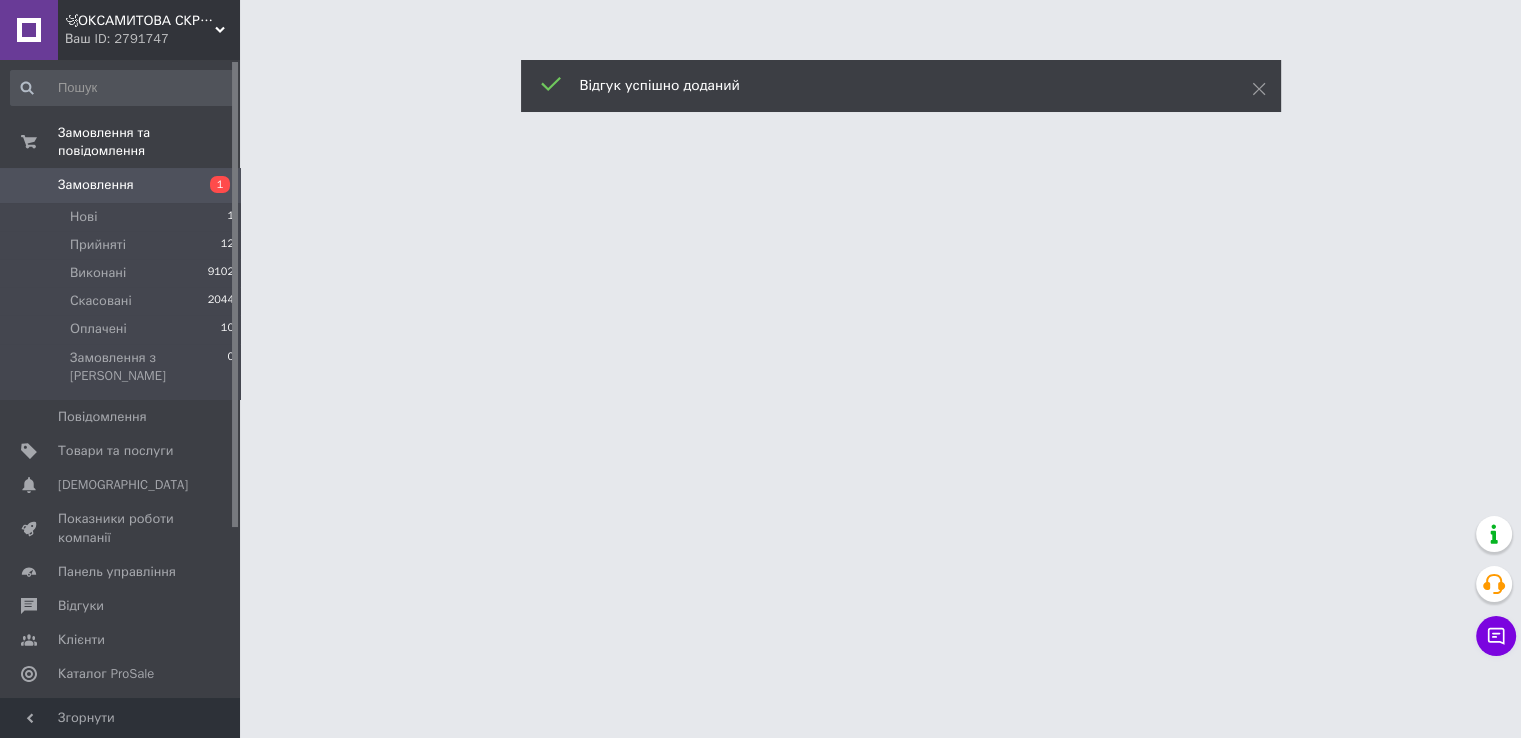 scroll, scrollTop: 0, scrollLeft: 0, axis: both 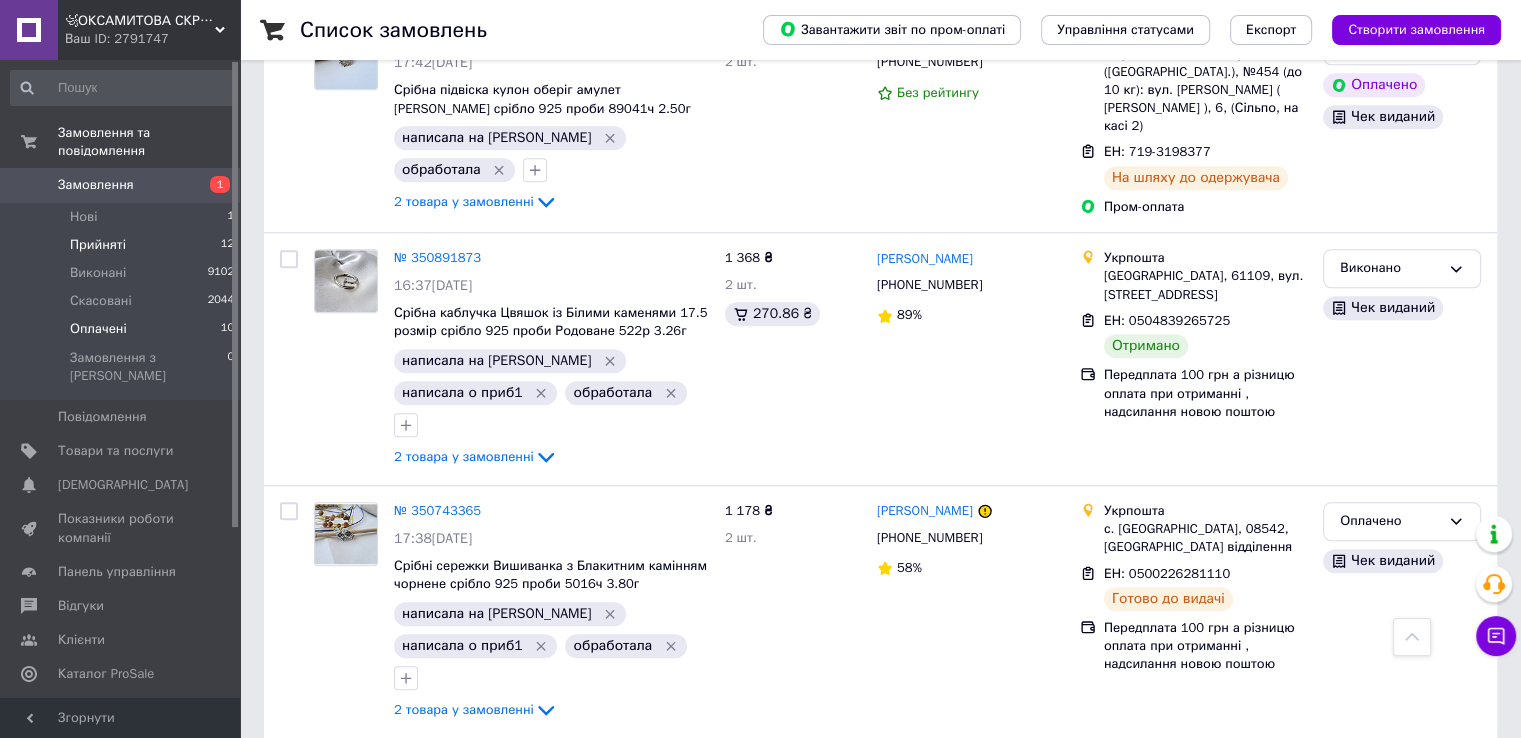 click on "Прийняті" at bounding box center [98, 245] 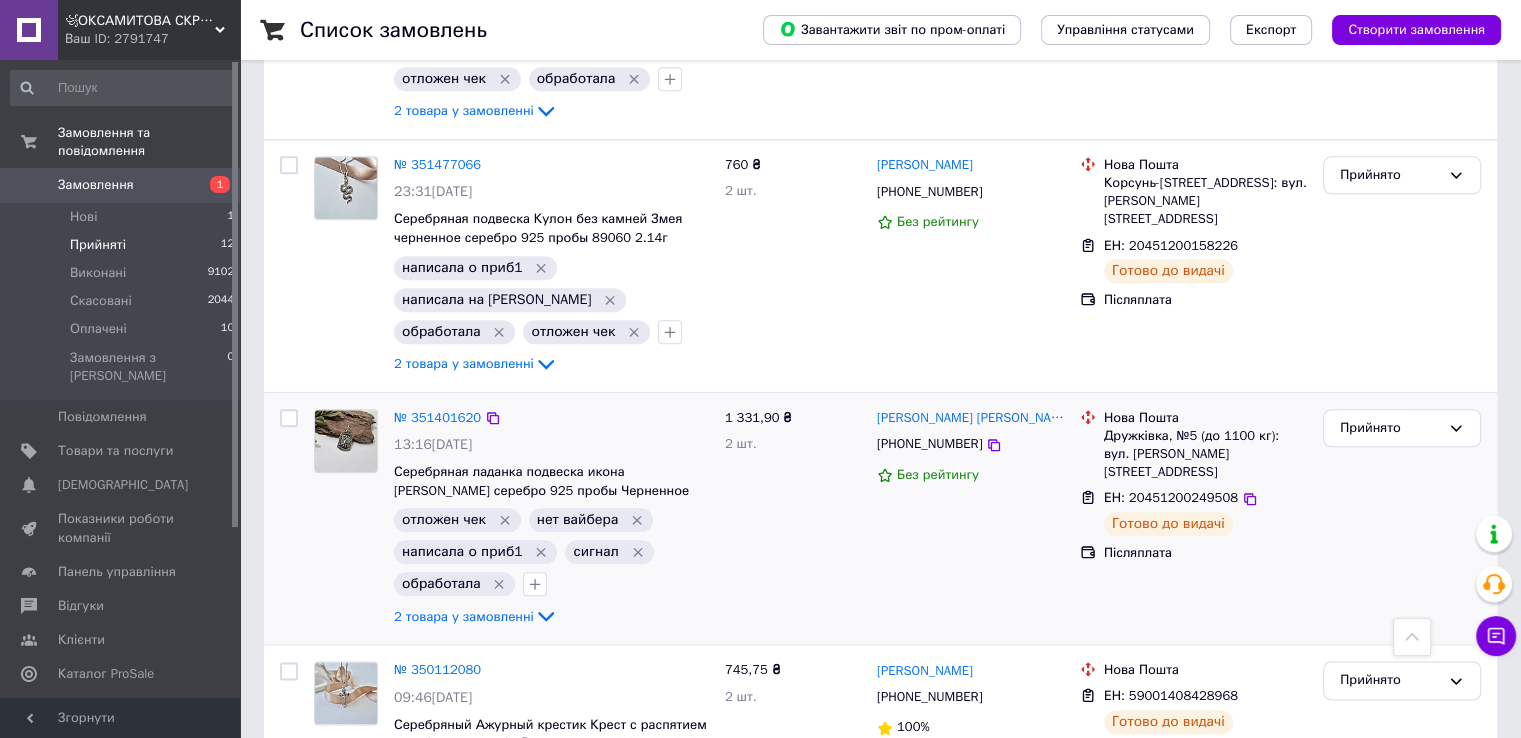 scroll, scrollTop: 2345, scrollLeft: 0, axis: vertical 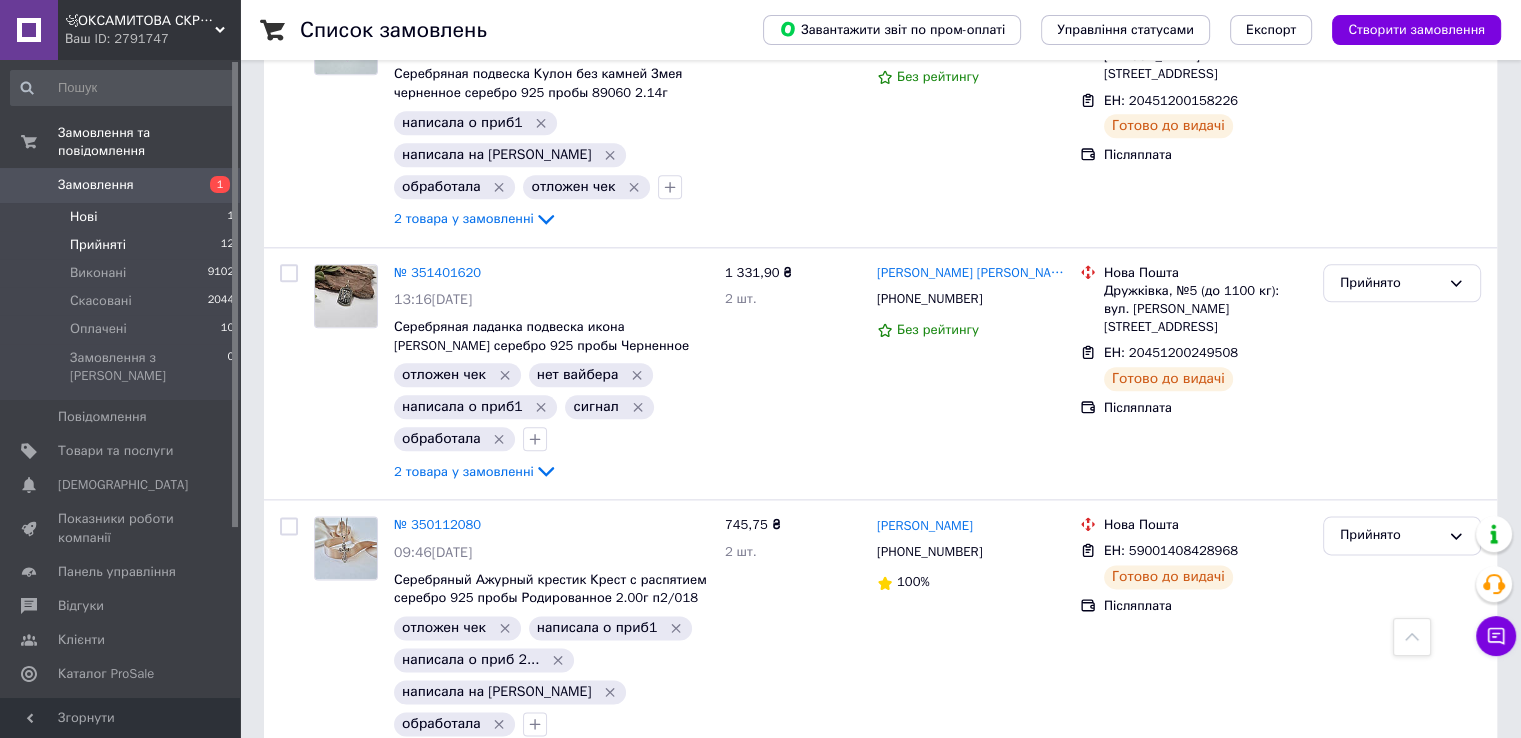 click on "Нові 1" at bounding box center (123, 217) 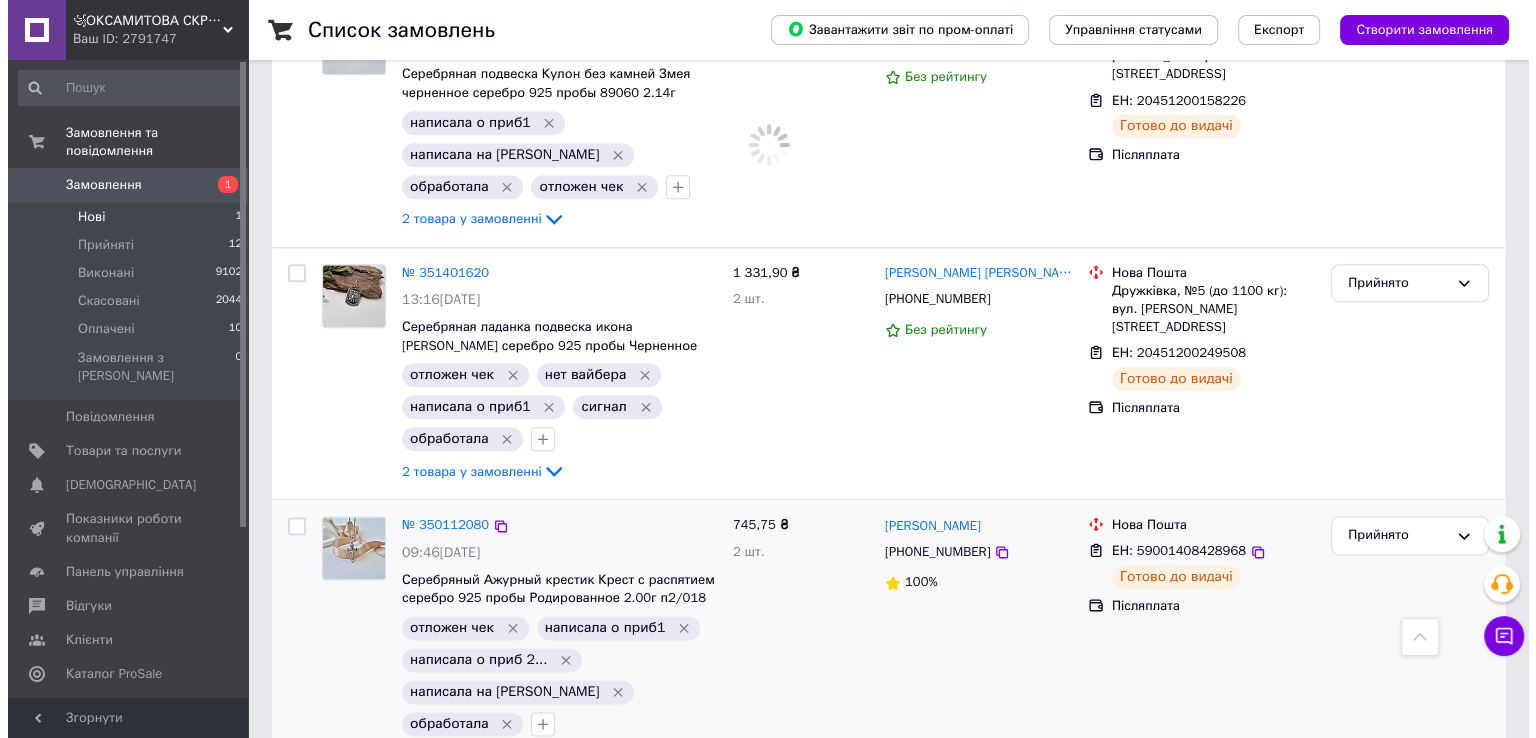 scroll, scrollTop: 0, scrollLeft: 0, axis: both 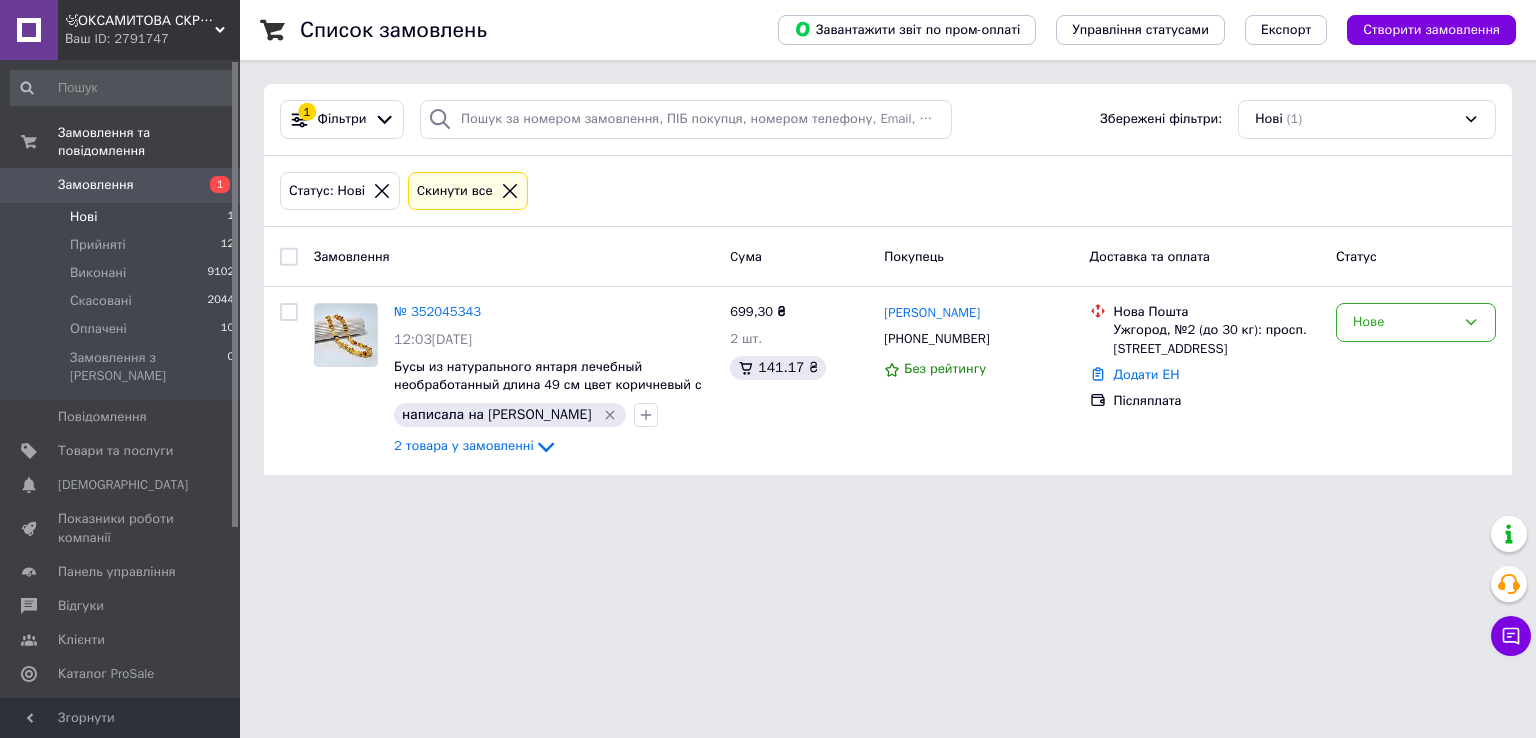 click 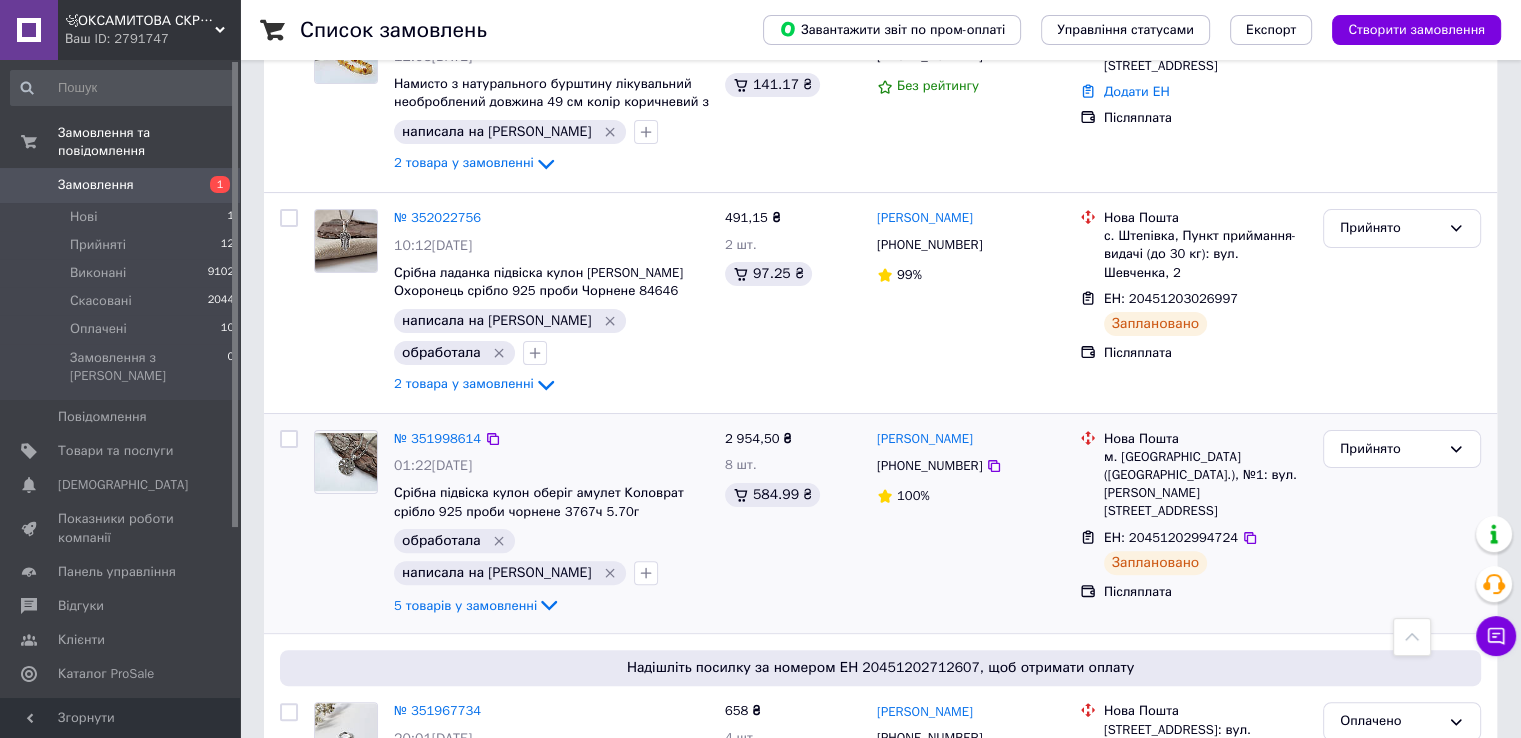 scroll, scrollTop: 0, scrollLeft: 0, axis: both 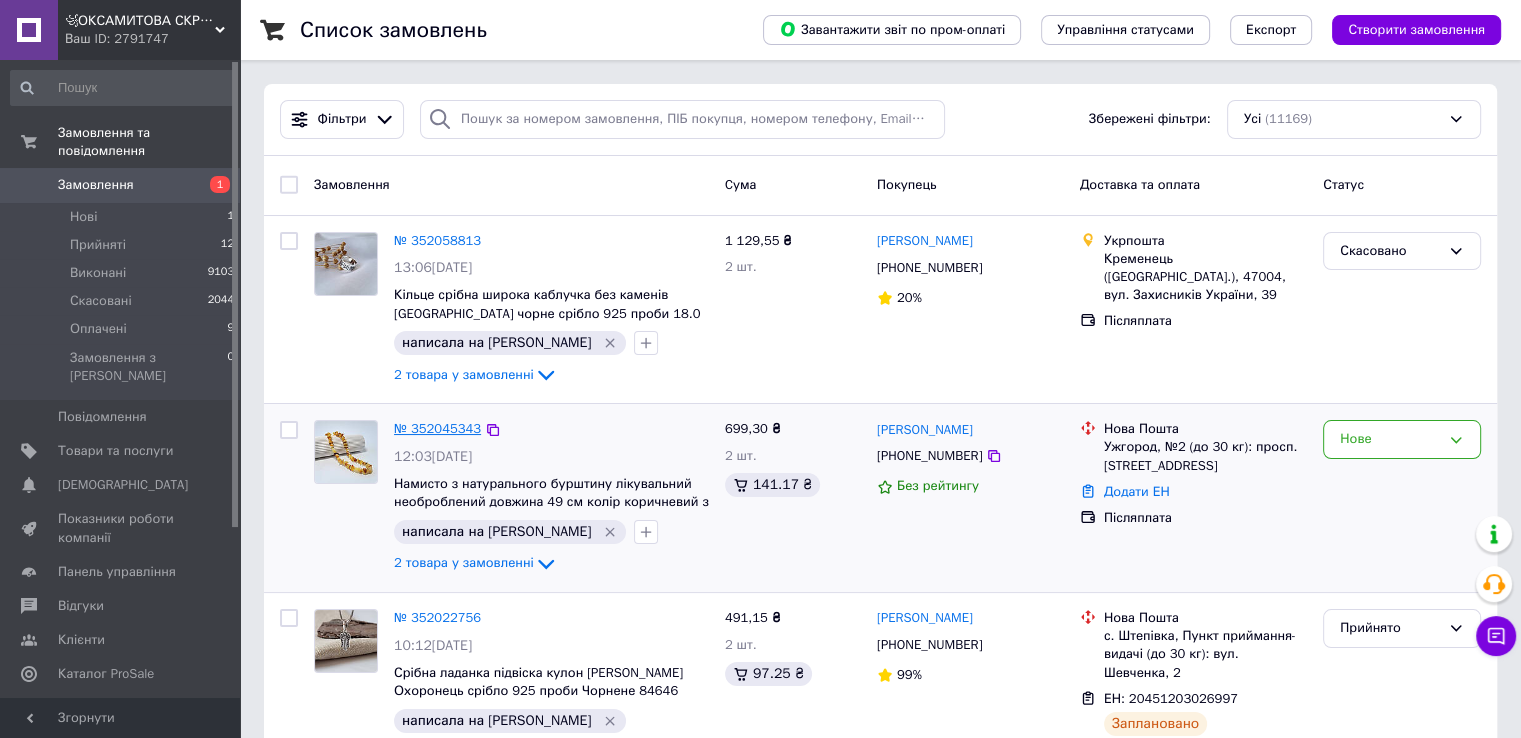 click on "№ 352045343" at bounding box center [437, 428] 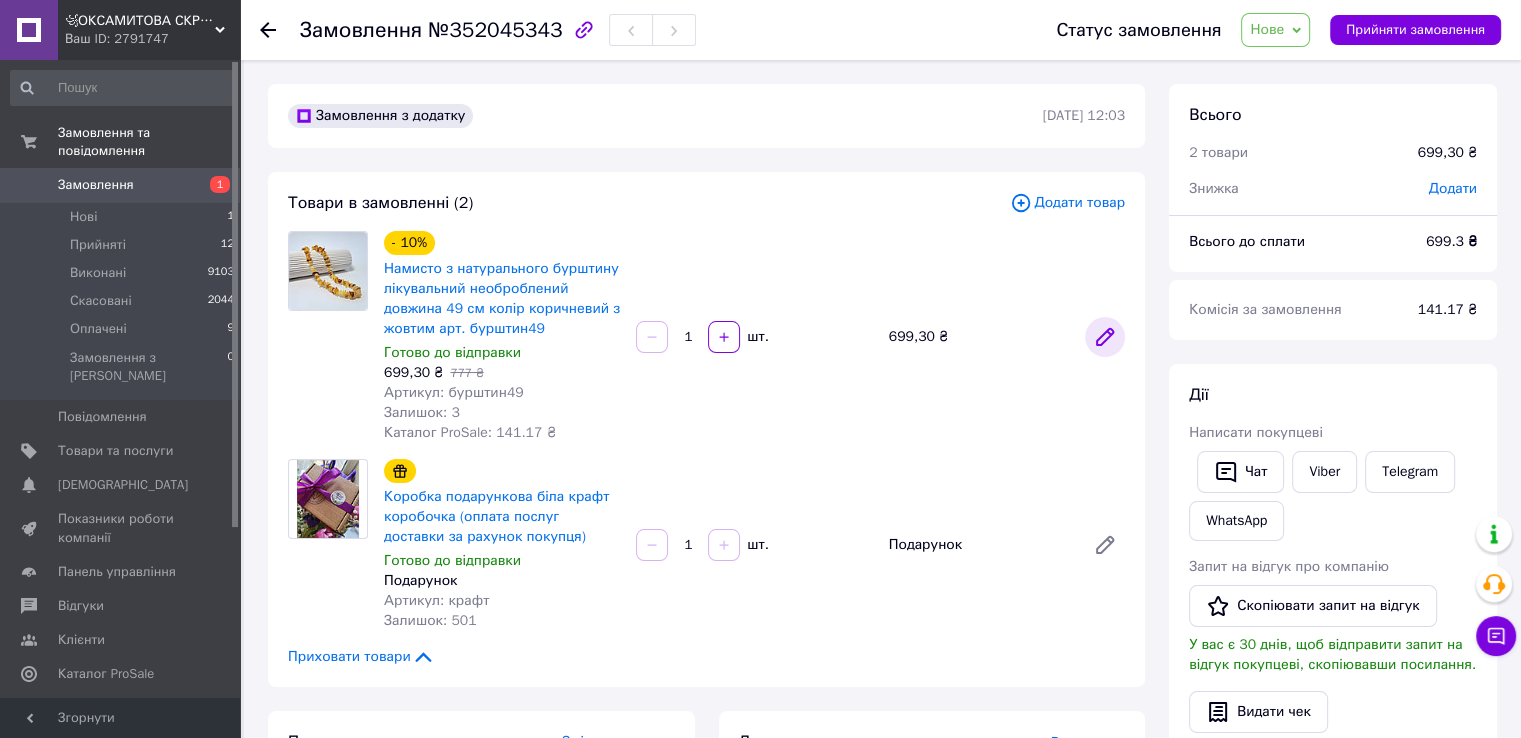 click 